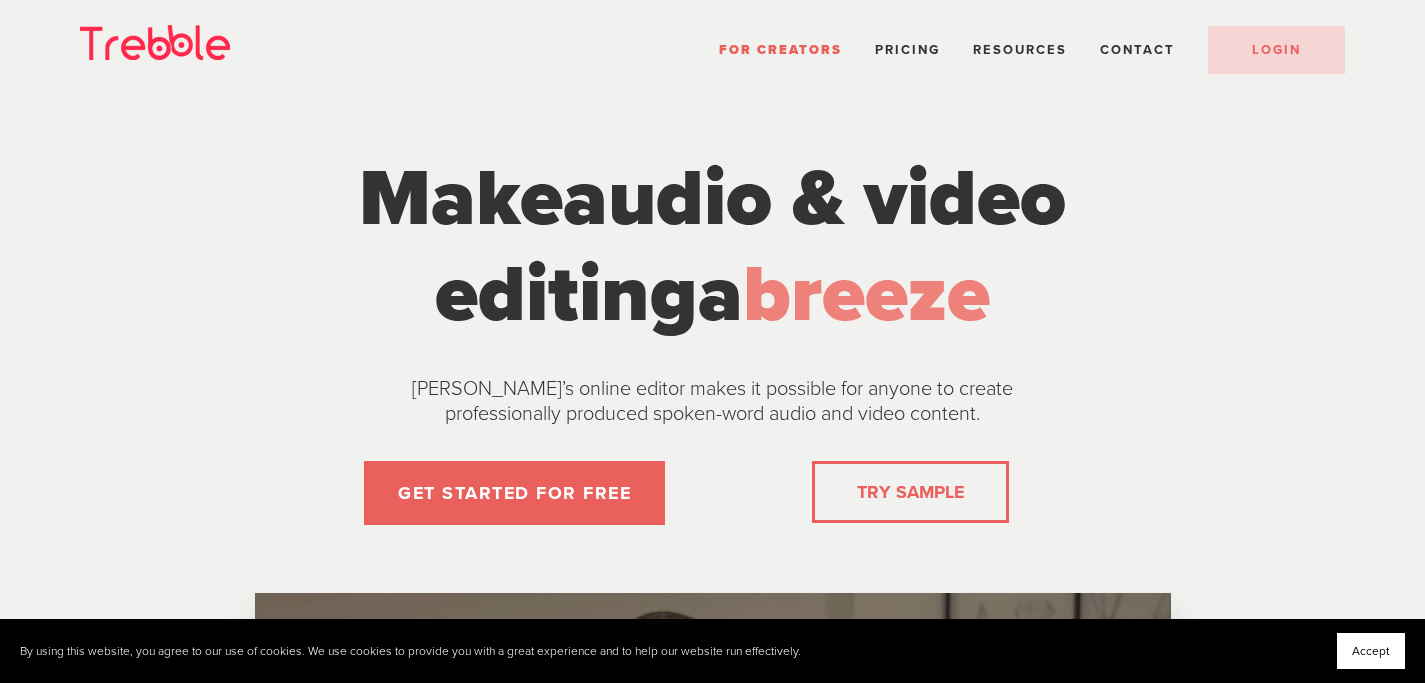 scroll, scrollTop: 0, scrollLeft: 0, axis: both 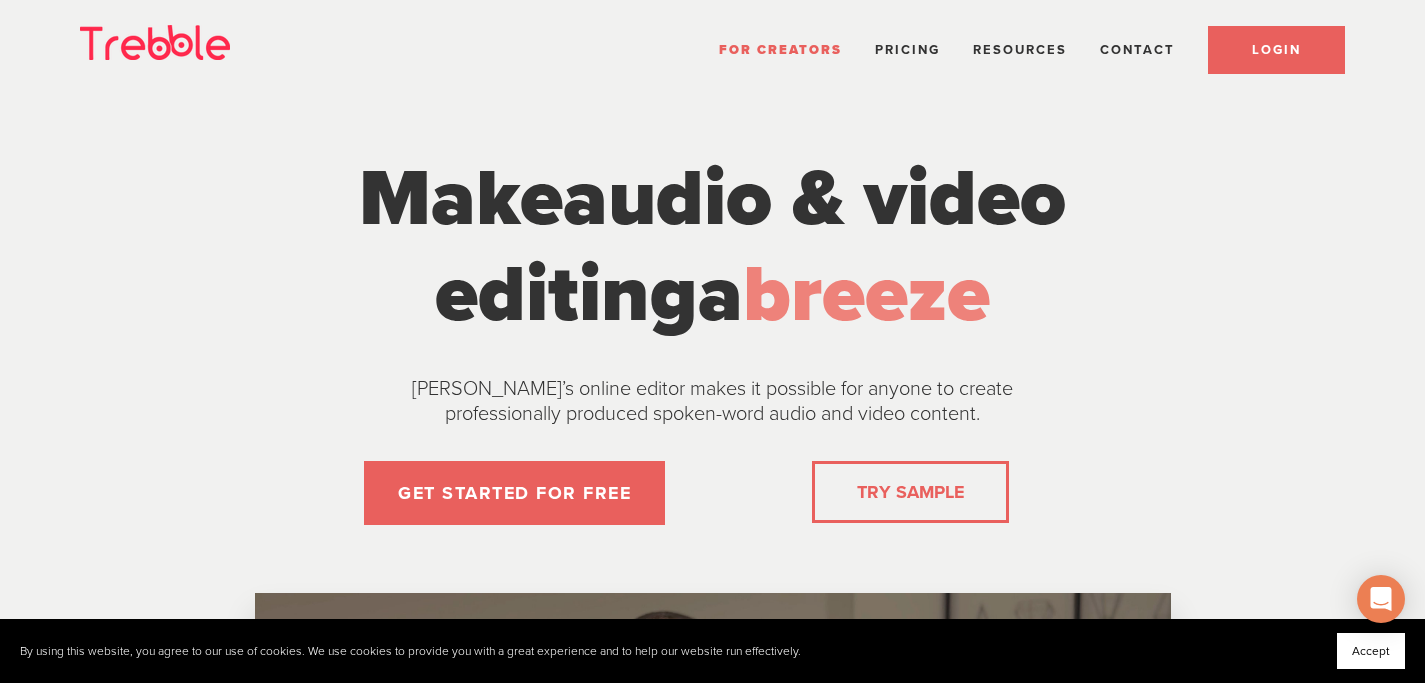 click on "LOGIN" at bounding box center (1276, 50) 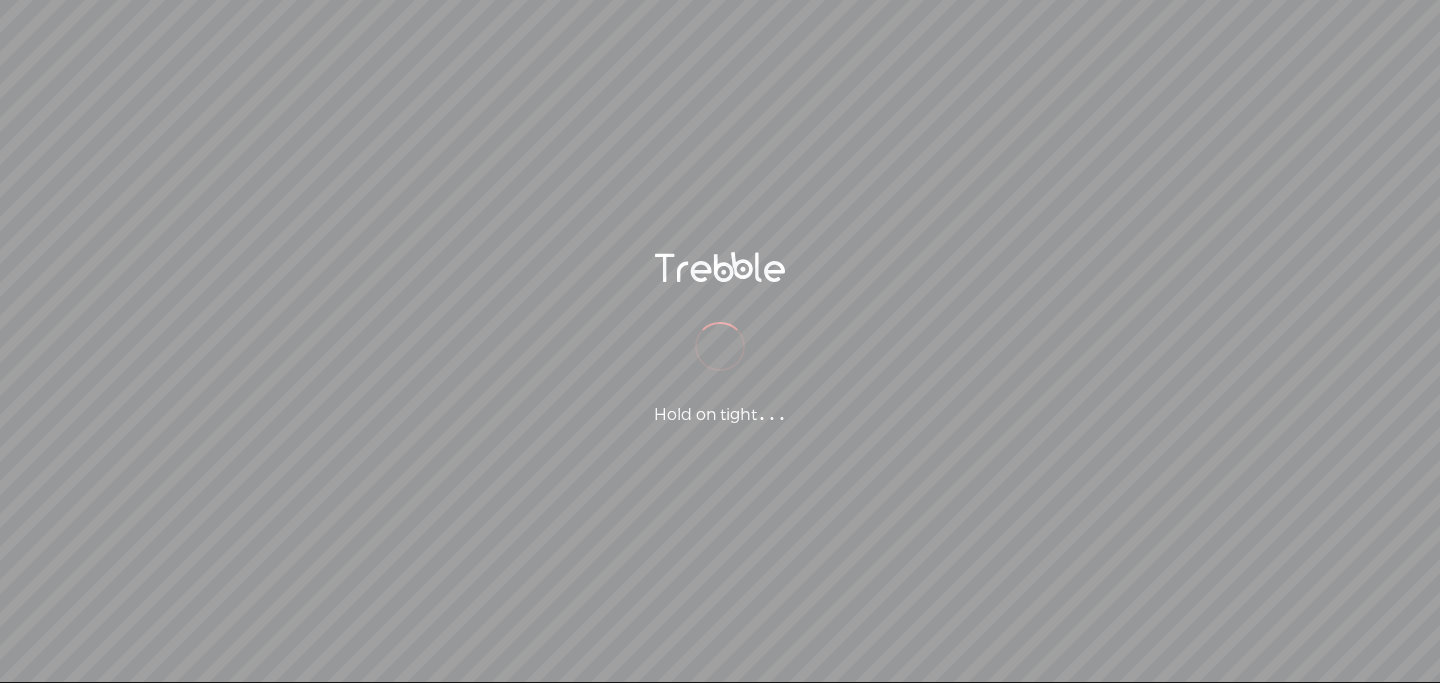 scroll, scrollTop: 0, scrollLeft: 0, axis: both 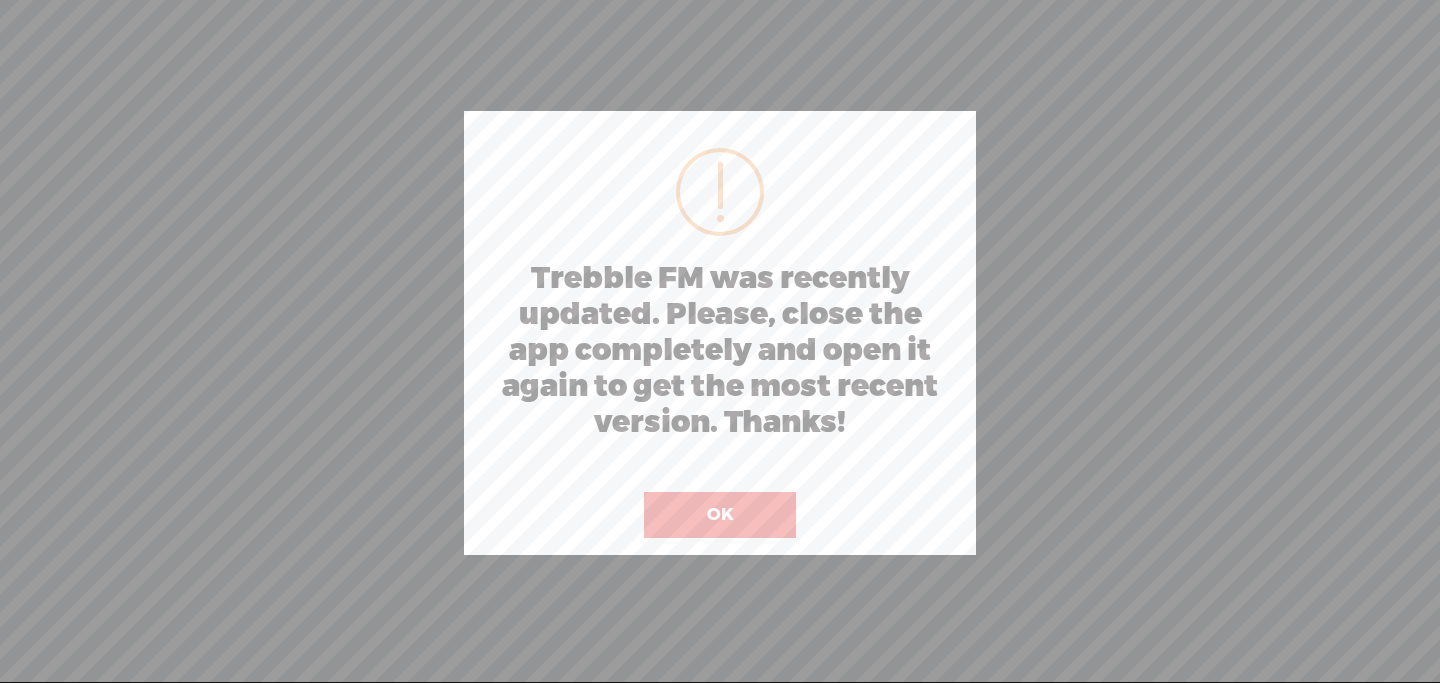 click on "OK" at bounding box center [720, 515] 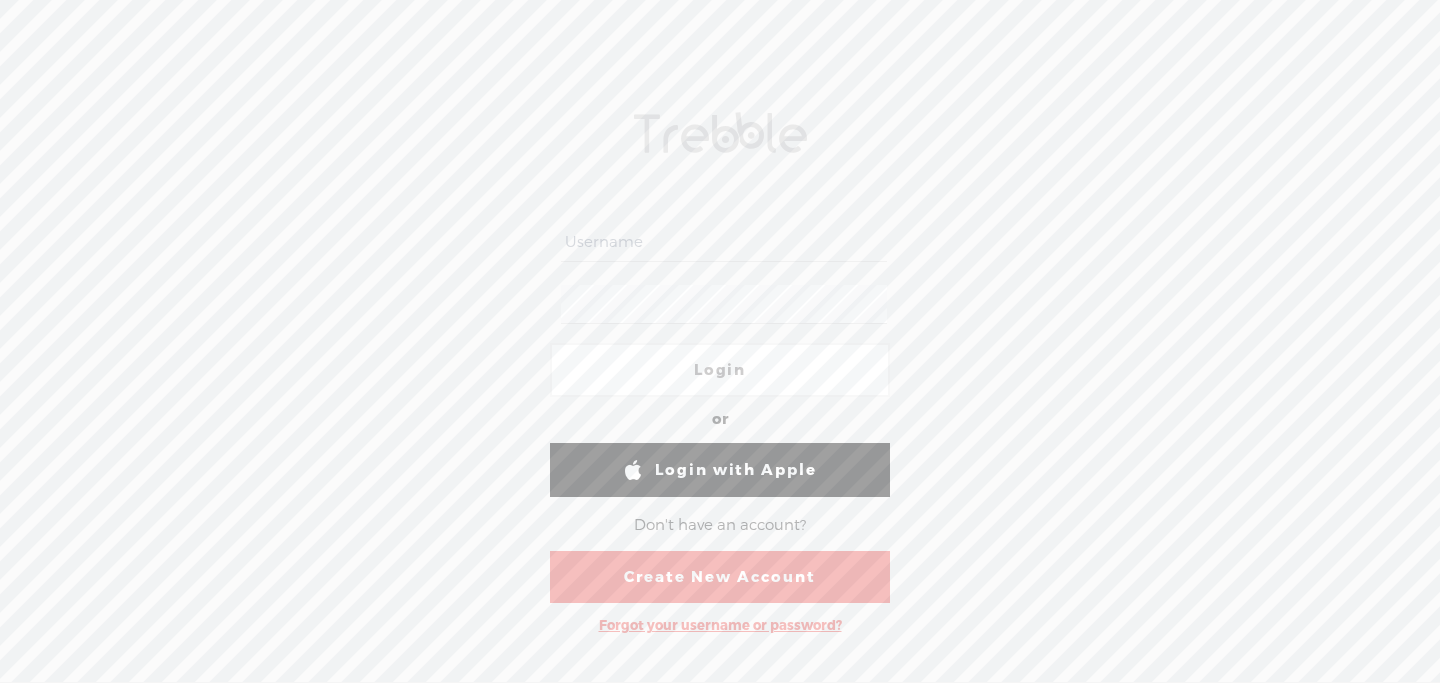scroll, scrollTop: 0, scrollLeft: 0, axis: both 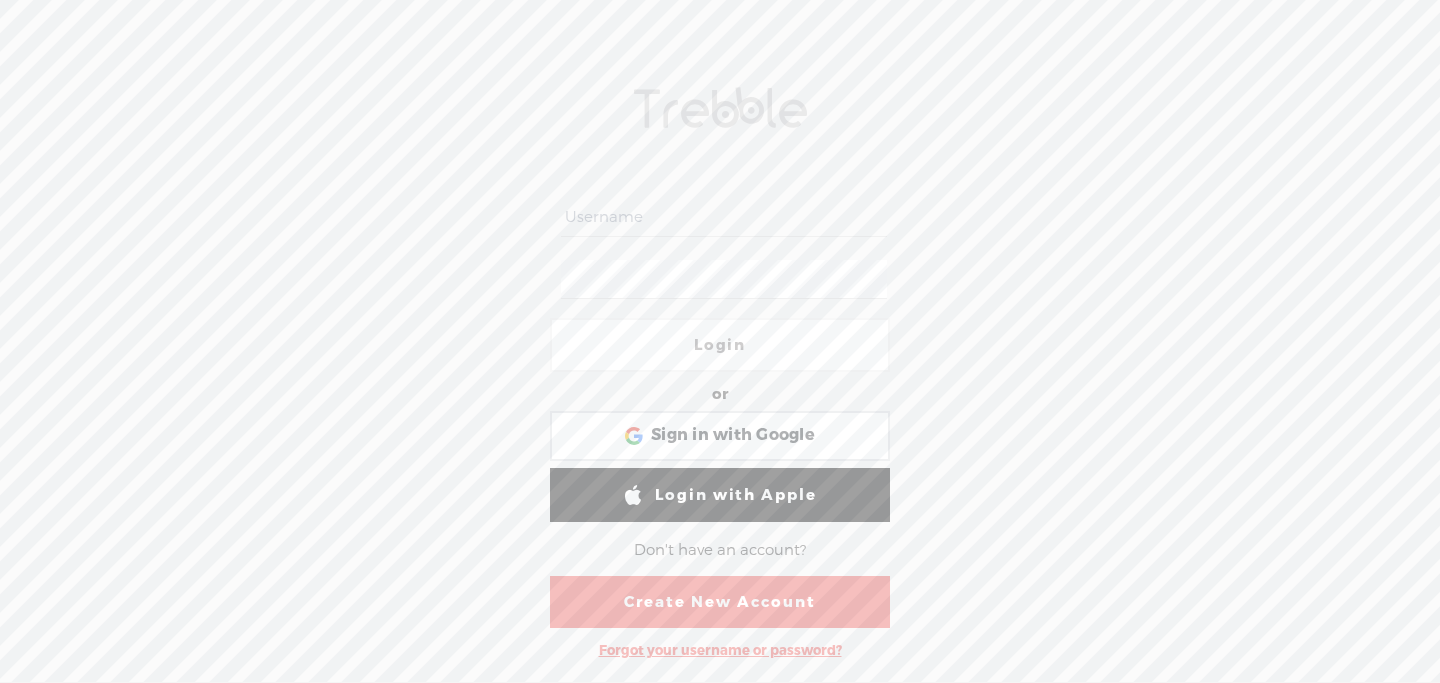 type on "lindamendible" 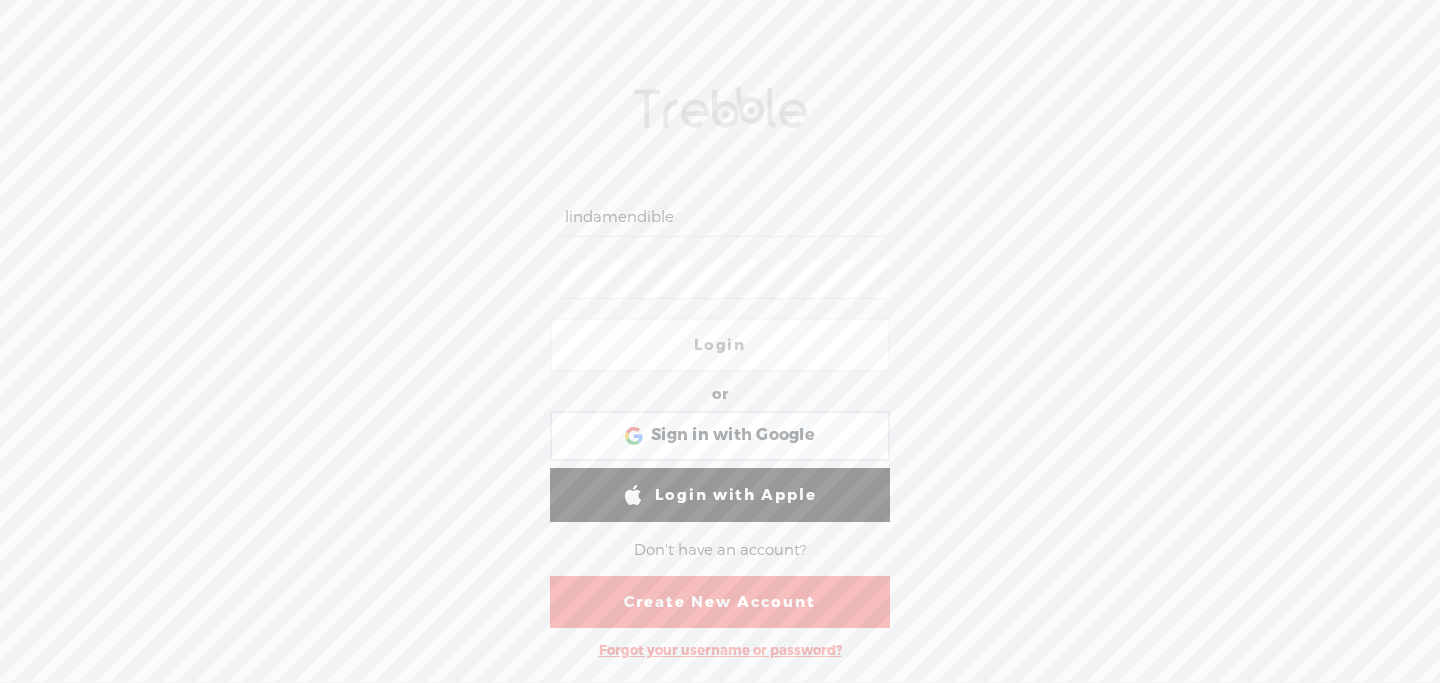 click on "Login" at bounding box center [720, 345] 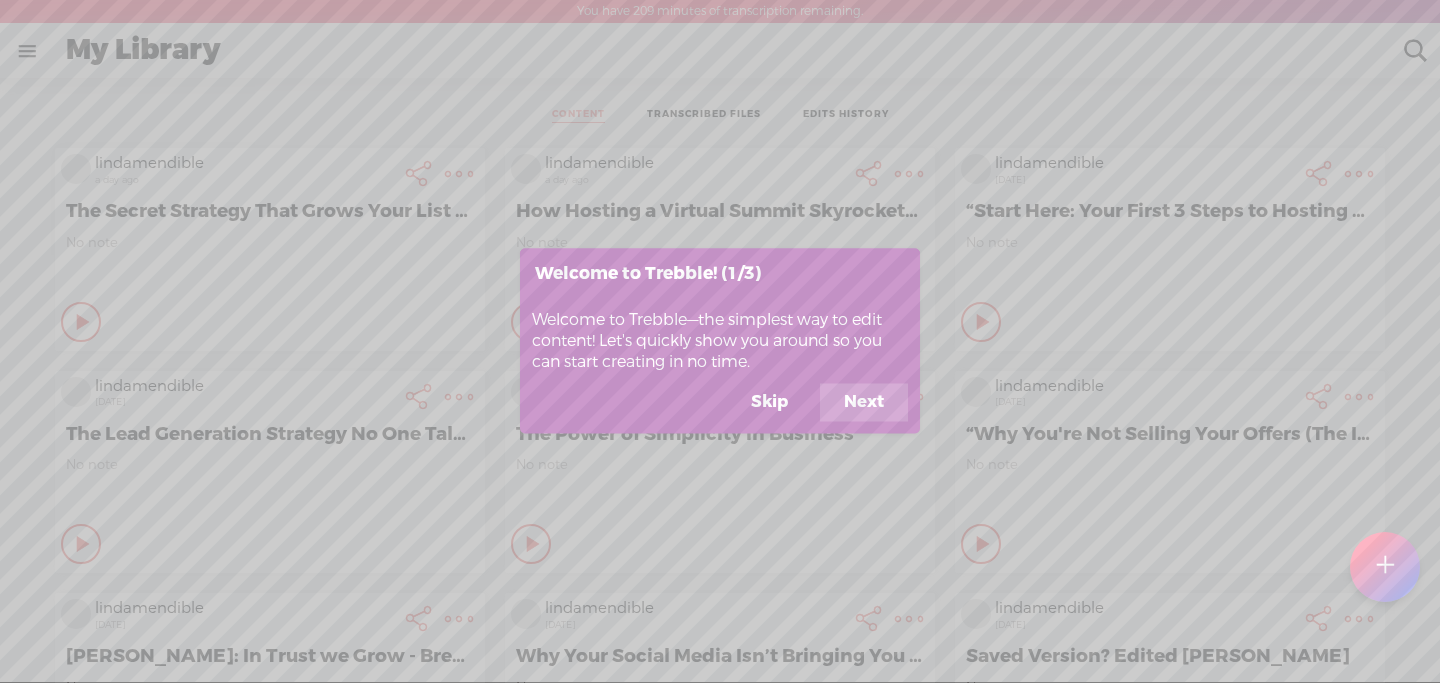click on "Skip" at bounding box center (769, 403) 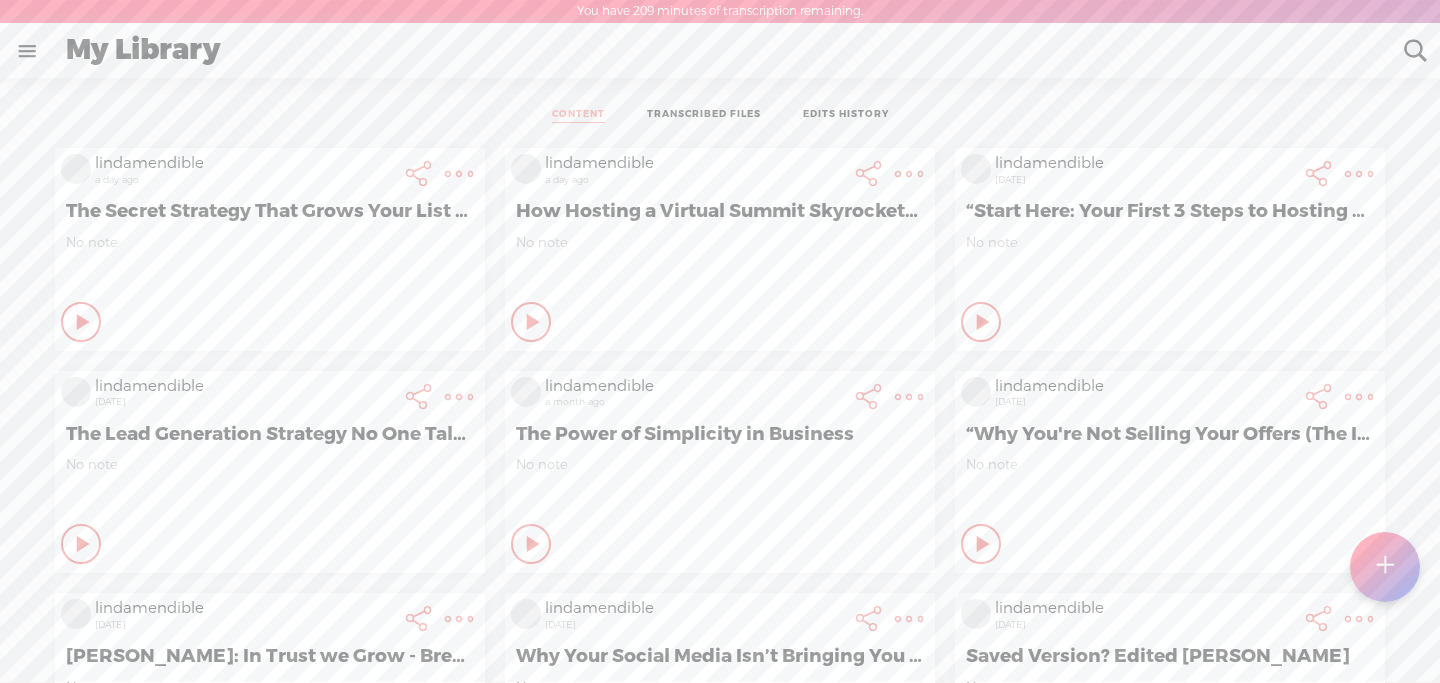 click on "No note" at bounding box center (720, 264) 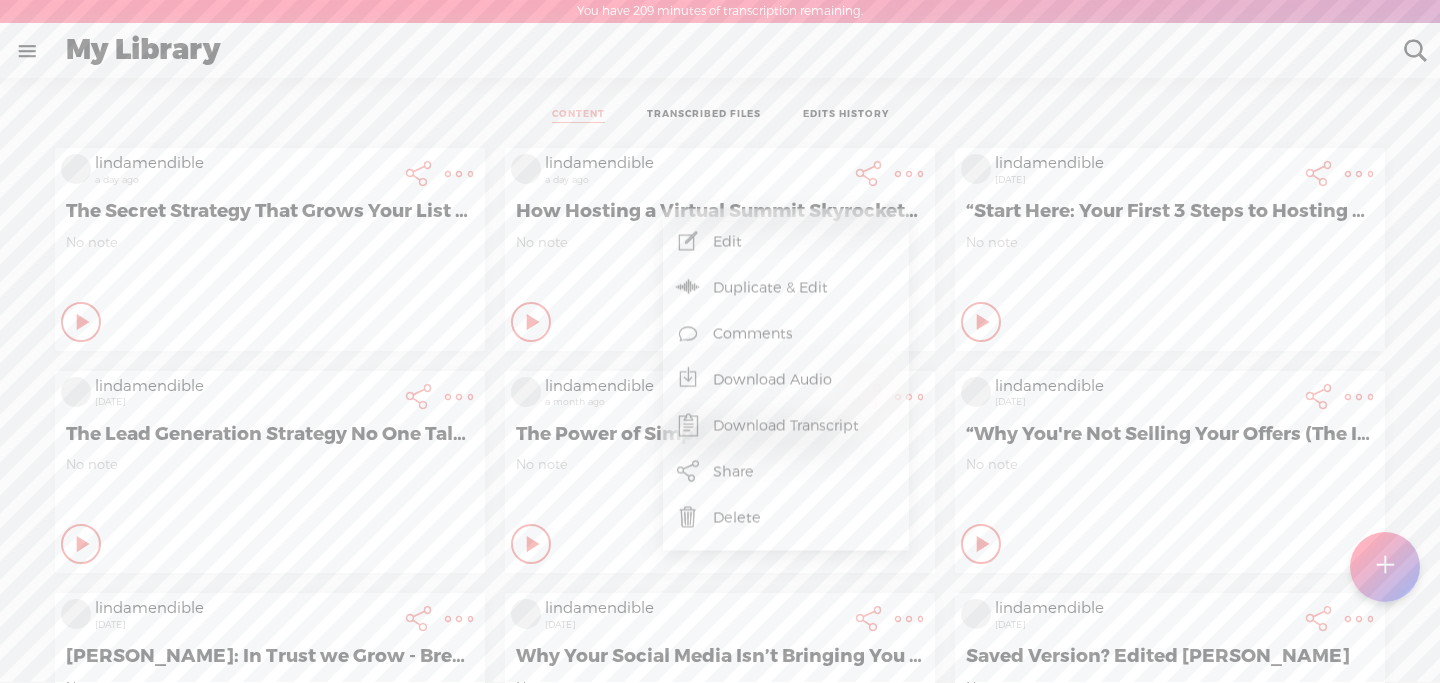 click on "Edit" at bounding box center (786, 242) 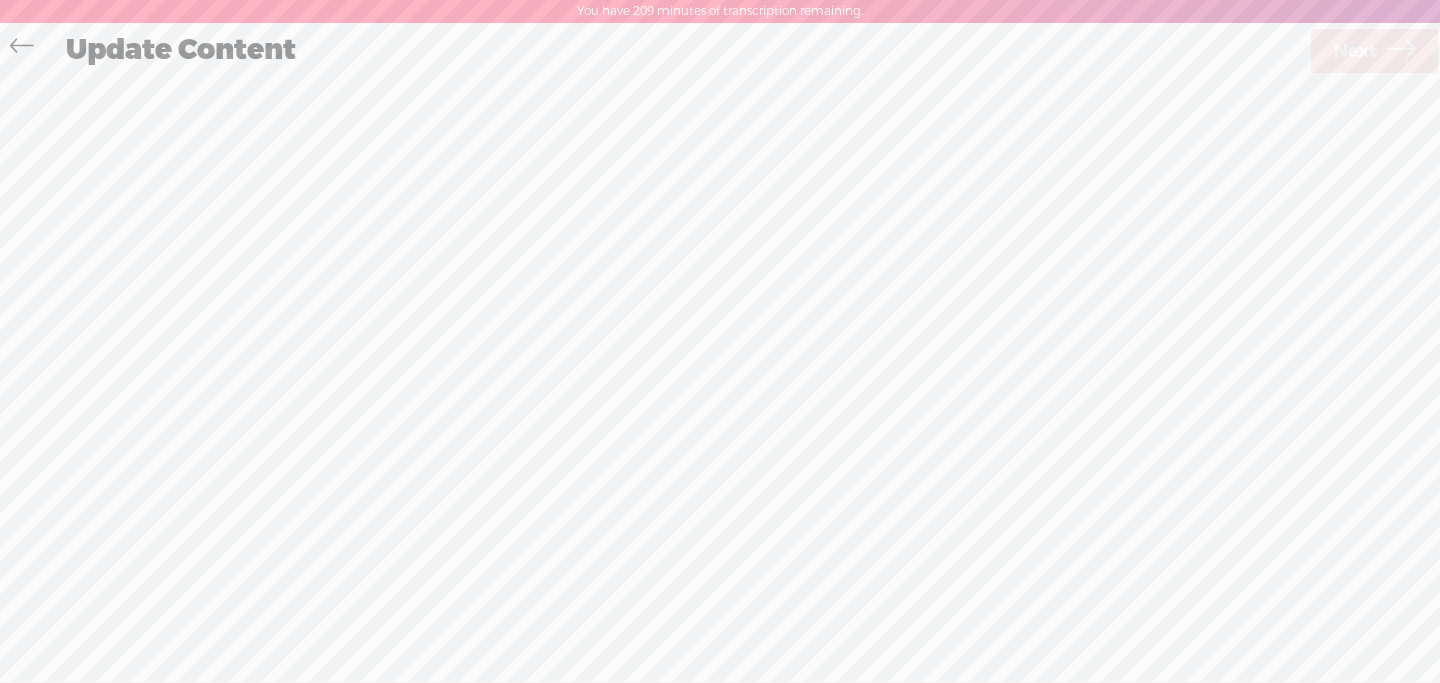 scroll, scrollTop: 1, scrollLeft: 0, axis: vertical 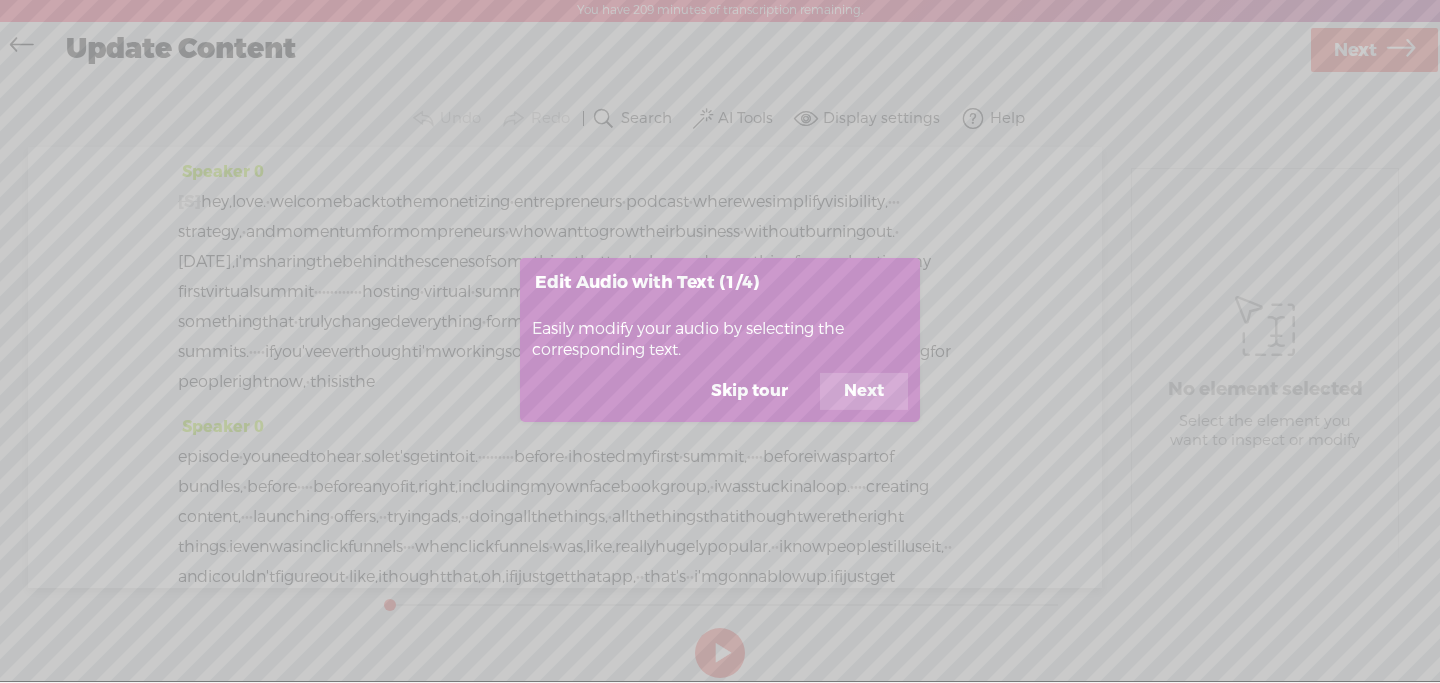 click on "Skip tour" at bounding box center (749, 391) 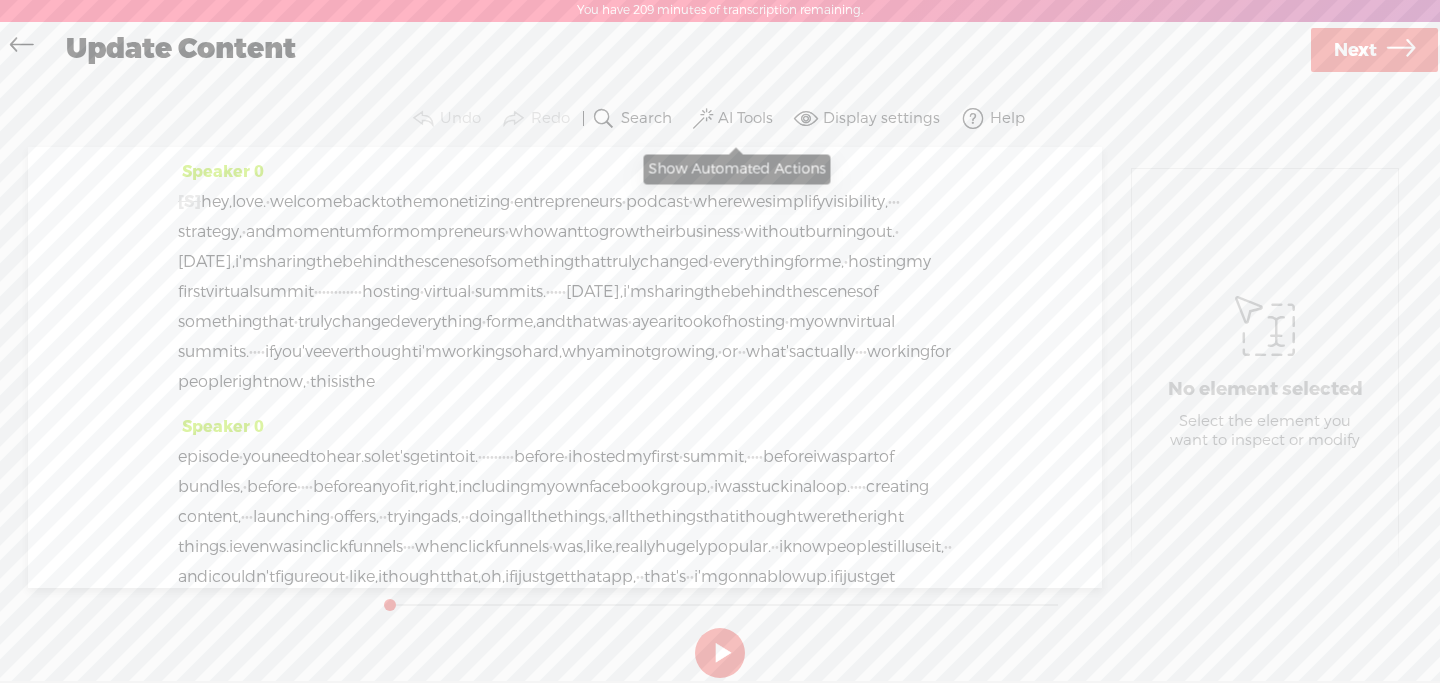 click on "AI Tools" at bounding box center [745, 119] 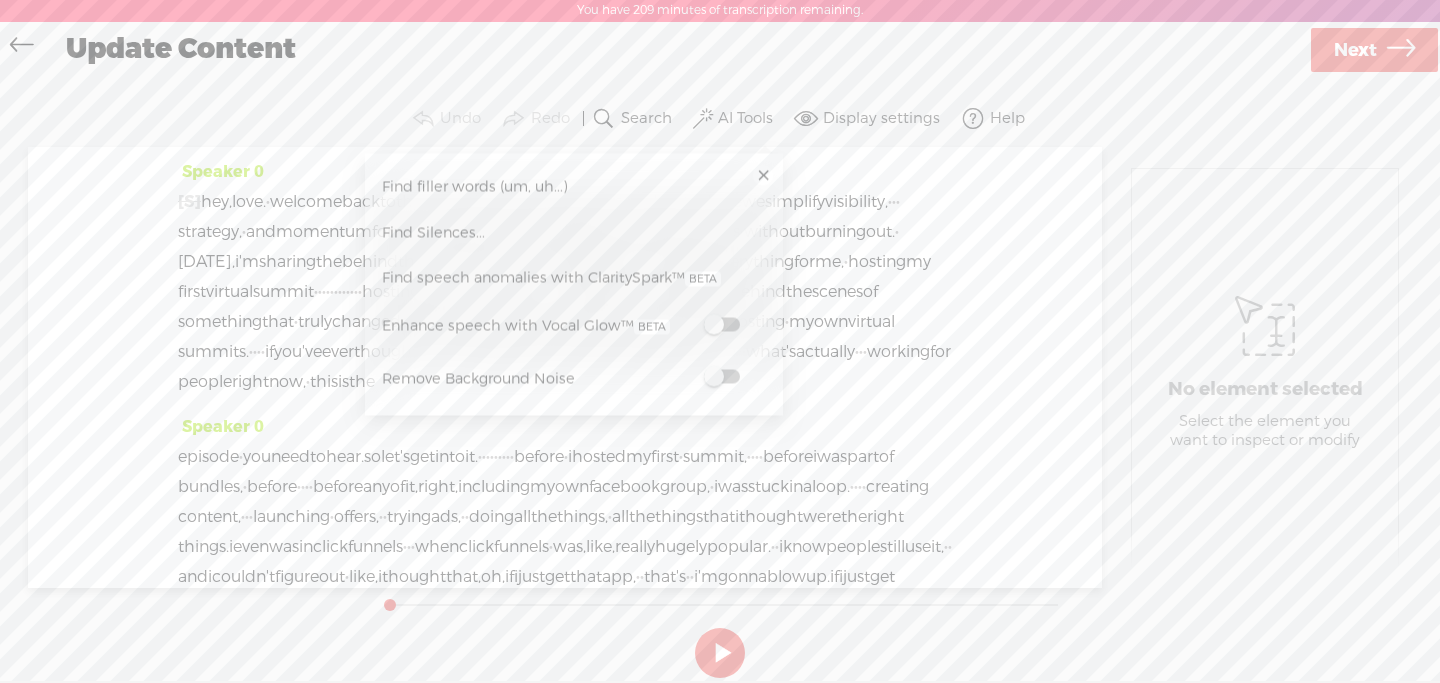 click at bounding box center [722, 325] 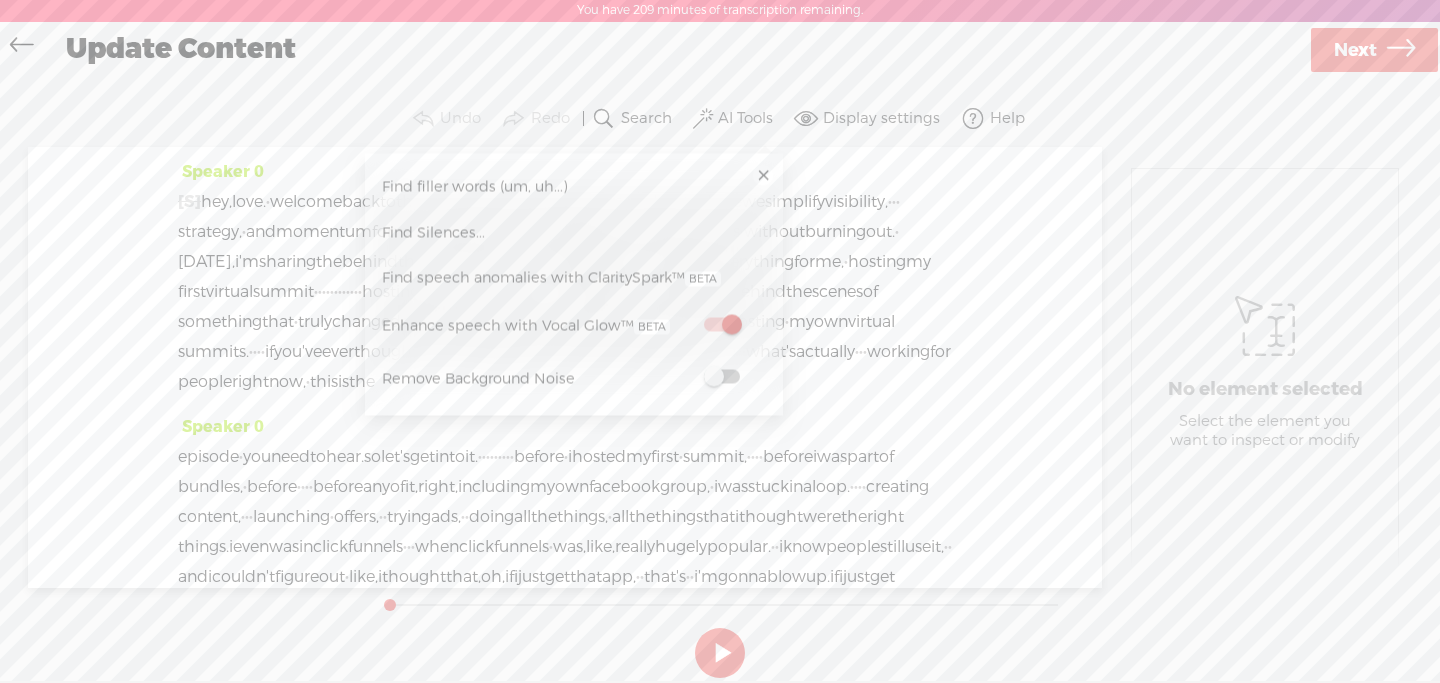 scroll, scrollTop: 0, scrollLeft: 0, axis: both 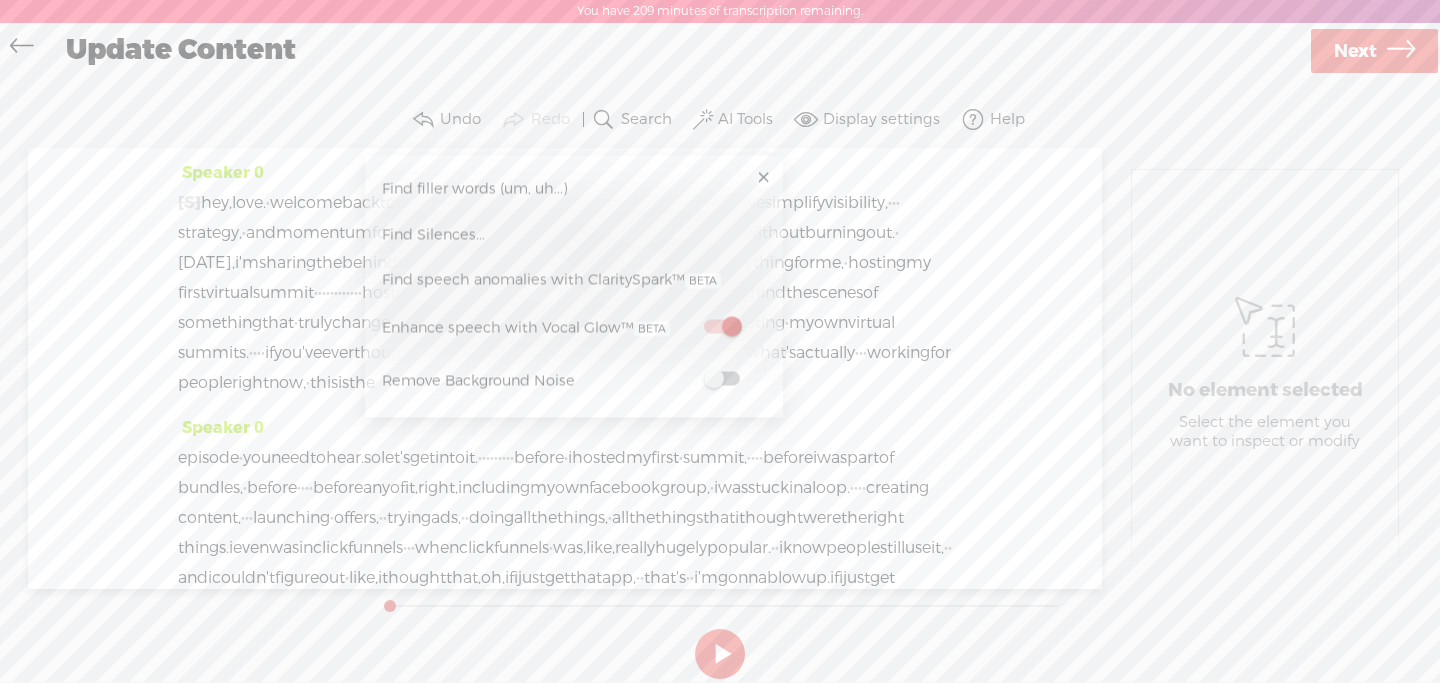 click on "[S]
·   ·   ·   ·   ·   ·   ·   ·   ·   ·   ·   ·   ·   ·   ·   ·
hey,
love.
·
welcome
back
to
the
monetizing
·
entrepreneurs
·
podcast
·
where
we
simplify
visibility,
·
·
·
strategy,
·
and
momentum
for
mompreneurs
·
who
want
to
grow
their
business
·
without
burning
out.
·
[DATE],
i'm
sharing
the" at bounding box center [565, 293] 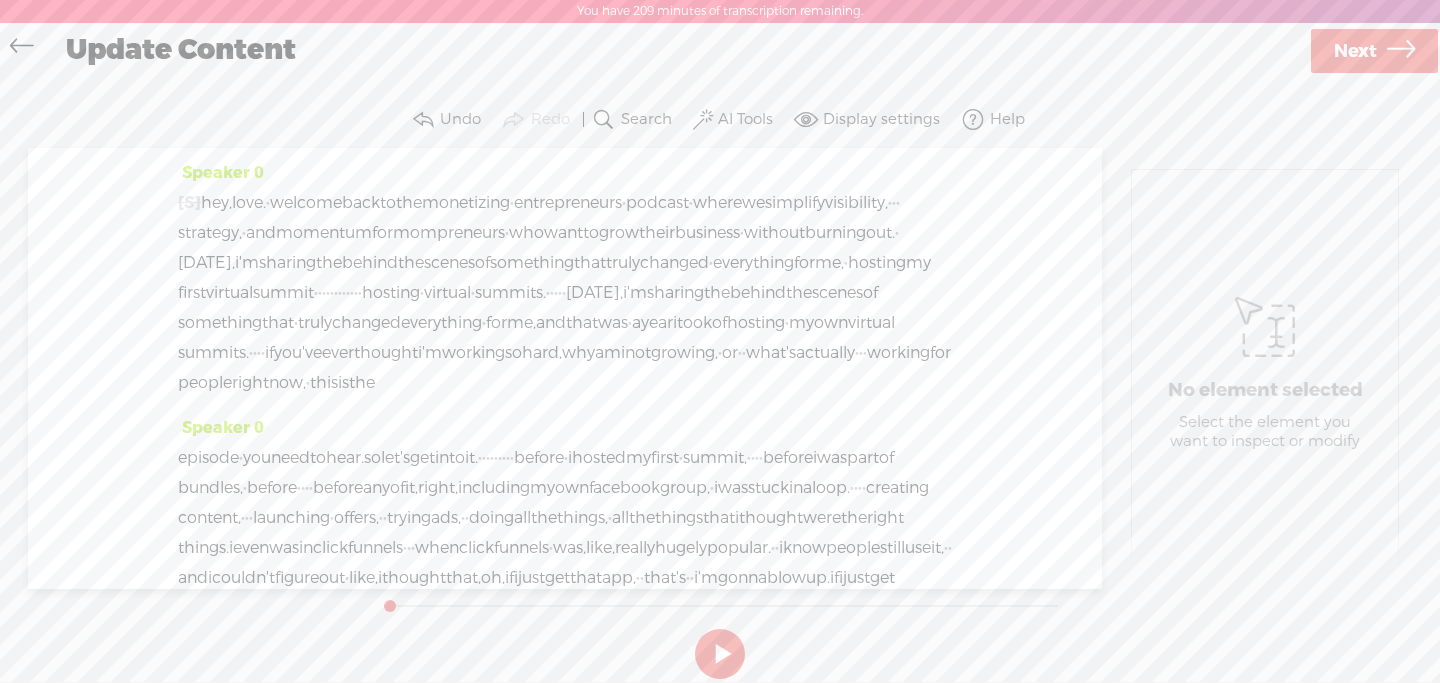 click on "hey," at bounding box center (216, 203) 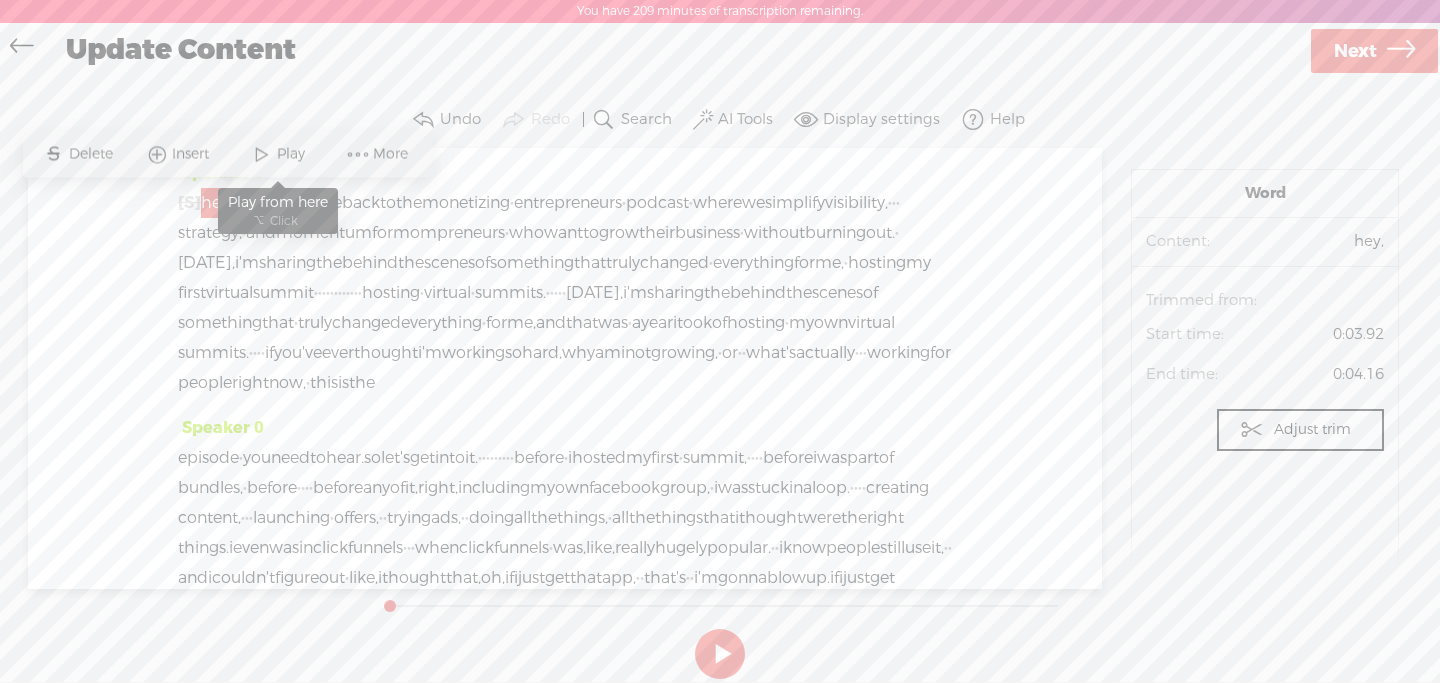 click at bounding box center (262, 154) 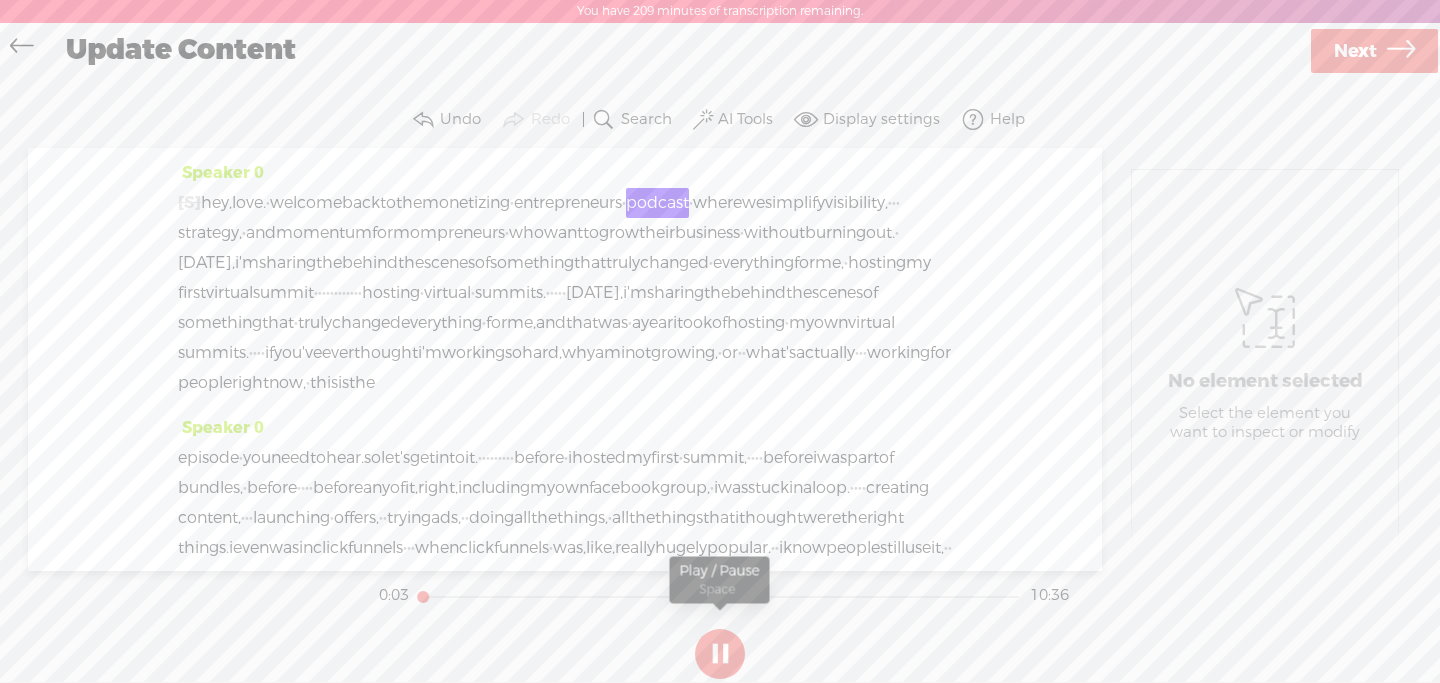 click at bounding box center [720, 654] 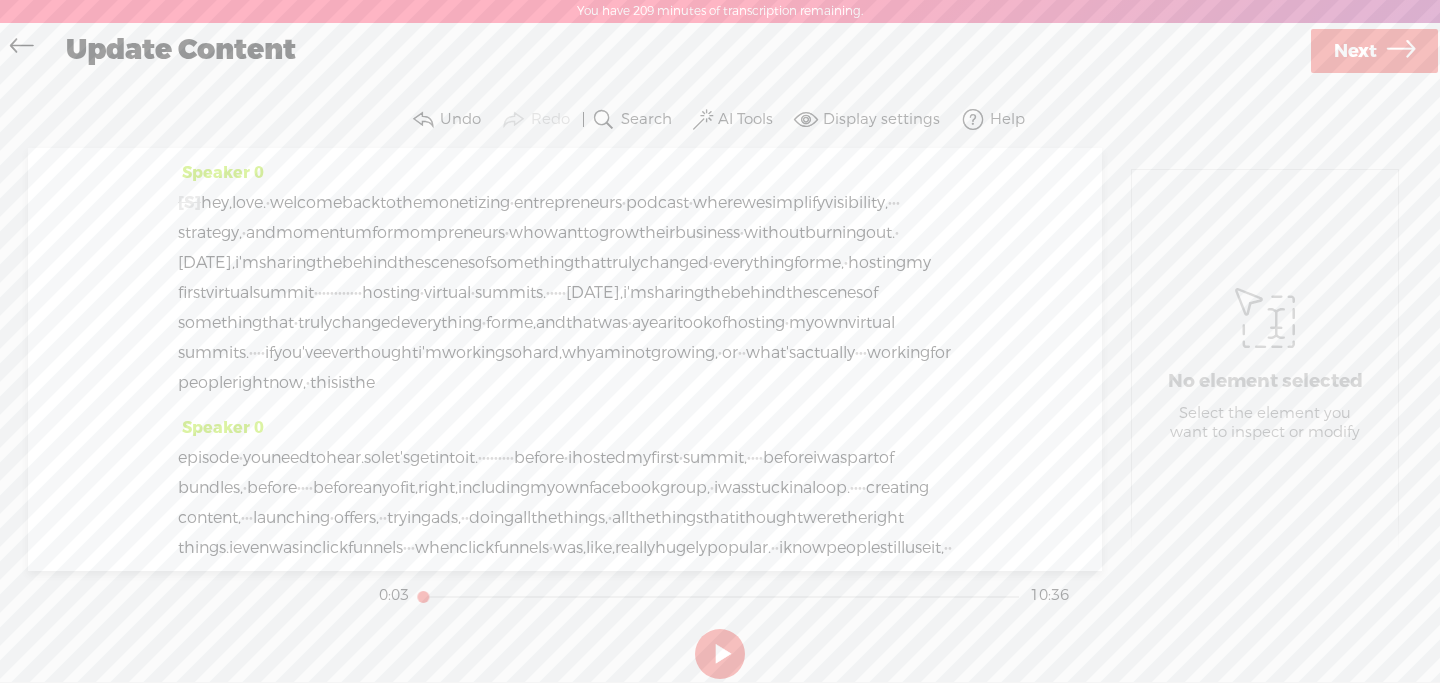 drag, startPoint x: 221, startPoint y: 205, endPoint x: 589, endPoint y: 524, distance: 487.01642 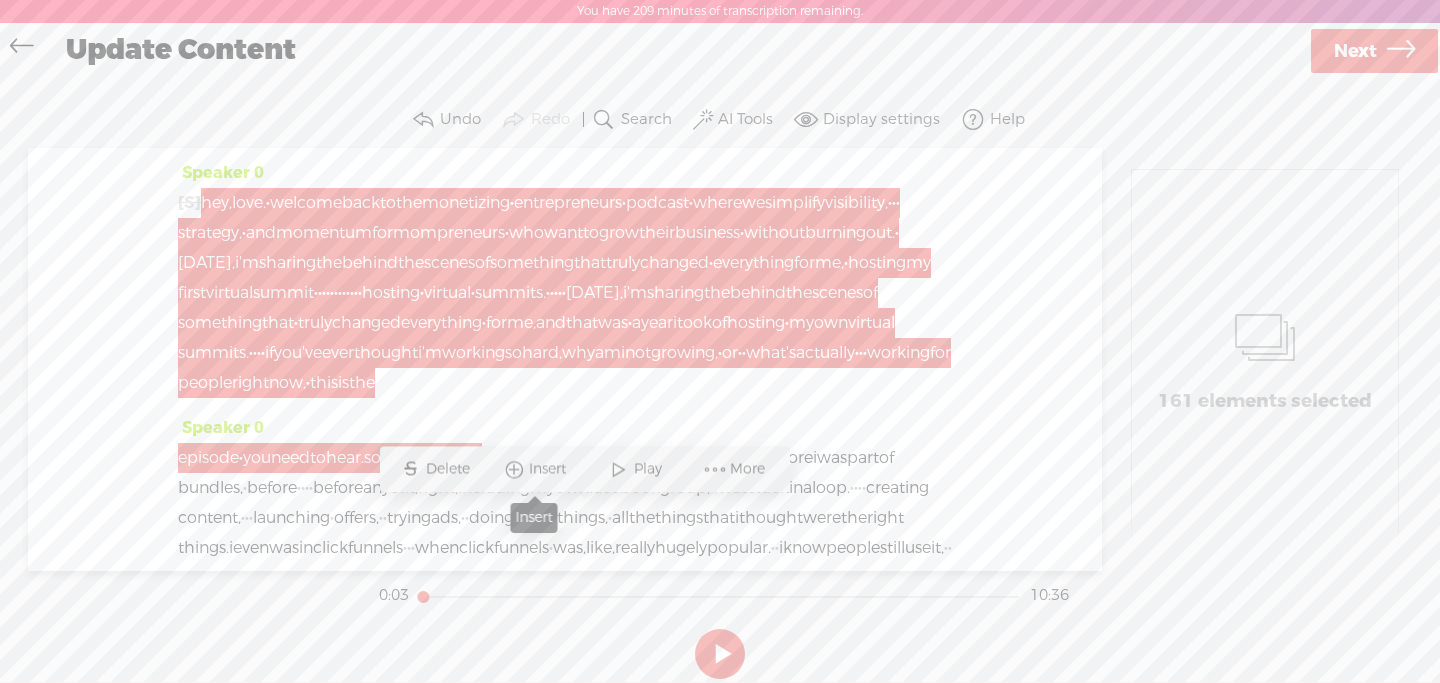 click on "Insert" at bounding box center (535, 469) 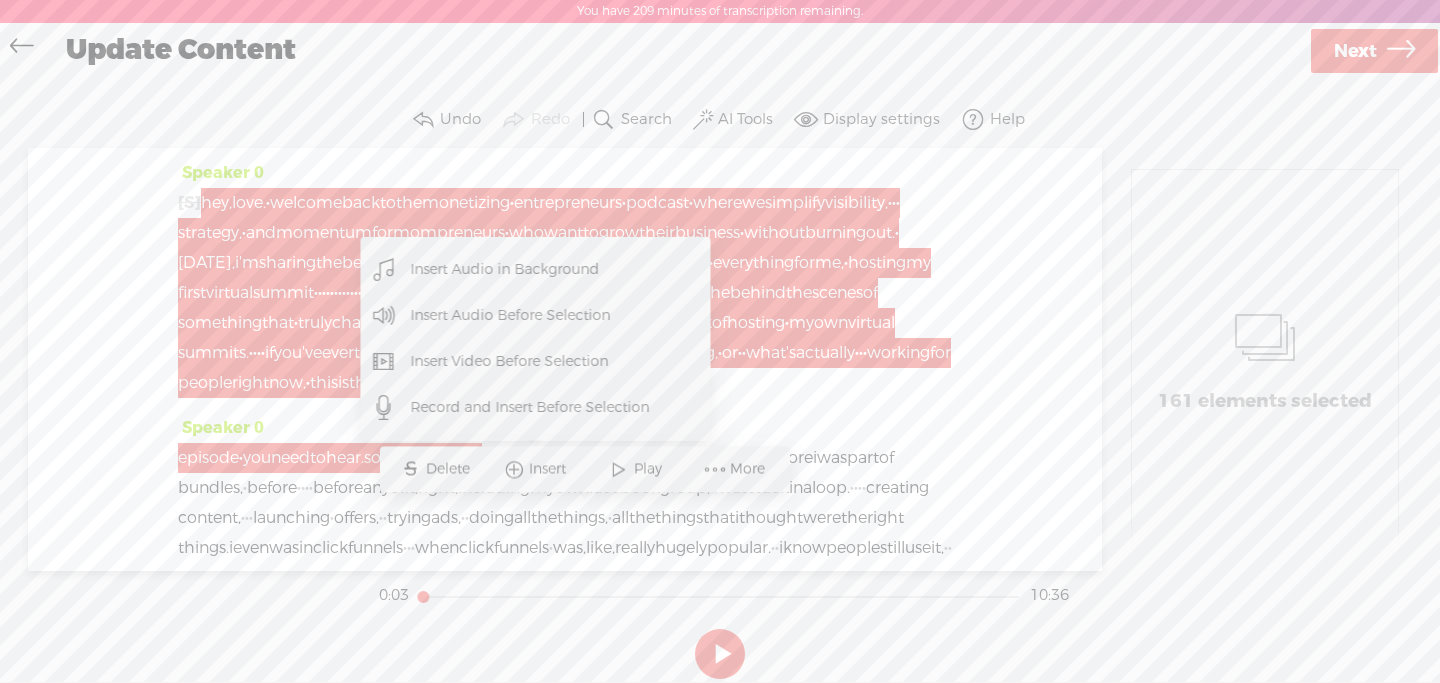 click on "Insert Audio in Background" at bounding box center (506, 269) 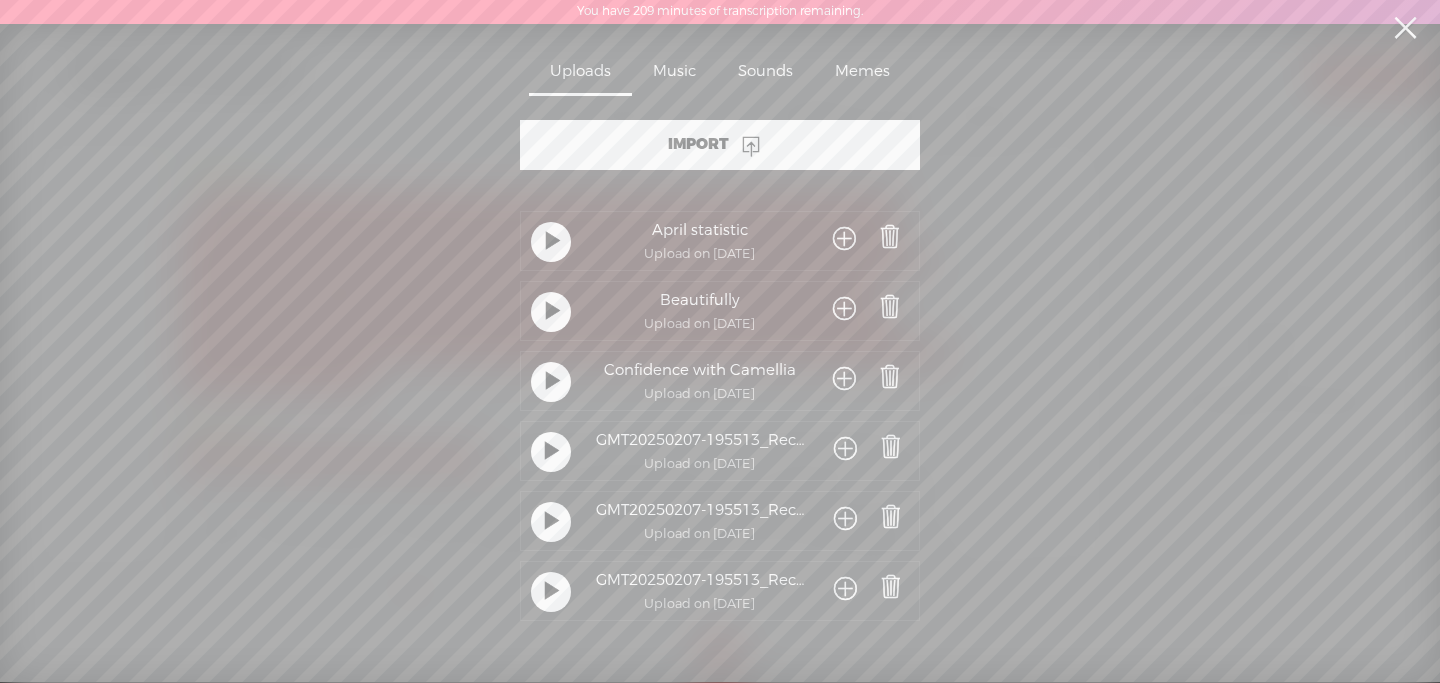 click on "Music" at bounding box center (674, 73) 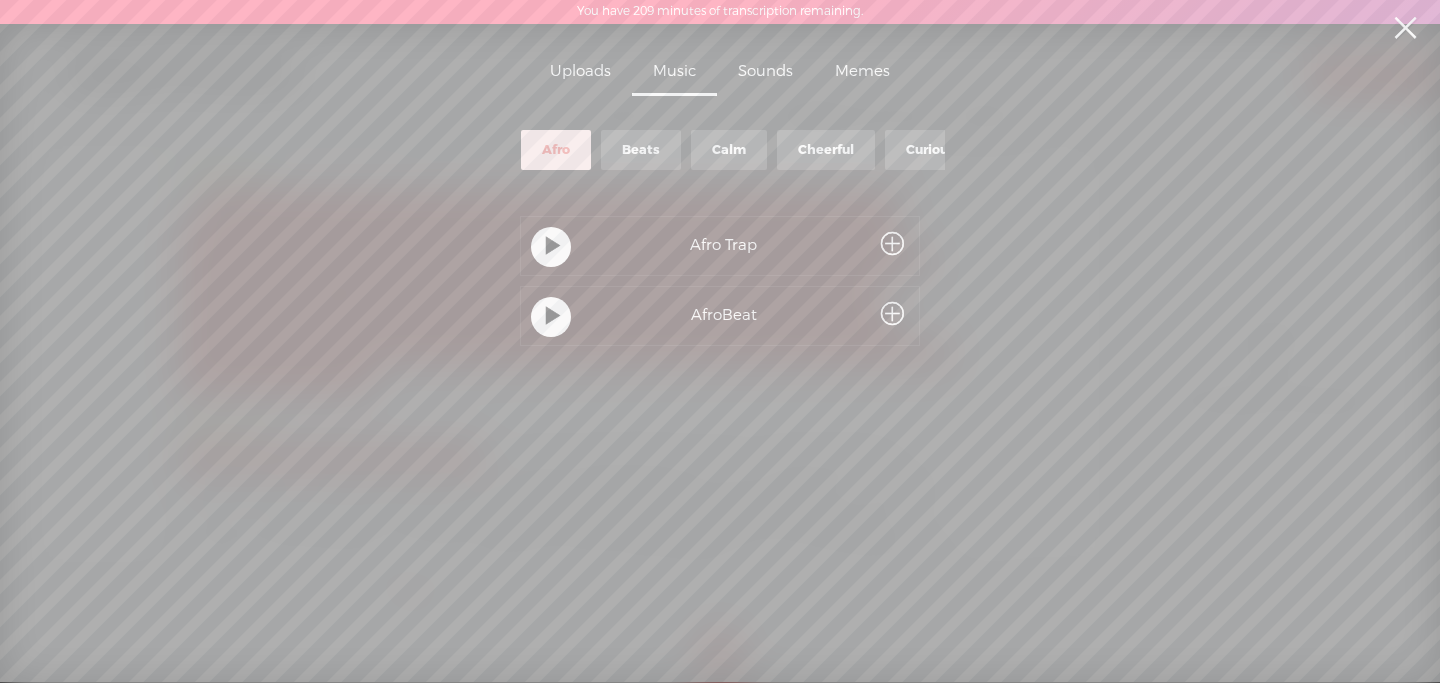 click at bounding box center (553, 247) 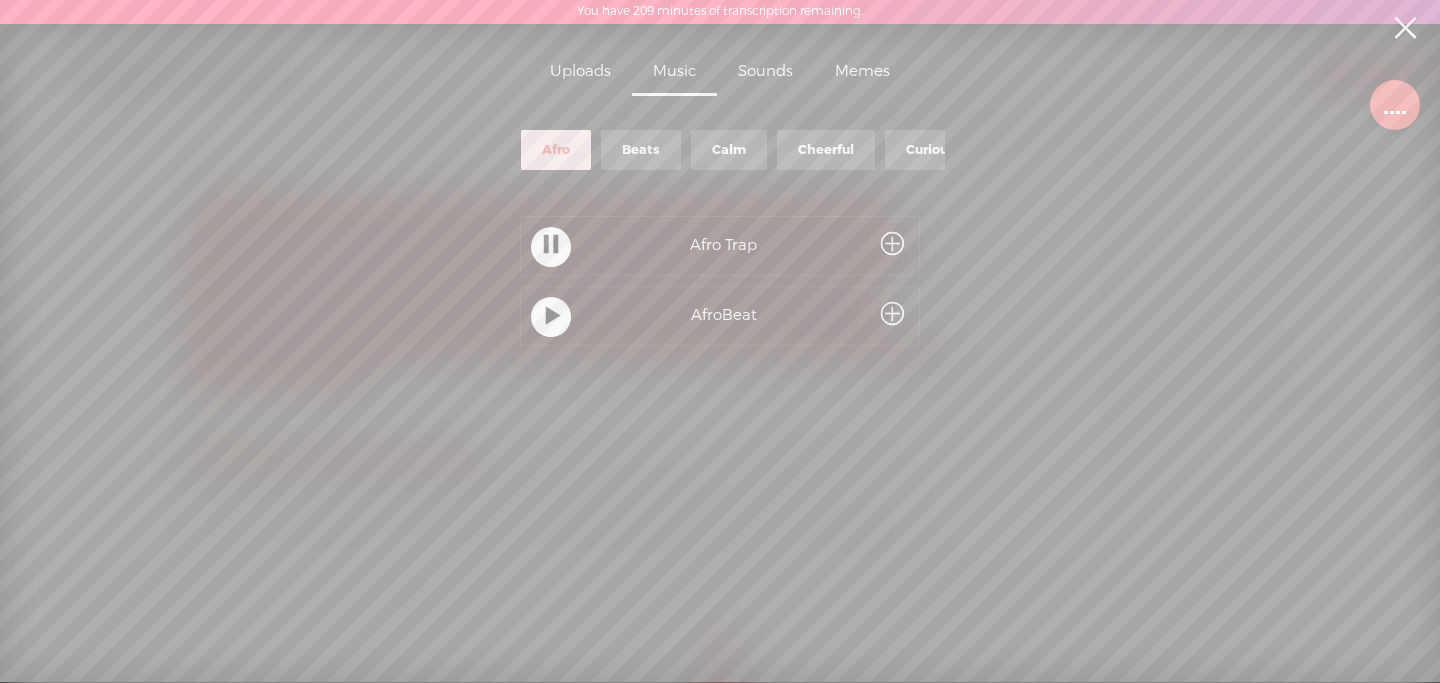 click at bounding box center [551, 317] 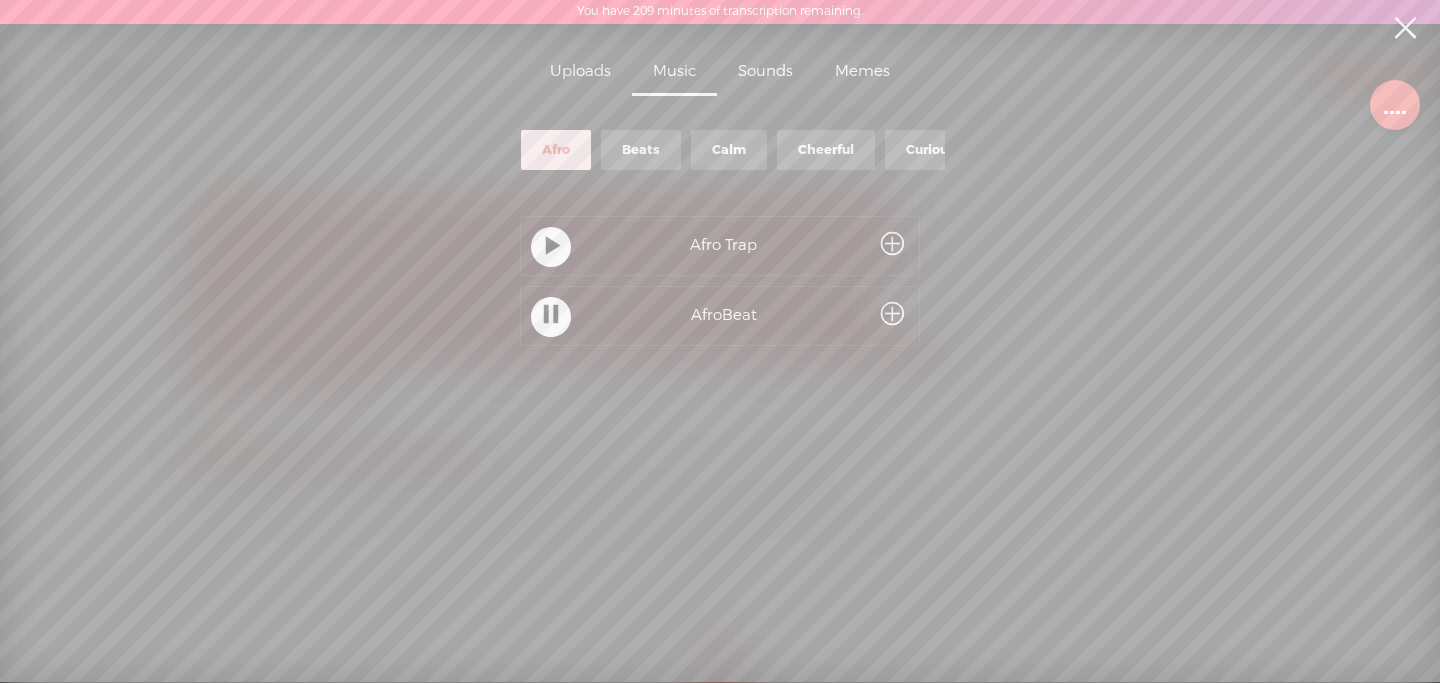 click at bounding box center (551, 247) 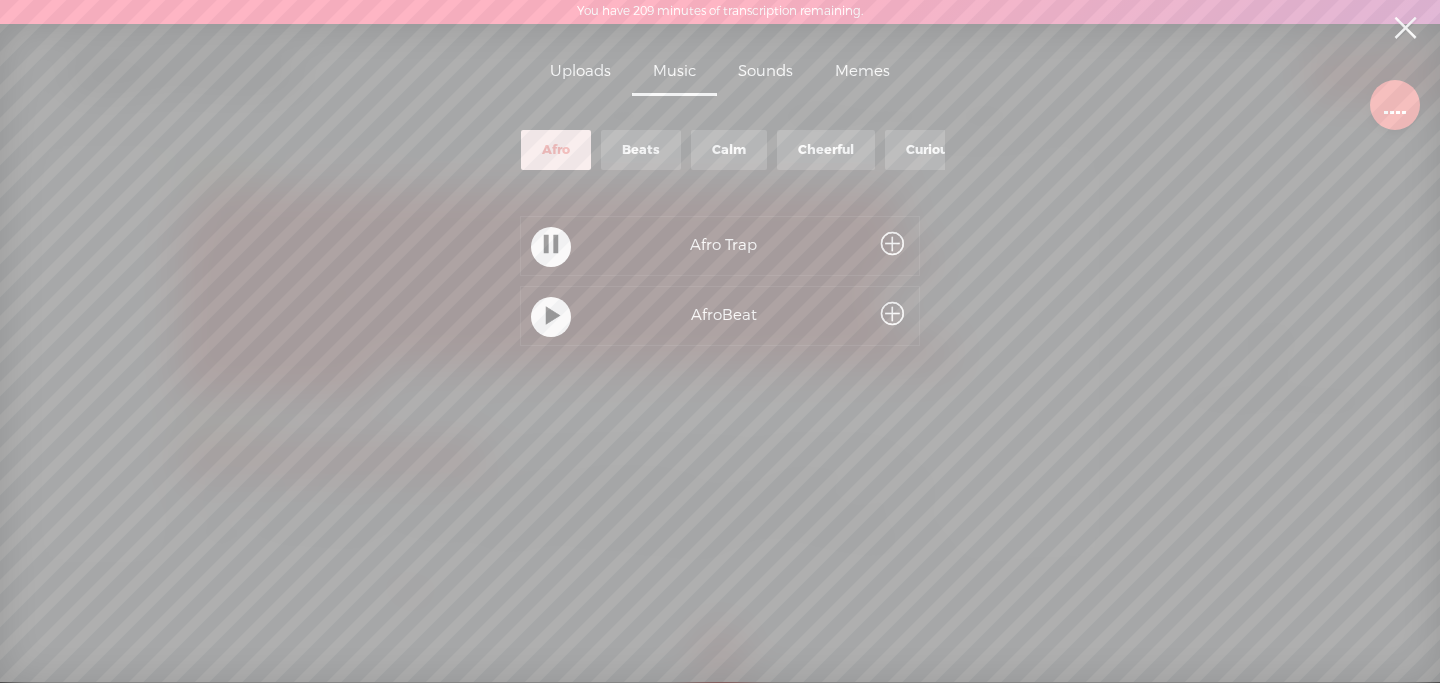 click at bounding box center [892, 245] 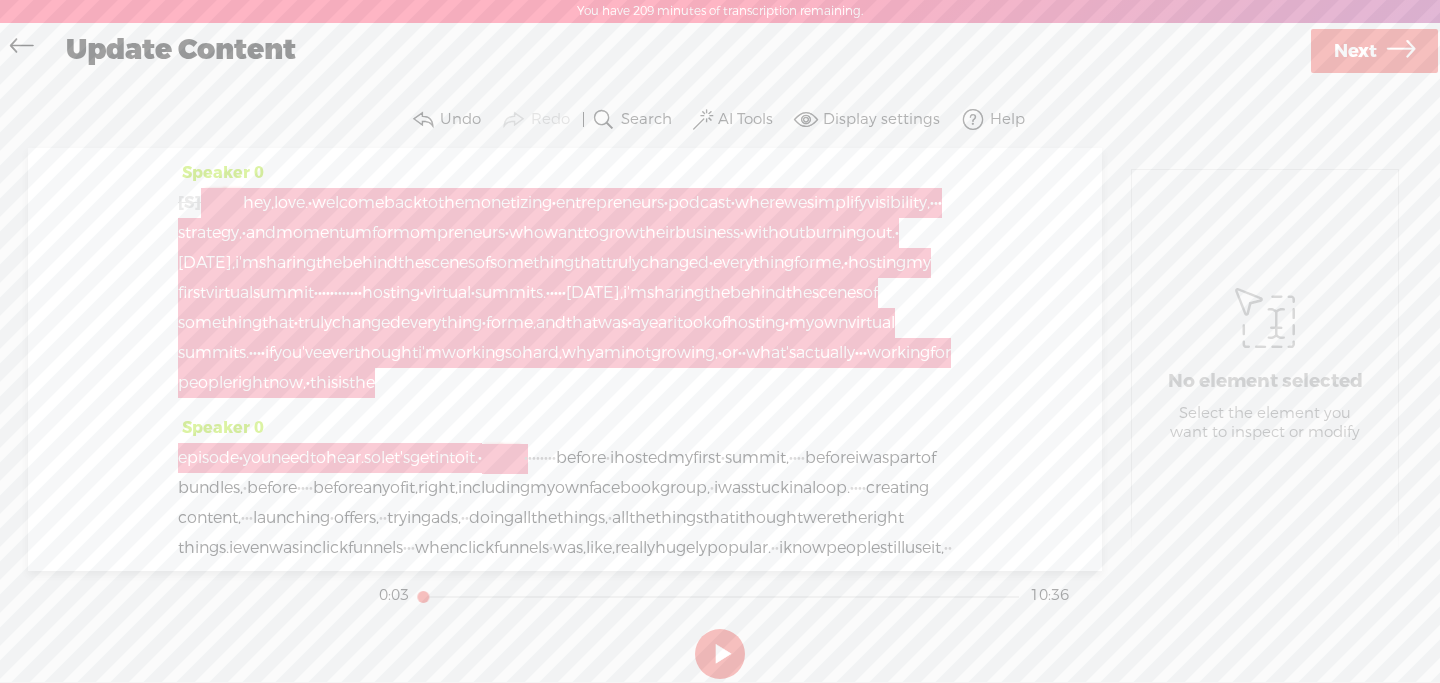 click at bounding box center [224, 203] 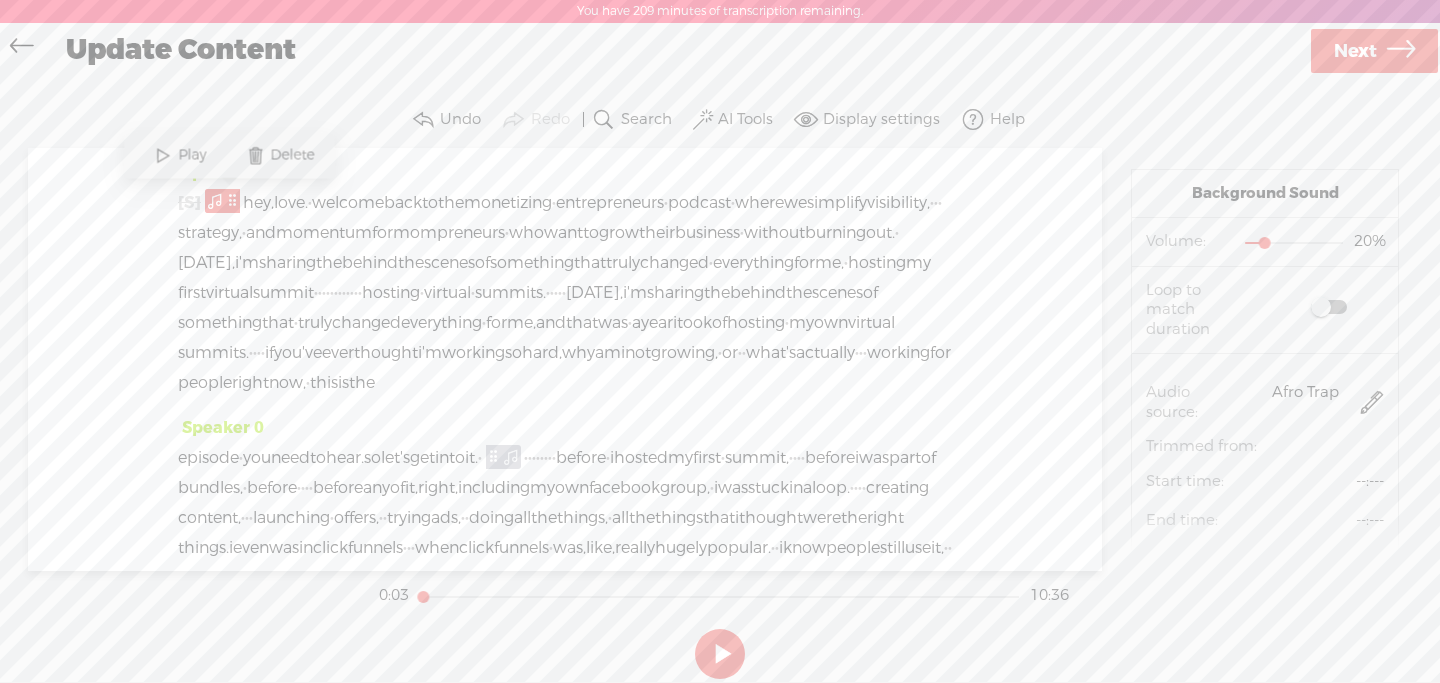 click at bounding box center [163, 155] 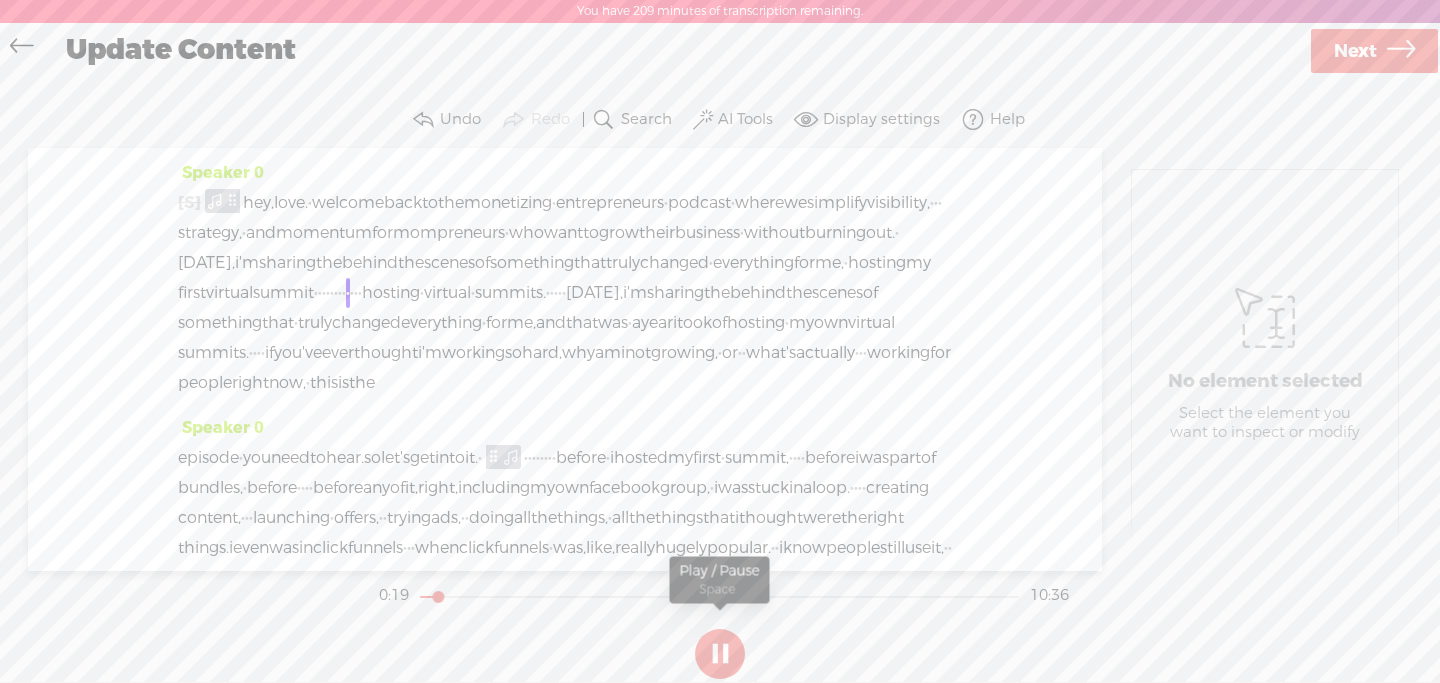 click at bounding box center (720, 654) 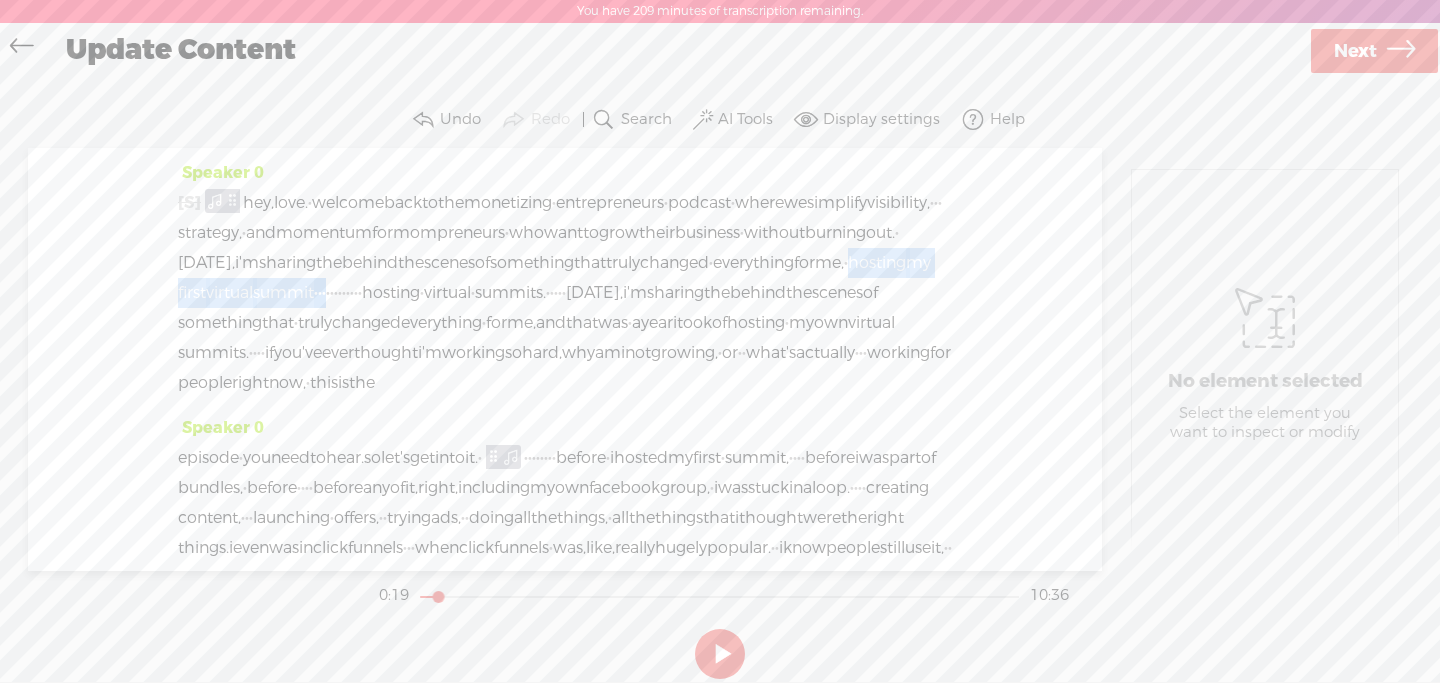 drag, startPoint x: 608, startPoint y: 286, endPoint x: 908, endPoint y: 298, distance: 300.2399 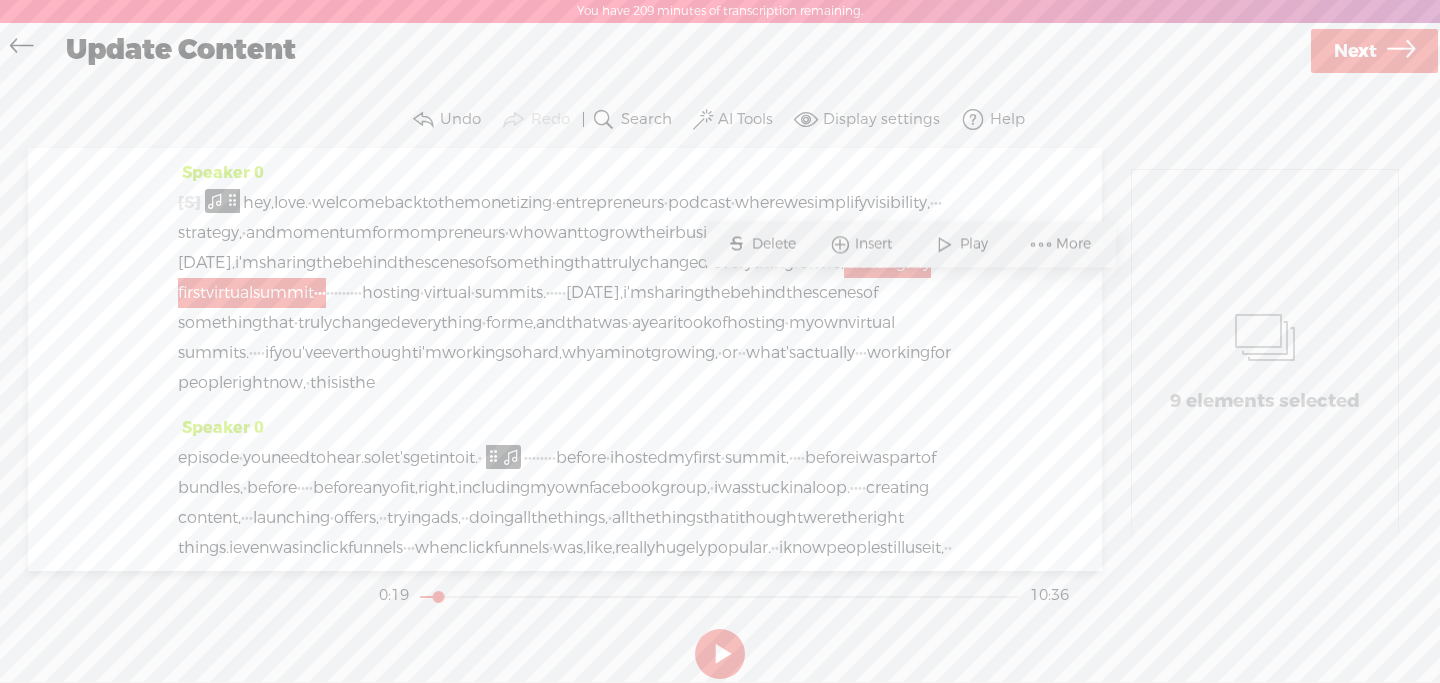 click on "Delete" at bounding box center [776, 244] 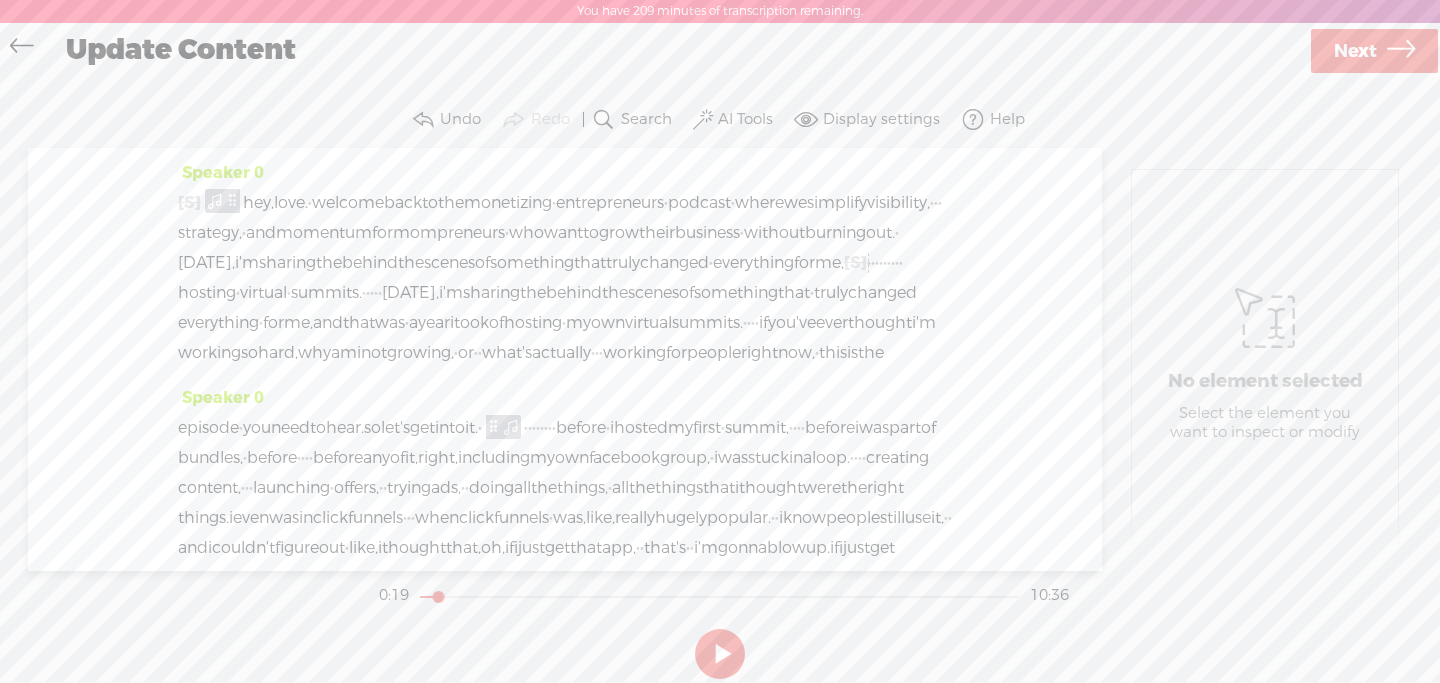 drag, startPoint x: 634, startPoint y: 294, endPoint x: 731, endPoint y: 294, distance: 97 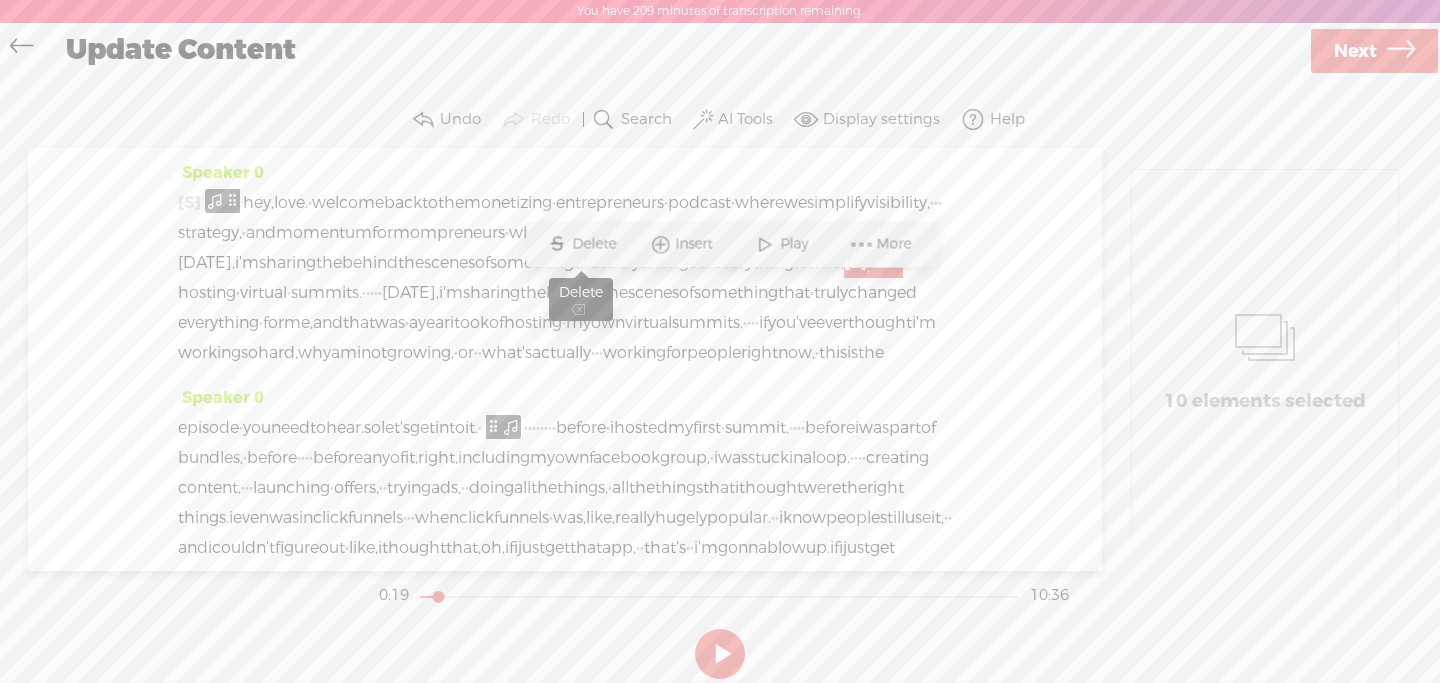 click on "Delete" at bounding box center [596, 244] 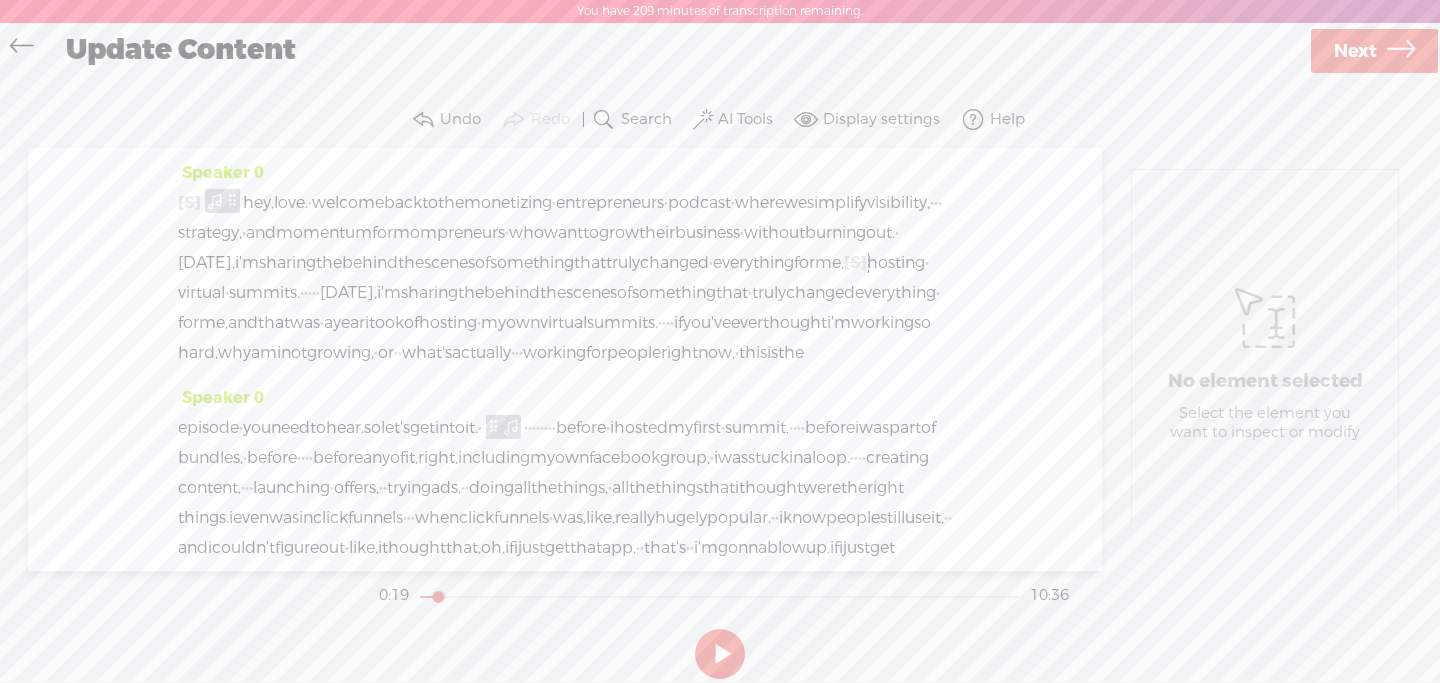 click on "for" at bounding box center (804, 263) 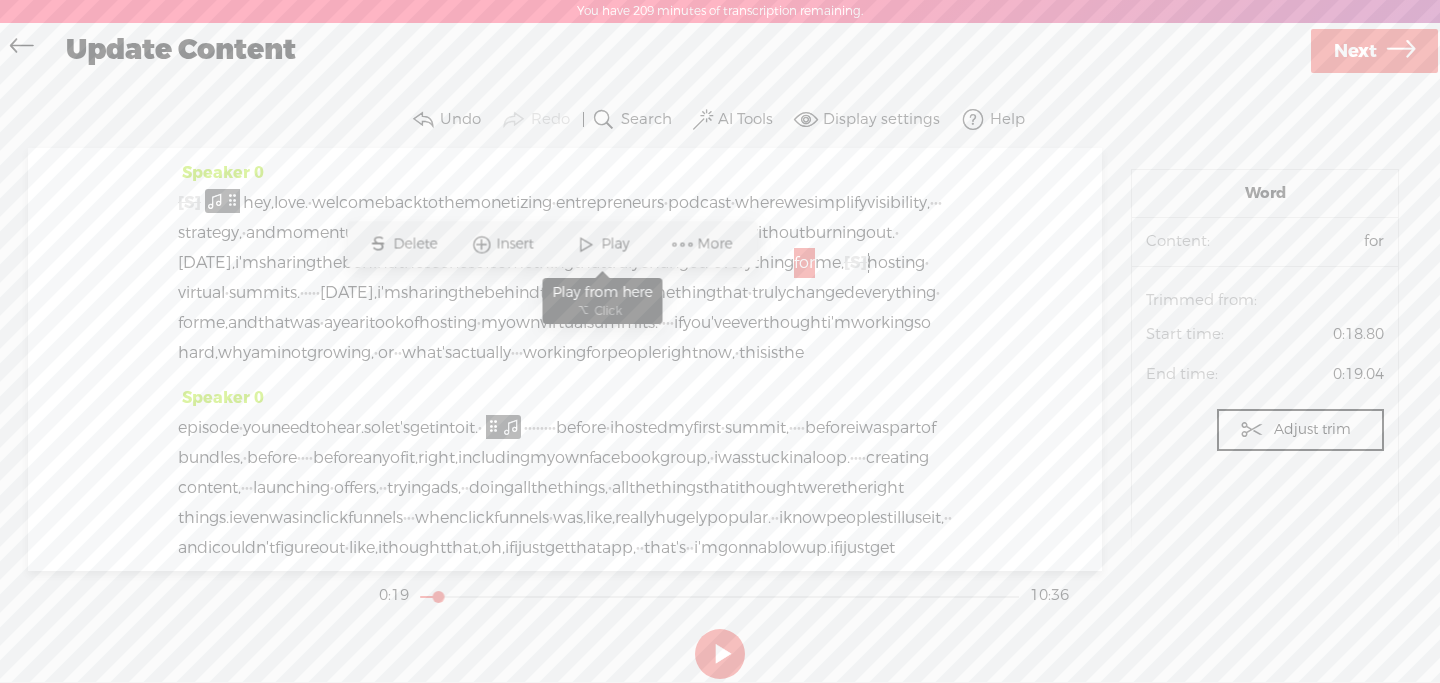 click on "Play" at bounding box center [617, 244] 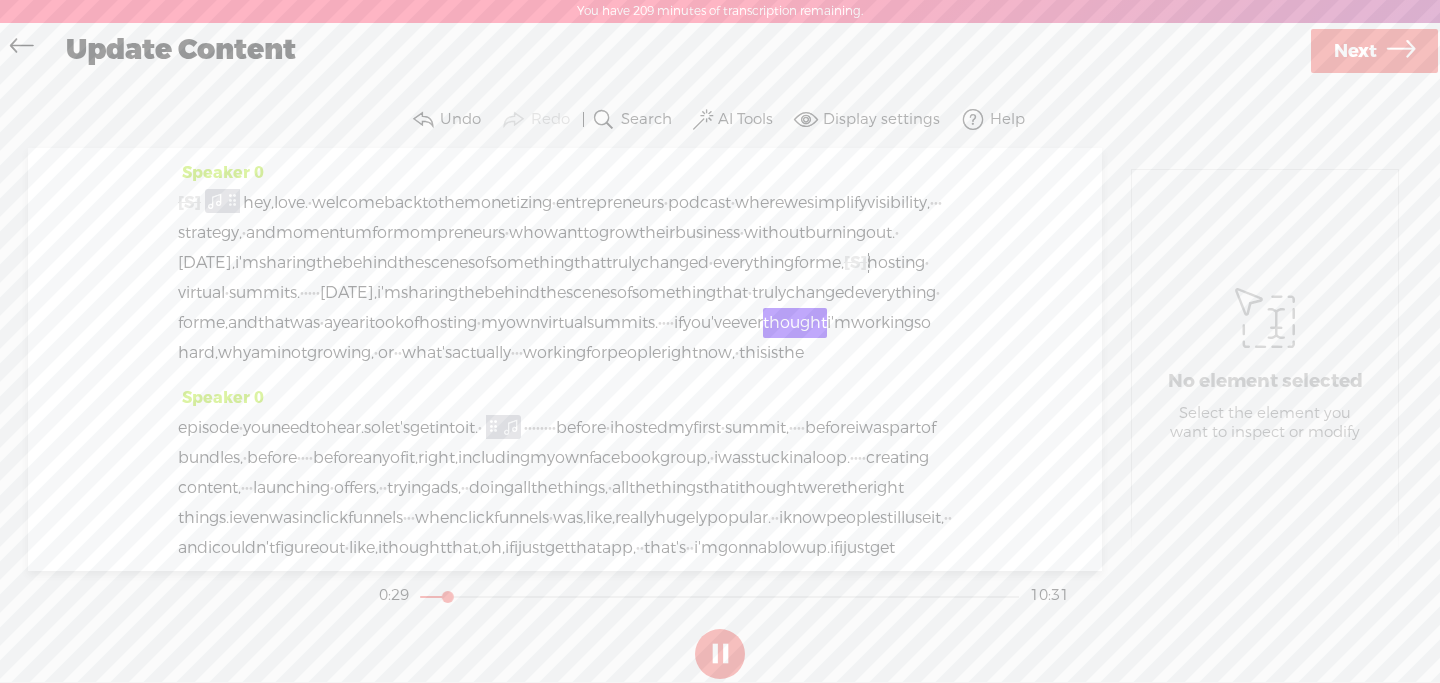 click at bounding box center (720, 654) 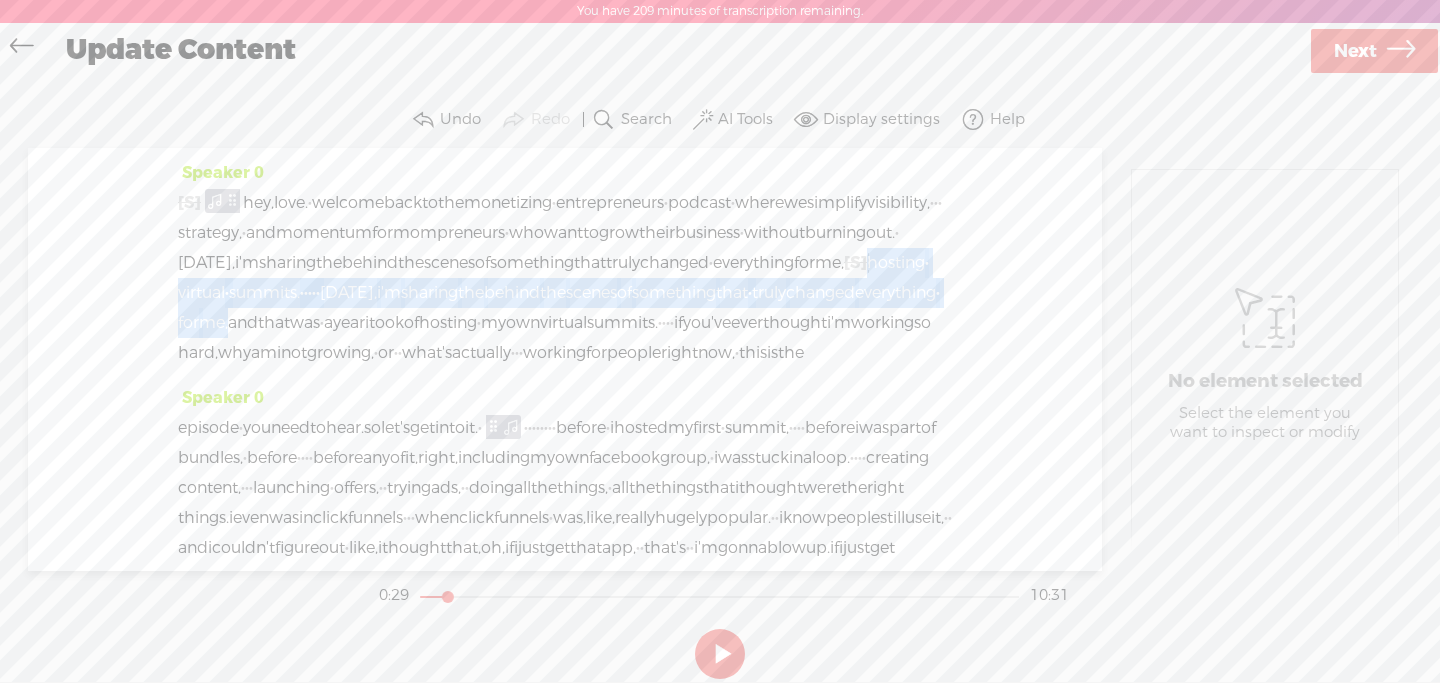 drag, startPoint x: 624, startPoint y: 291, endPoint x: 239, endPoint y: 354, distance: 390.12048 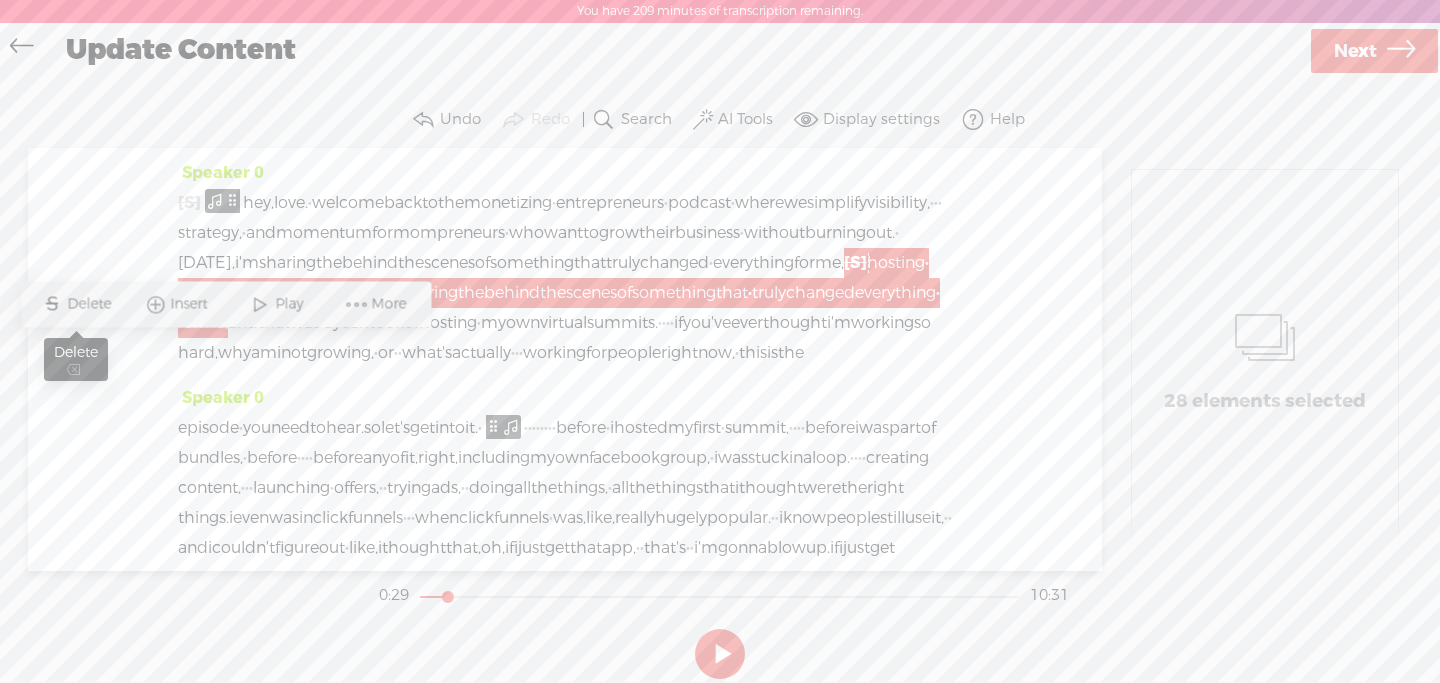 click on "Delete" at bounding box center (91, 304) 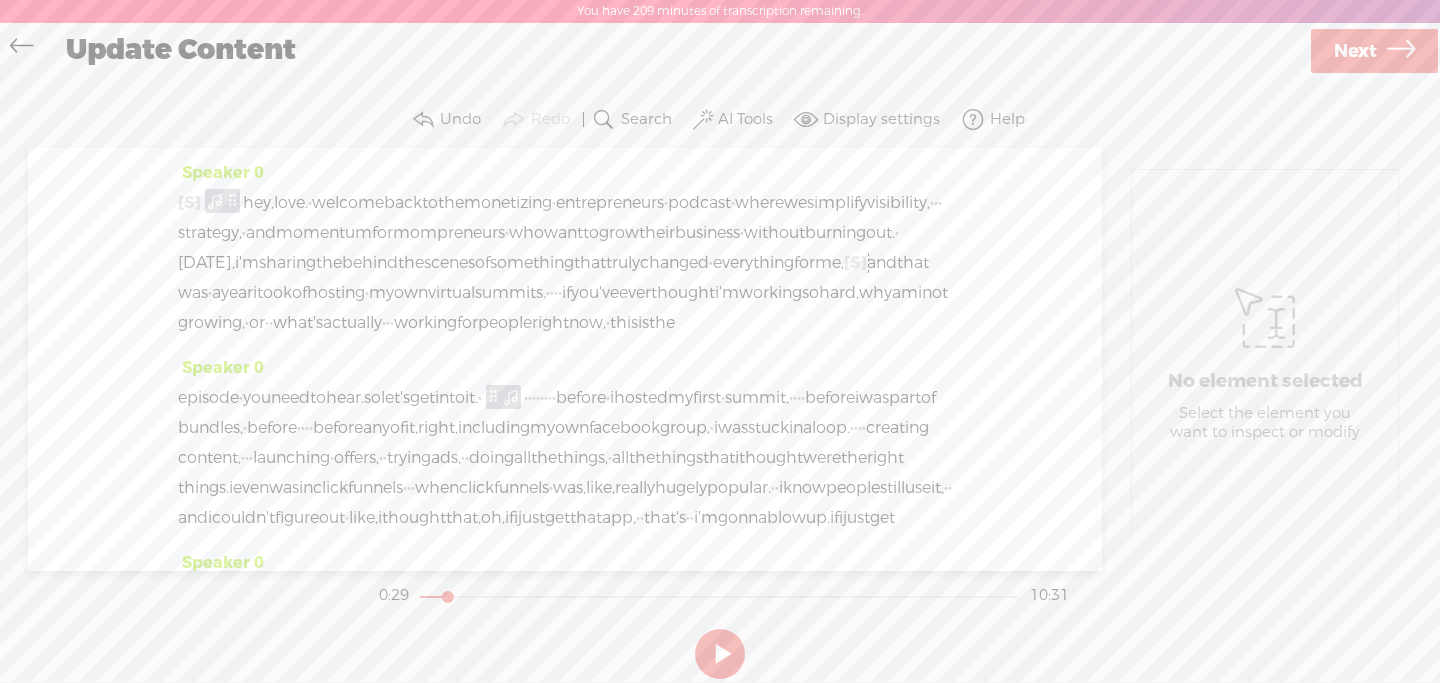 click on "everything" at bounding box center (753, 263) 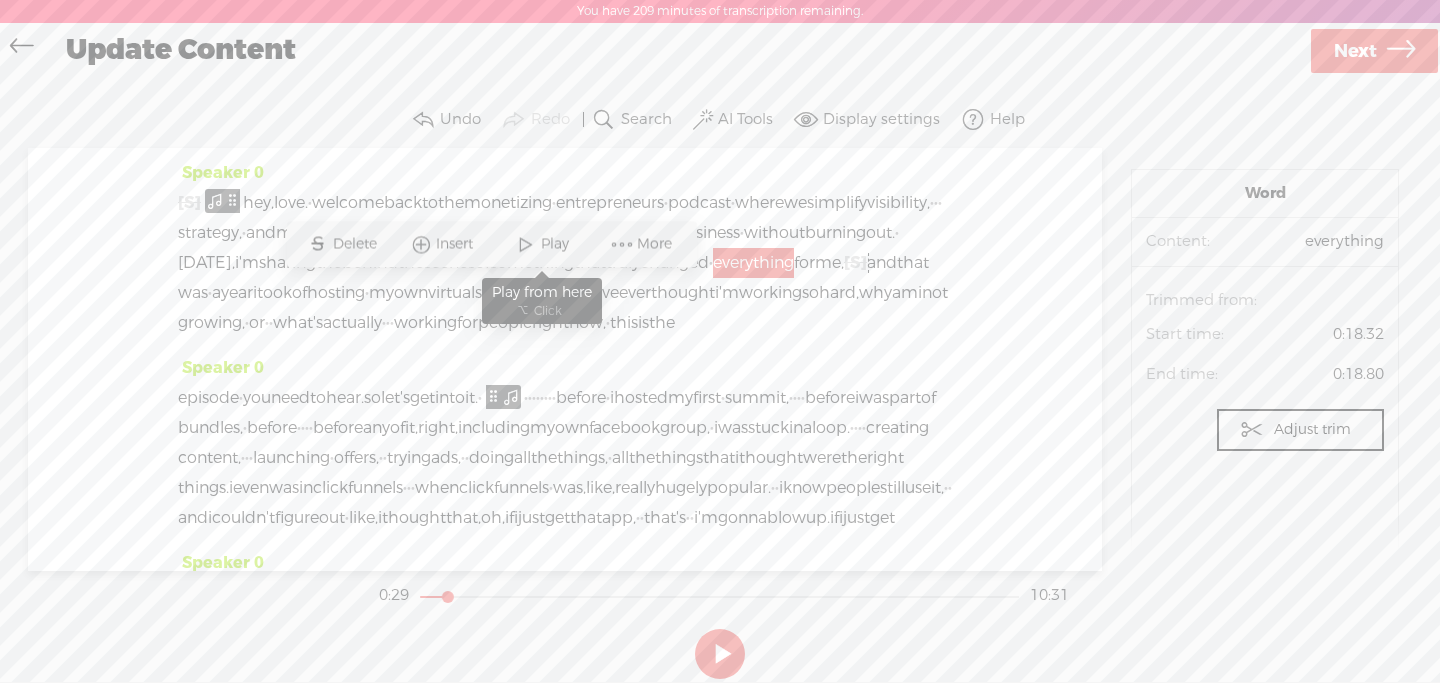 click at bounding box center (526, 244) 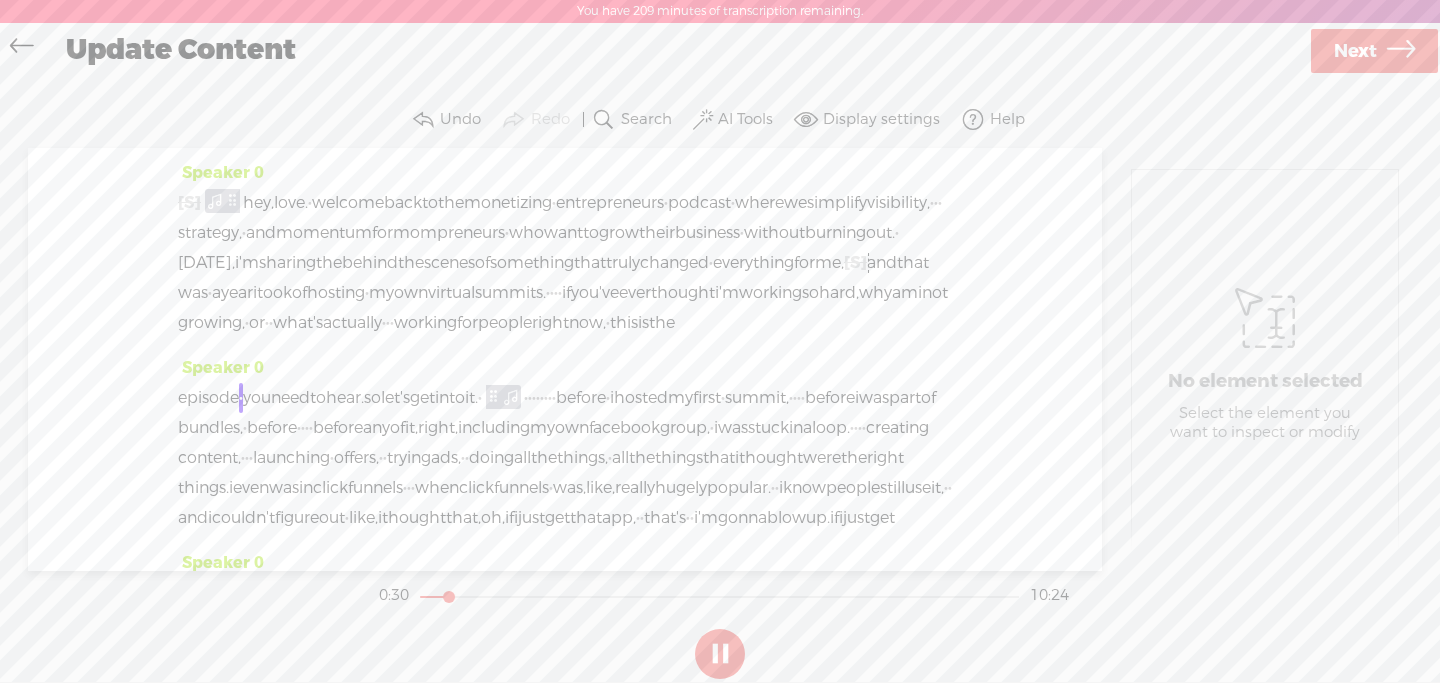 click at bounding box center [720, 654] 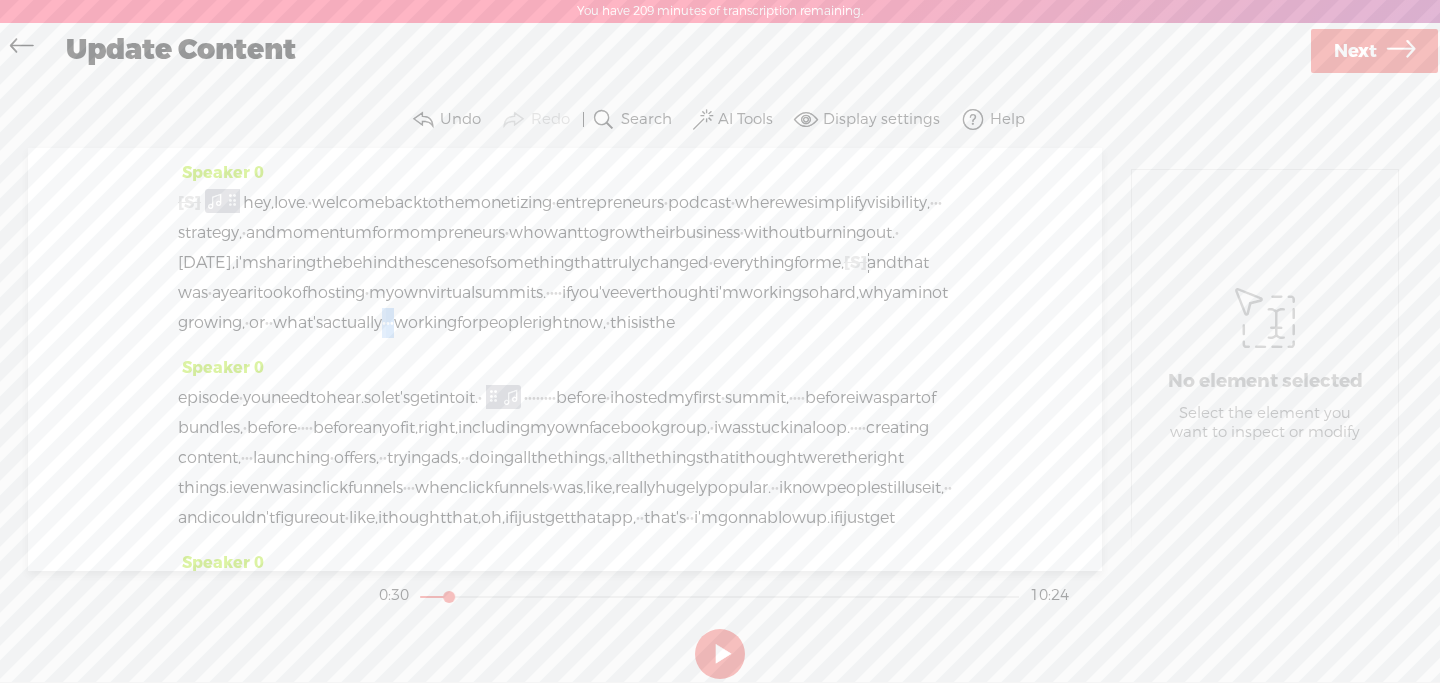 drag, startPoint x: 525, startPoint y: 352, endPoint x: 549, endPoint y: 351, distance: 24.020824 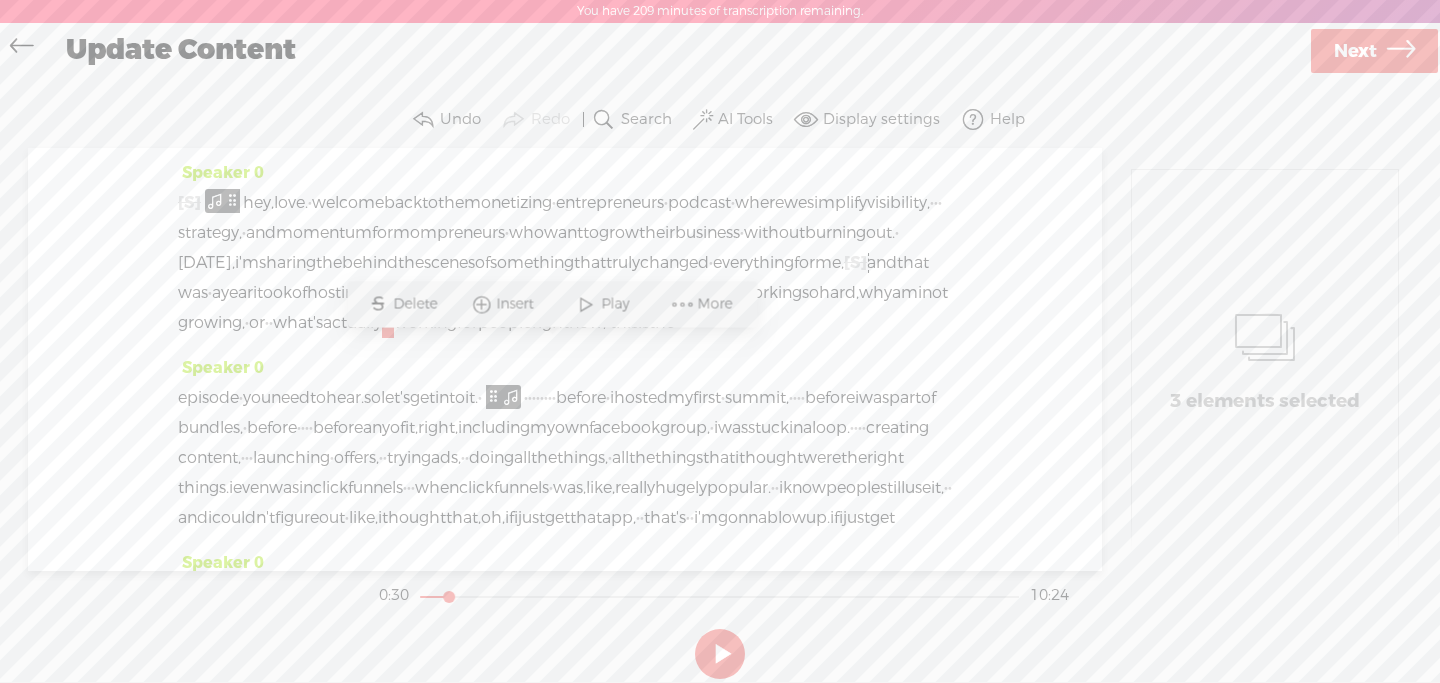 click on "Delete" at bounding box center (417, 304) 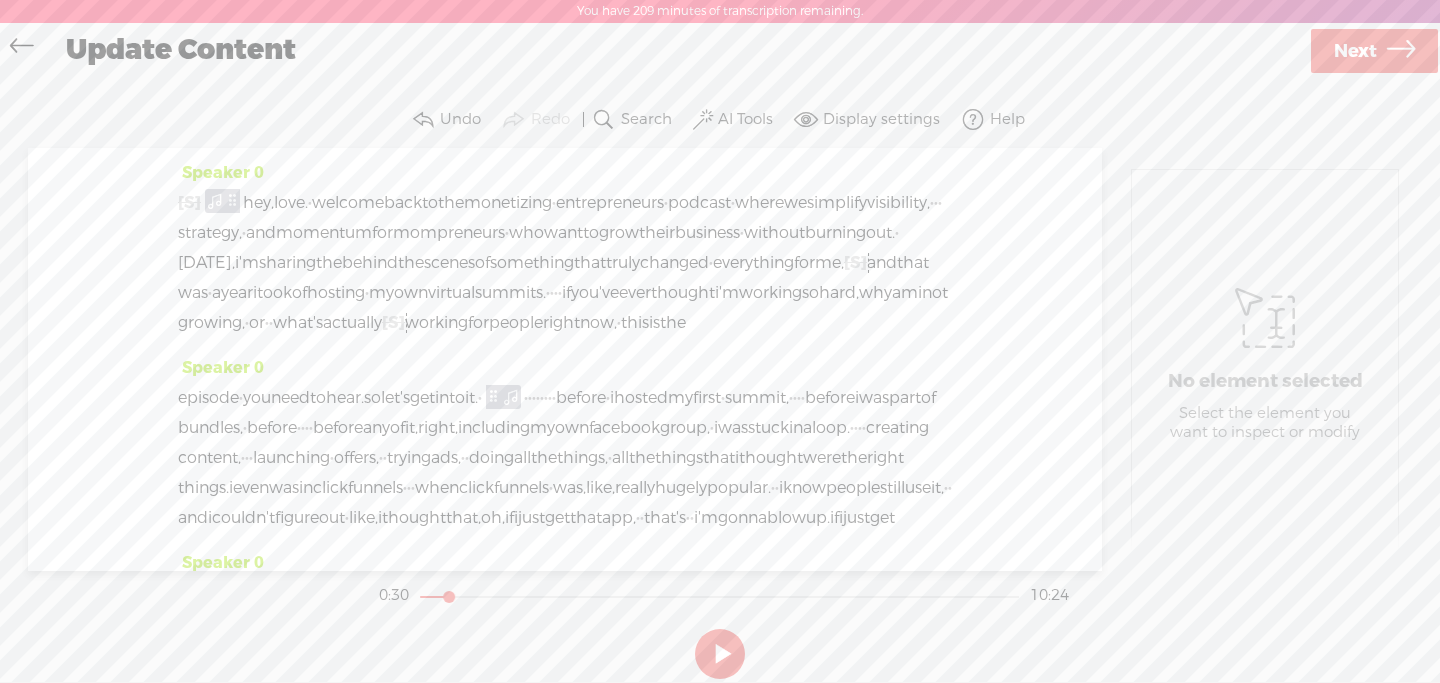click on "what's" at bounding box center [298, 323] 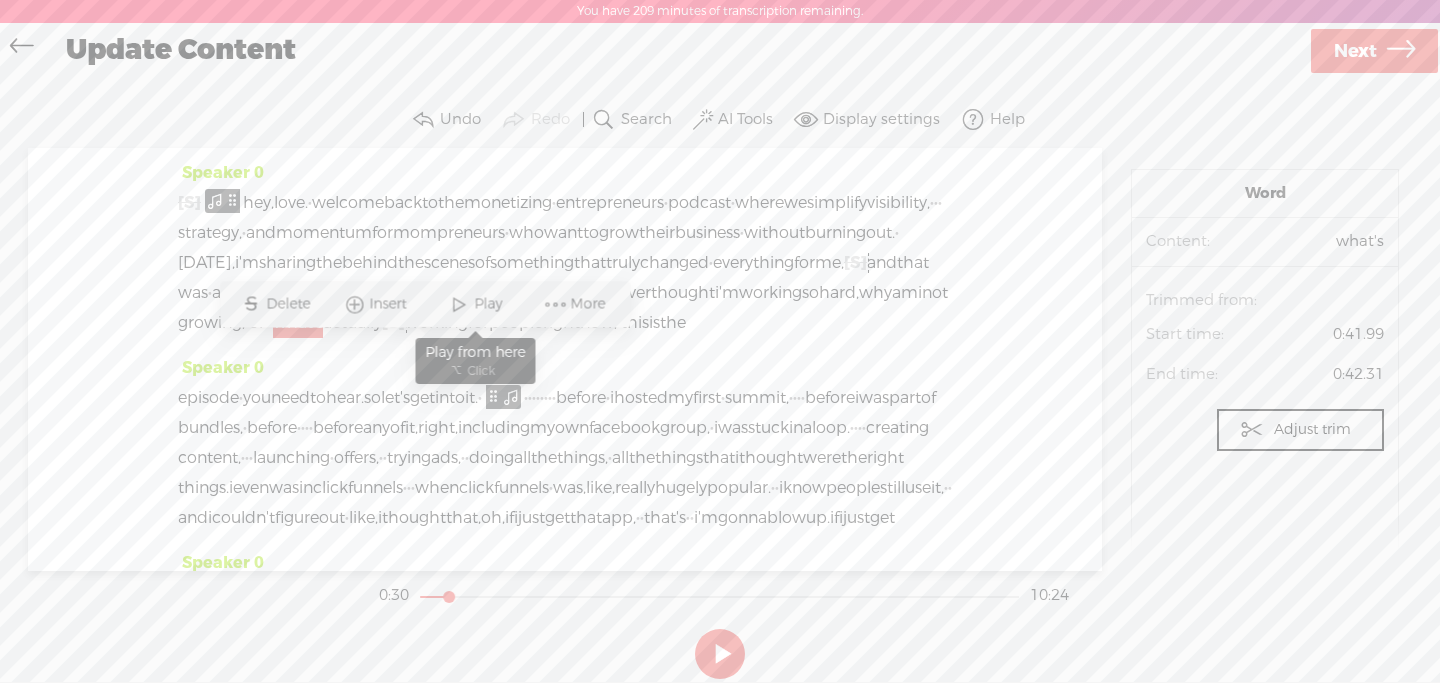 click on "Play" at bounding box center (490, 304) 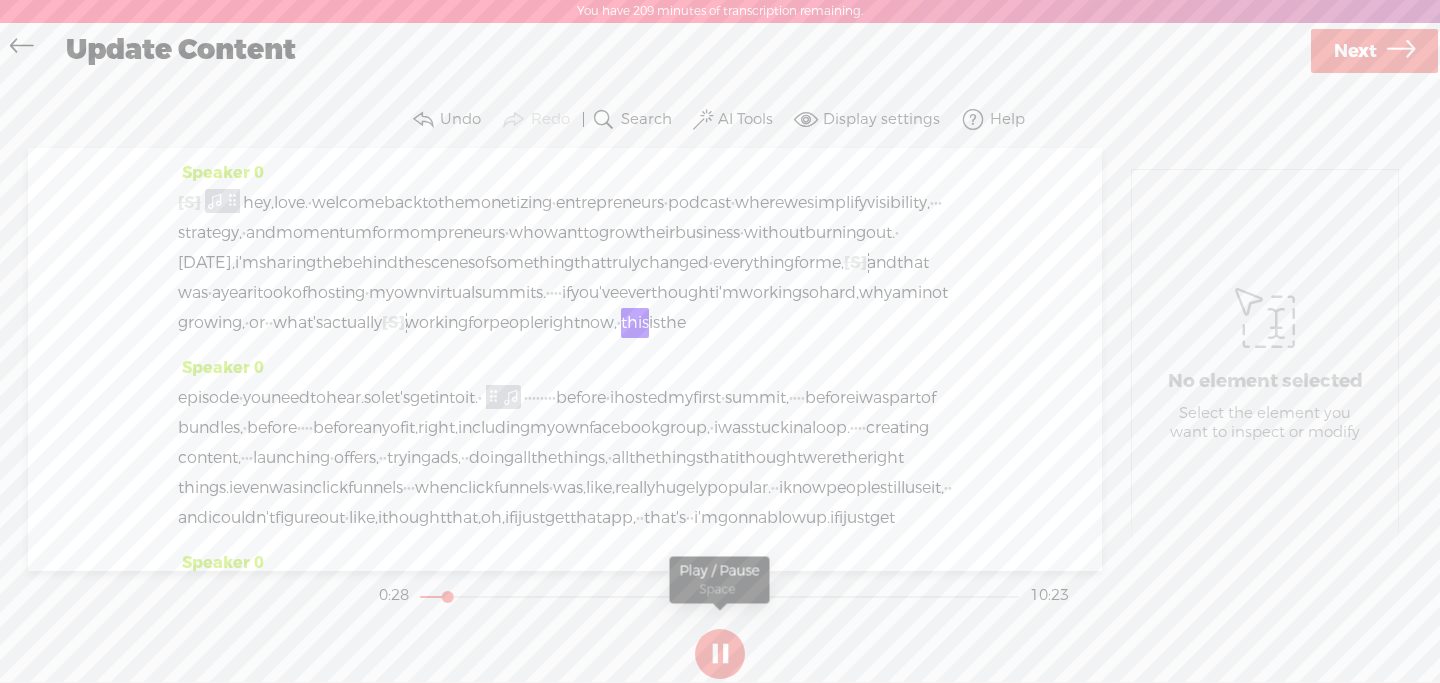 click at bounding box center (720, 654) 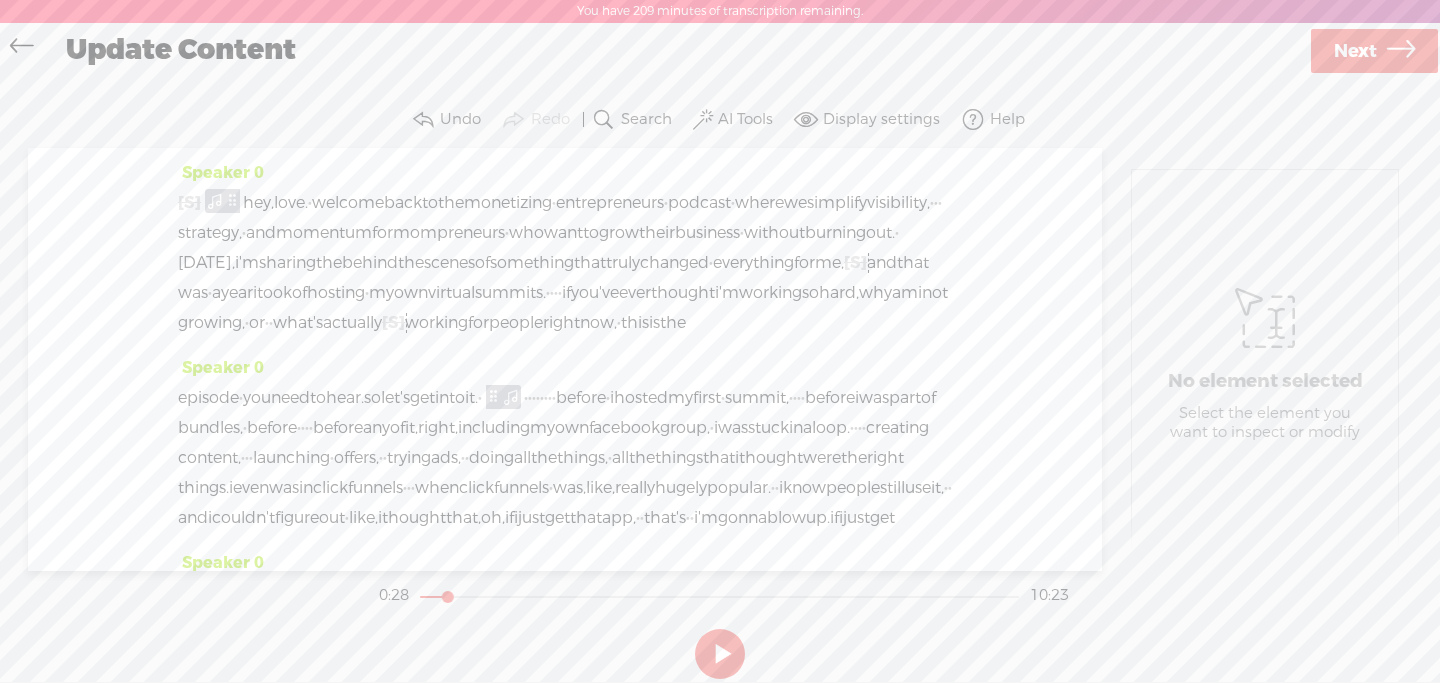 click on "Undo
Redo
Search
Remove Background Noise
AI Tools
Configure Magic Sound Enhancer™
Display settings
Autoscroll
Help" at bounding box center (720, 120) 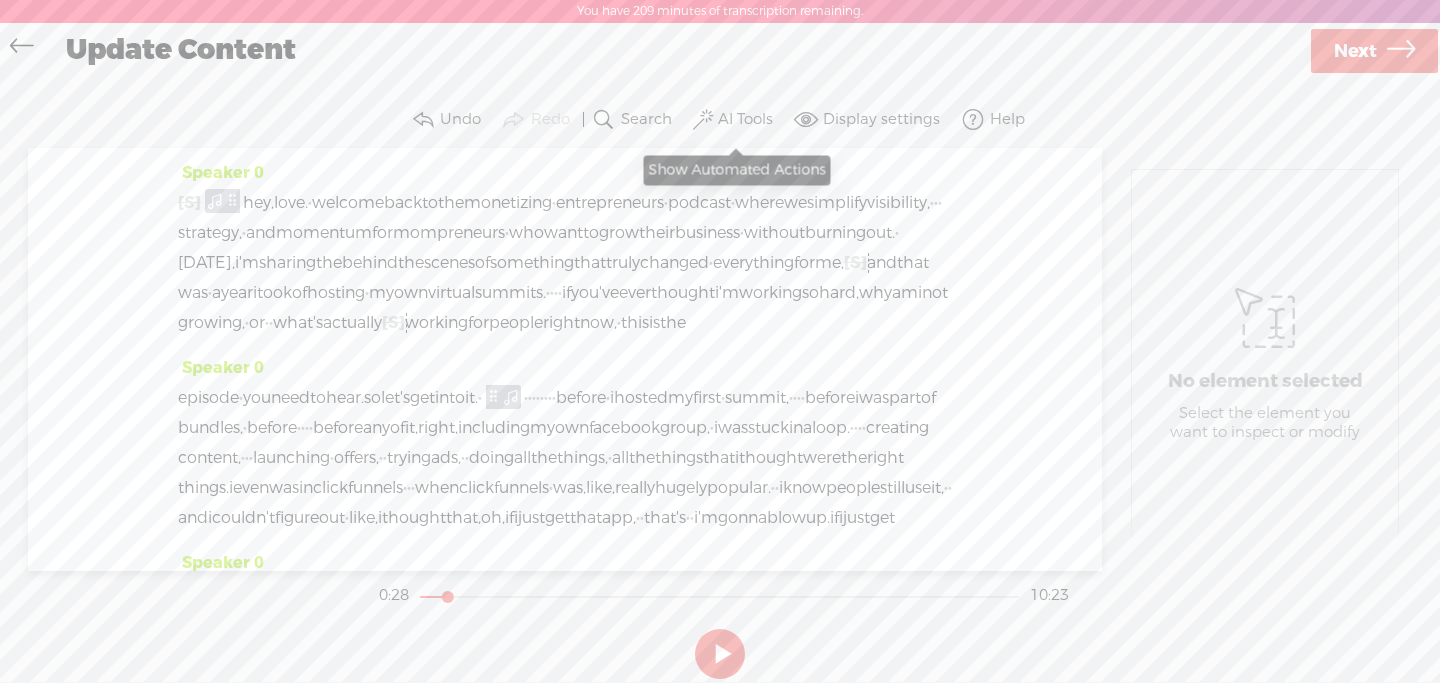 click on "AI Tools" at bounding box center (745, 120) 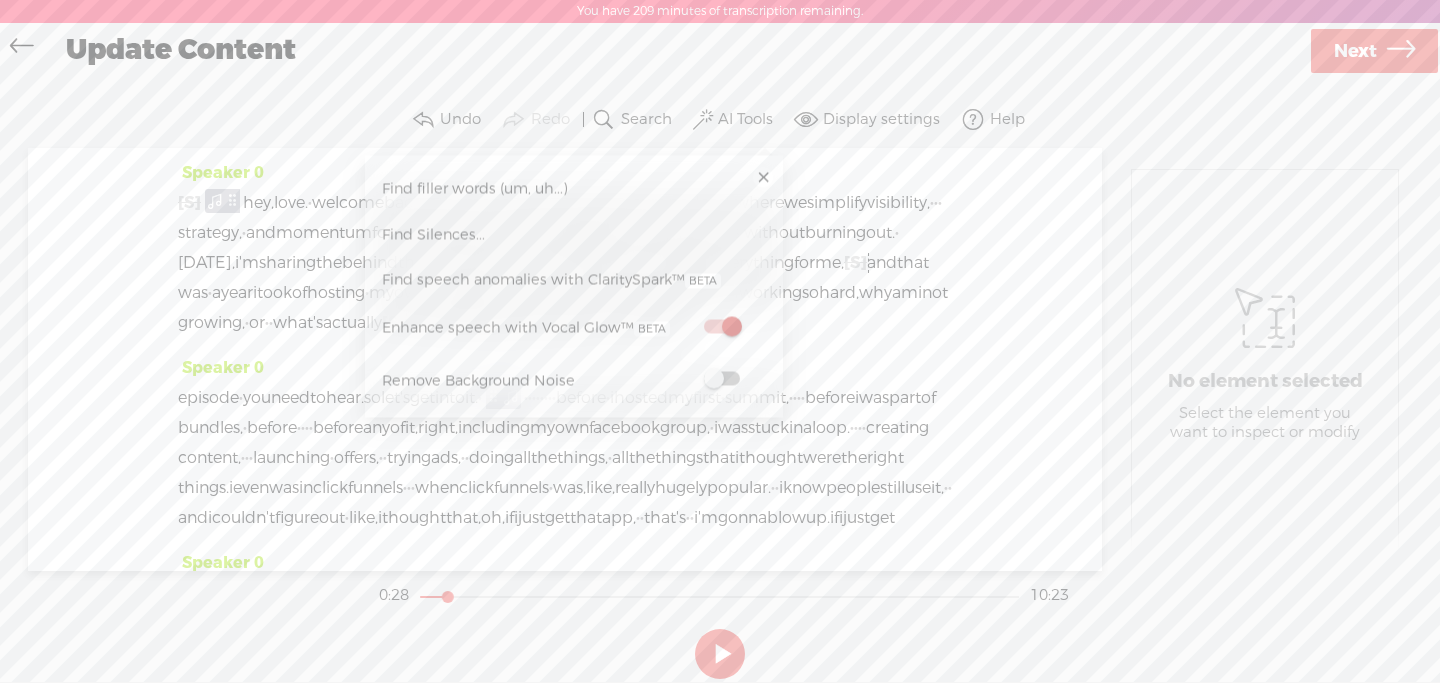 click on "Find Silences..." at bounding box center (433, 234) 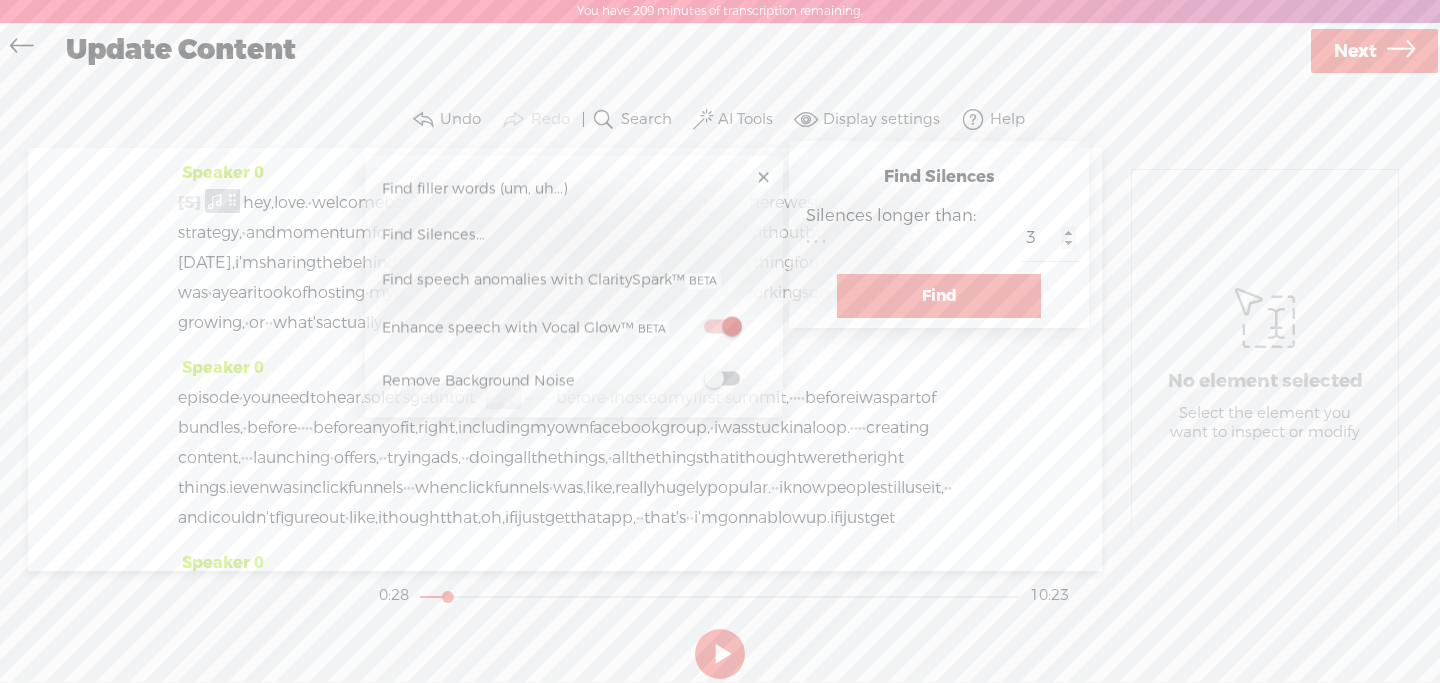 click on "Find" at bounding box center [939, 296] 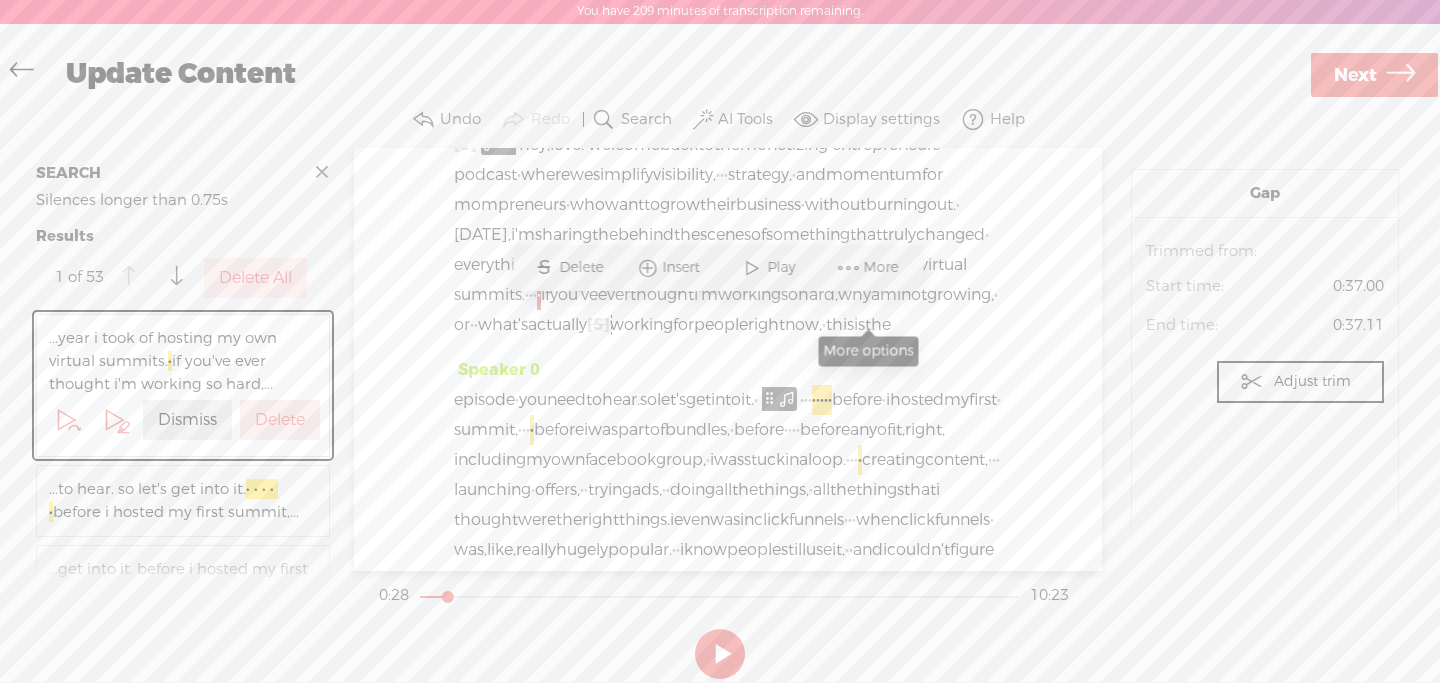 scroll, scrollTop: 70, scrollLeft: 0, axis: vertical 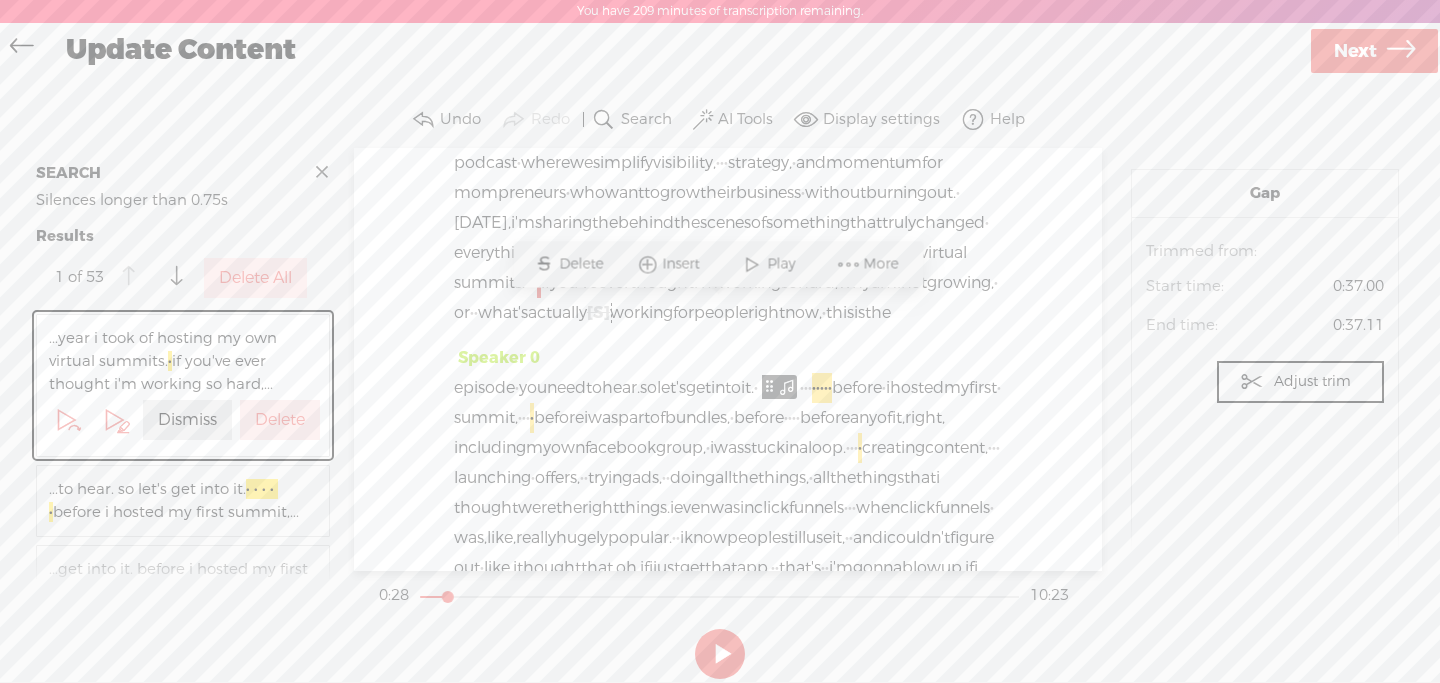 click on "Dismiss" at bounding box center (187, 420) 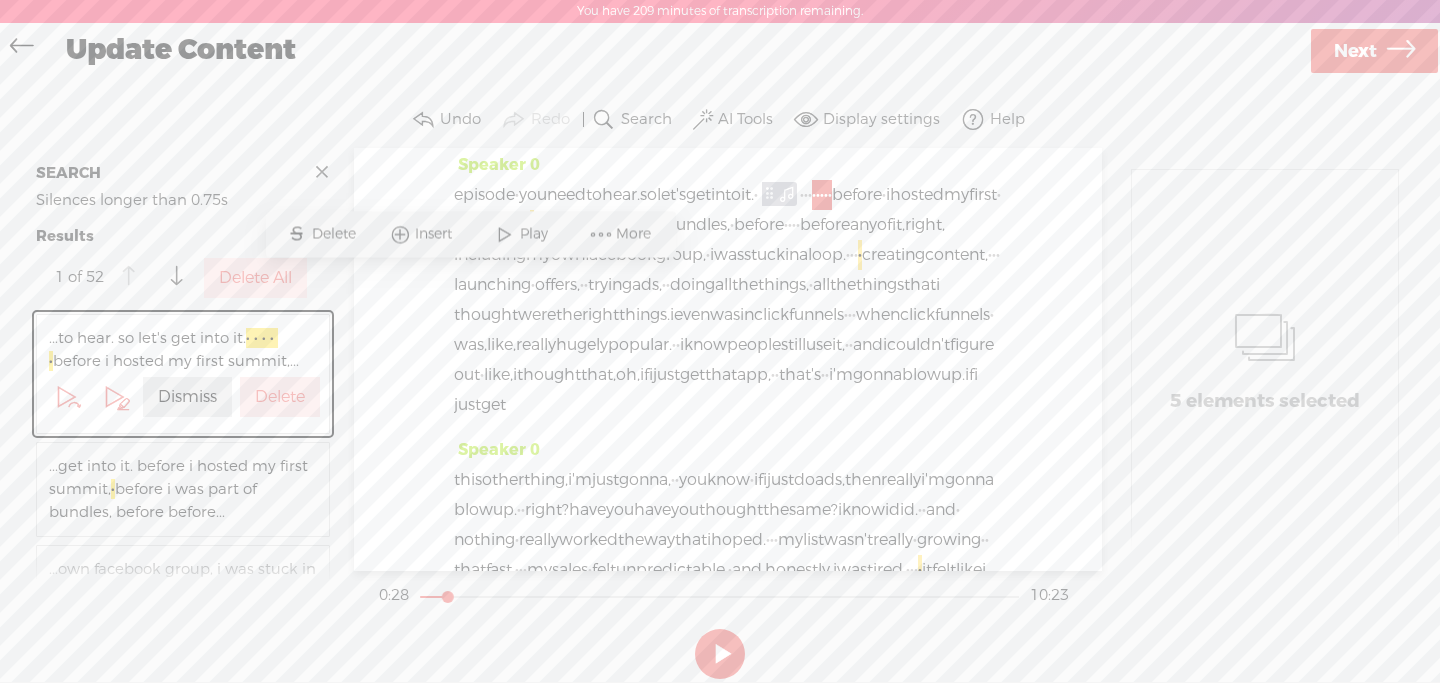 scroll, scrollTop: 265, scrollLeft: 0, axis: vertical 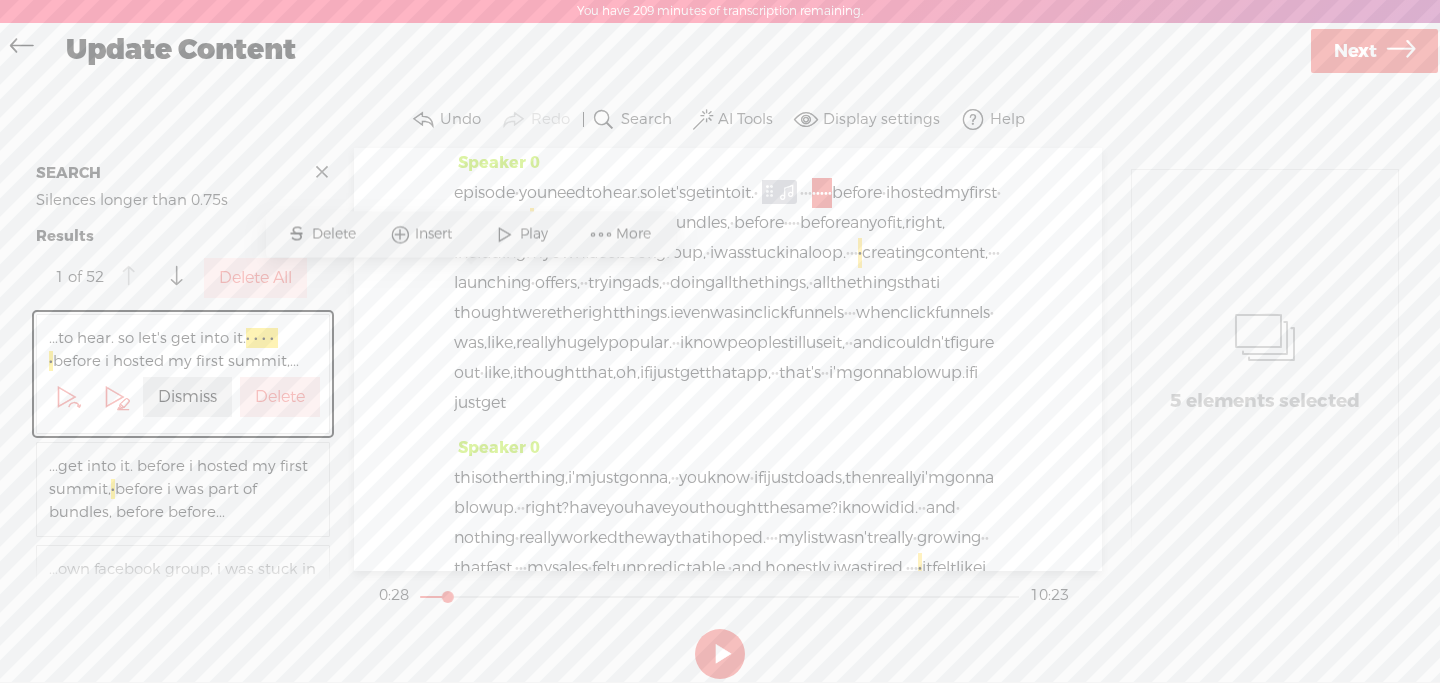 click on "Delete" at bounding box center [280, 397] 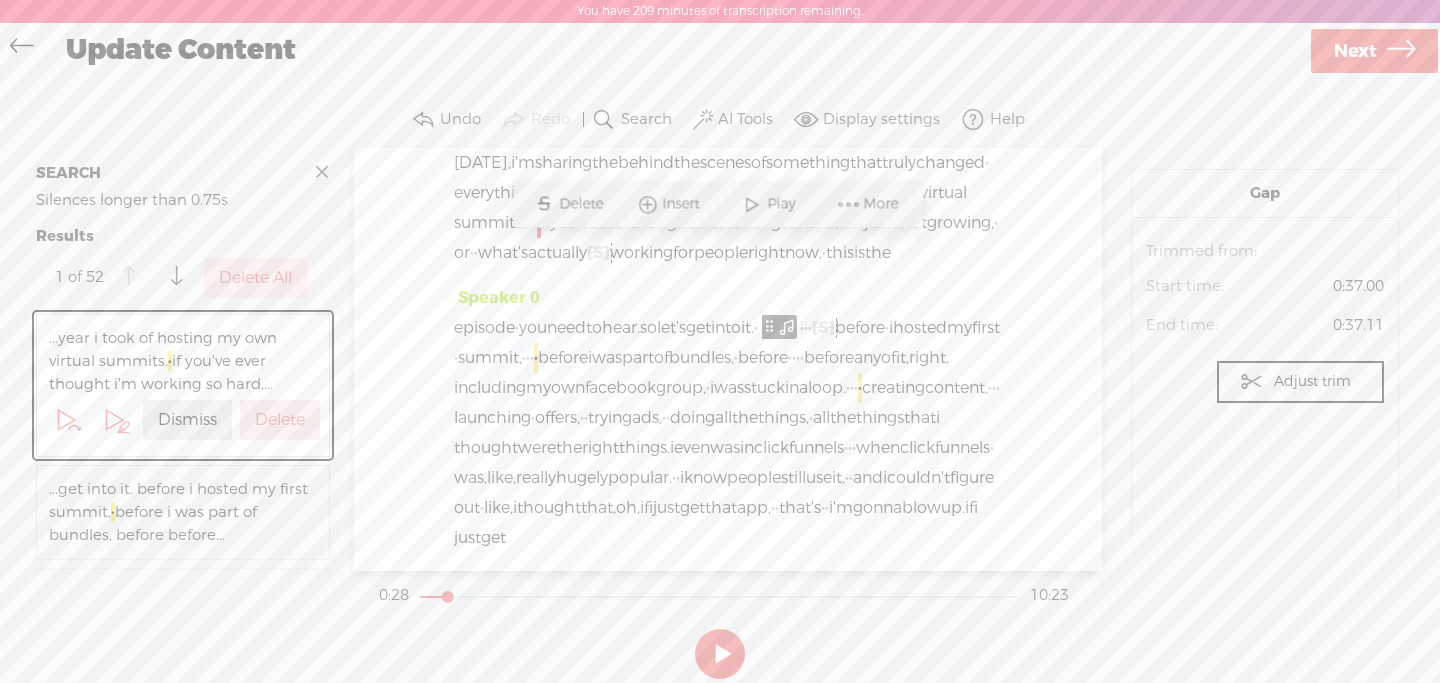 click on "Dismiss" at bounding box center (187, 420) 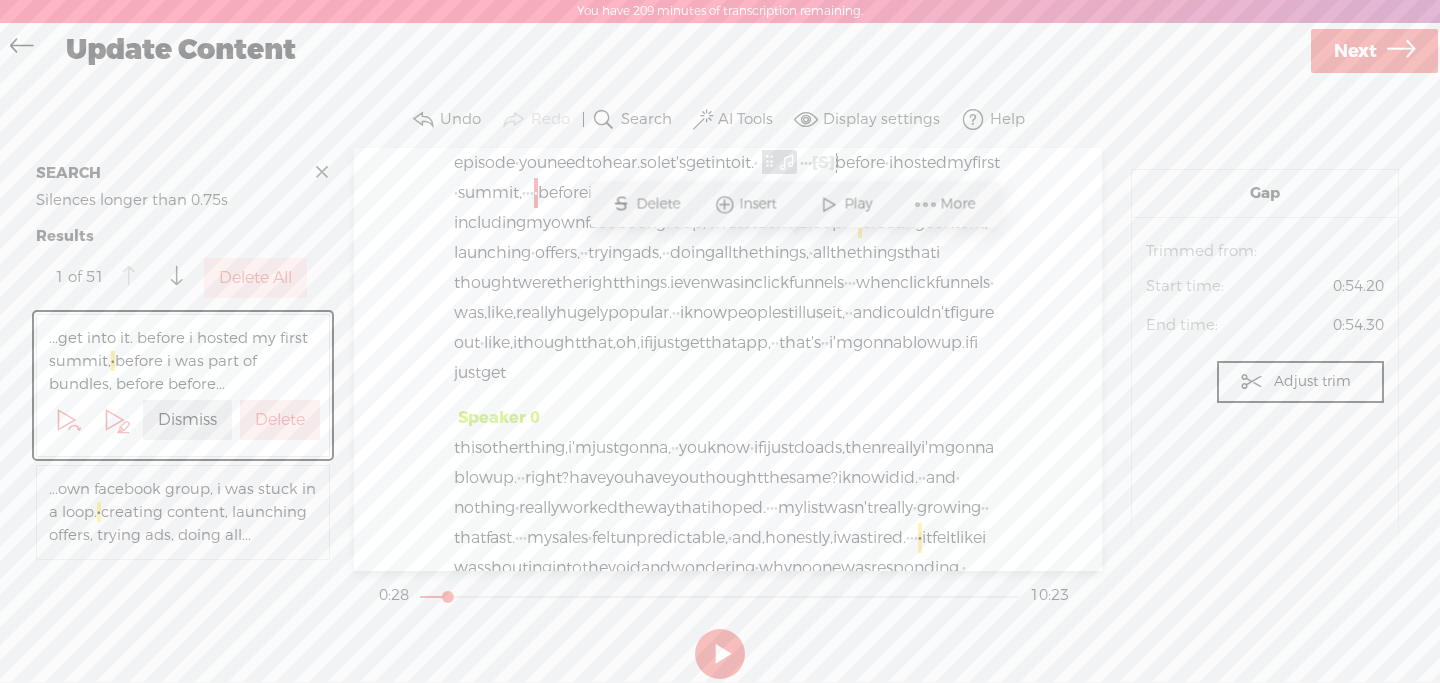 click on "Dismiss" at bounding box center [187, 420] 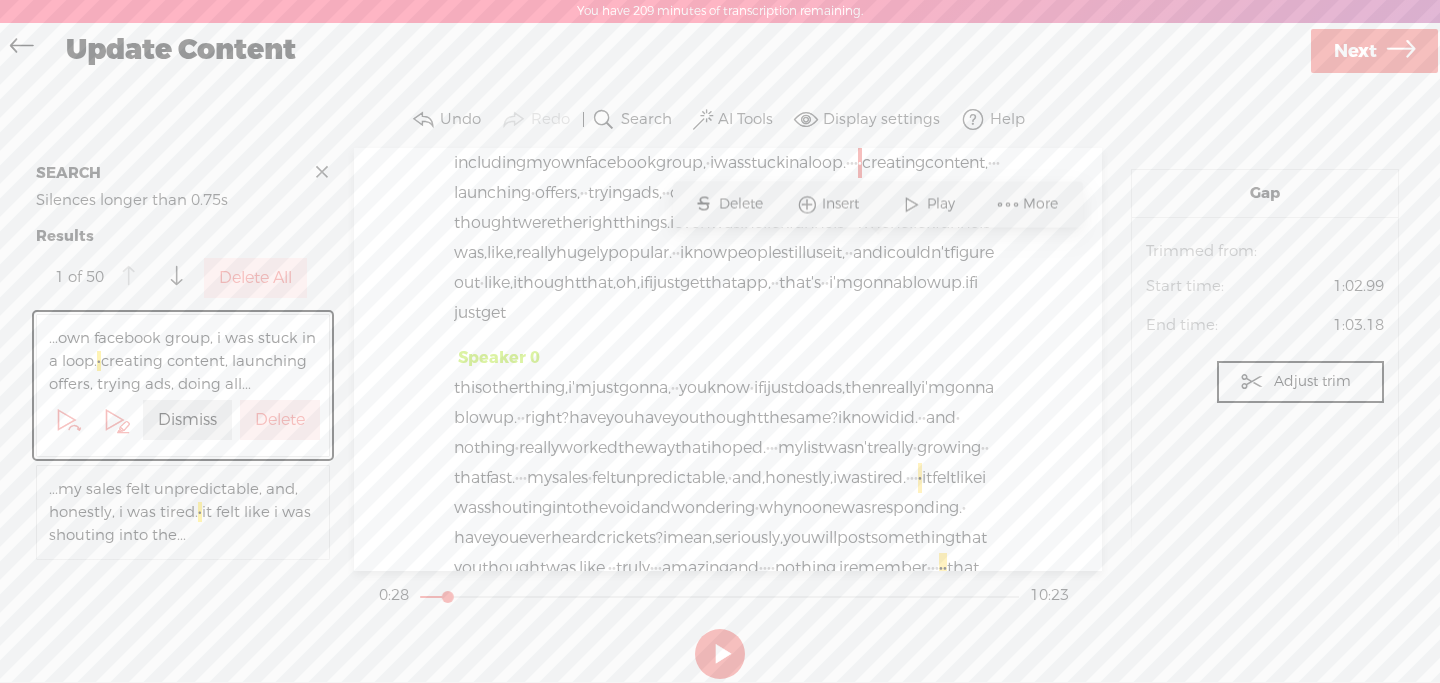 click on "Dismiss" at bounding box center [187, 420] 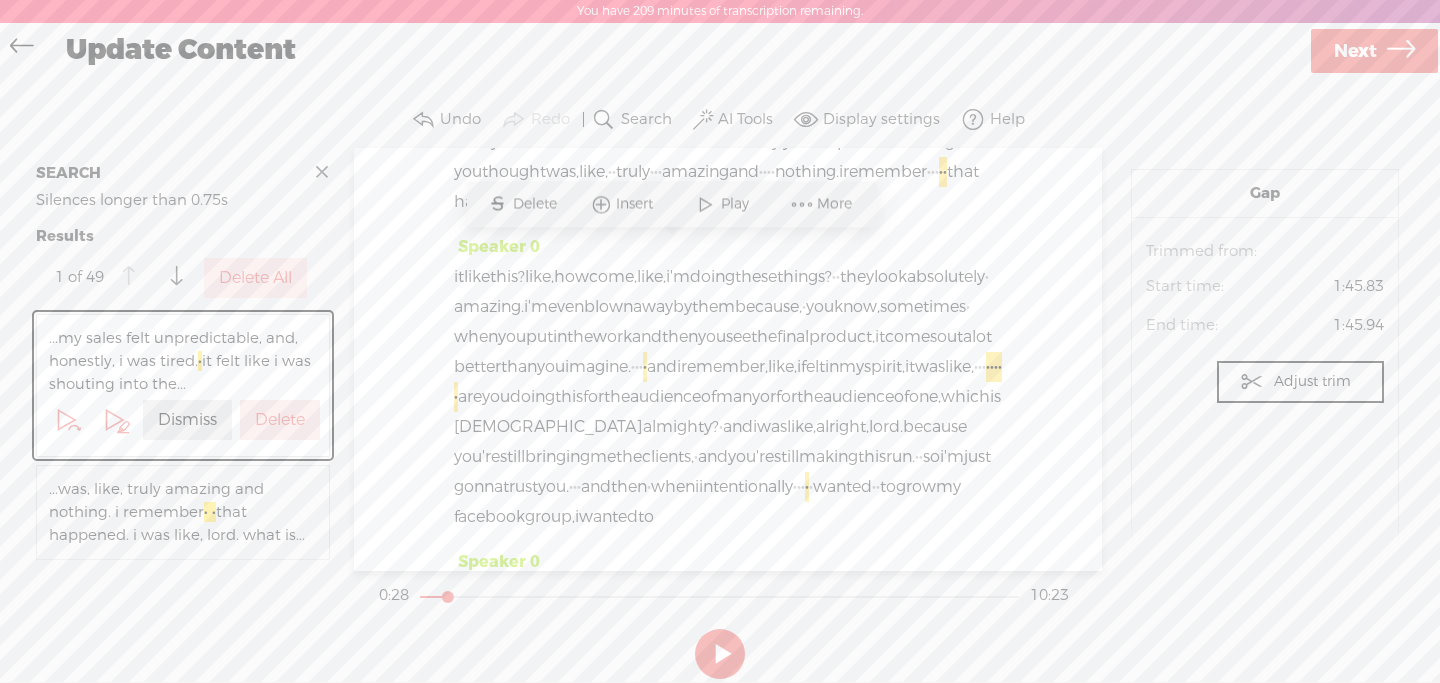 scroll, scrollTop: 760, scrollLeft: 0, axis: vertical 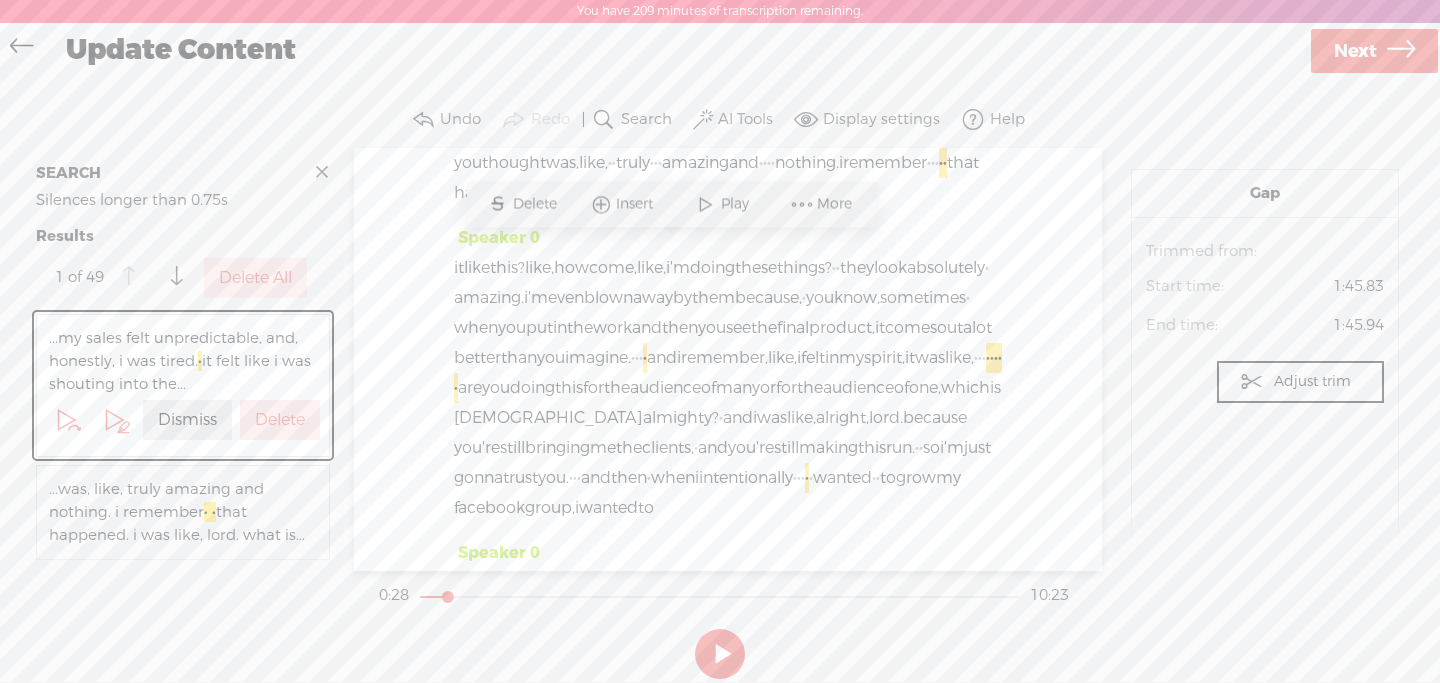 click on "Dismiss" at bounding box center [187, 420] 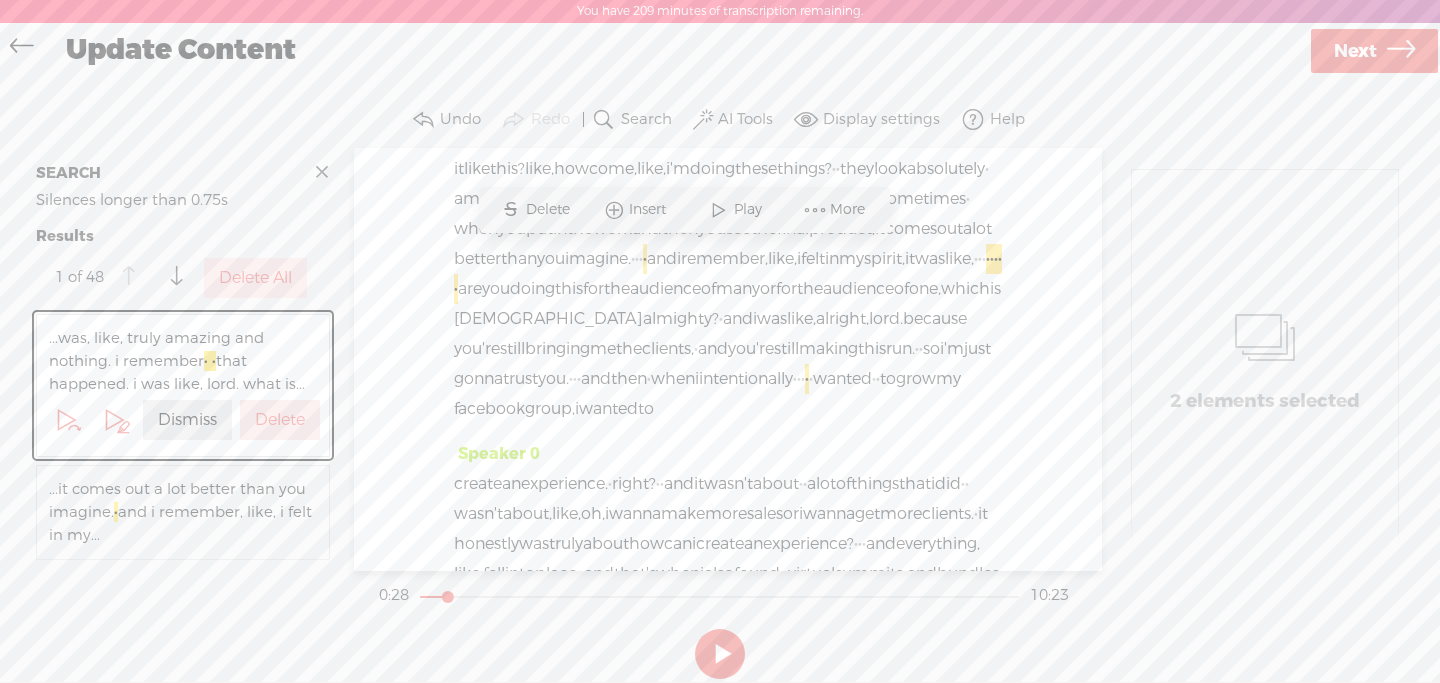 scroll, scrollTop: 880, scrollLeft: 0, axis: vertical 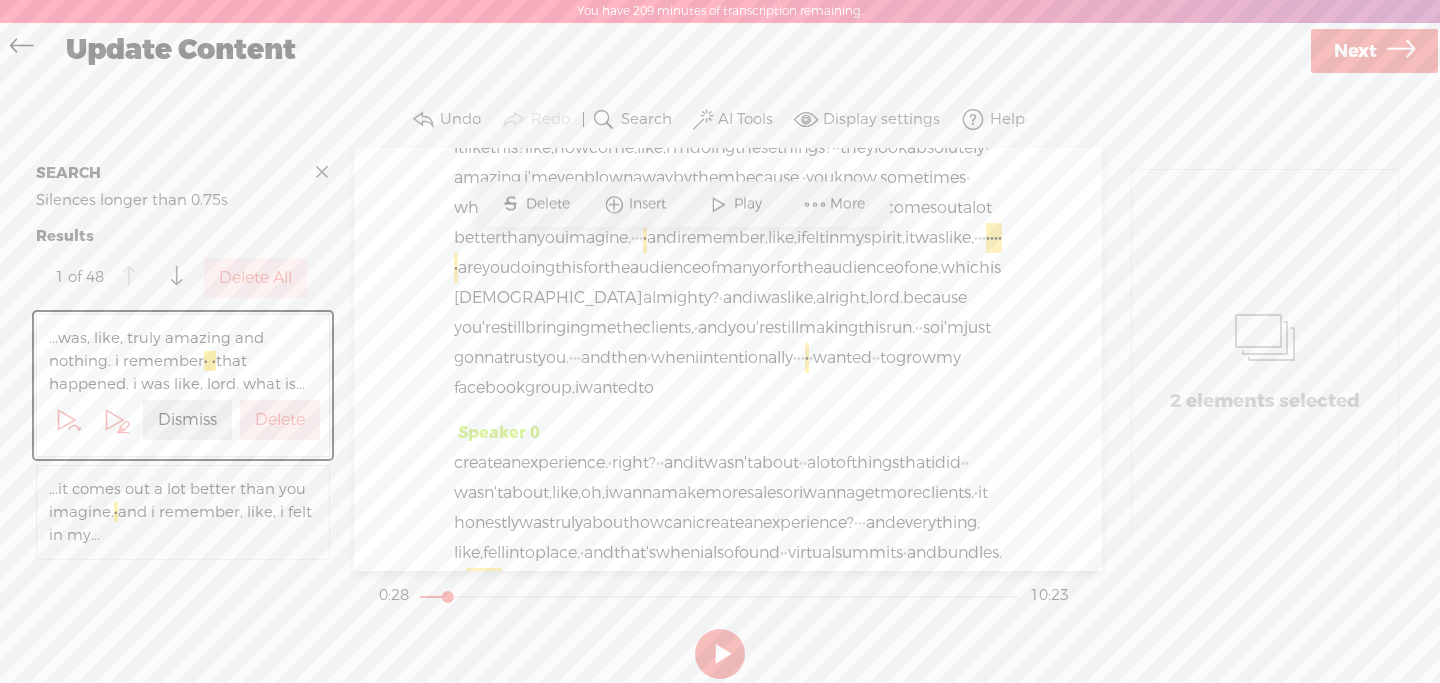 click on "Delete" at bounding box center (280, 420) 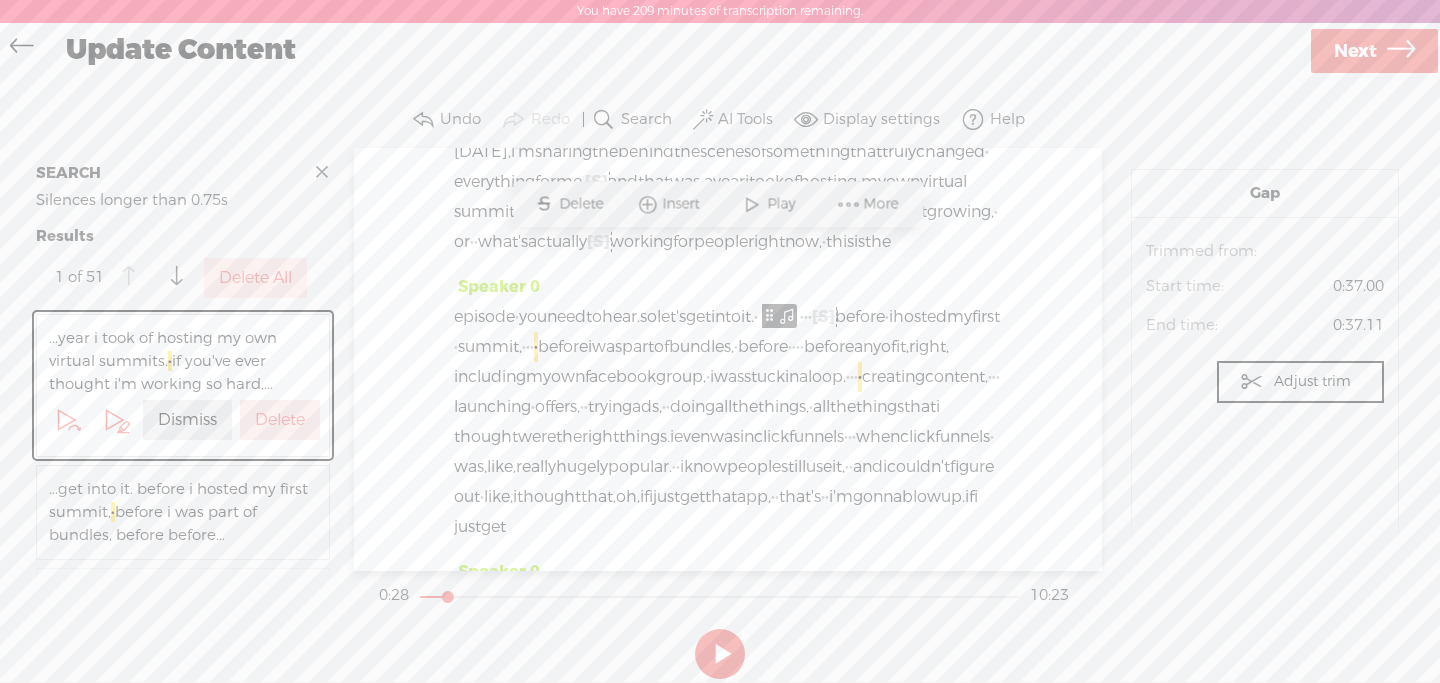 scroll, scrollTop: 130, scrollLeft: 0, axis: vertical 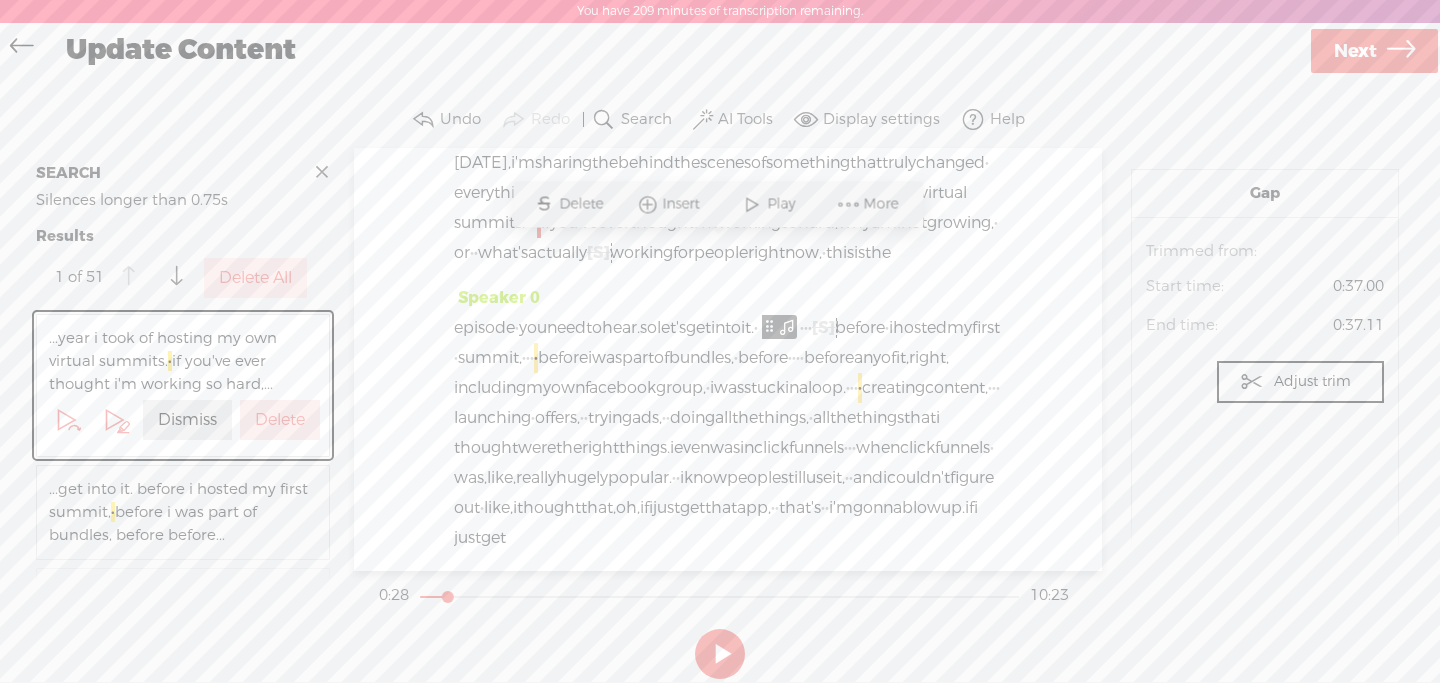click on "Delete All" at bounding box center [255, 278] 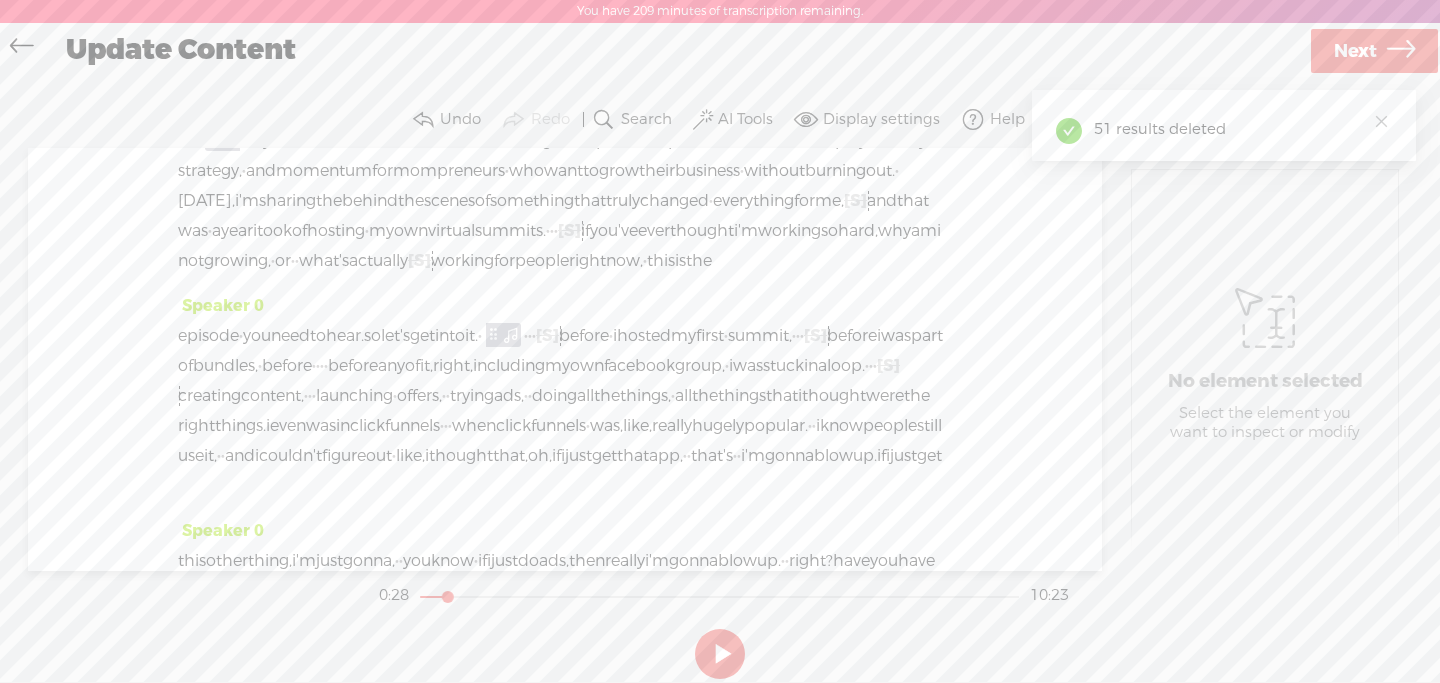 scroll, scrollTop: 0, scrollLeft: 0, axis: both 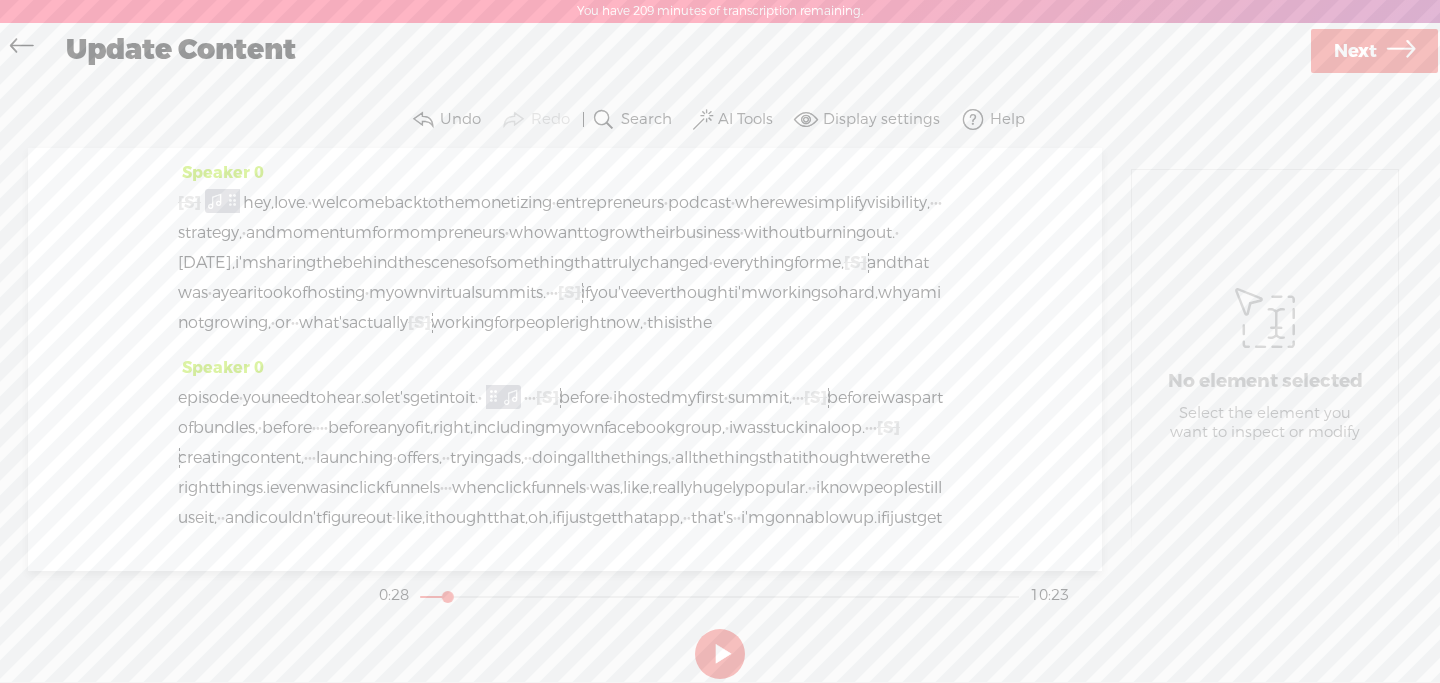 click on "everything" at bounding box center [753, 263] 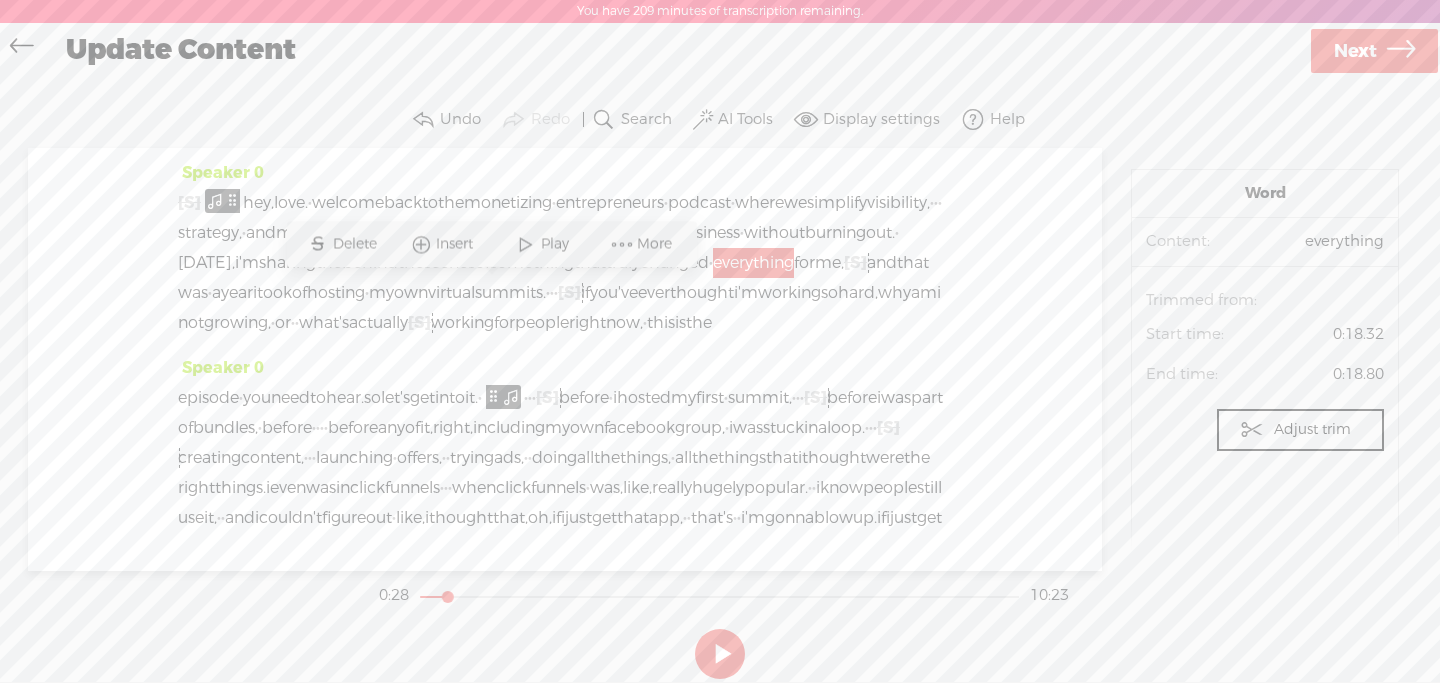 click on "Play" at bounding box center [557, 244] 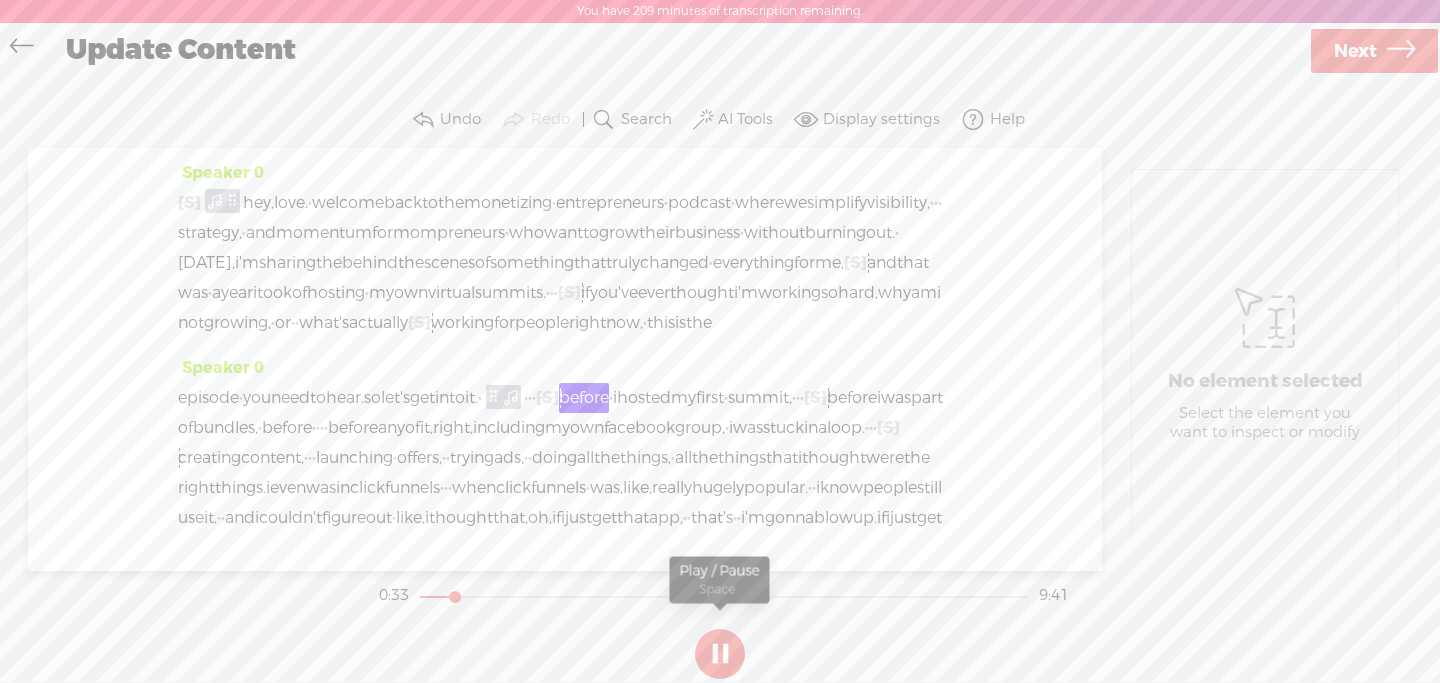click at bounding box center (720, 654) 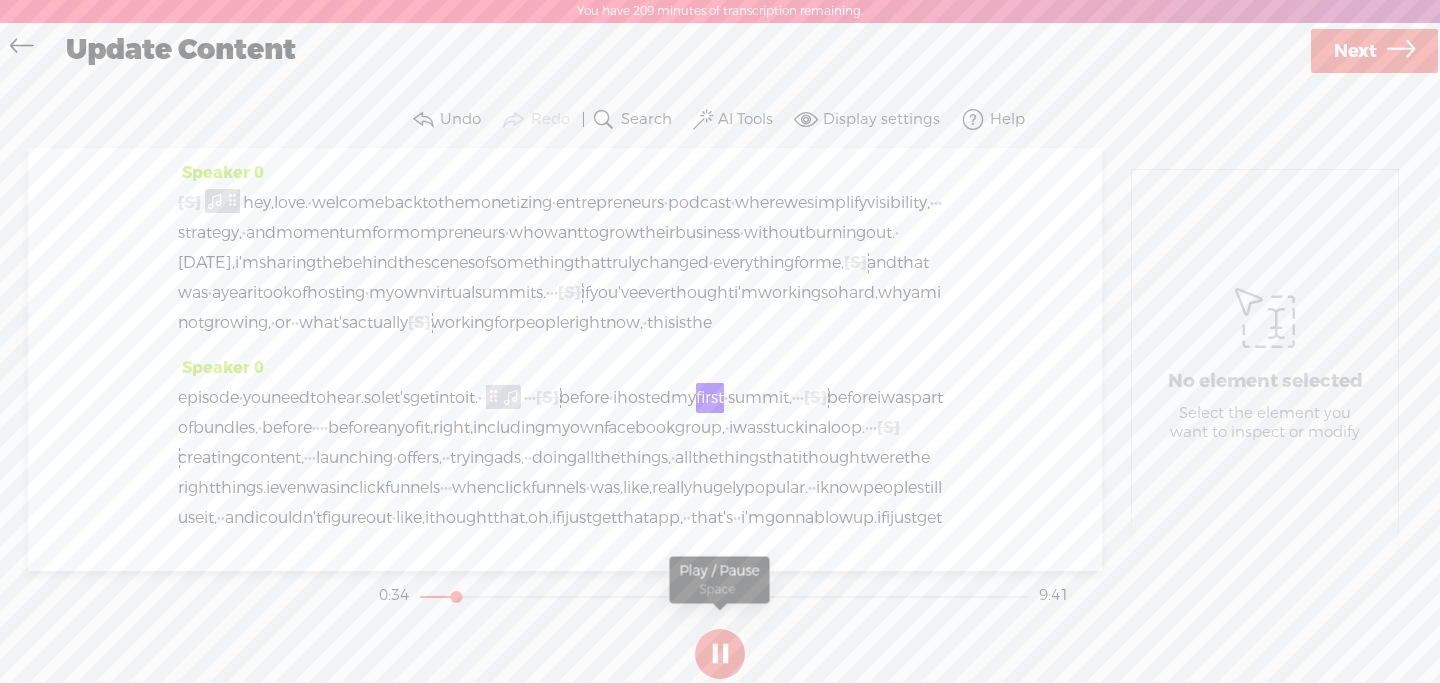 click at bounding box center (720, 654) 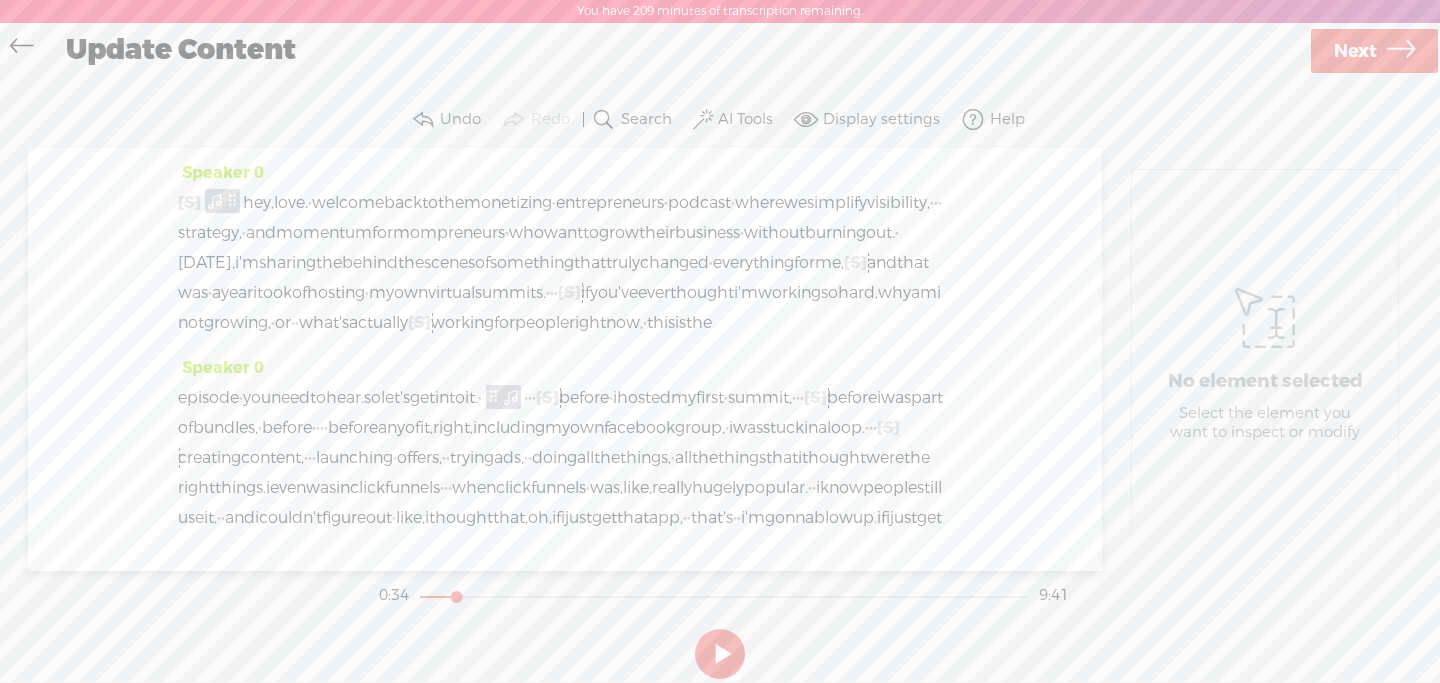 click on "·" at bounding box center (534, 398) 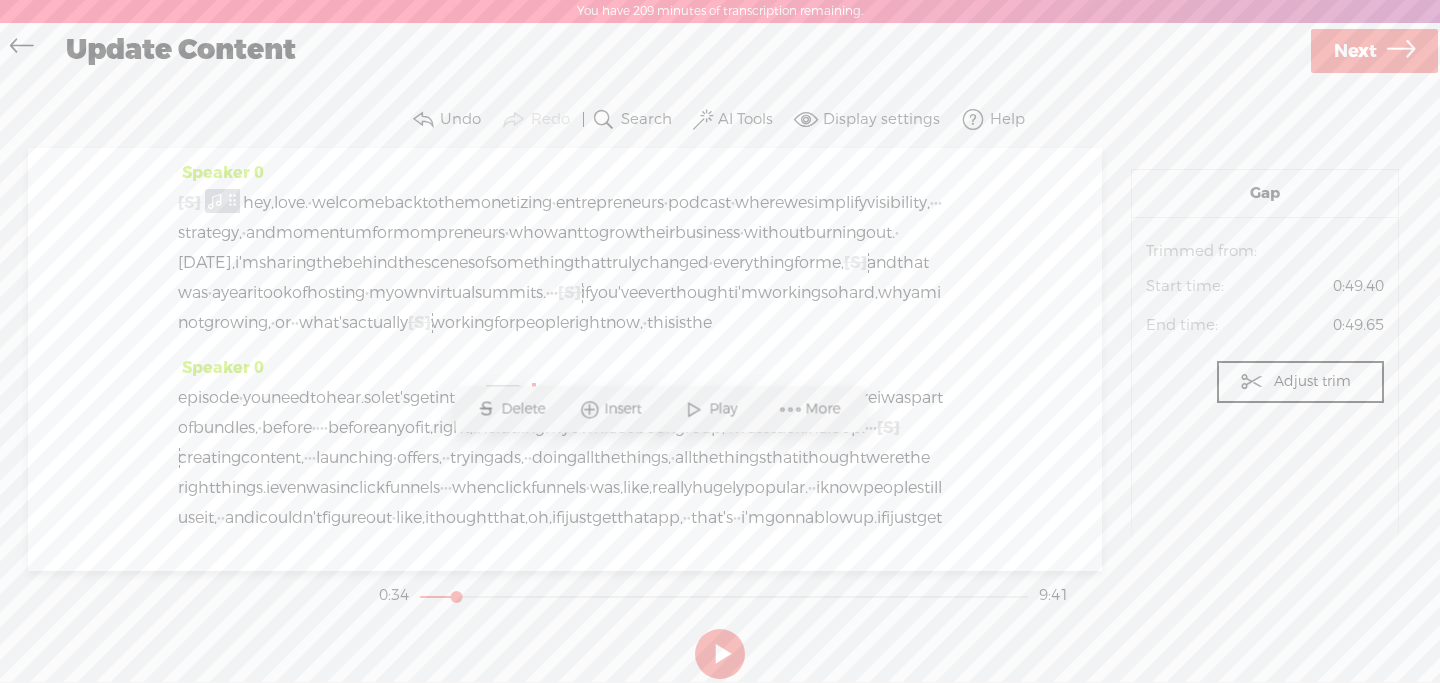 click on "Insert" at bounding box center [626, 409] 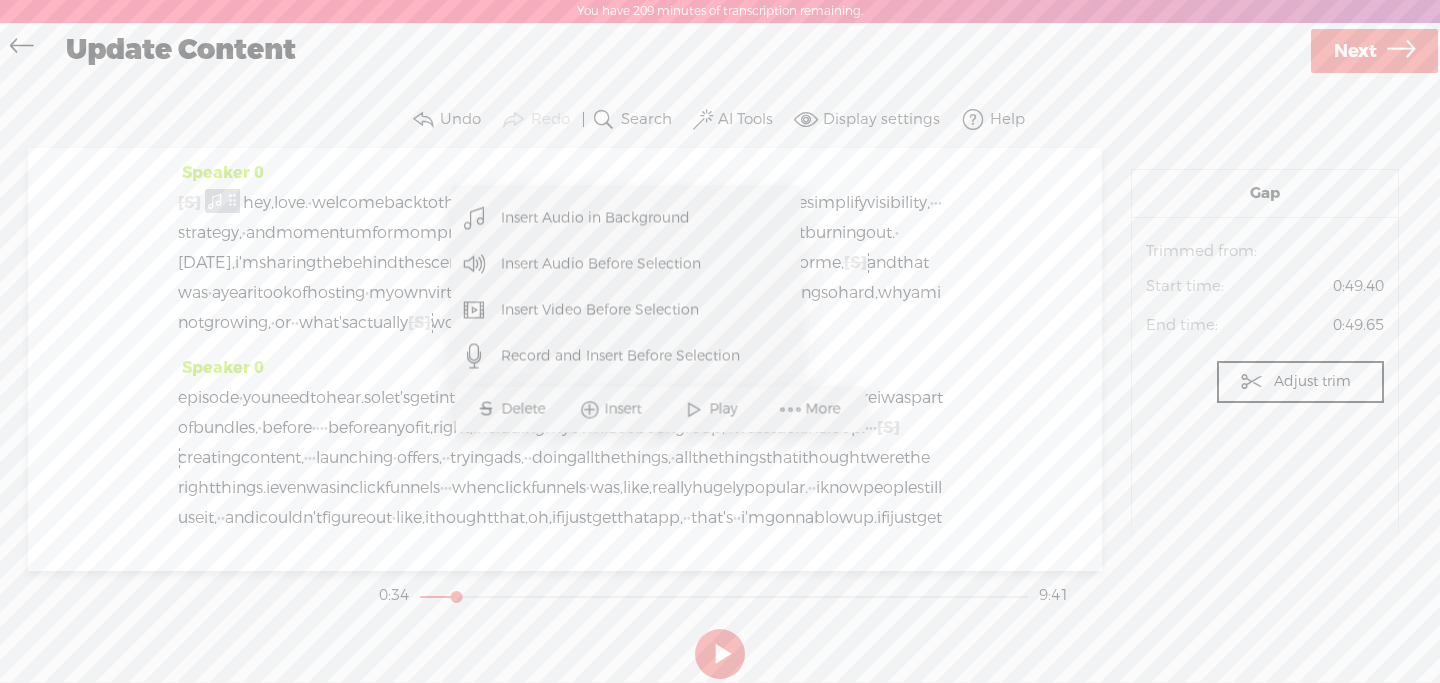 click on "Insert Audio Before Selection" at bounding box center (601, 264) 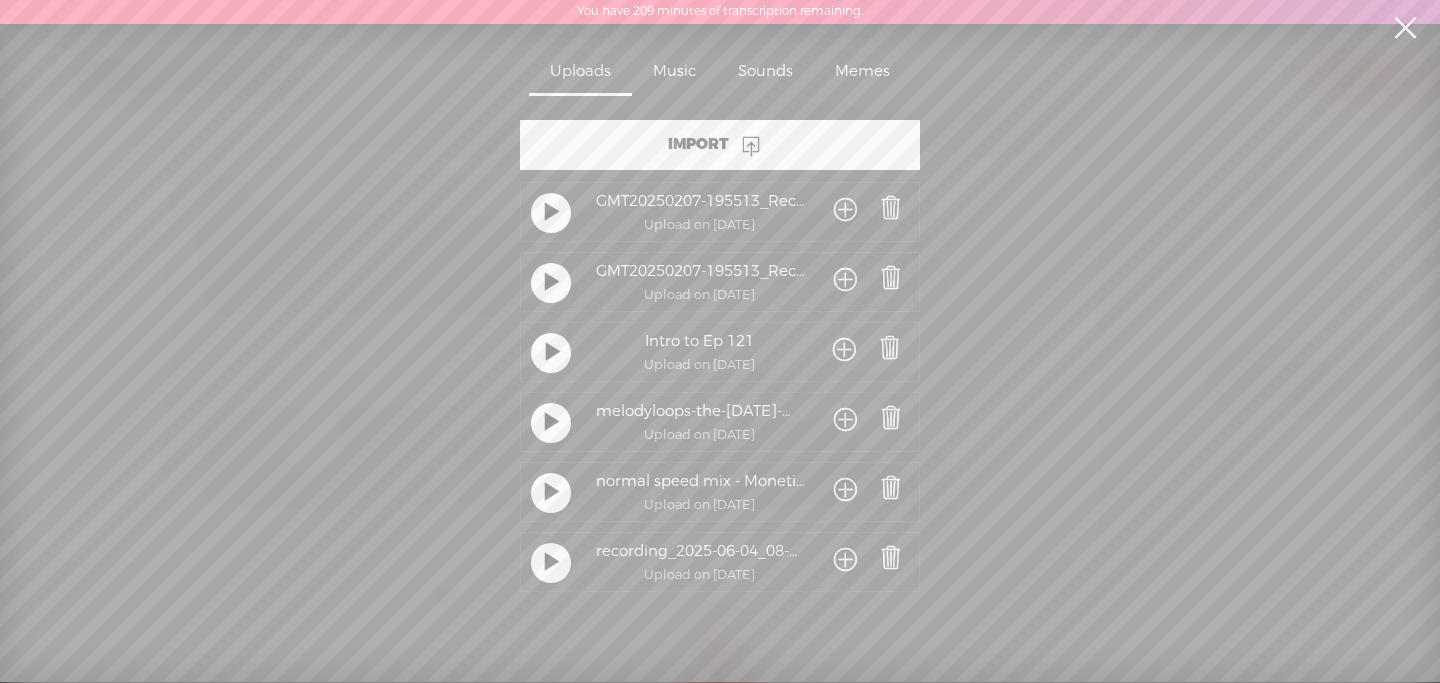 scroll, scrollTop: 319, scrollLeft: 0, axis: vertical 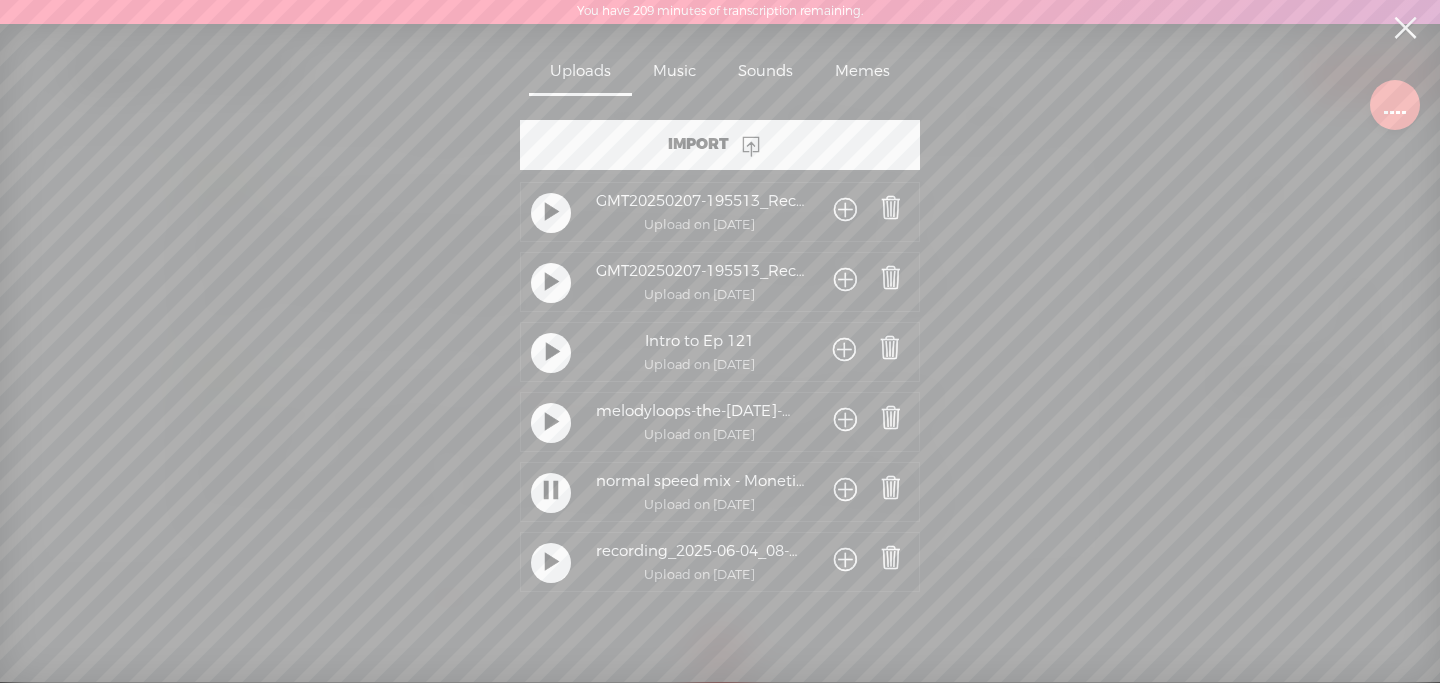 click at bounding box center (551, 493) 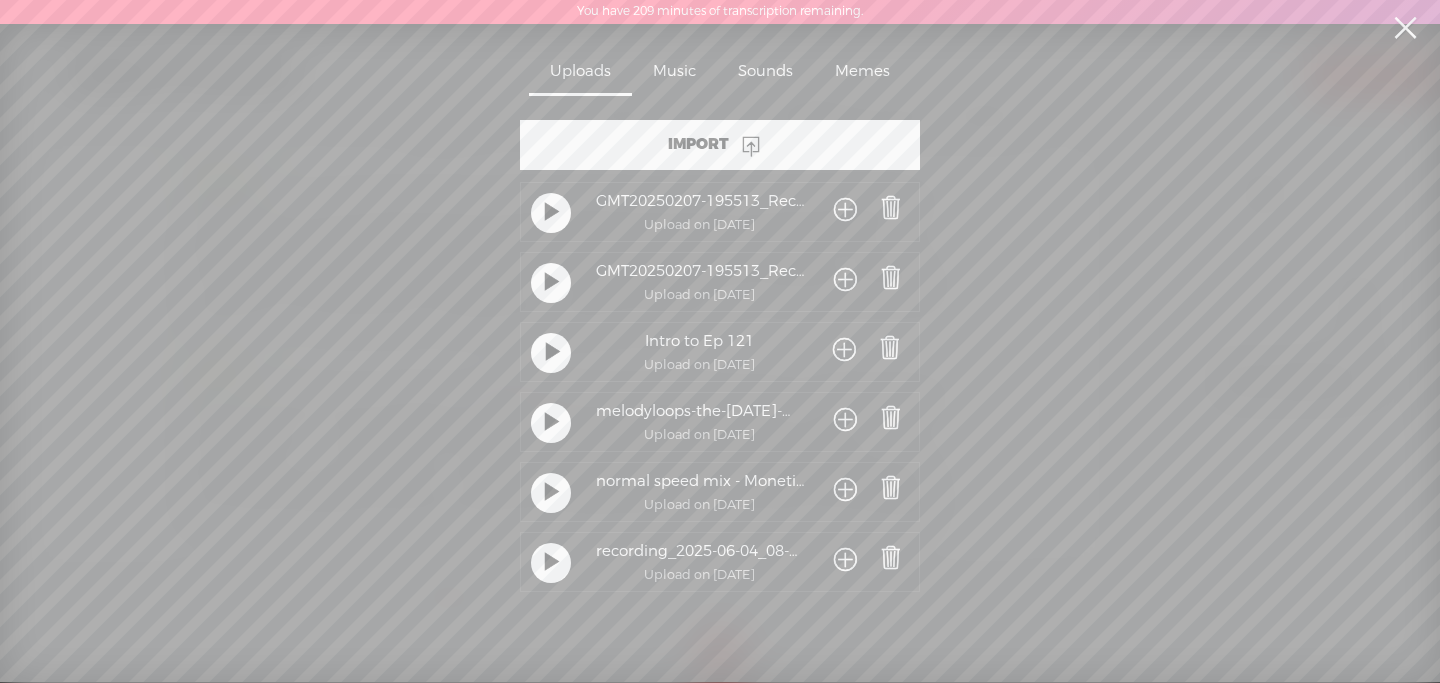 click at bounding box center [845, 491] 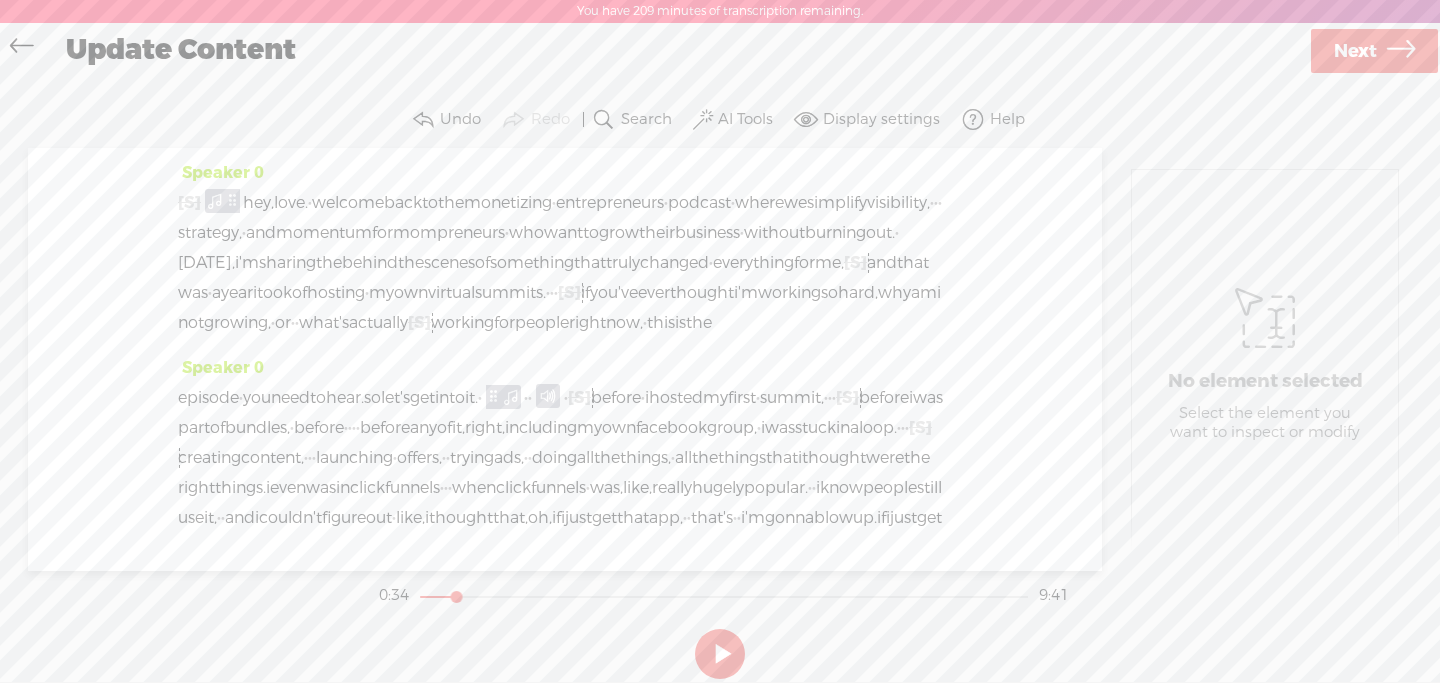 click on "·" at bounding box center (526, 398) 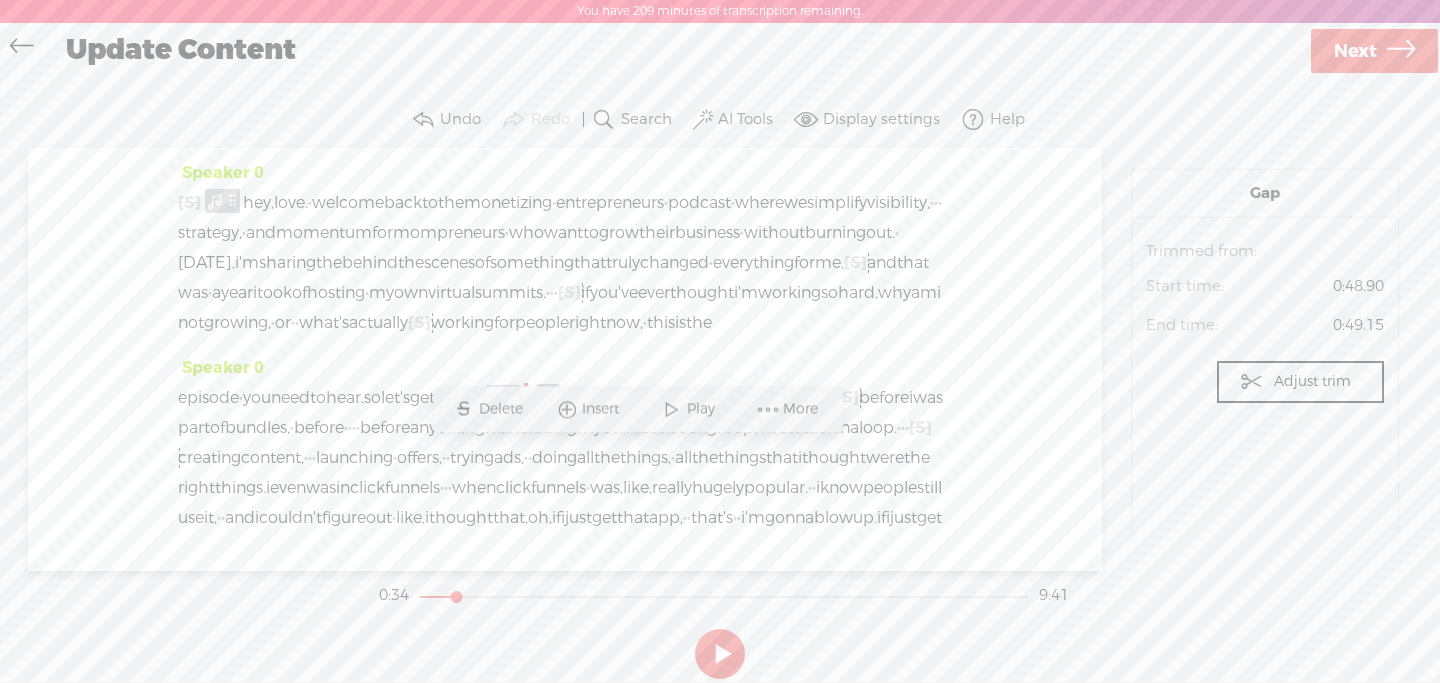 click on "so" at bounding box center (372, 398) 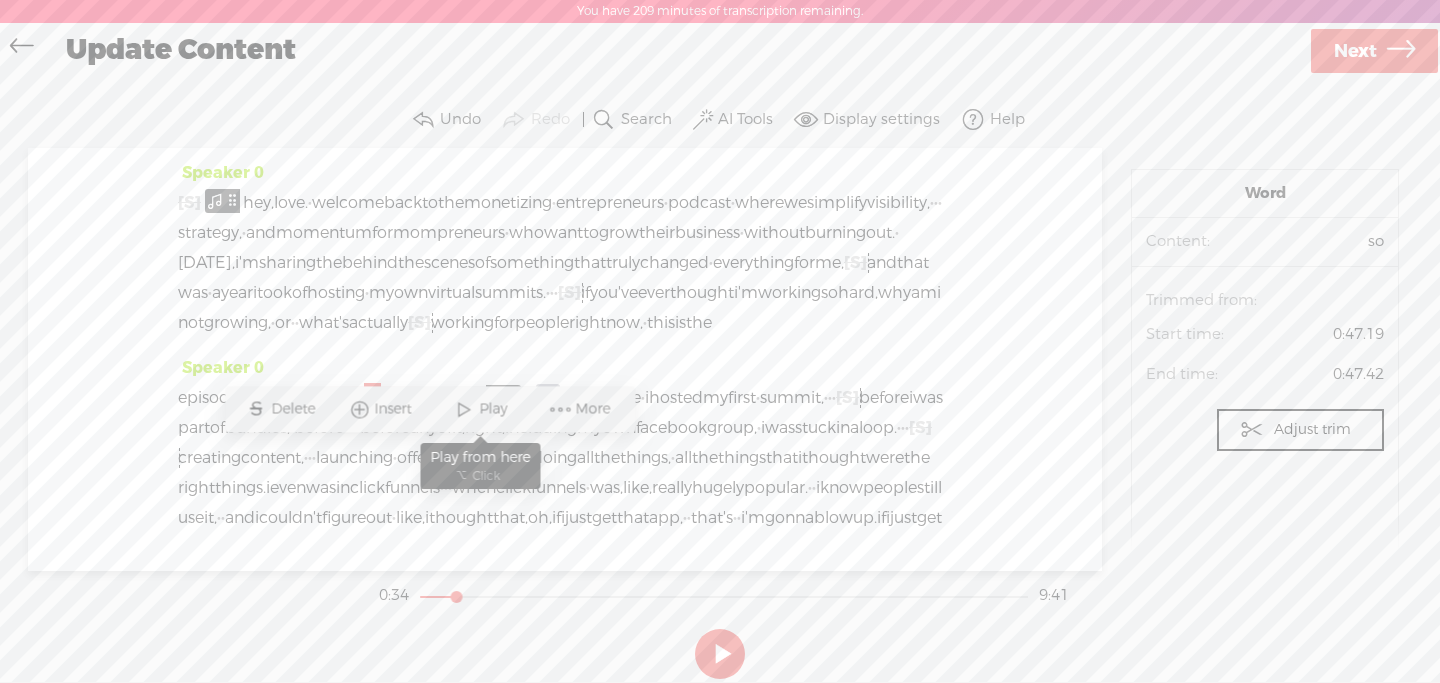 click on "Play" at bounding box center [495, 409] 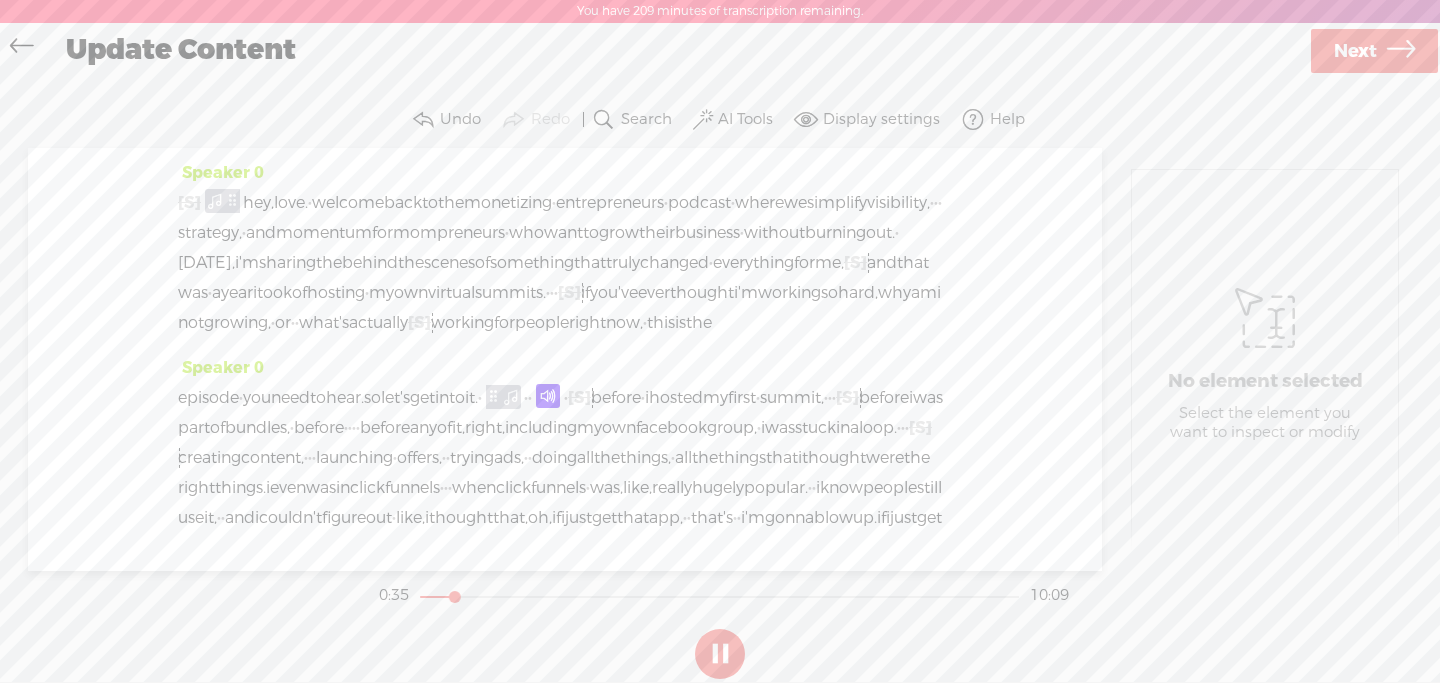 click at bounding box center (720, 654) 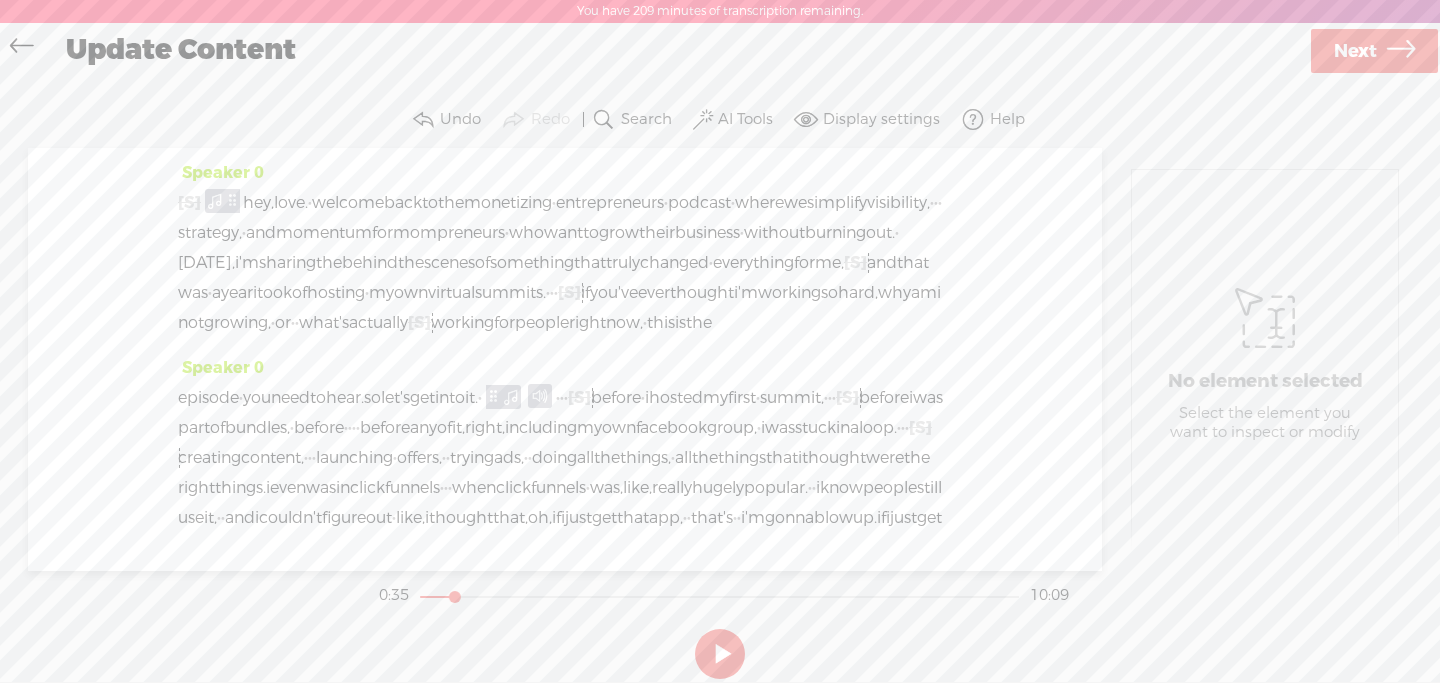 click on "into" at bounding box center [450, 398] 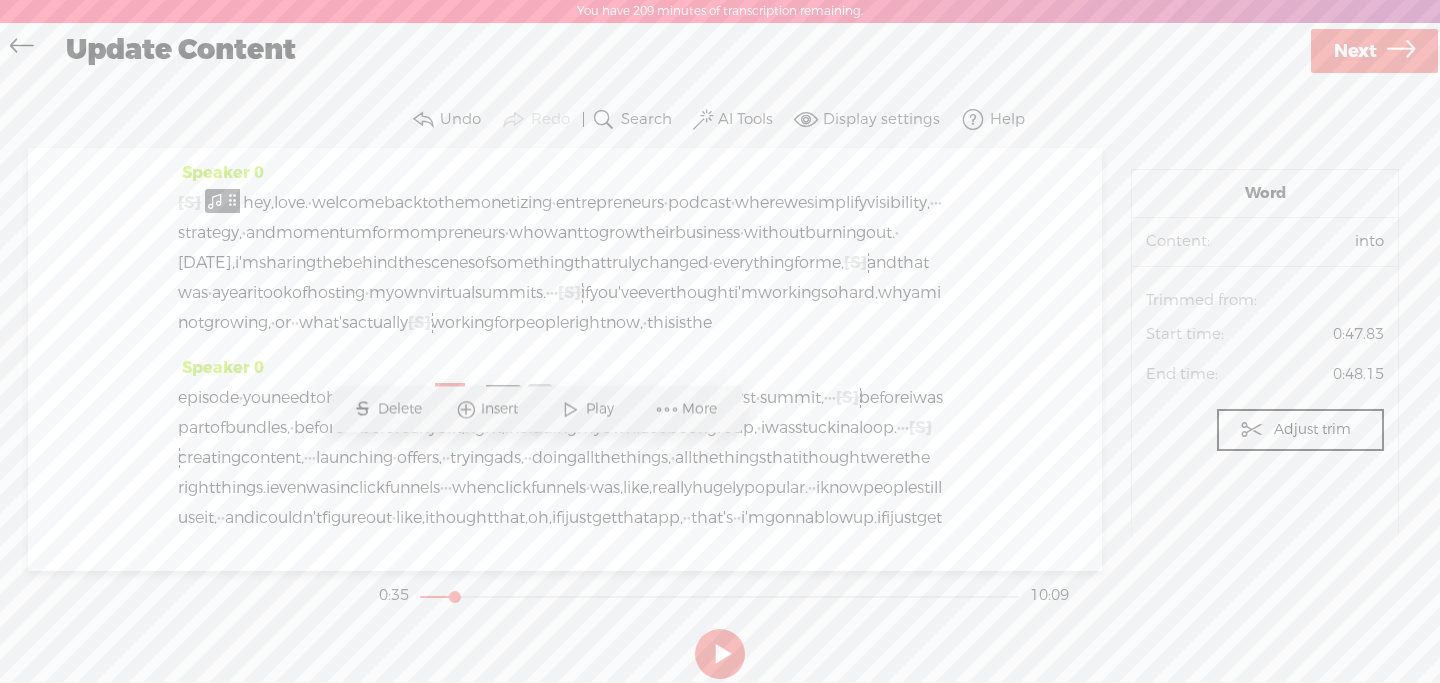 click on "Play" at bounding box center [602, 409] 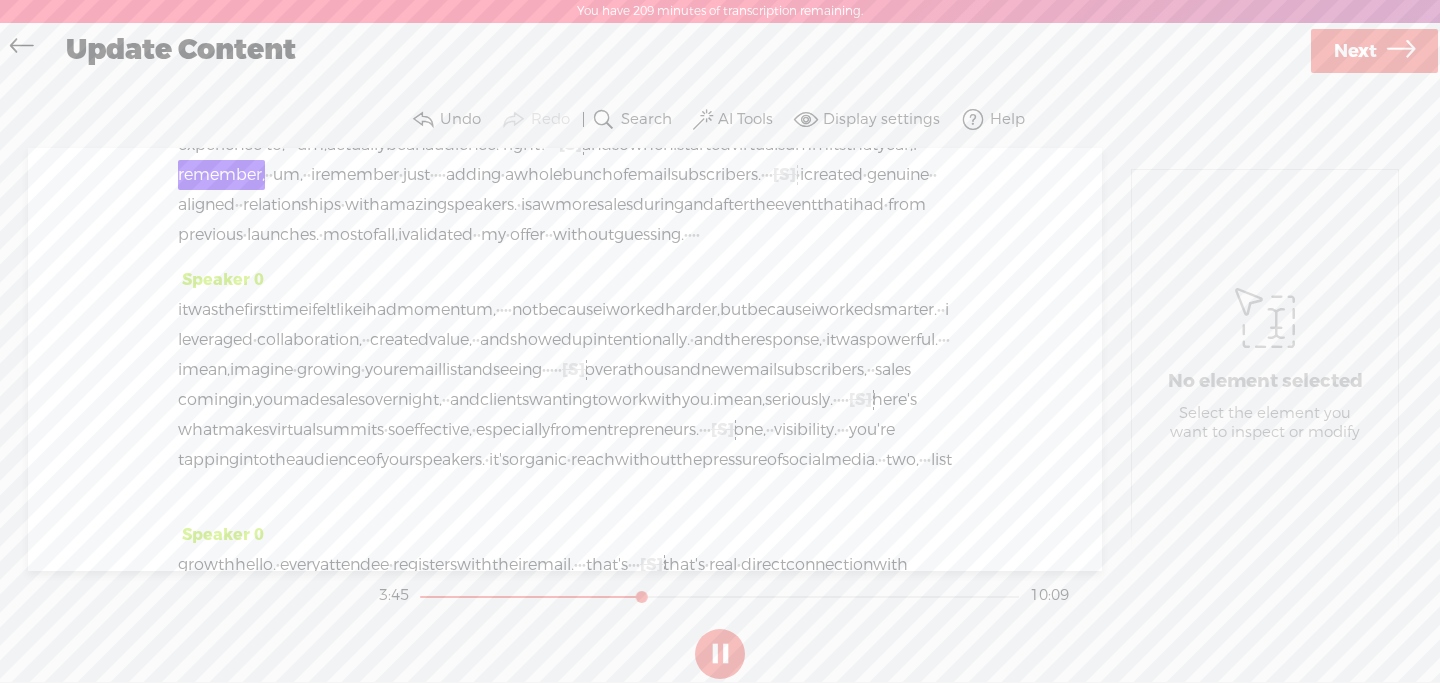 scroll, scrollTop: 1337, scrollLeft: 0, axis: vertical 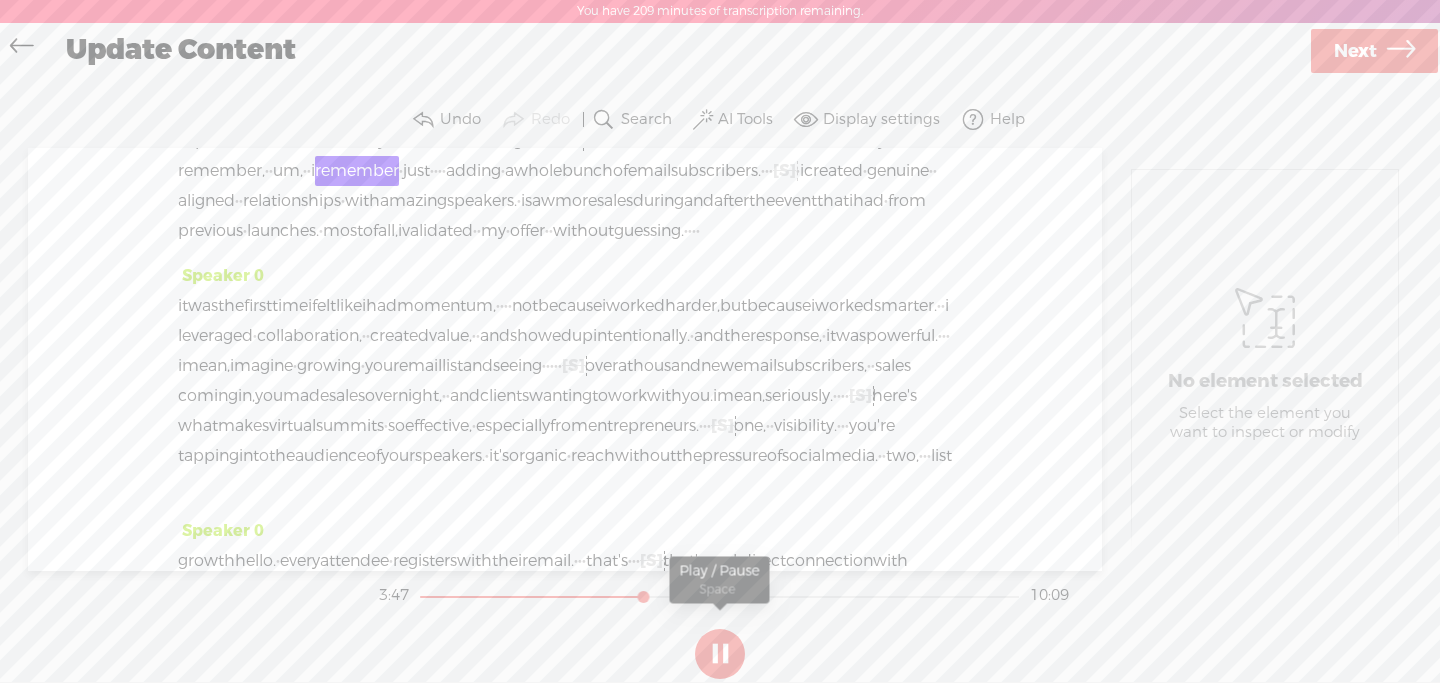 click at bounding box center [720, 654] 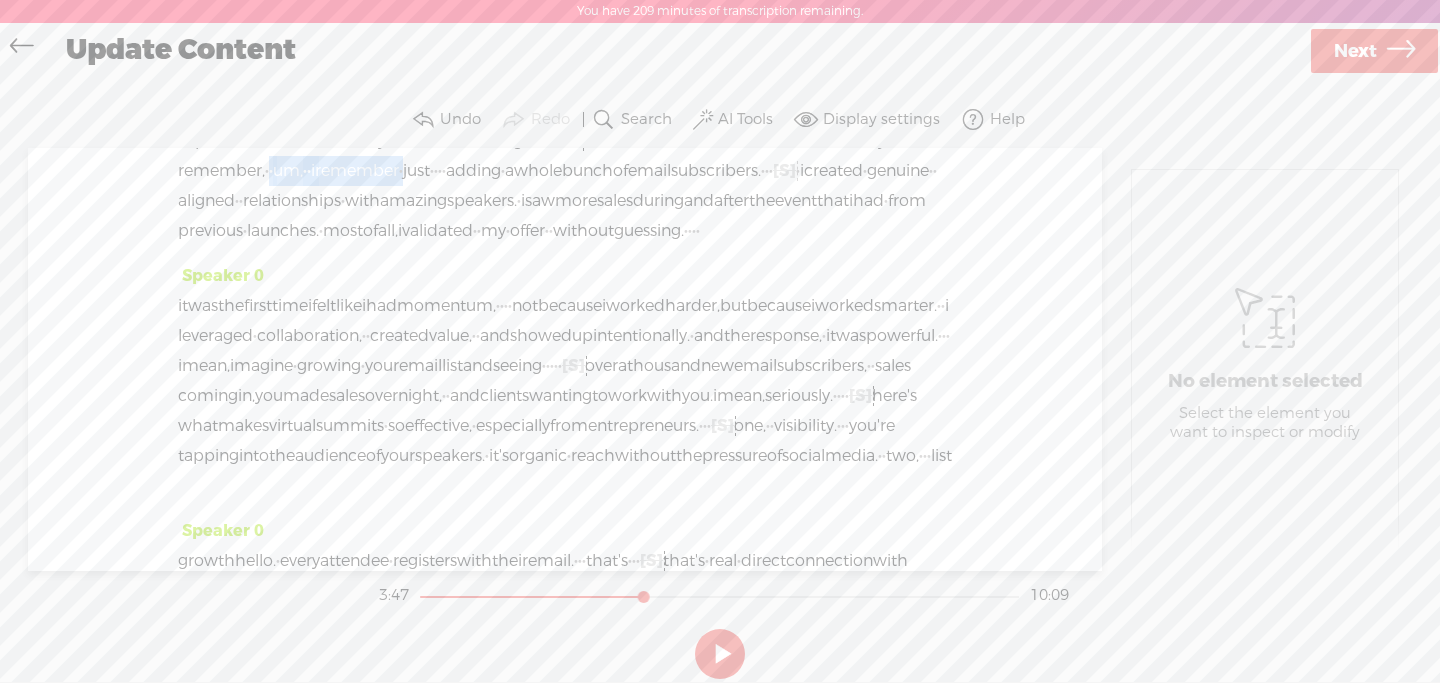 drag, startPoint x: 285, startPoint y: 322, endPoint x: 466, endPoint y: 328, distance: 181.09943 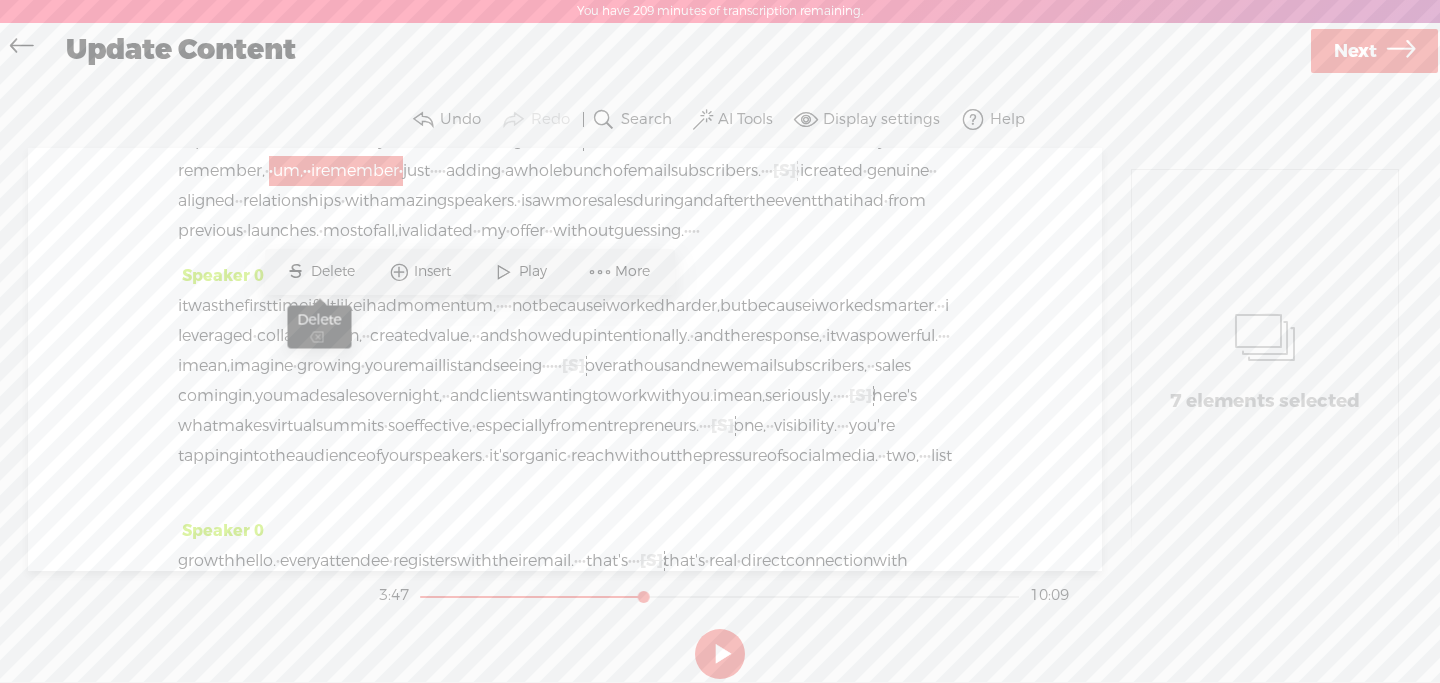 click on "S" at bounding box center [296, 272] 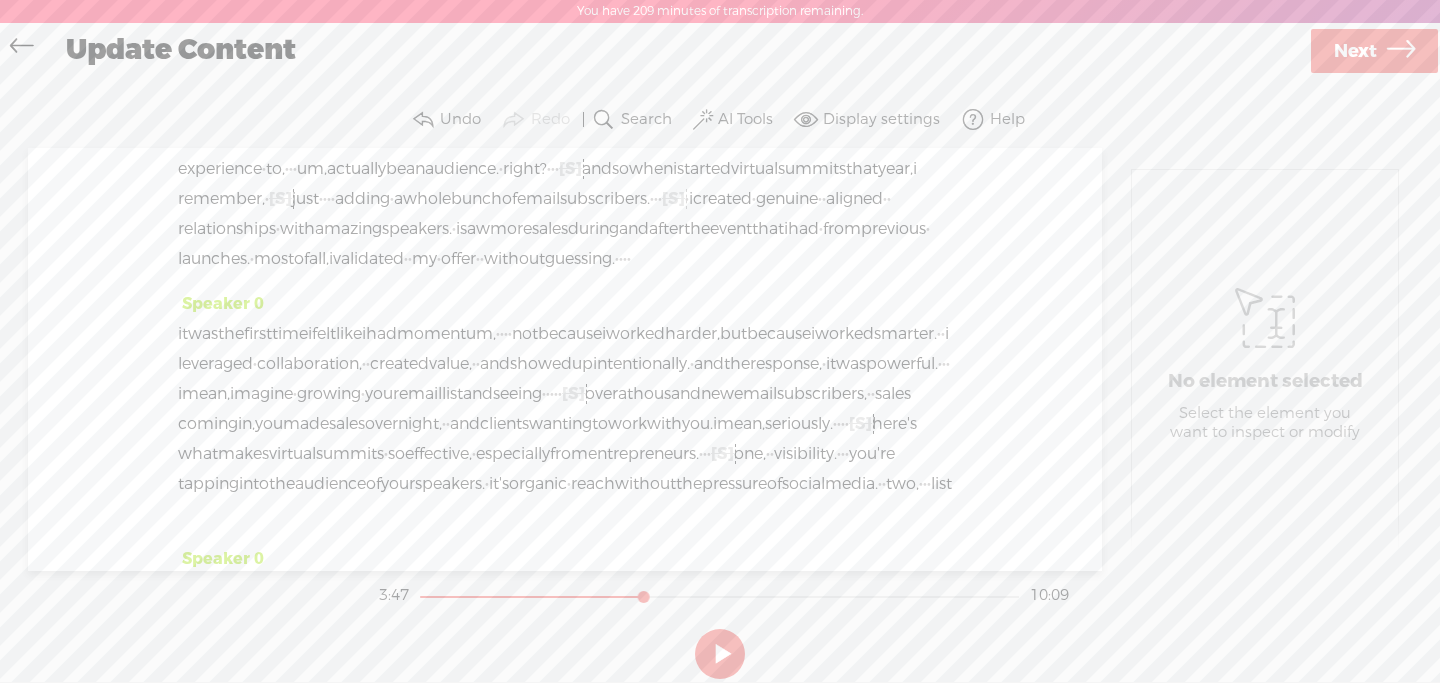scroll, scrollTop: 1309, scrollLeft: 0, axis: vertical 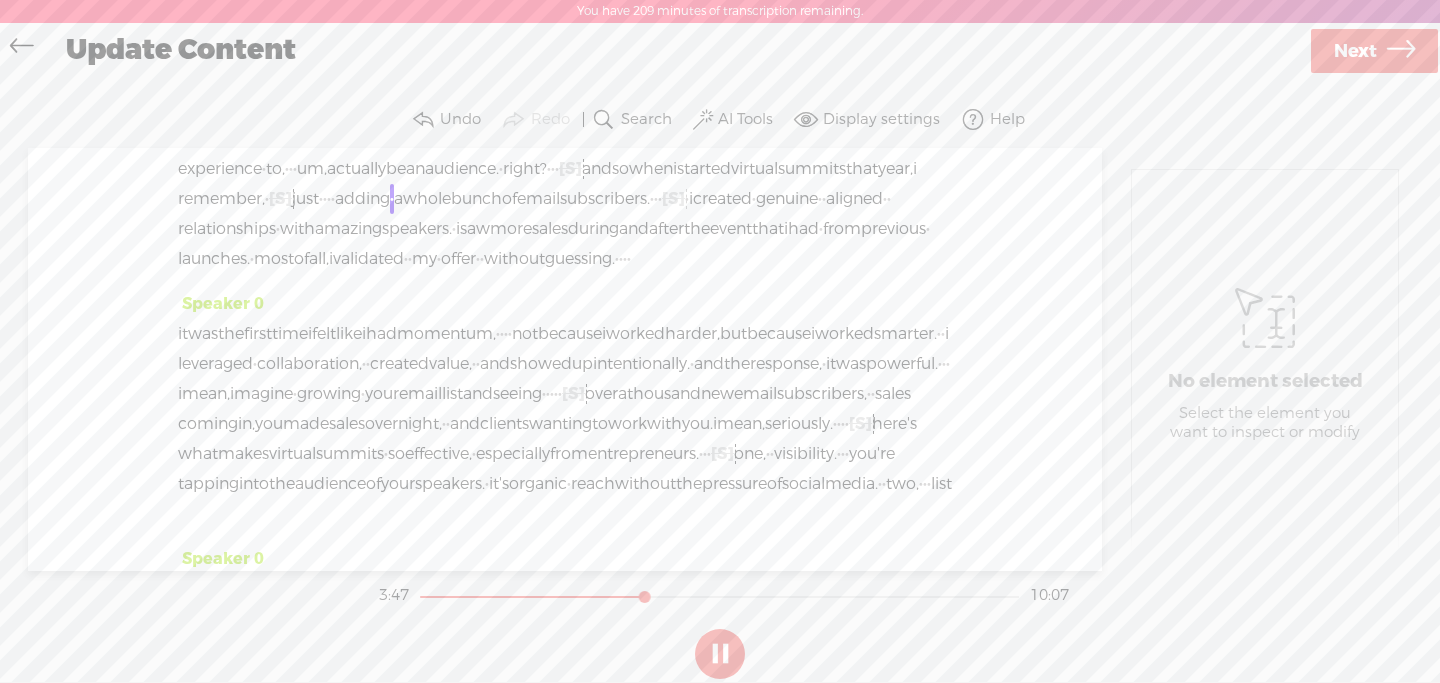 click at bounding box center (720, 654) 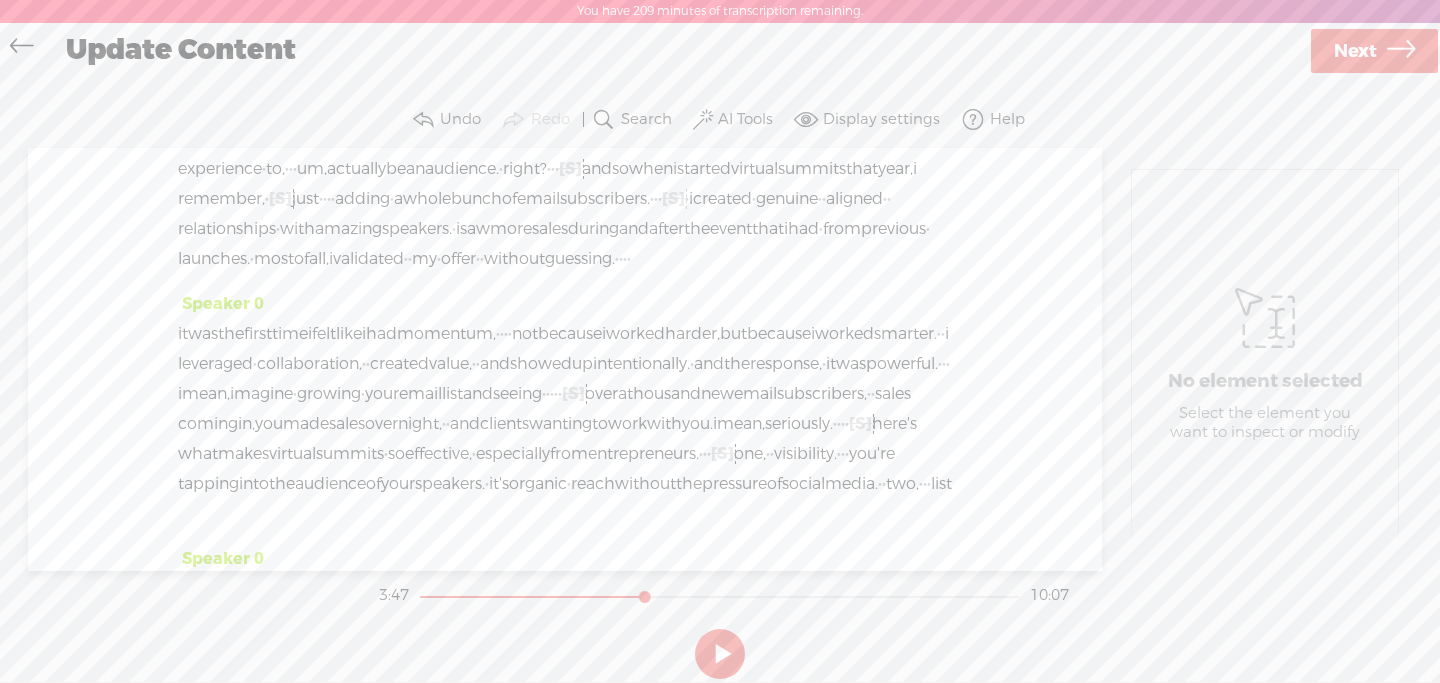 click on "um," at bounding box center (312, 169) 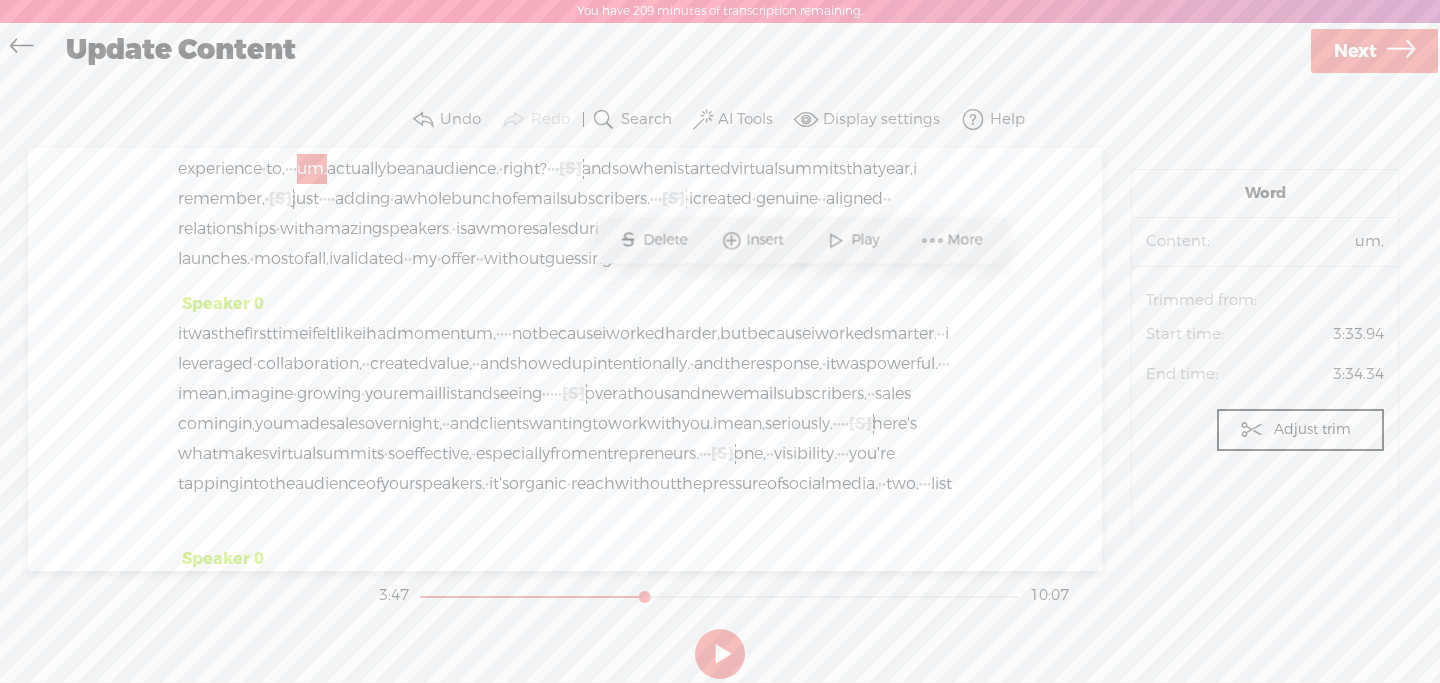 click on "um," at bounding box center [312, 169] 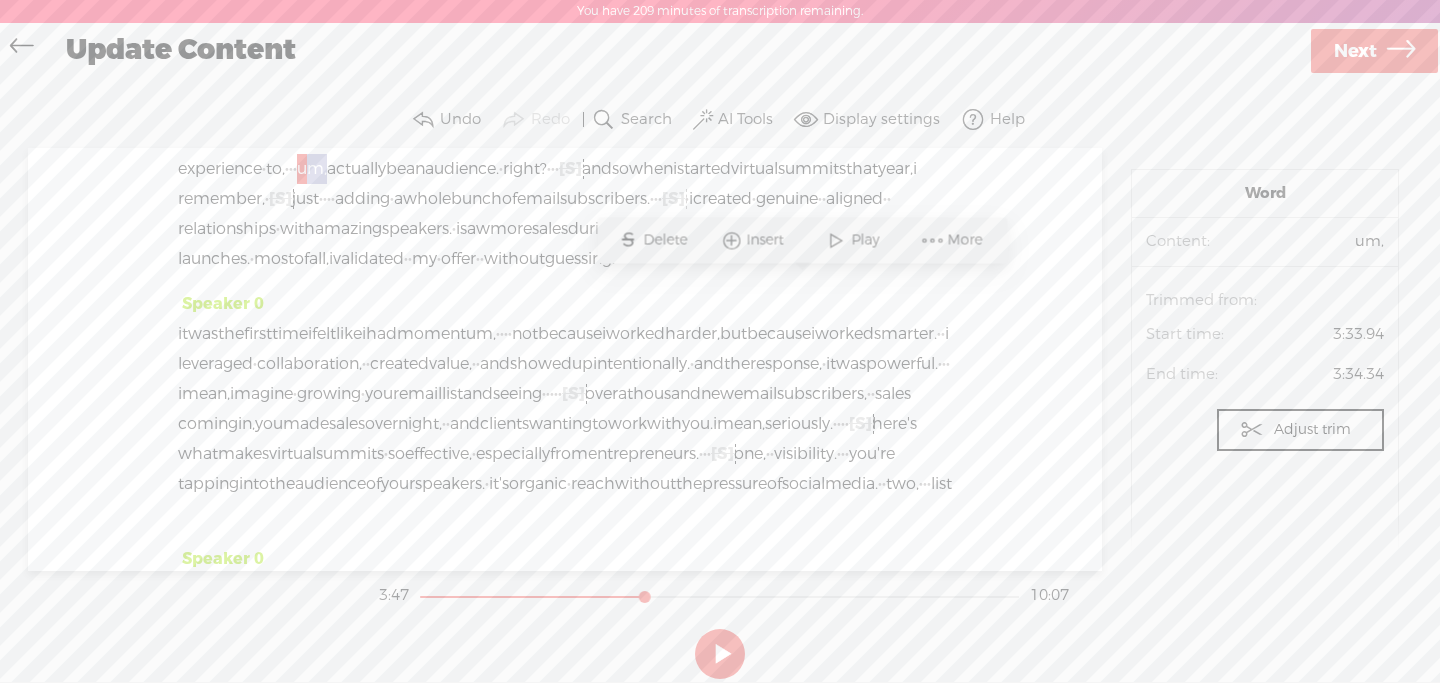click on "um," at bounding box center (312, 169) 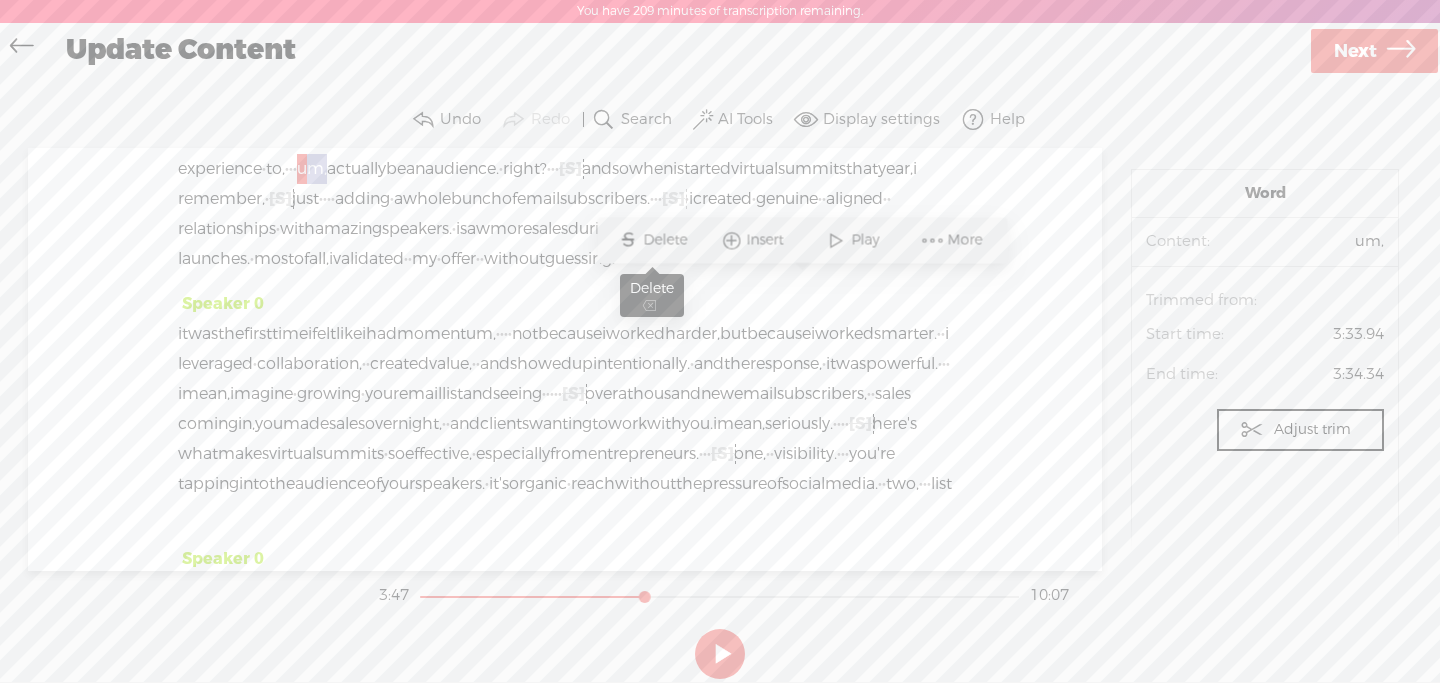 click on "S" at bounding box center (628, 240) 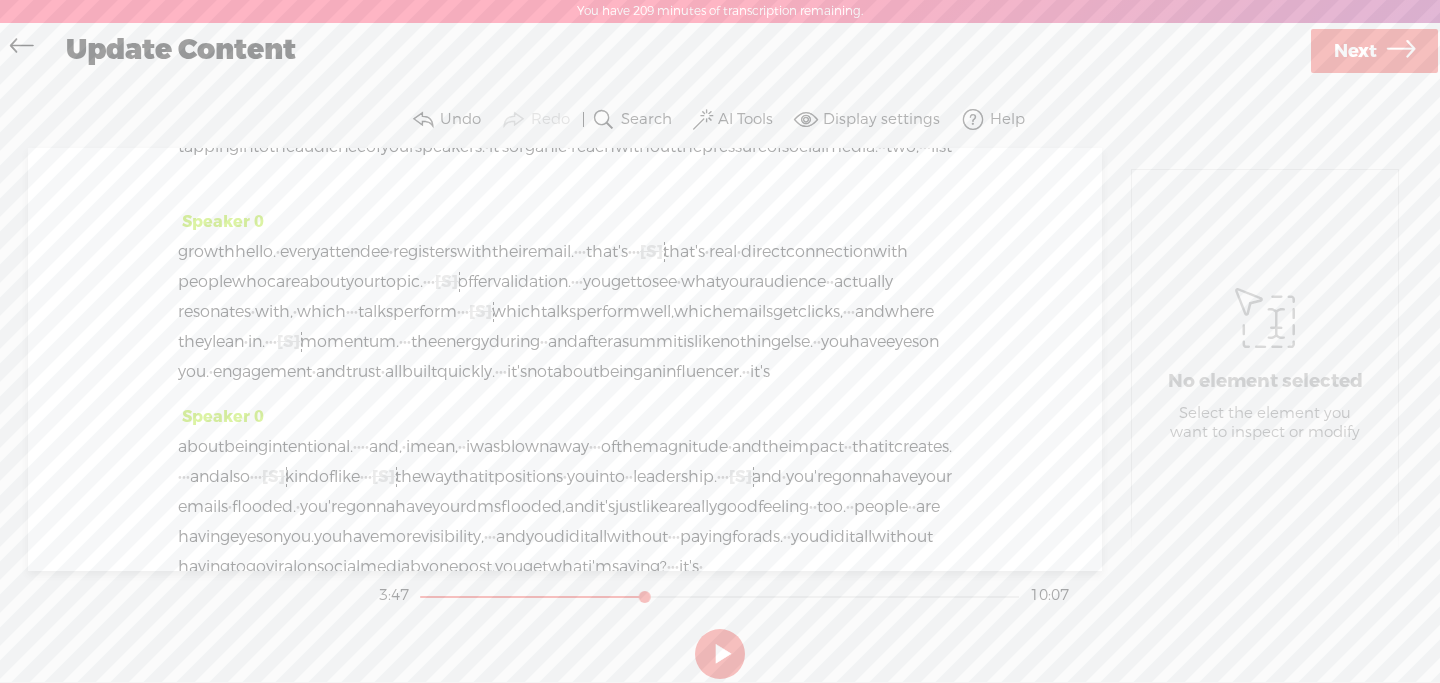 scroll, scrollTop: 1646, scrollLeft: 0, axis: vertical 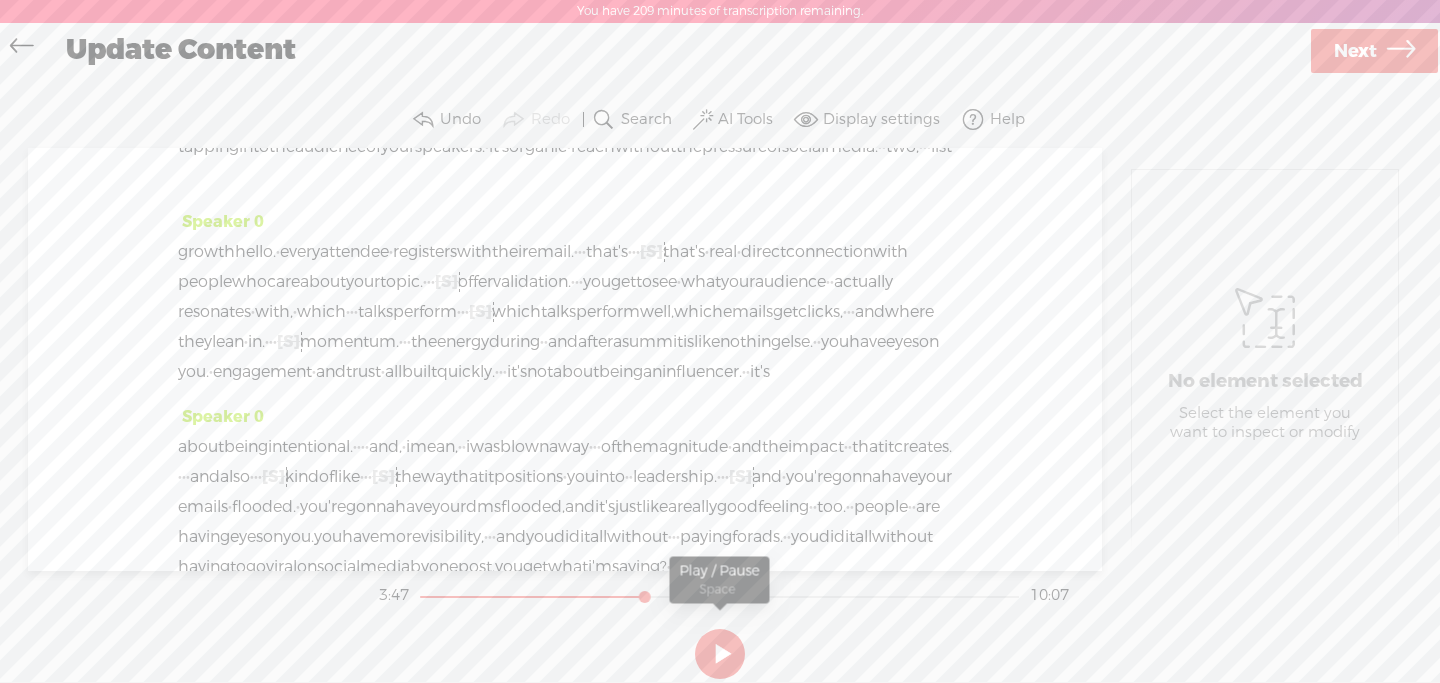 click at bounding box center [720, 654] 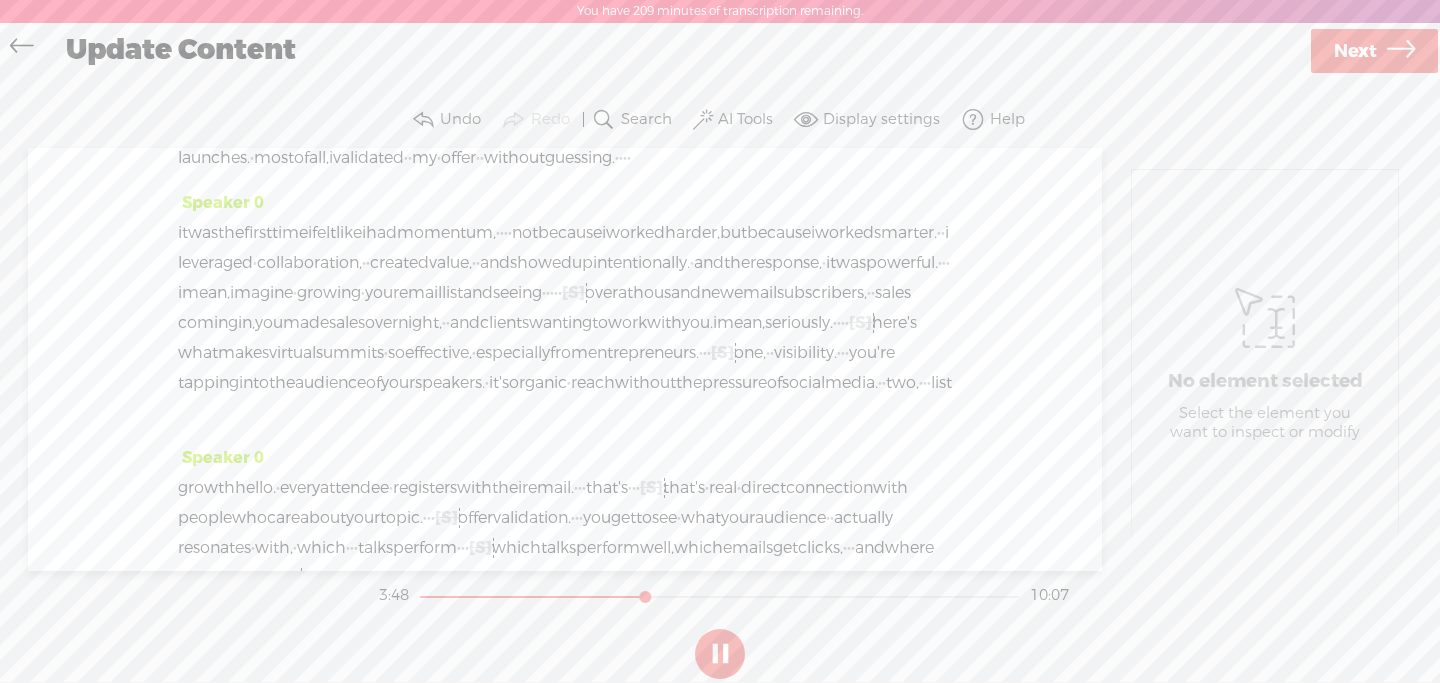 scroll, scrollTop: 1405, scrollLeft: 0, axis: vertical 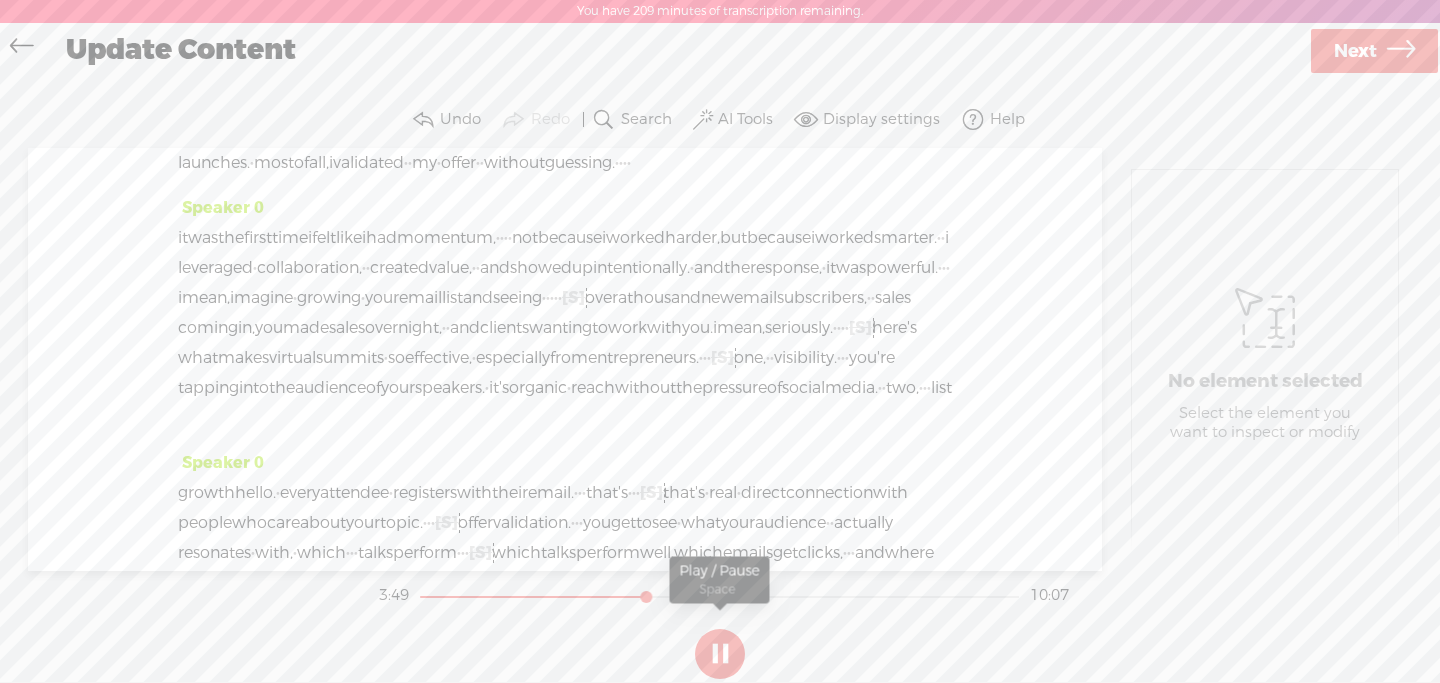 click at bounding box center [720, 654] 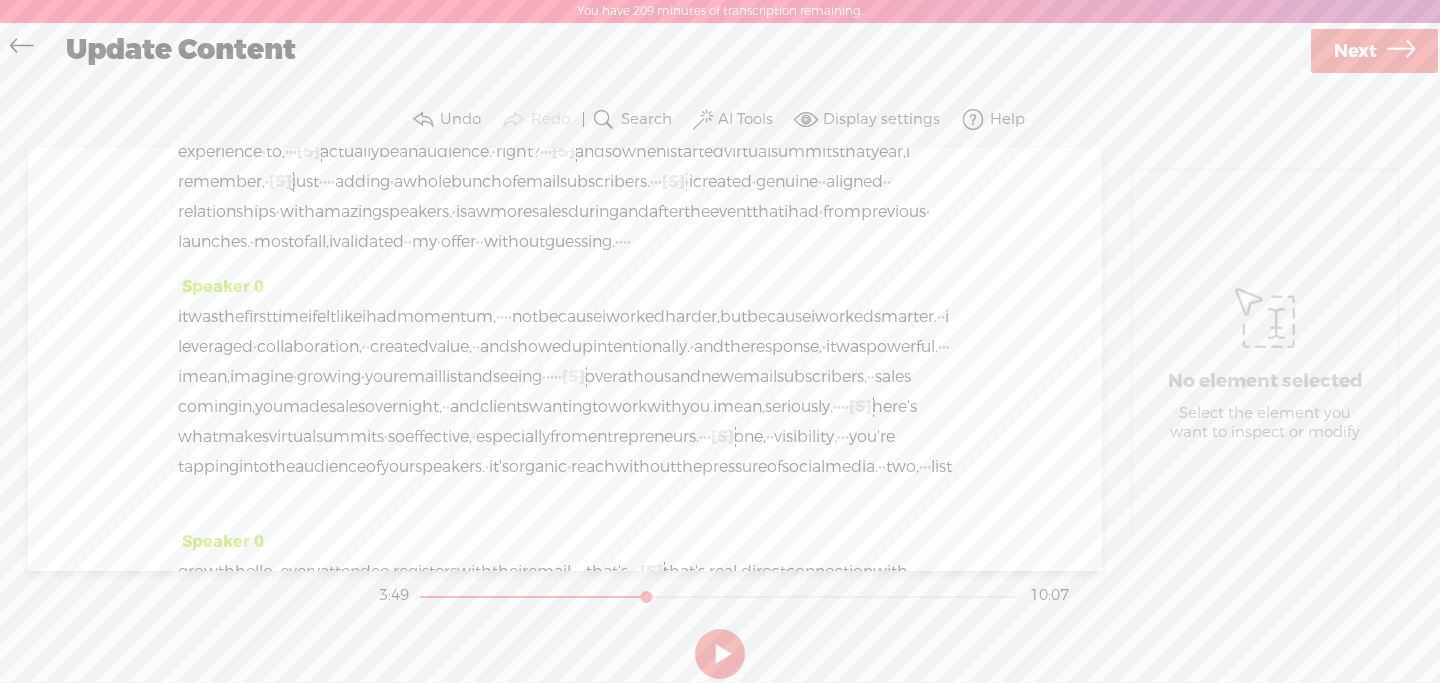 scroll, scrollTop: 1259, scrollLeft: 0, axis: vertical 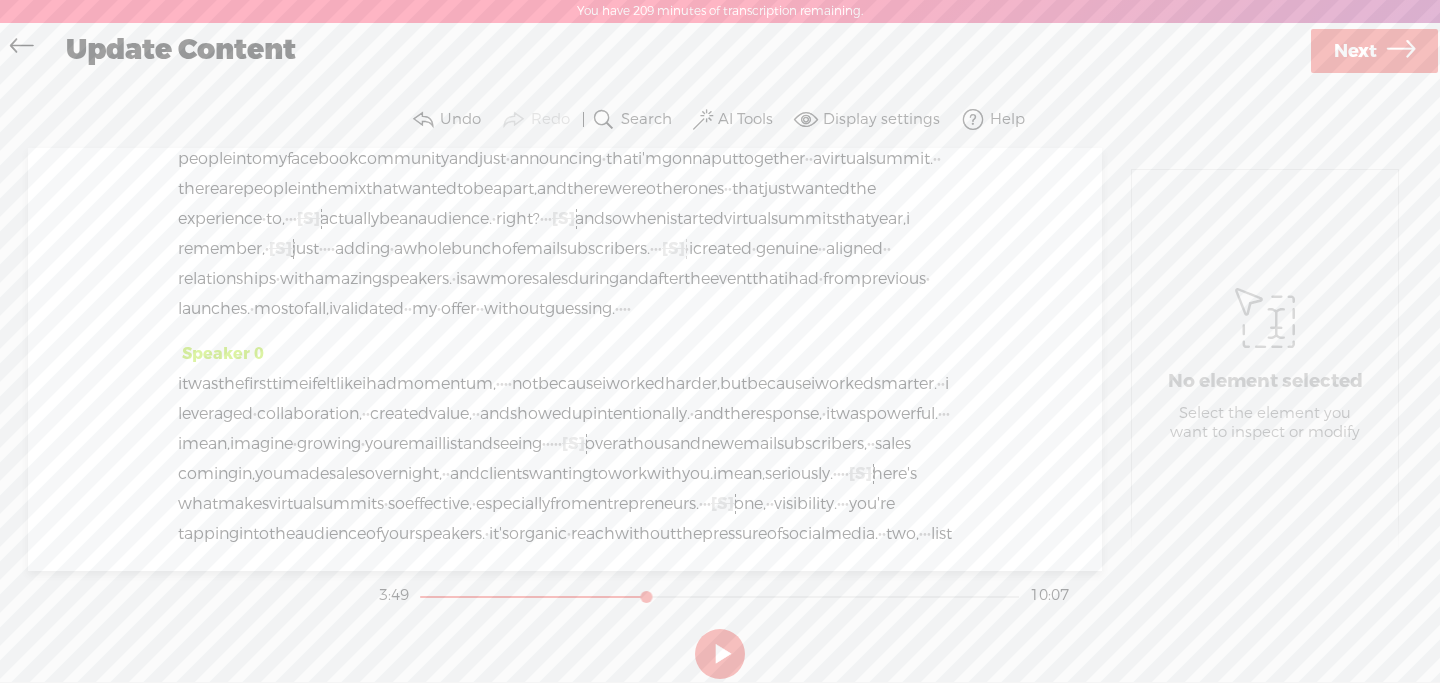 click on "there" at bounding box center (198, 189) 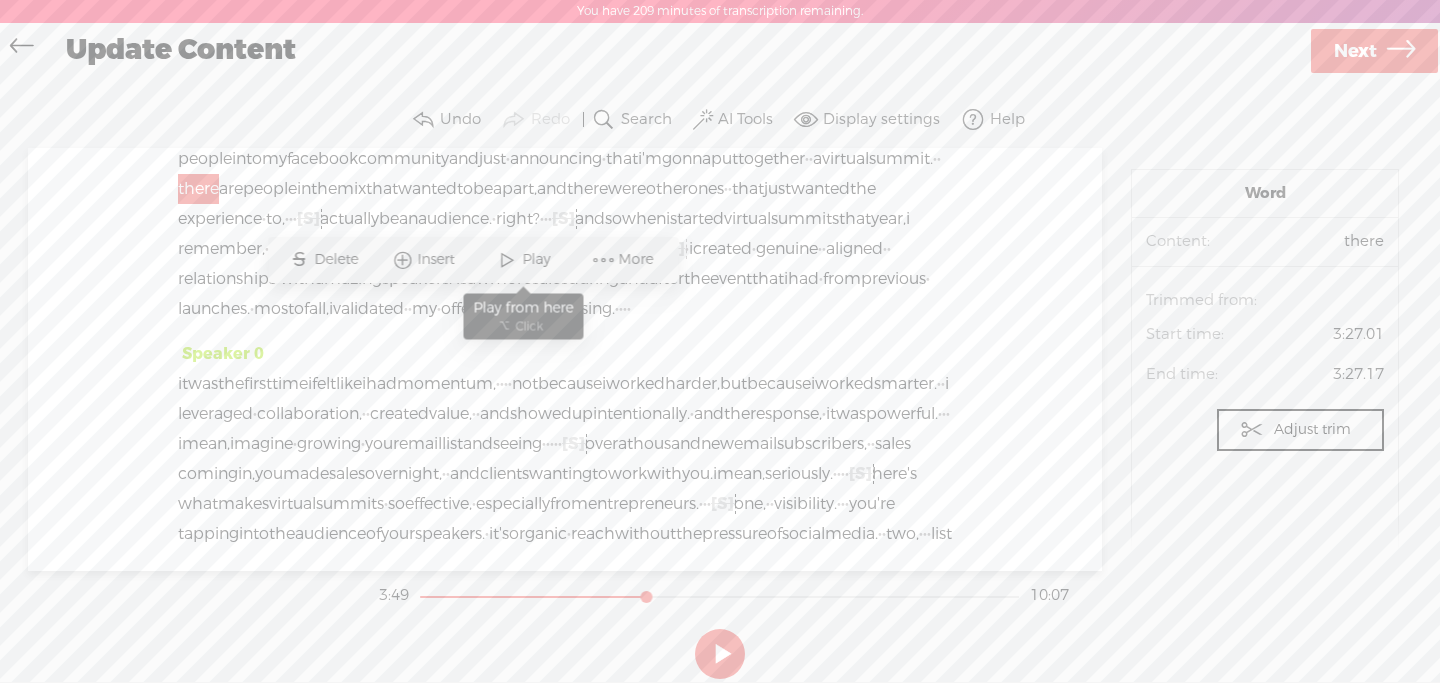 click on "Play" at bounding box center (538, 260) 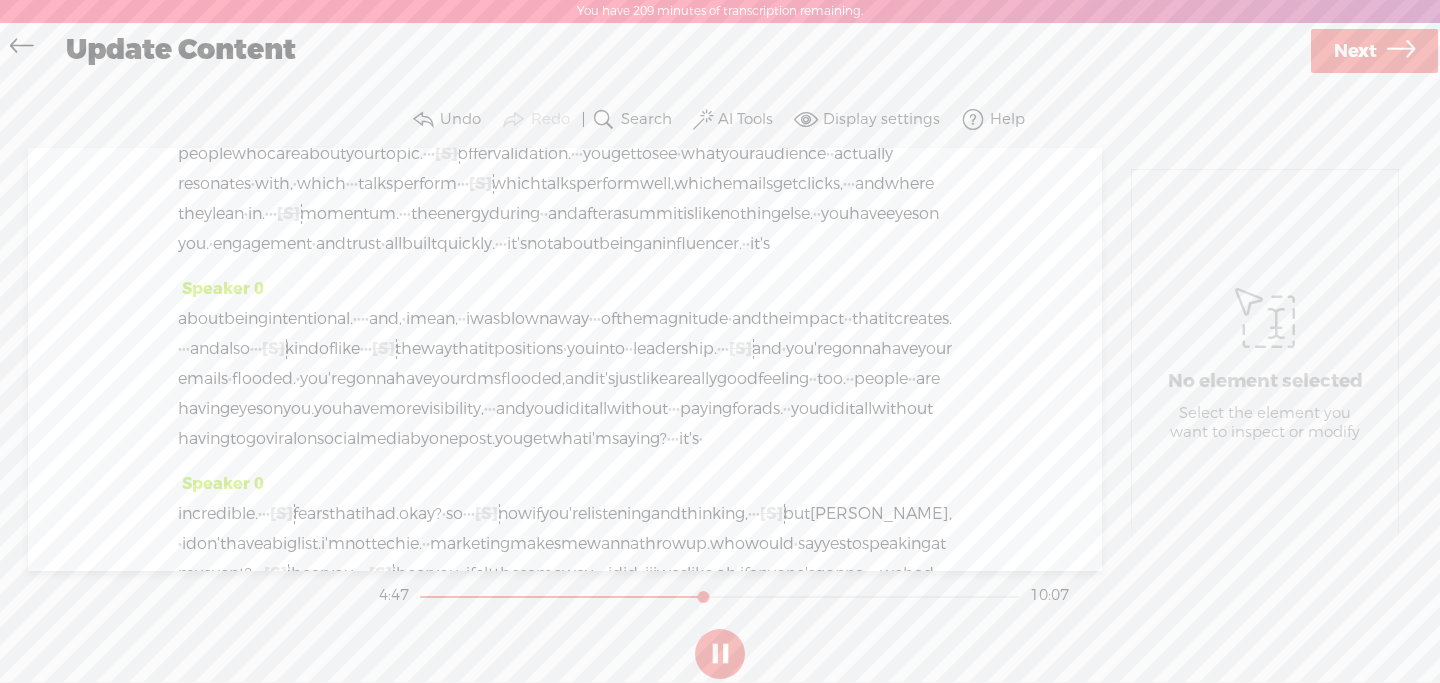 scroll, scrollTop: 1775, scrollLeft: 0, axis: vertical 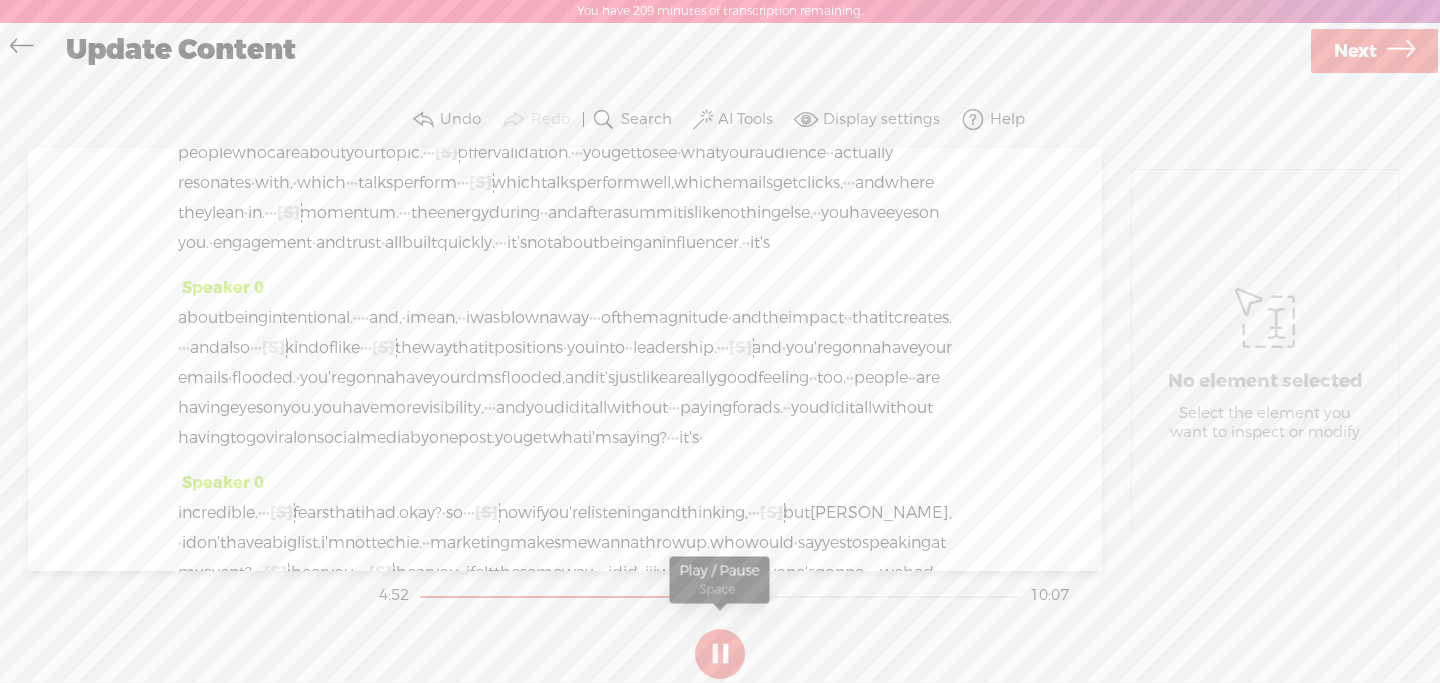 click at bounding box center [720, 654] 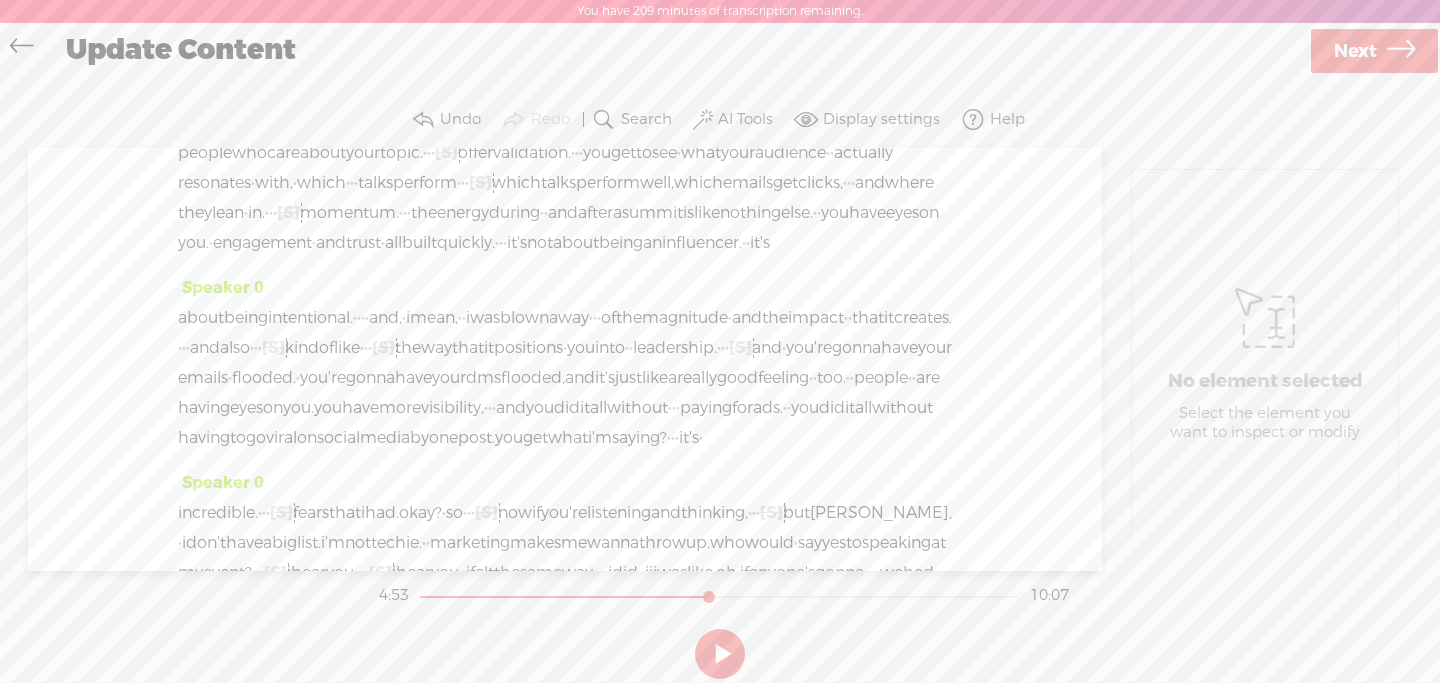 drag, startPoint x: 669, startPoint y: 339, endPoint x: 798, endPoint y: 337, distance: 129.0155 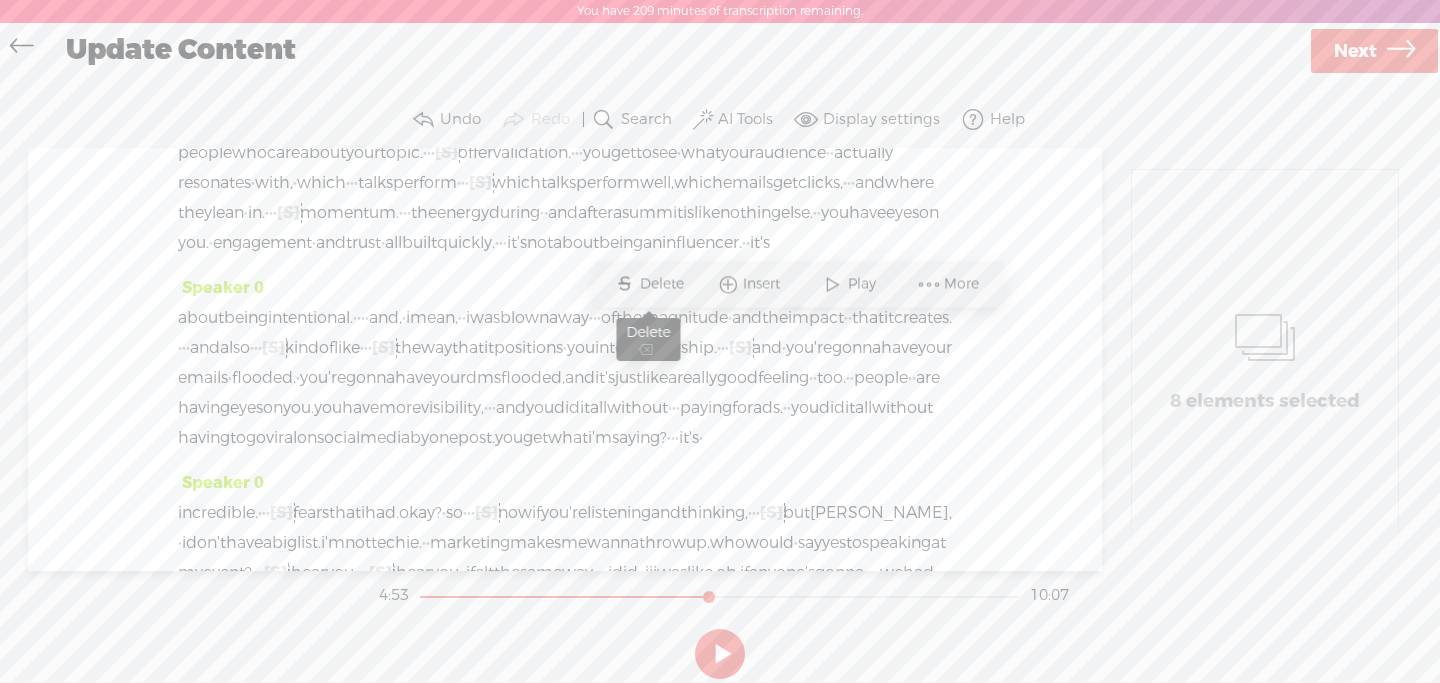 click on "Delete" at bounding box center [664, 284] 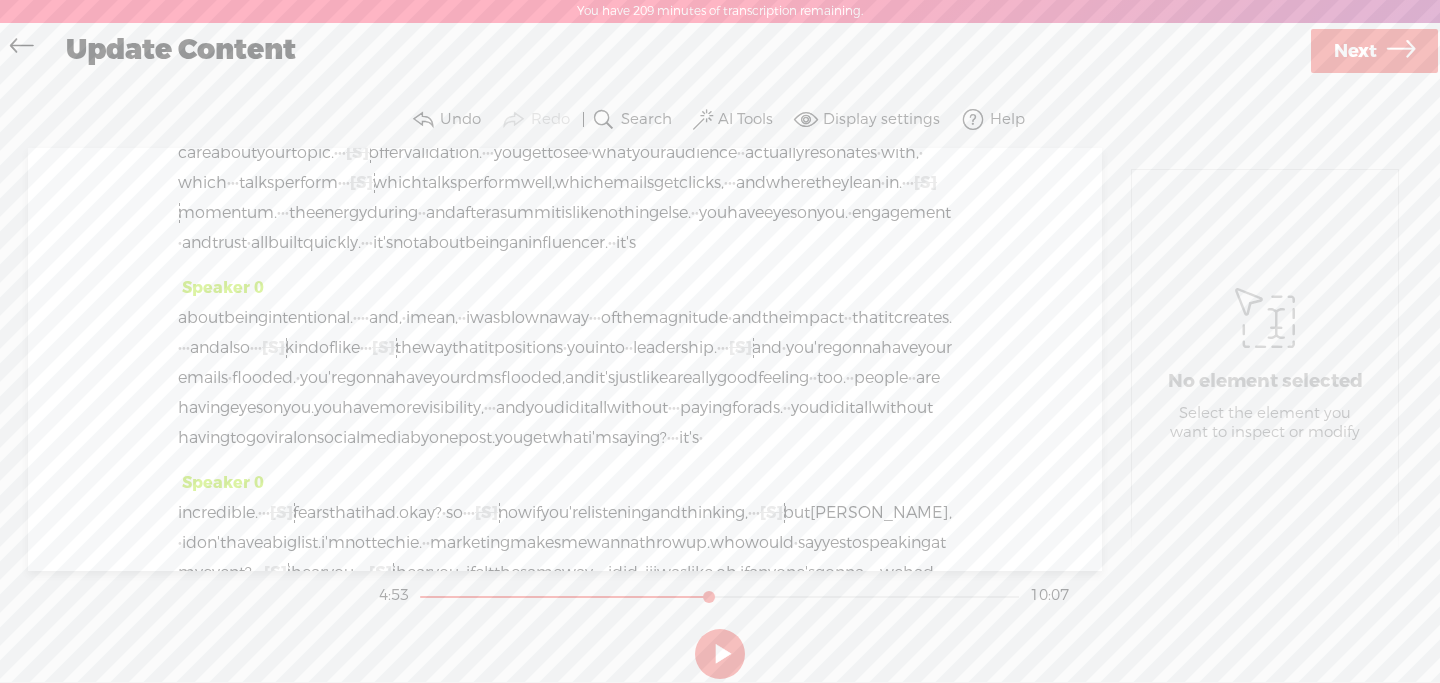 click on "email." at bounding box center (551, 123) 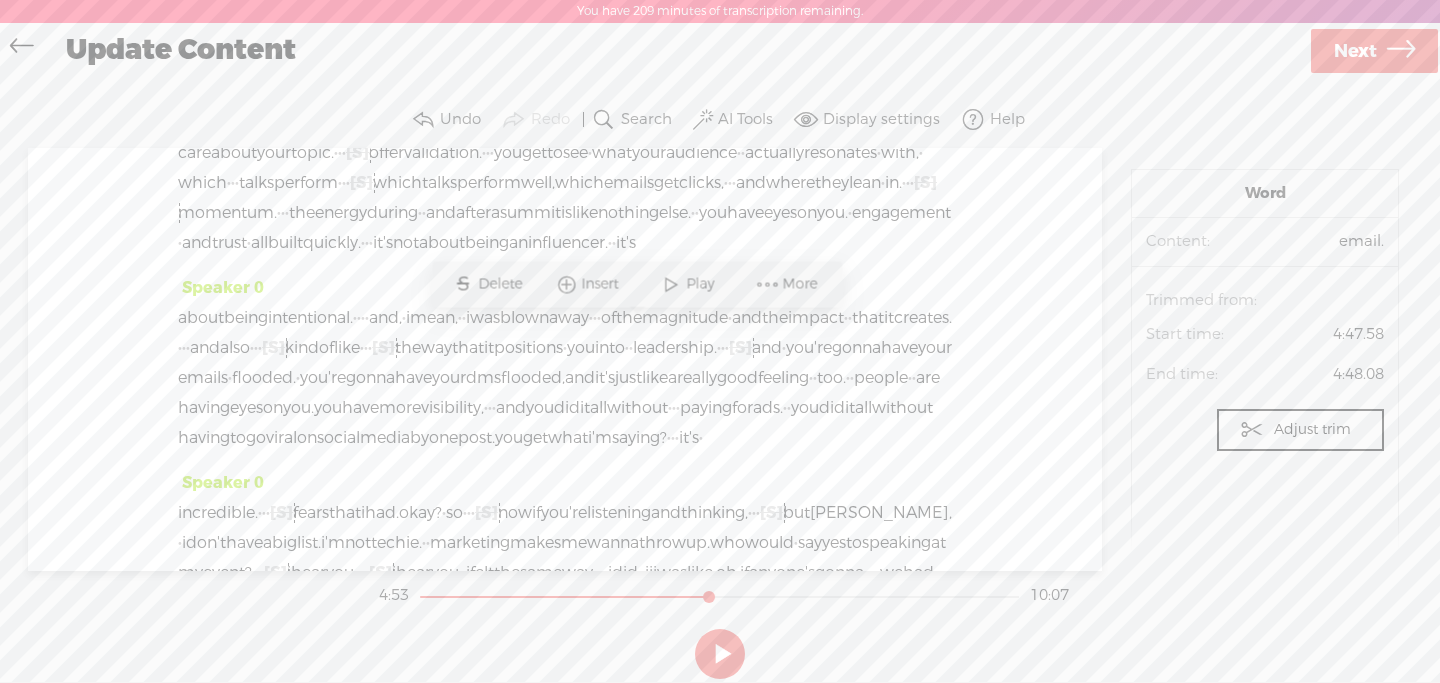 click on "Play" at bounding box center (702, 284) 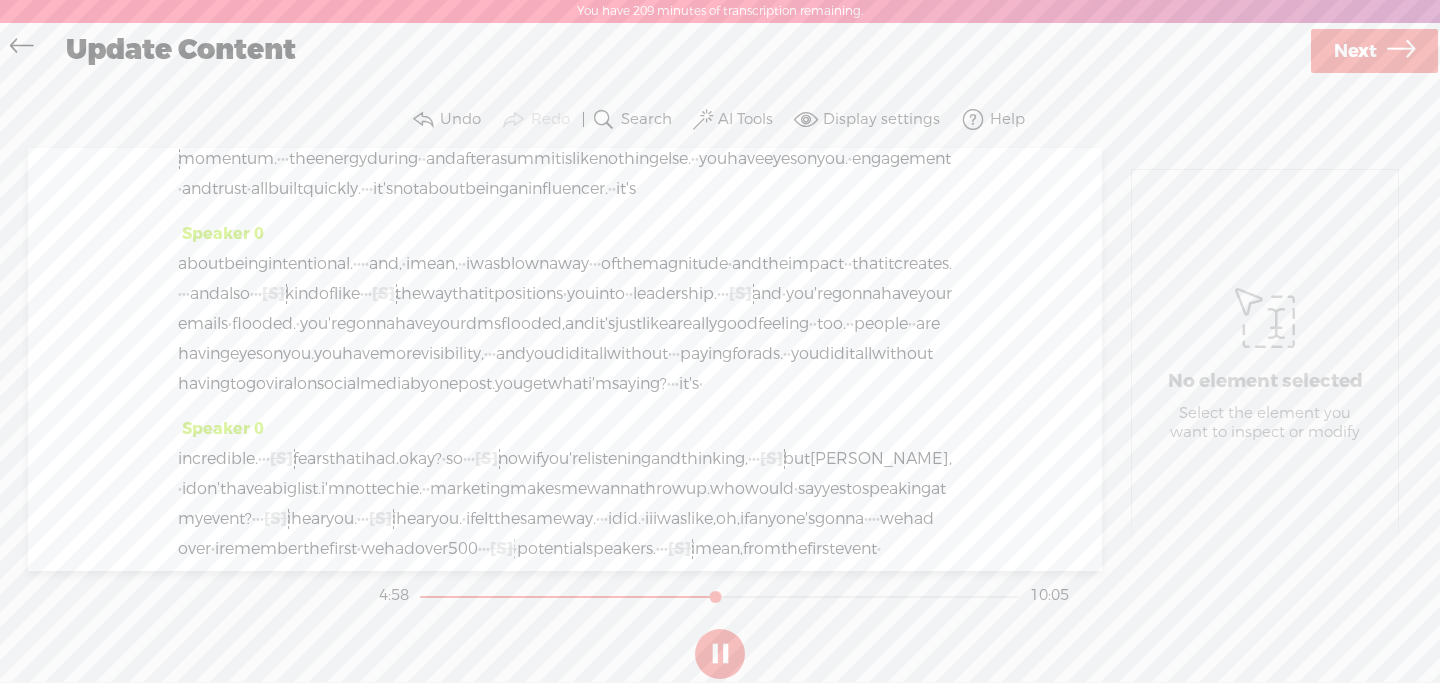 scroll, scrollTop: 1854, scrollLeft: 0, axis: vertical 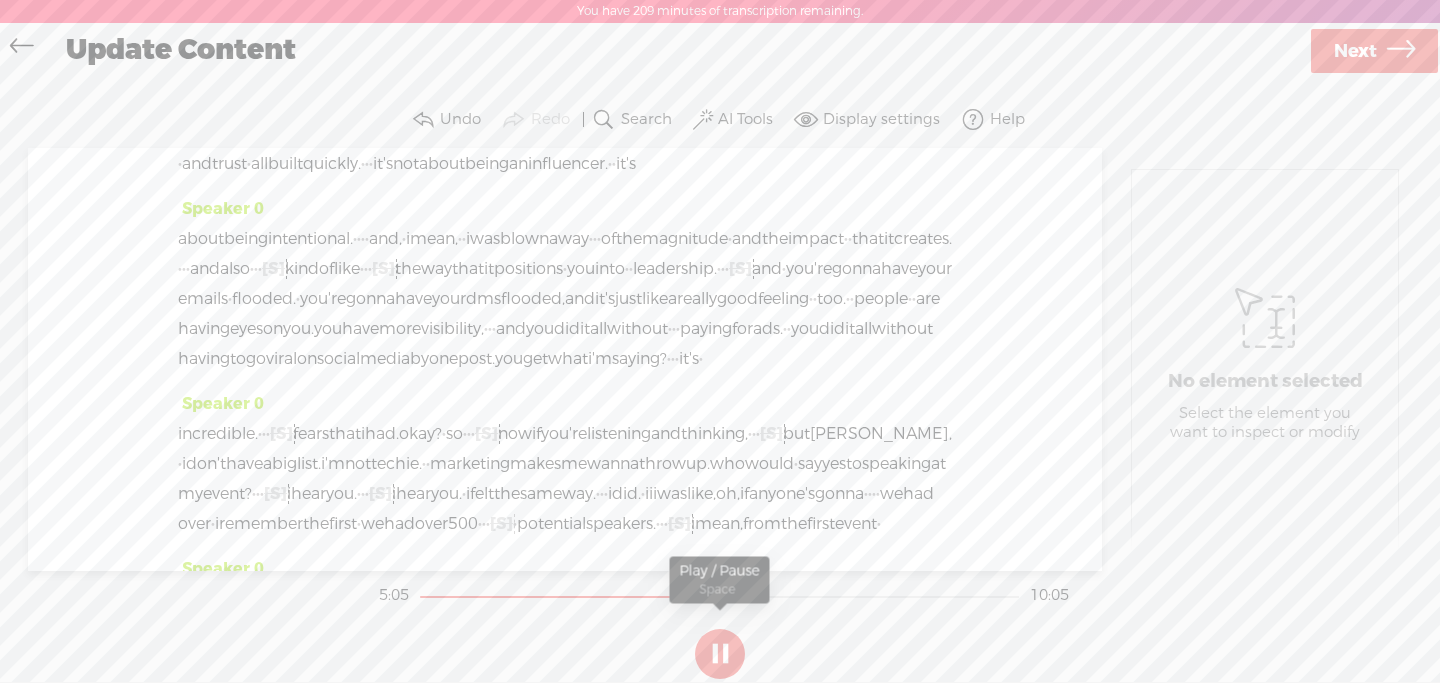click at bounding box center (720, 654) 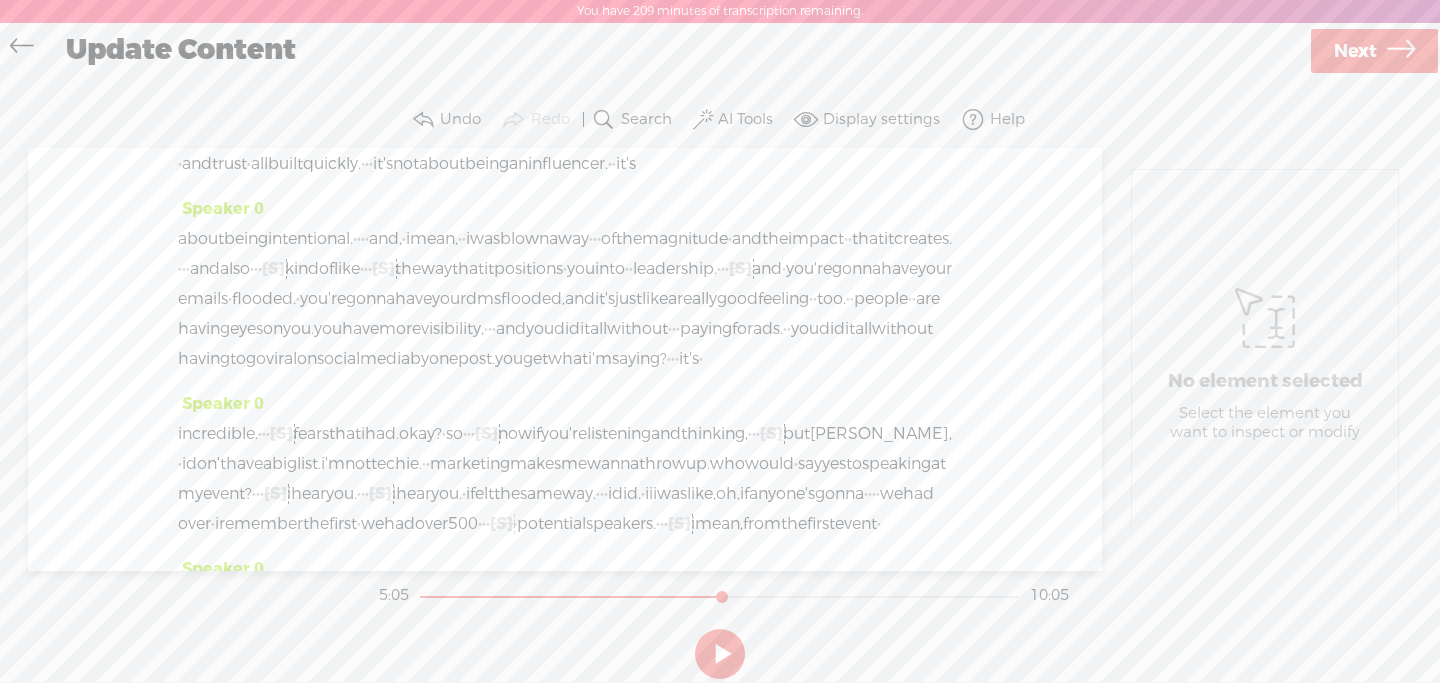 drag, startPoint x: 665, startPoint y: 312, endPoint x: 907, endPoint y: 321, distance: 242.1673 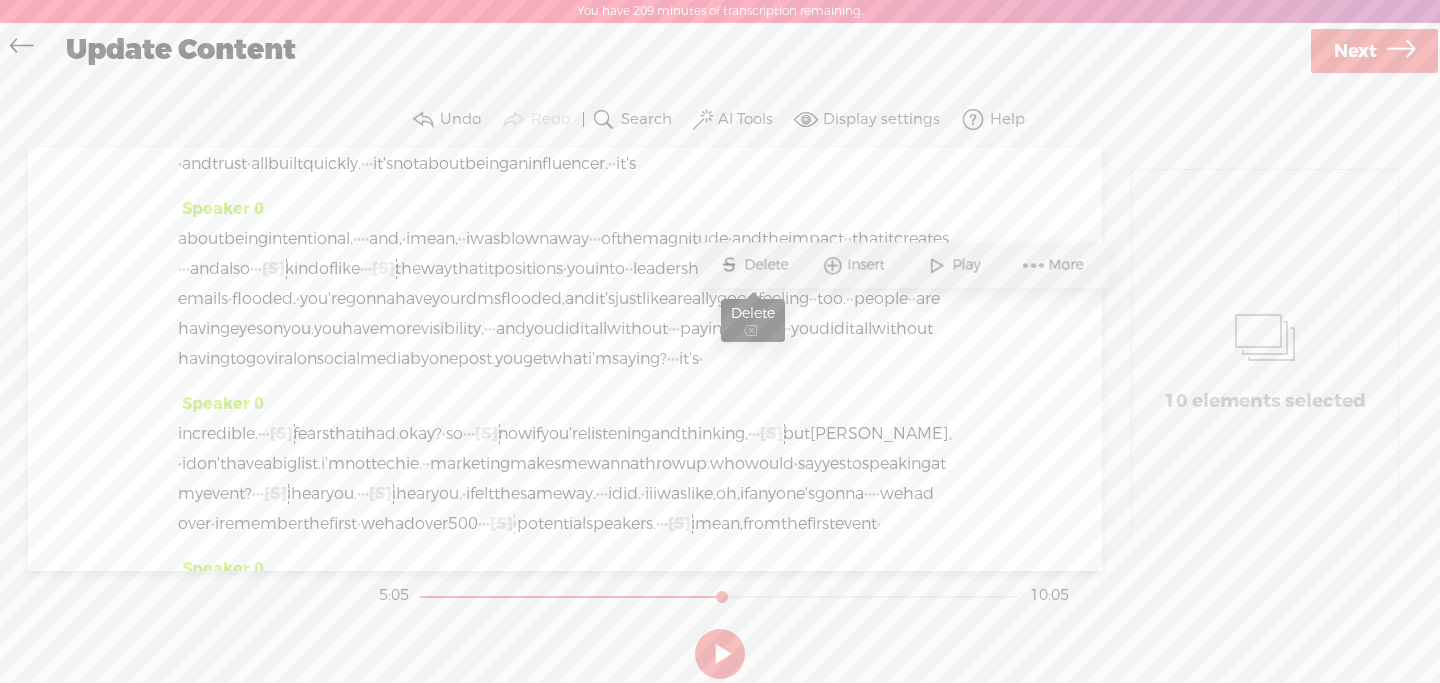 click on "S" at bounding box center [729, 265] 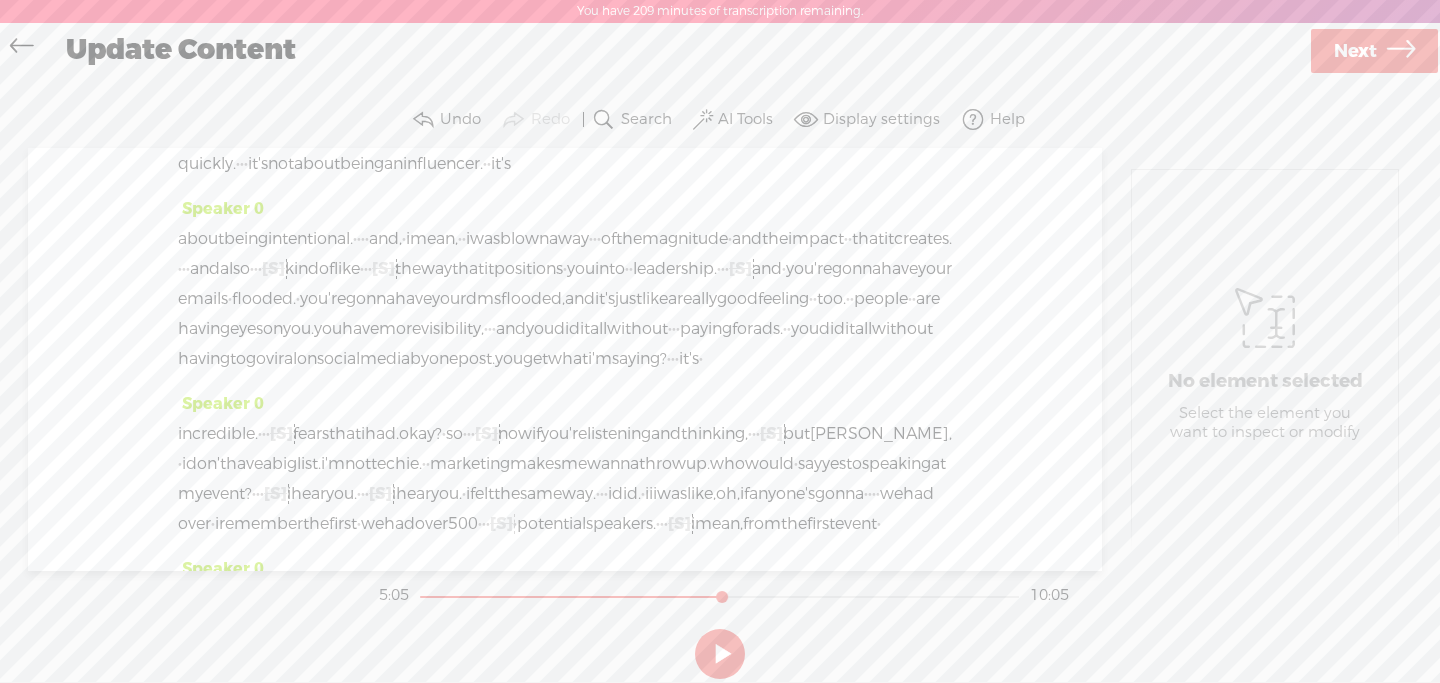 click on "with," at bounding box center [900, 74] 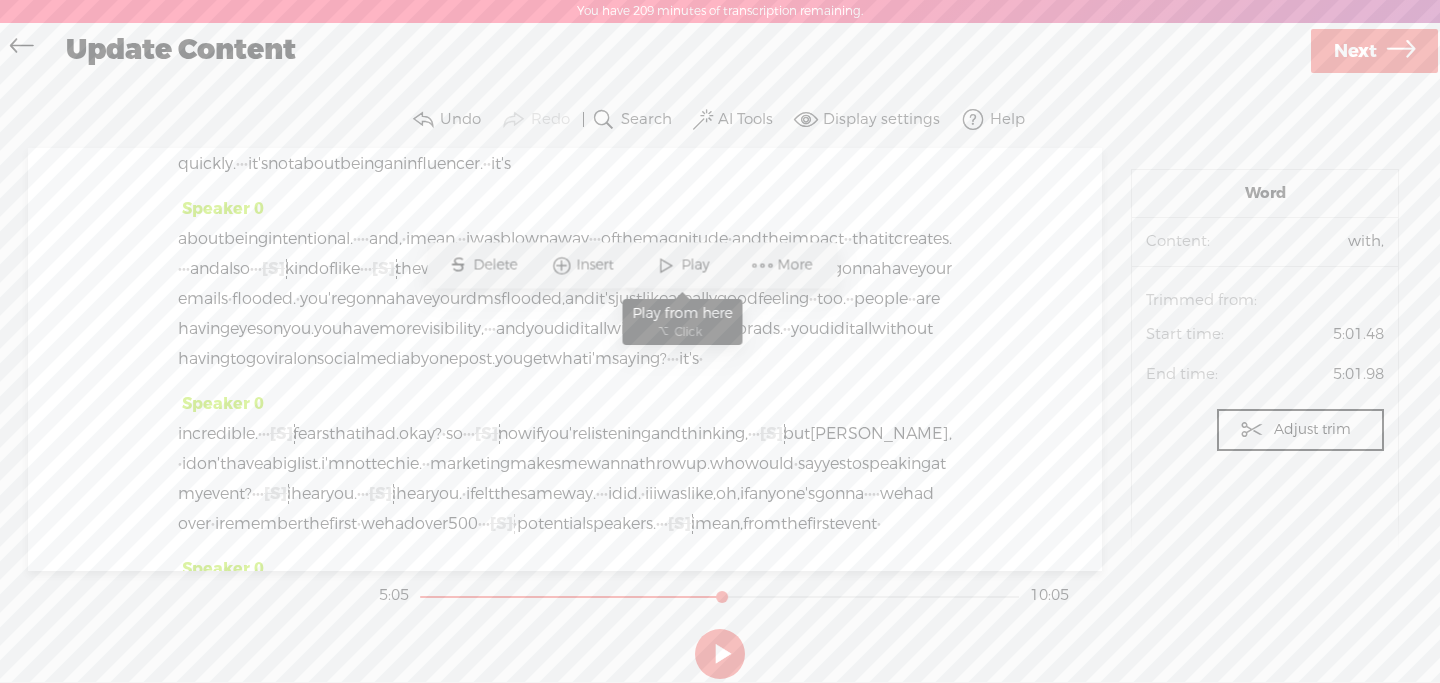 click at bounding box center (666, 265) 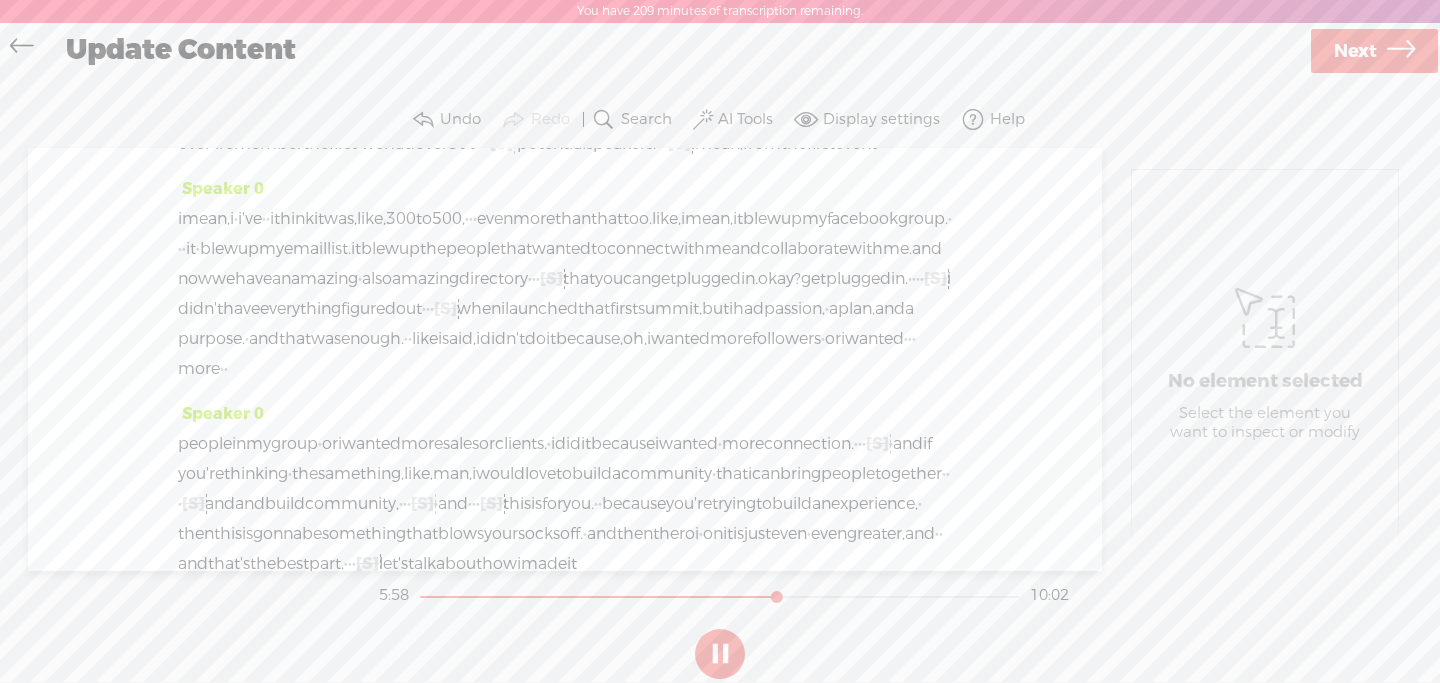scroll, scrollTop: 2371, scrollLeft: 0, axis: vertical 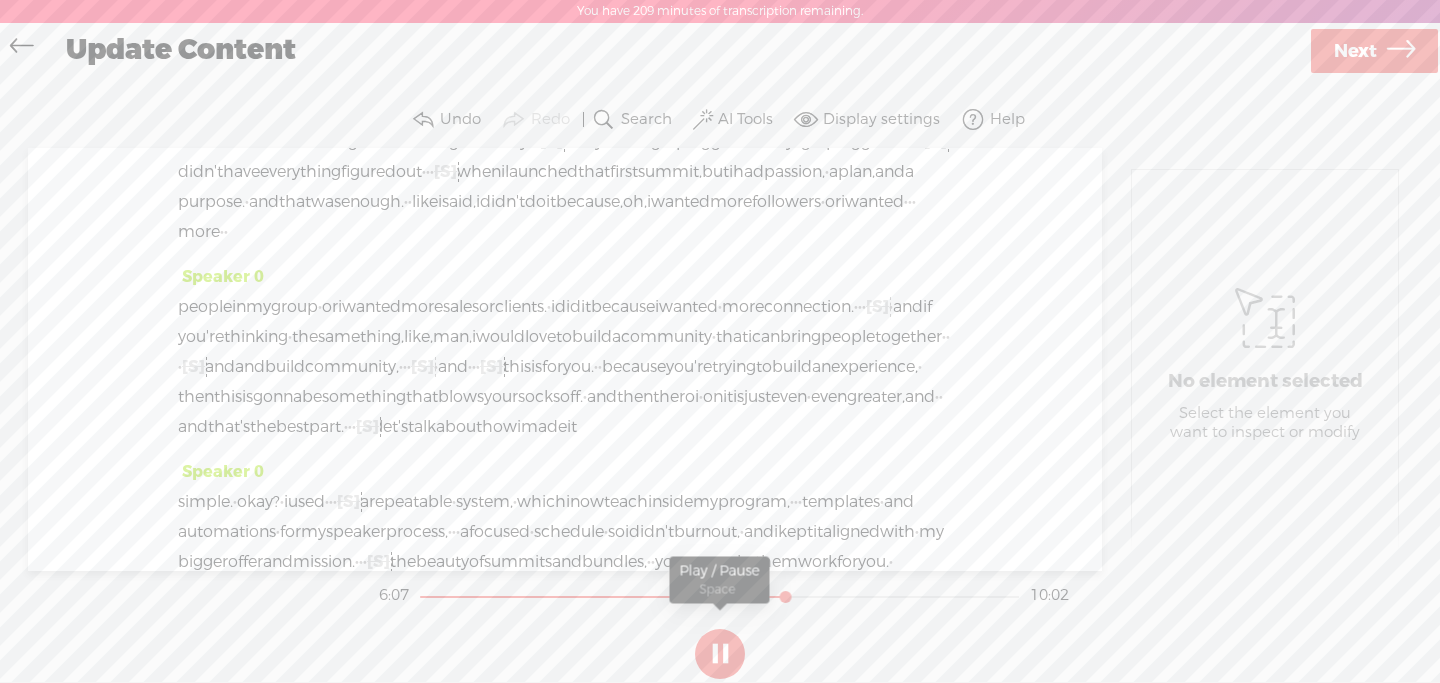 click at bounding box center (720, 654) 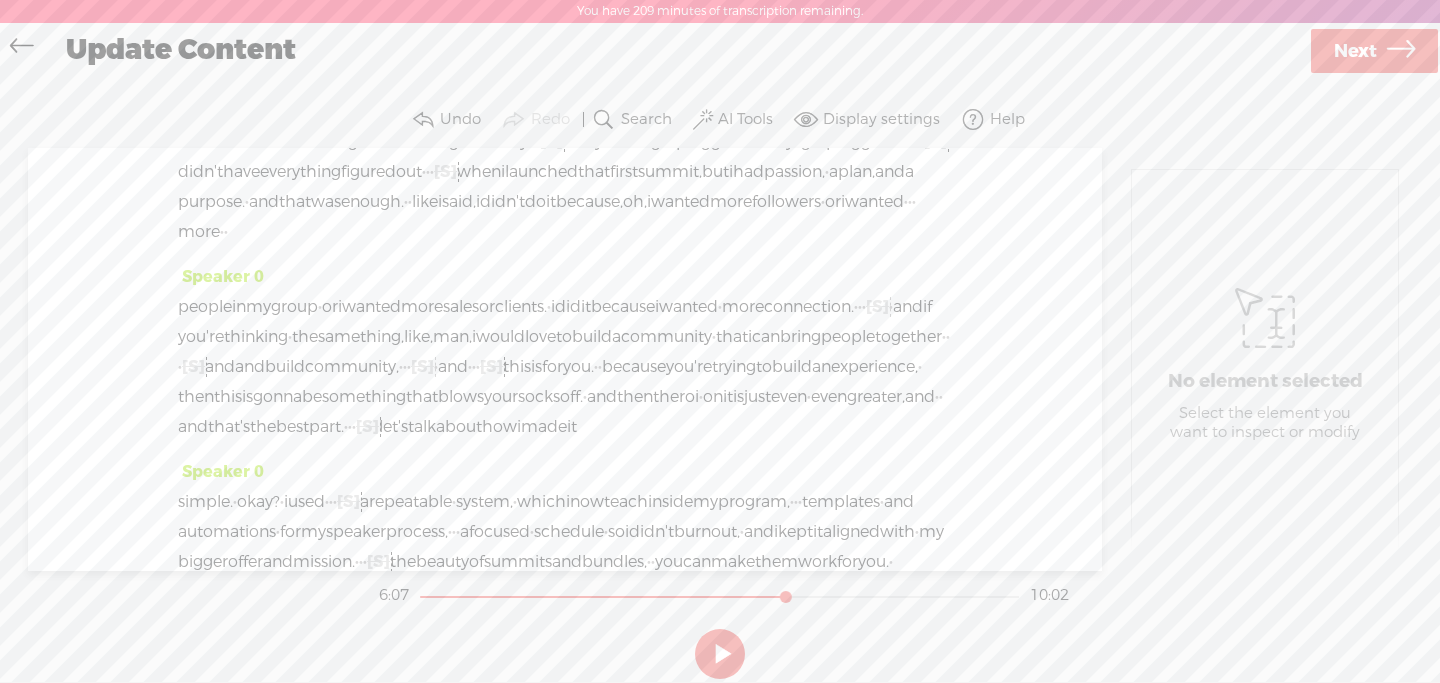 drag, startPoint x: 287, startPoint y: 243, endPoint x: 597, endPoint y: 247, distance: 310.02582 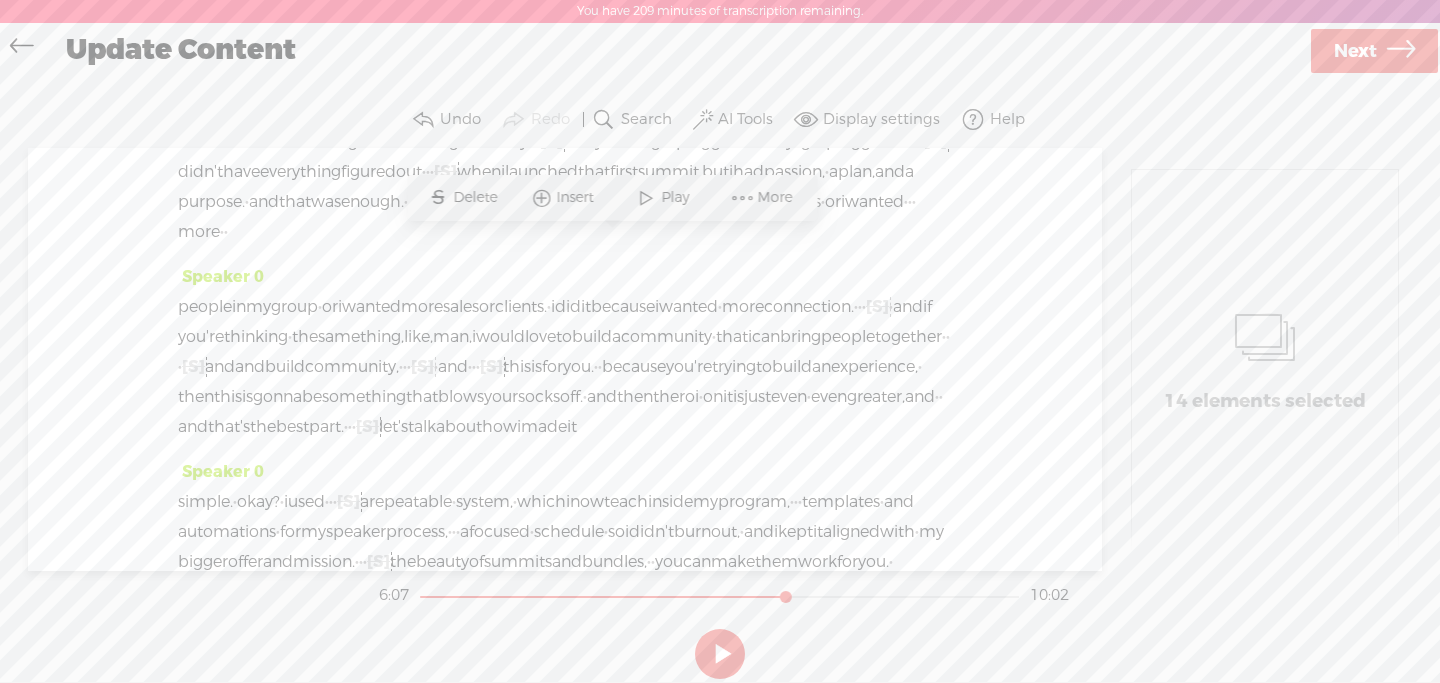 click on "Delete" at bounding box center (477, 198) 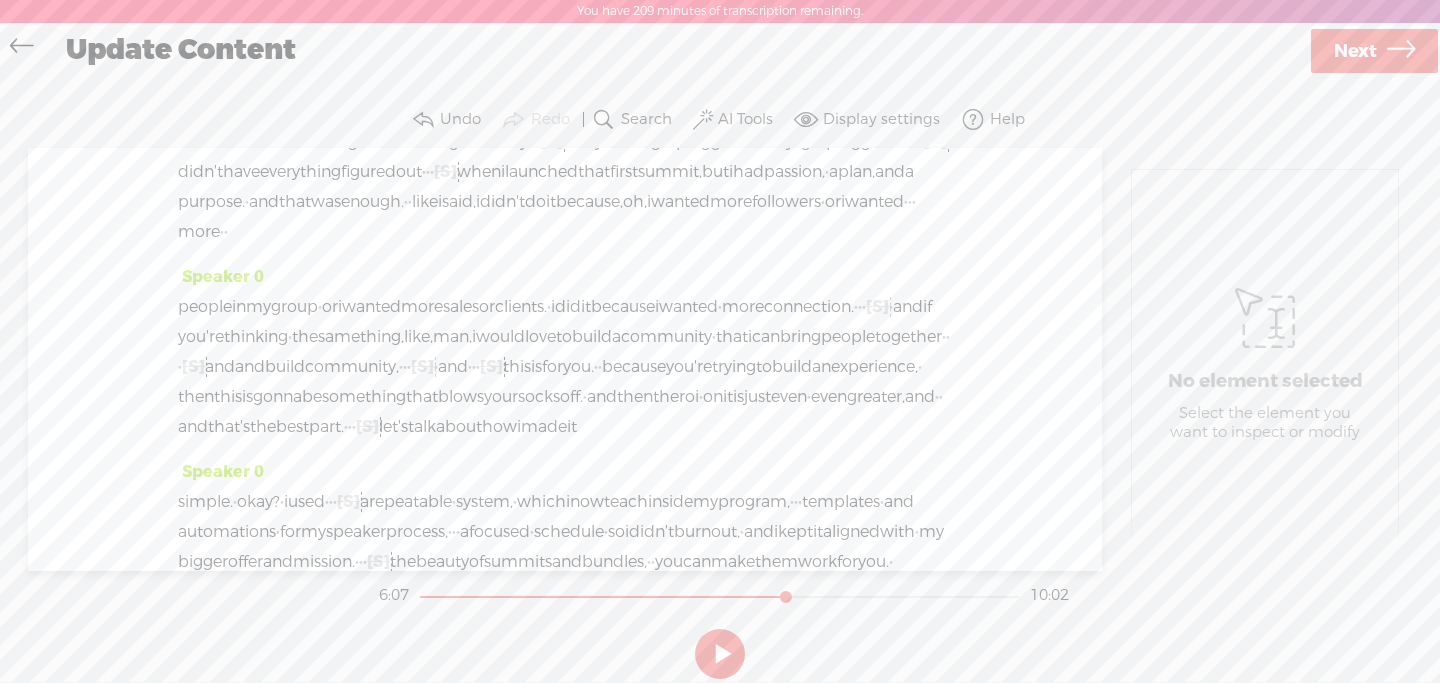 click on "incredible." at bounding box center [218, -83] 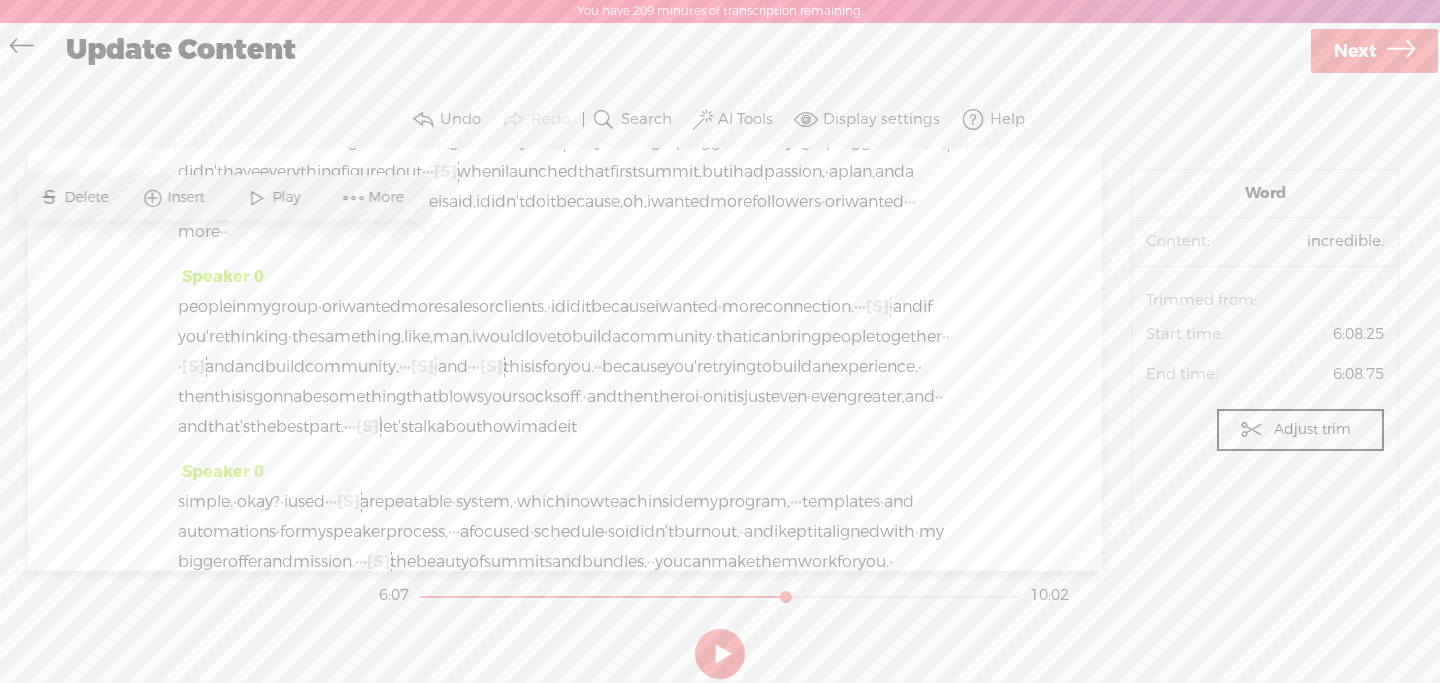 click on "Play" at bounding box center (288, 198) 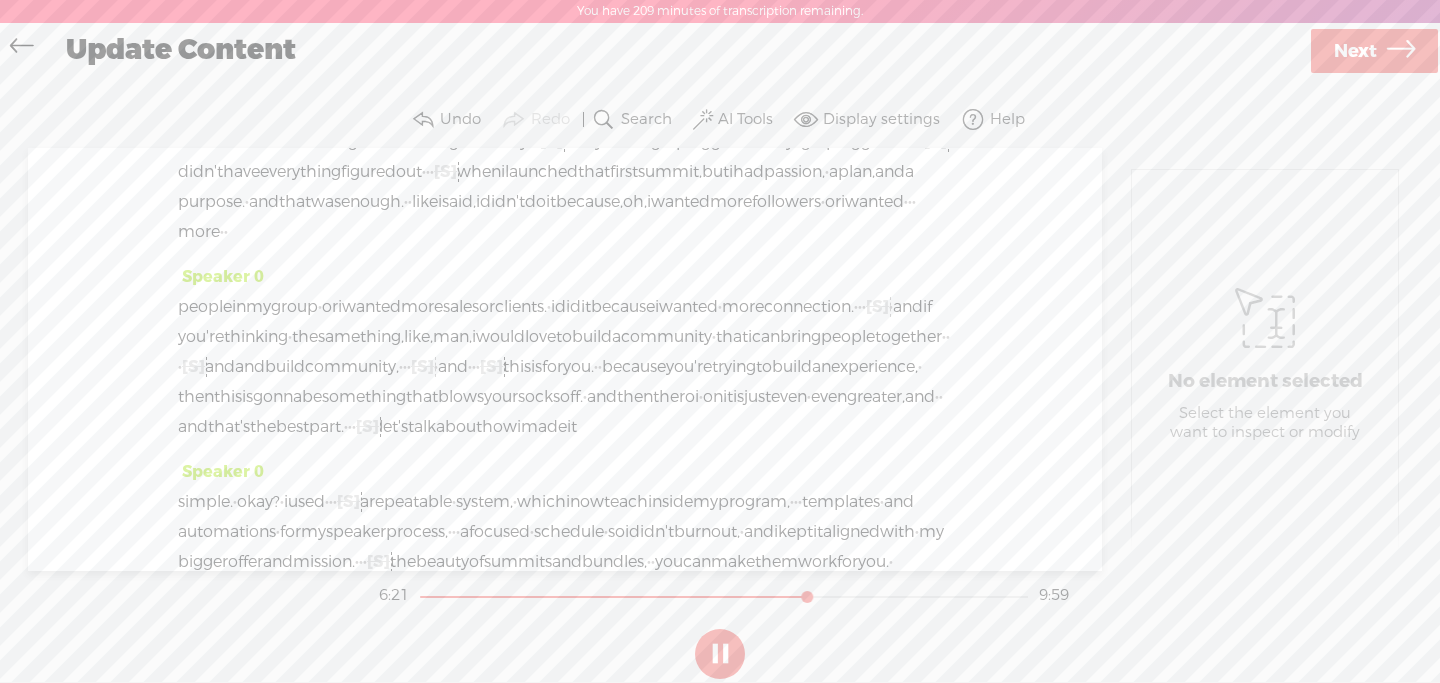 click at bounding box center [720, 654] 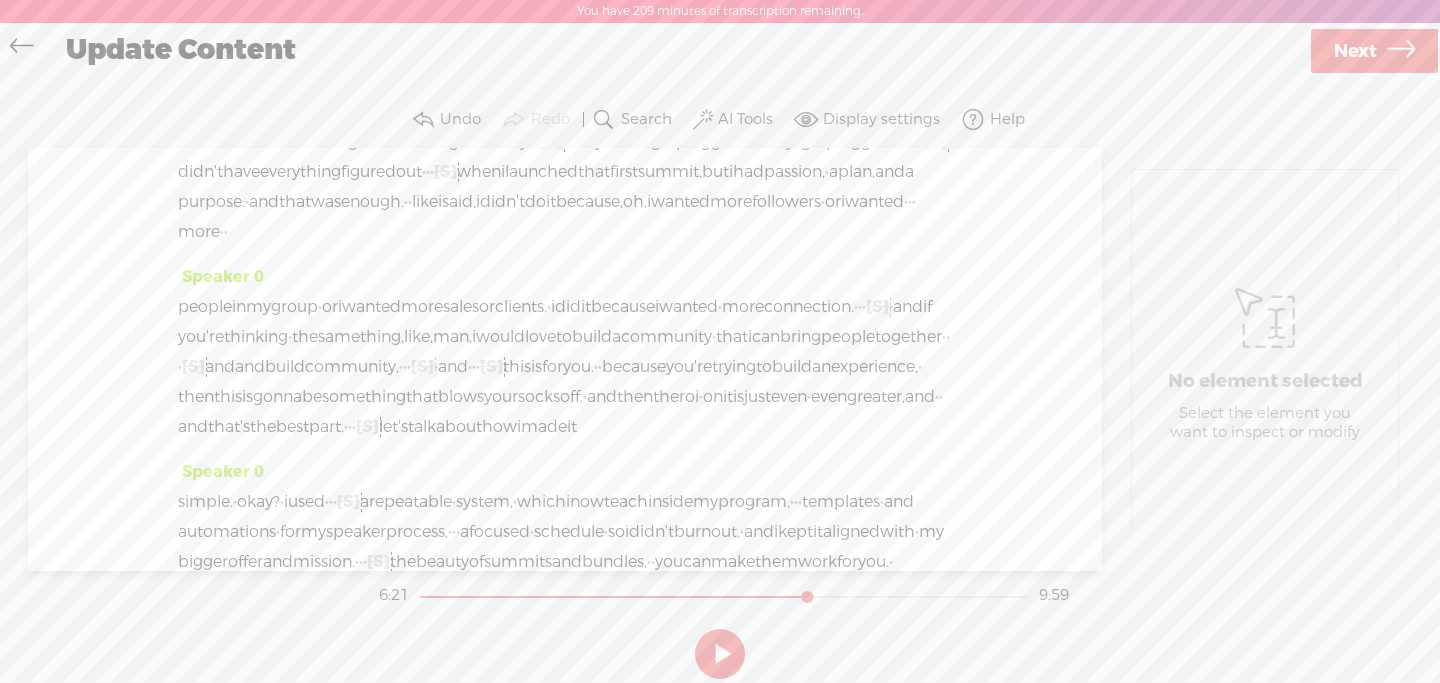 drag, startPoint x: 226, startPoint y: 336, endPoint x: 565, endPoint y: 339, distance: 339.01328 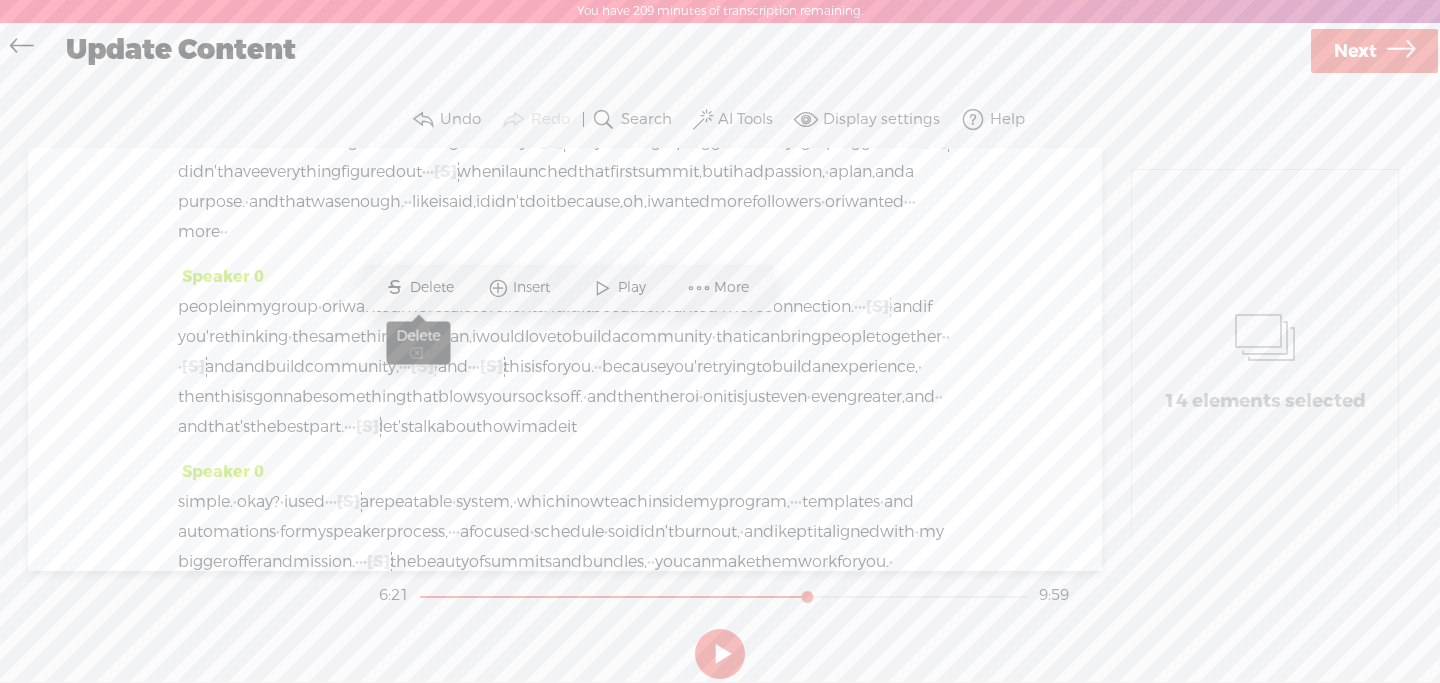 click on "Delete" at bounding box center [434, 288] 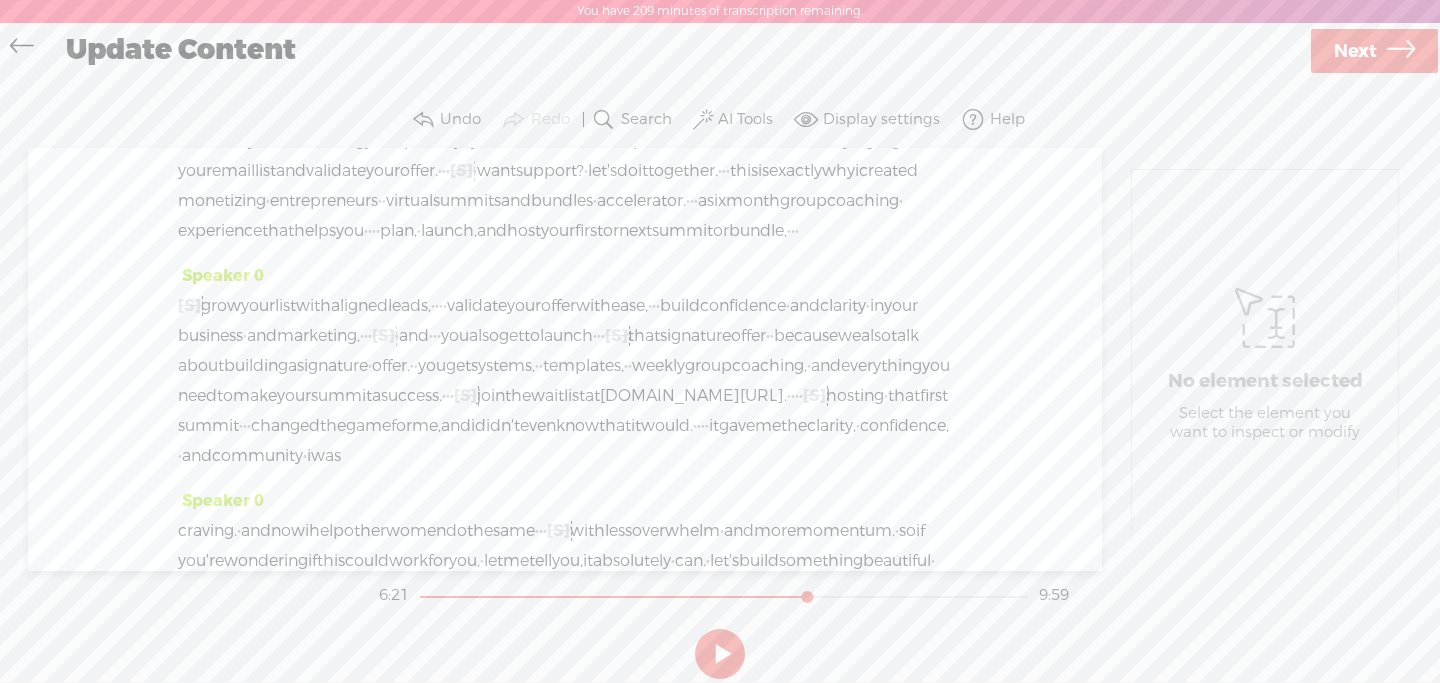 scroll, scrollTop: 3013, scrollLeft: 0, axis: vertical 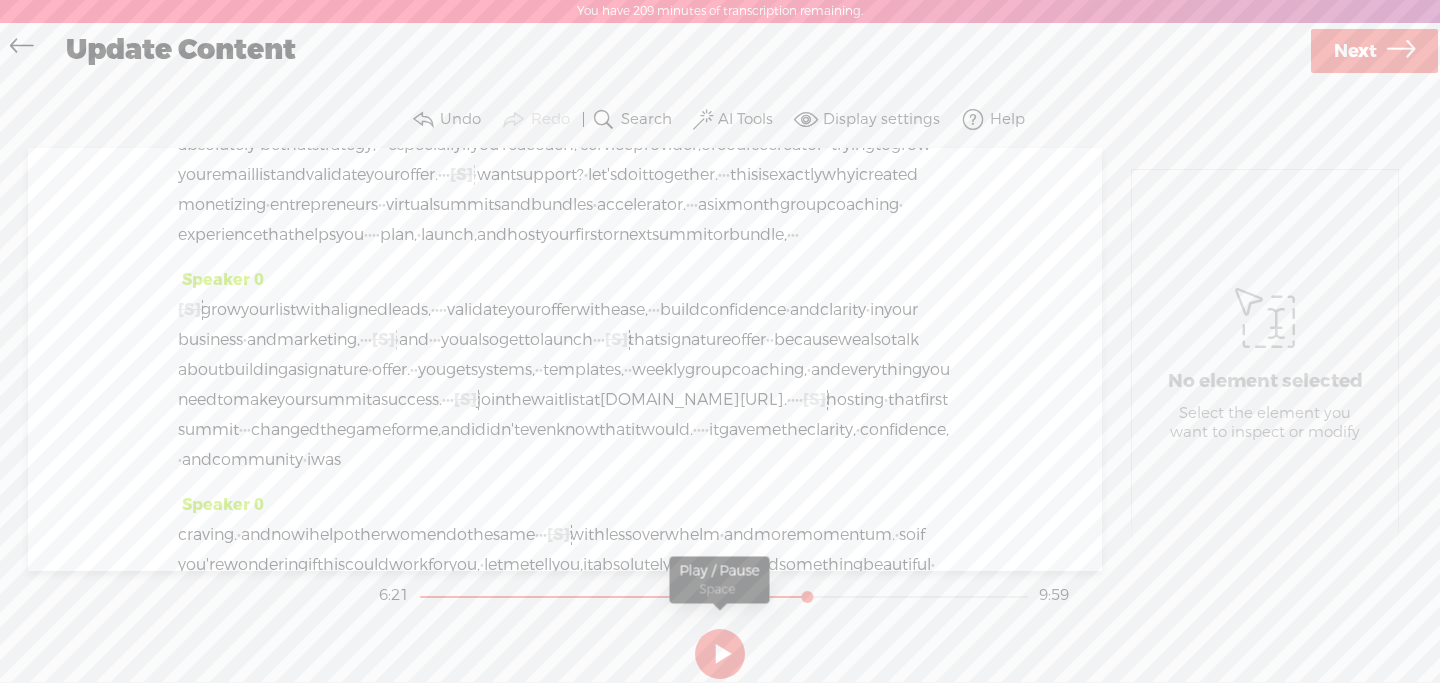 click at bounding box center (720, 654) 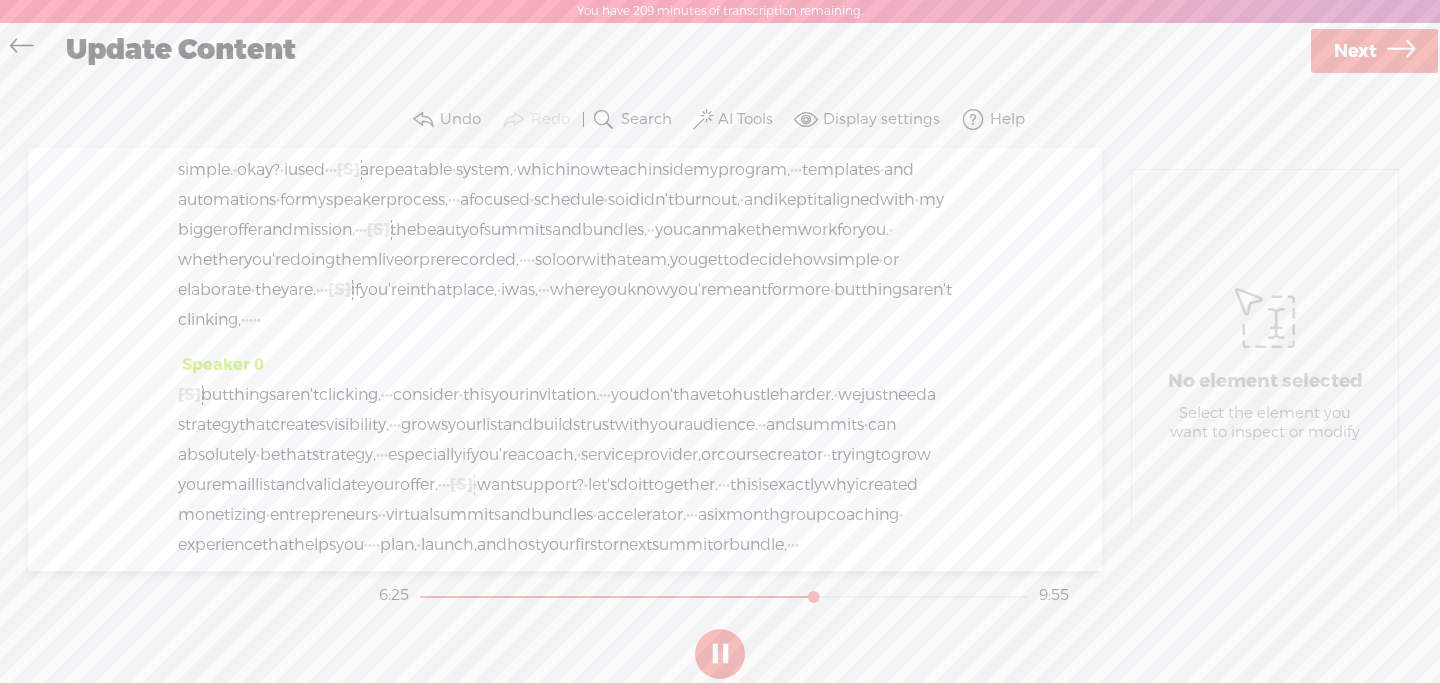 scroll, scrollTop: 2535, scrollLeft: 0, axis: vertical 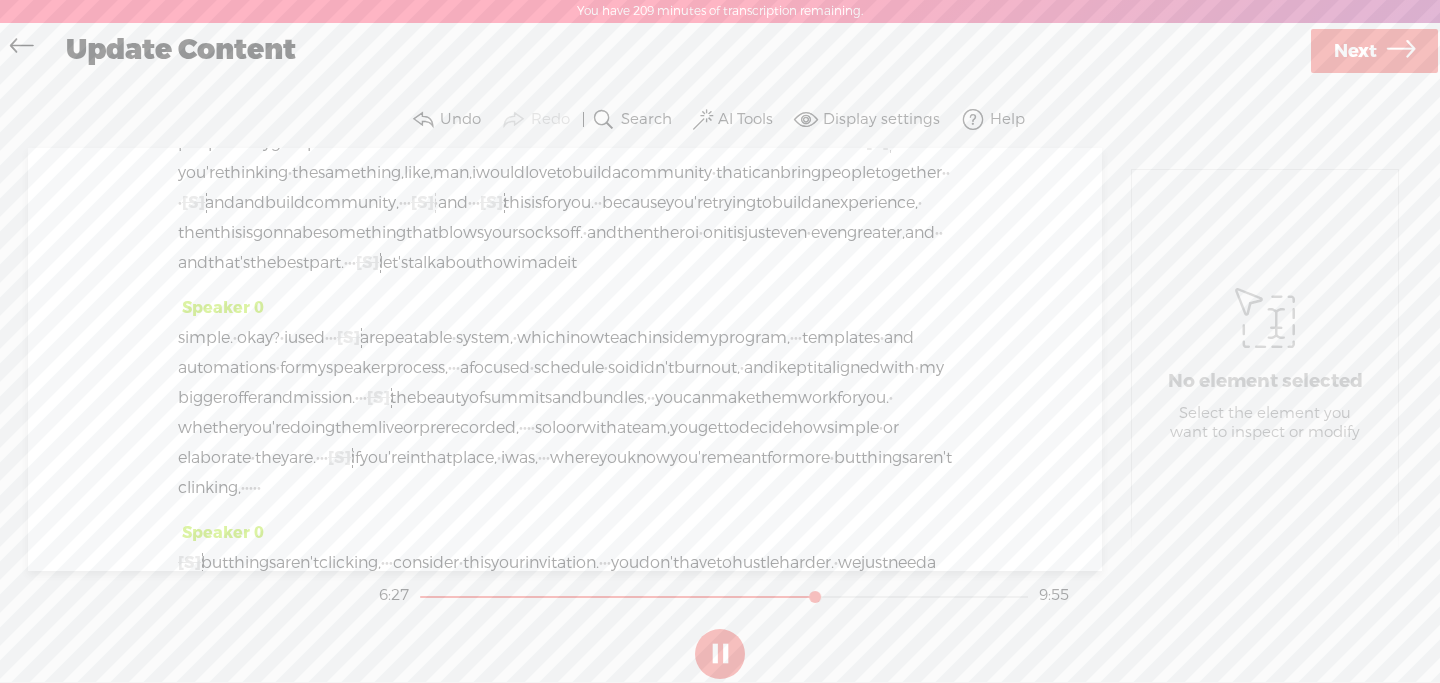 click at bounding box center (720, 654) 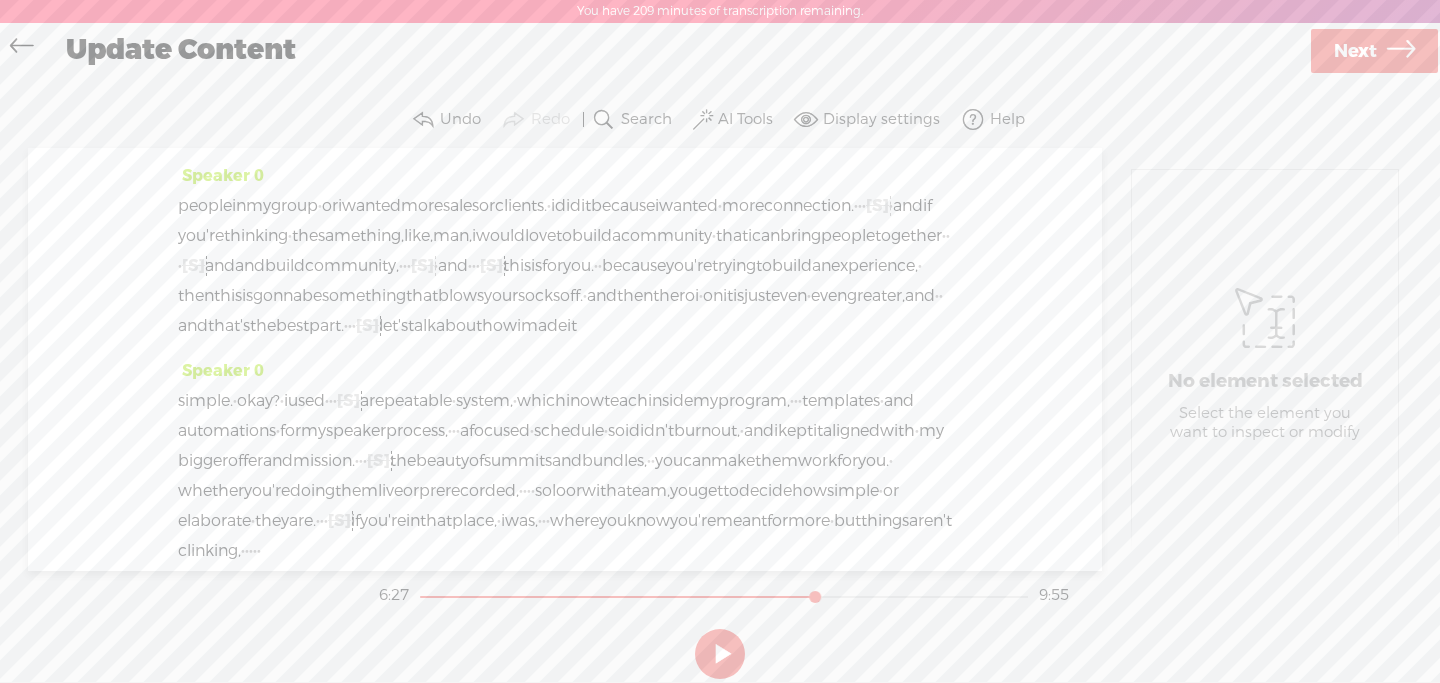 scroll, scrollTop: 2375, scrollLeft: 0, axis: vertical 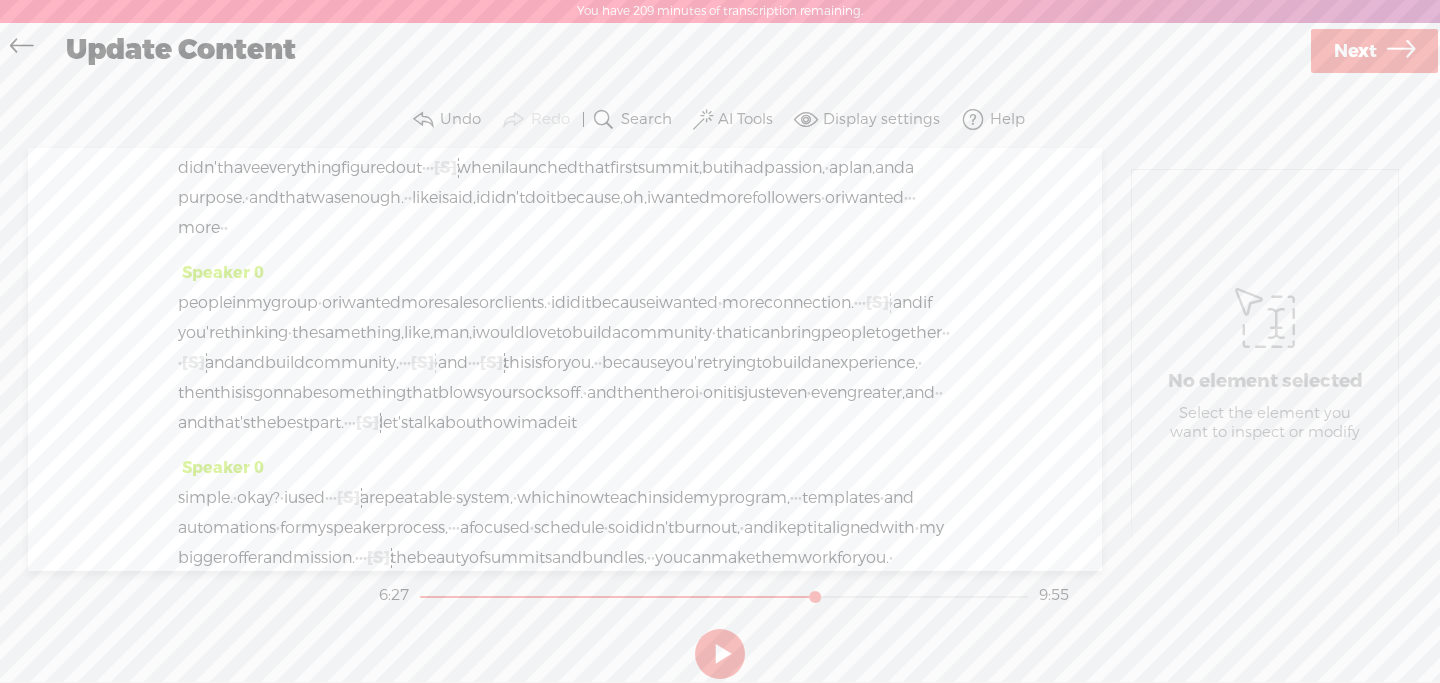 click on "speaking" at bounding box center [703, -57] 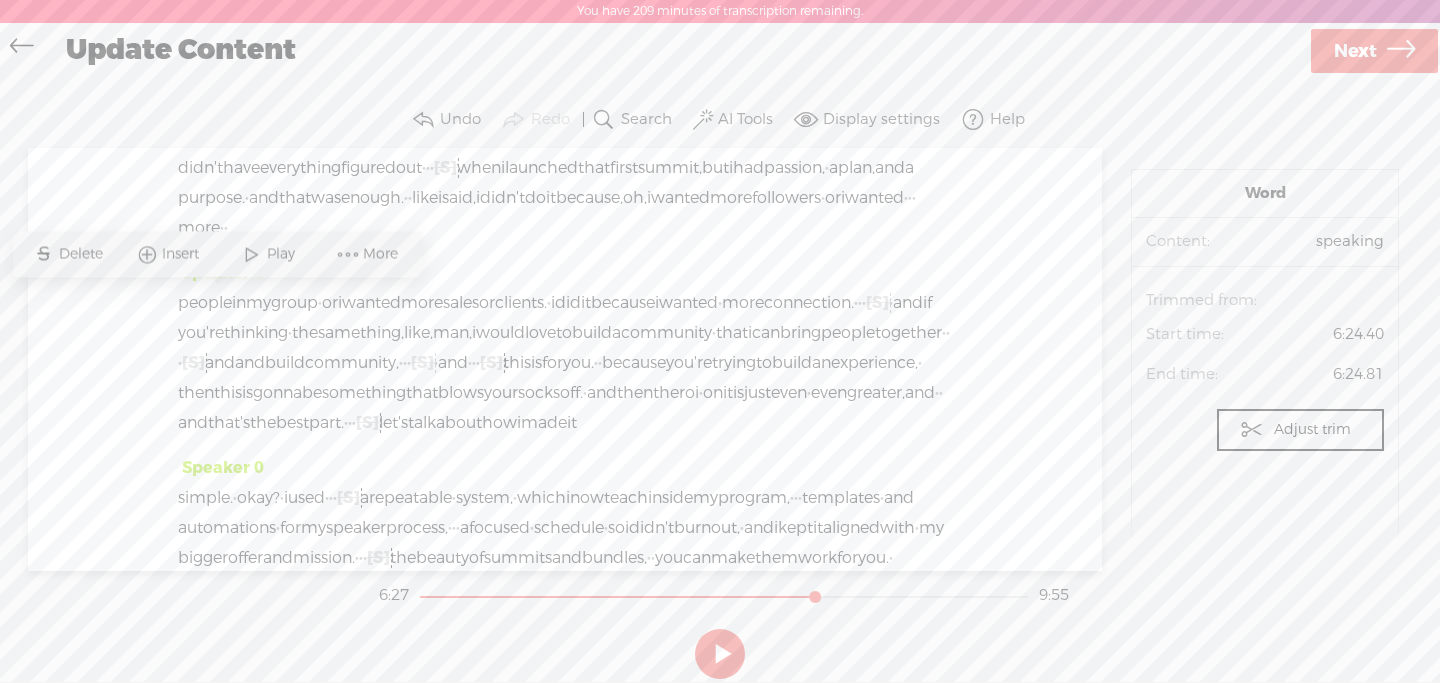 click on "Play" at bounding box center [283, 254] 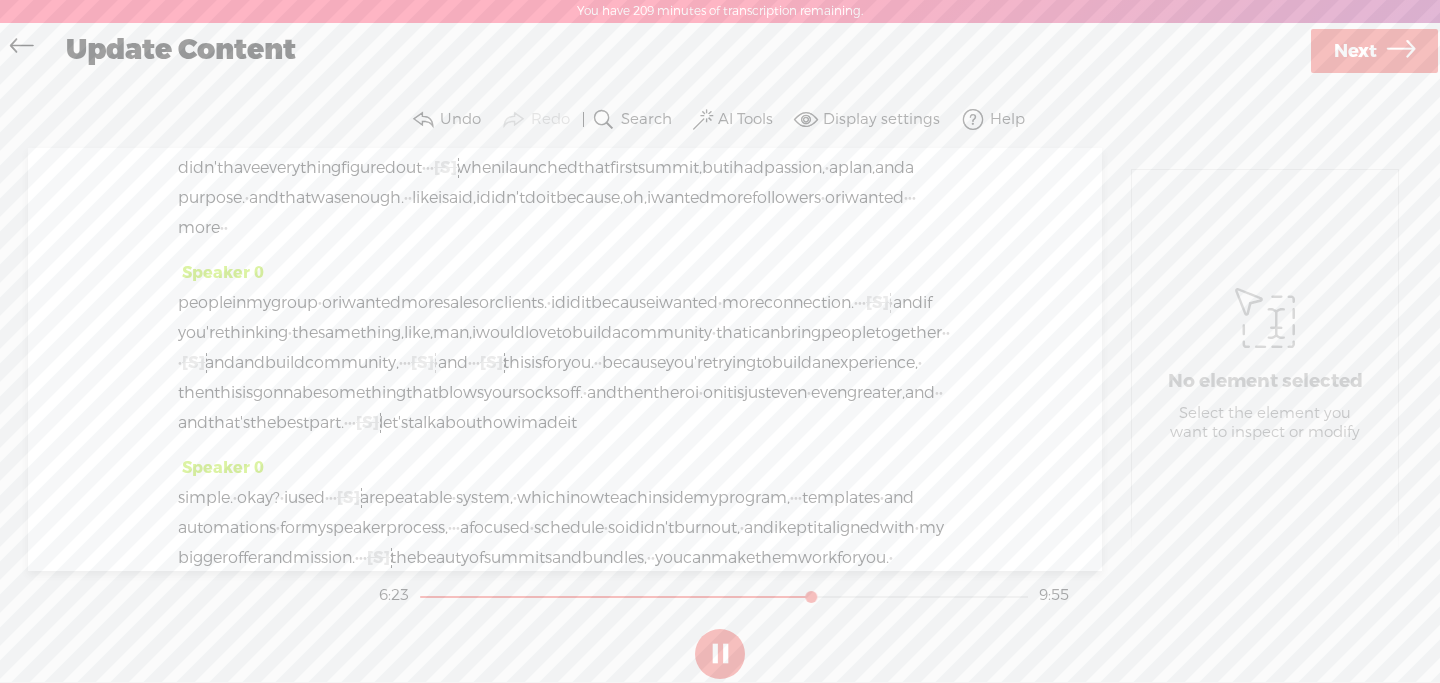 click at bounding box center (720, 654) 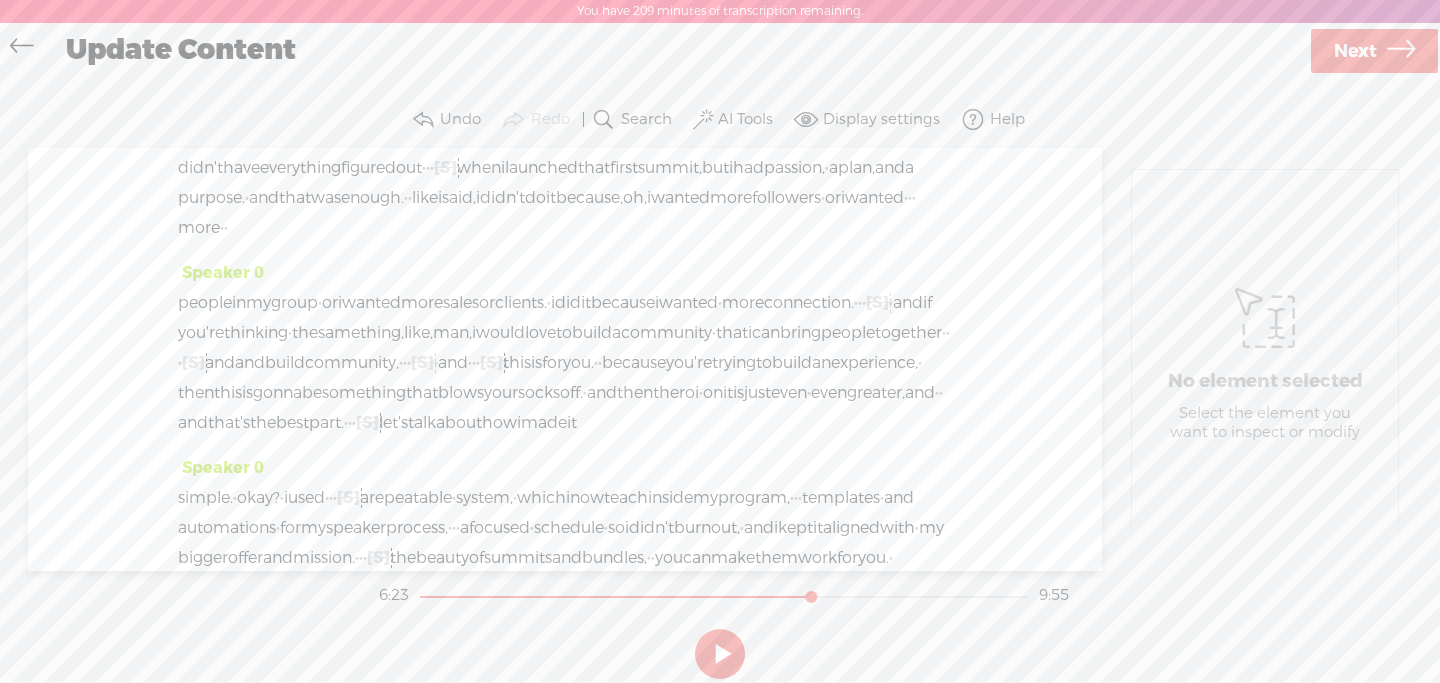 drag, startPoint x: 637, startPoint y: 331, endPoint x: 689, endPoint y: 340, distance: 52.773098 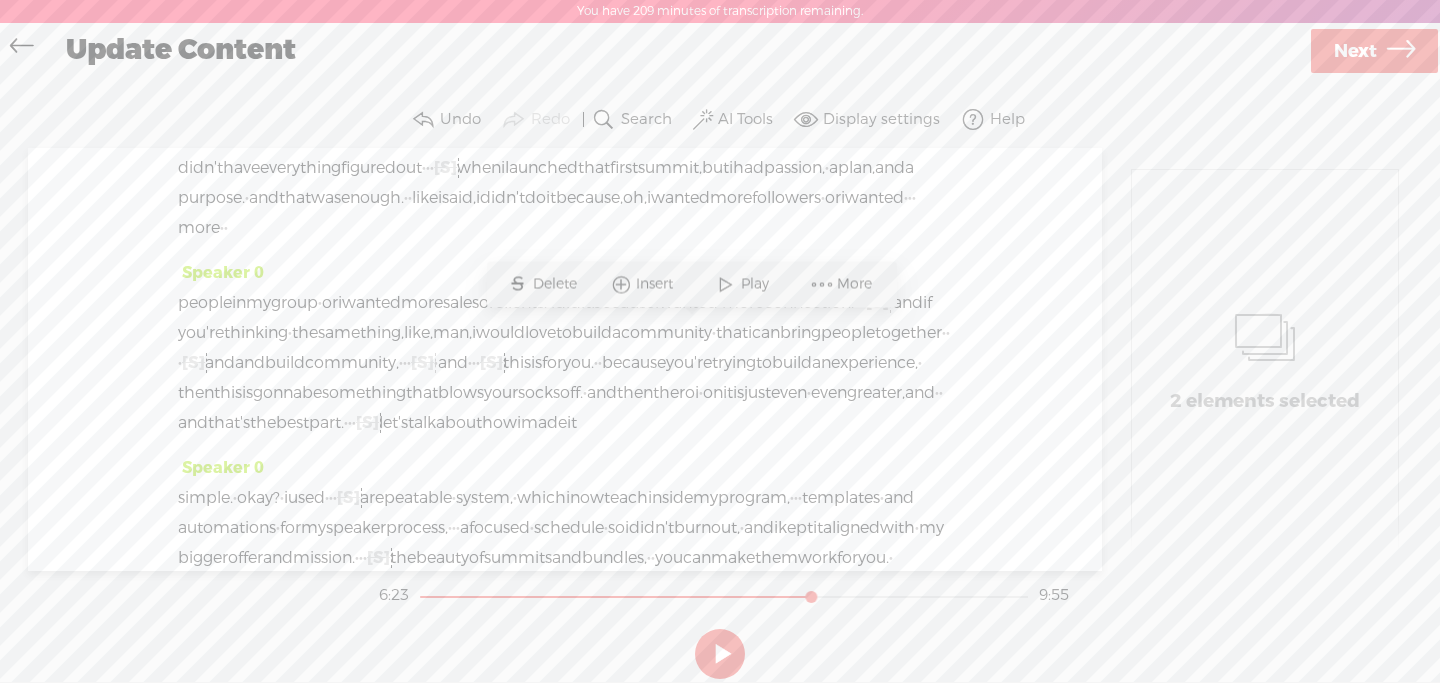 click on "we" at bounding box center [721, -27] 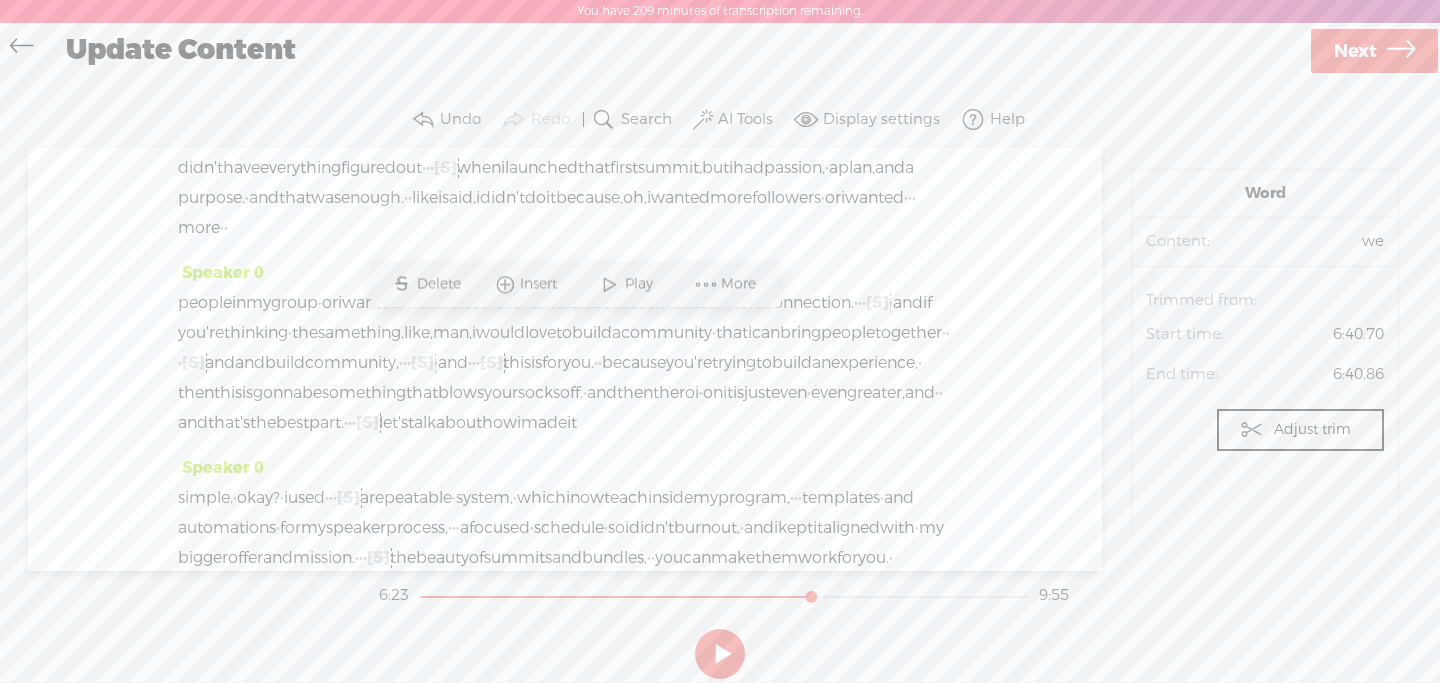 click at bounding box center (610, 284) 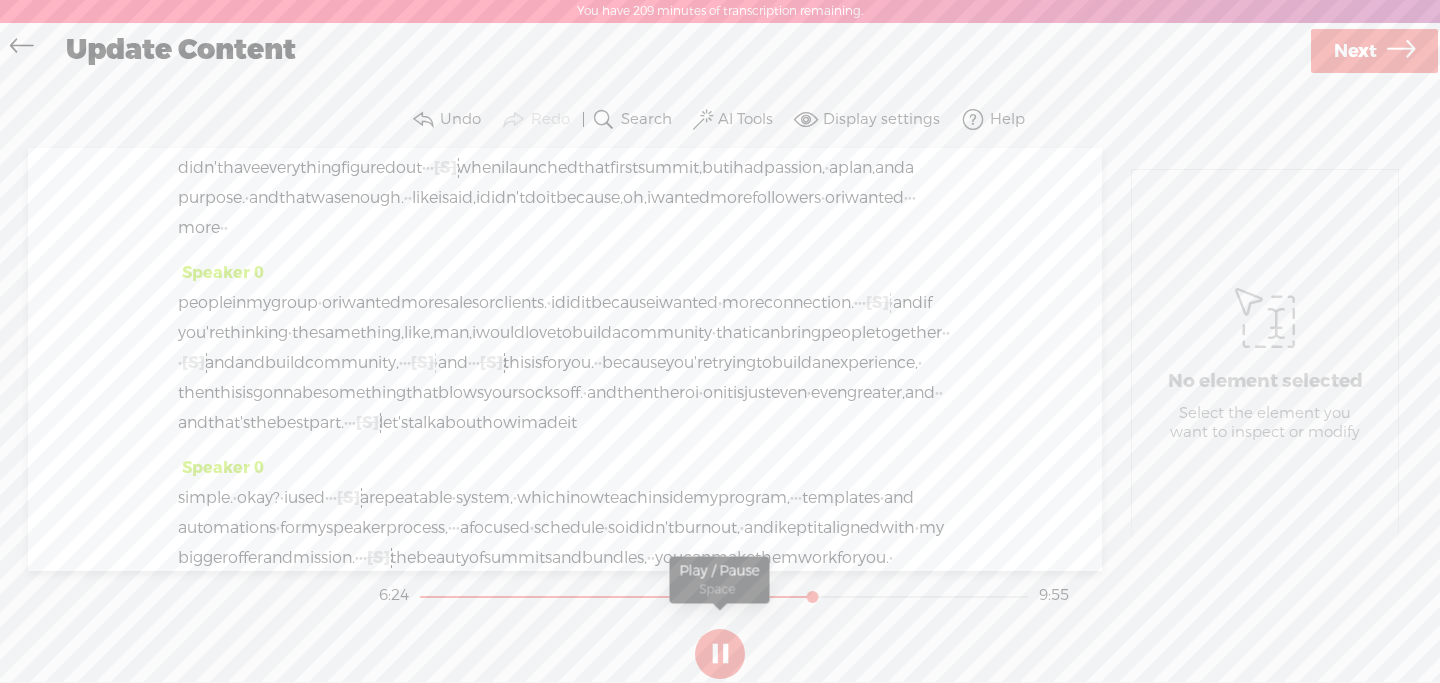 click at bounding box center (720, 654) 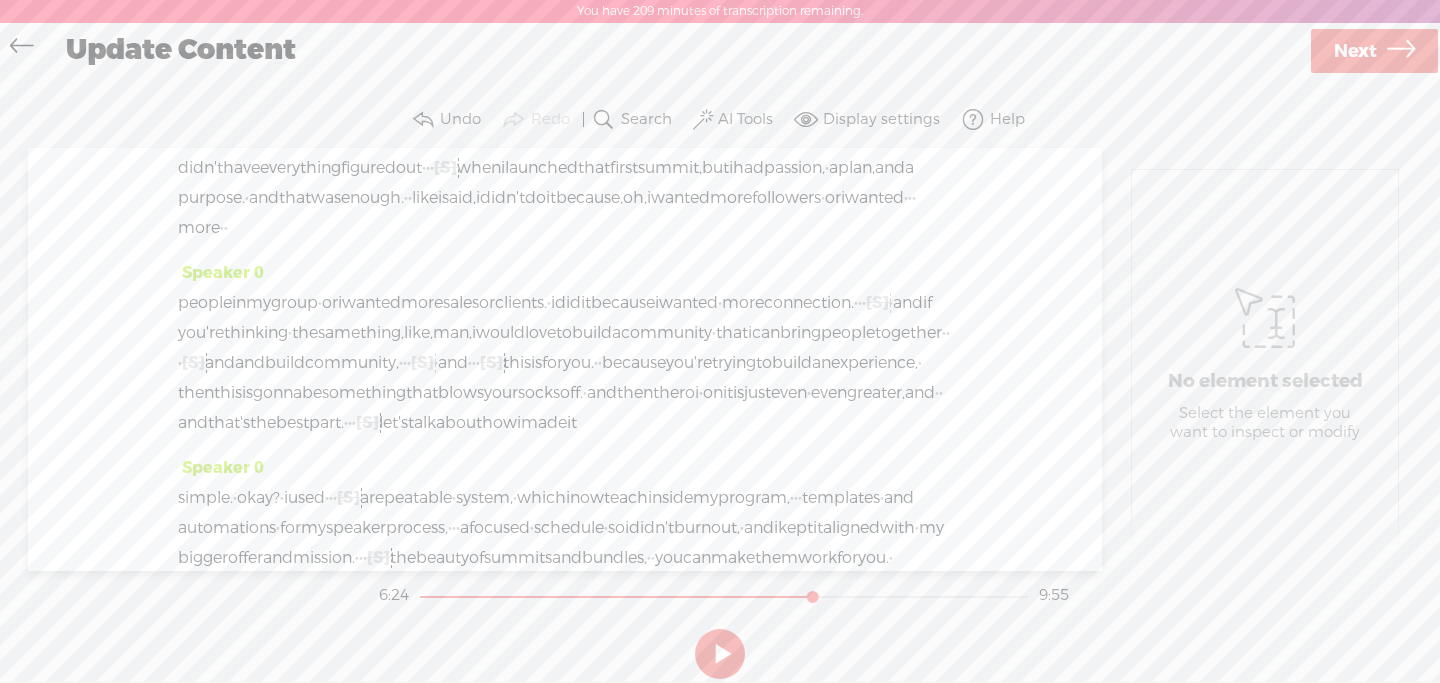 drag, startPoint x: 253, startPoint y: 333, endPoint x: 357, endPoint y: 330, distance: 104.04326 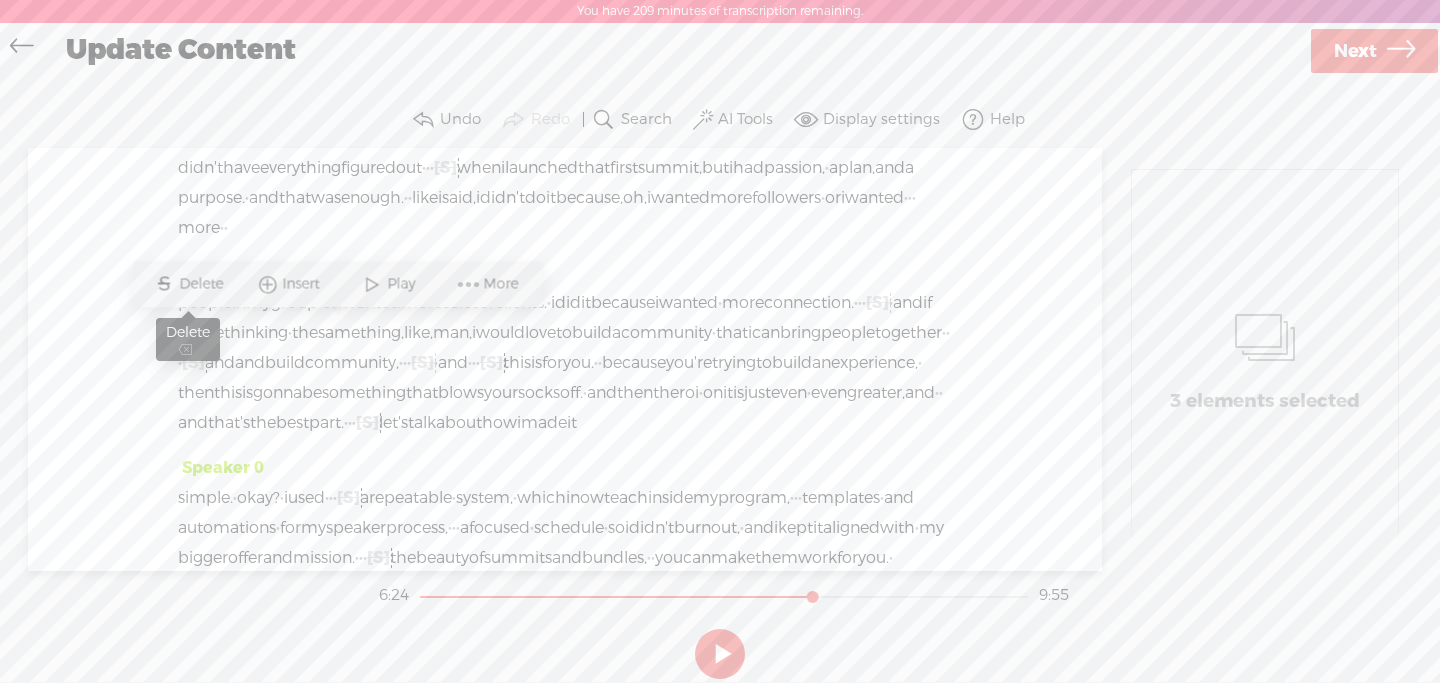 click on "Delete" at bounding box center [203, 284] 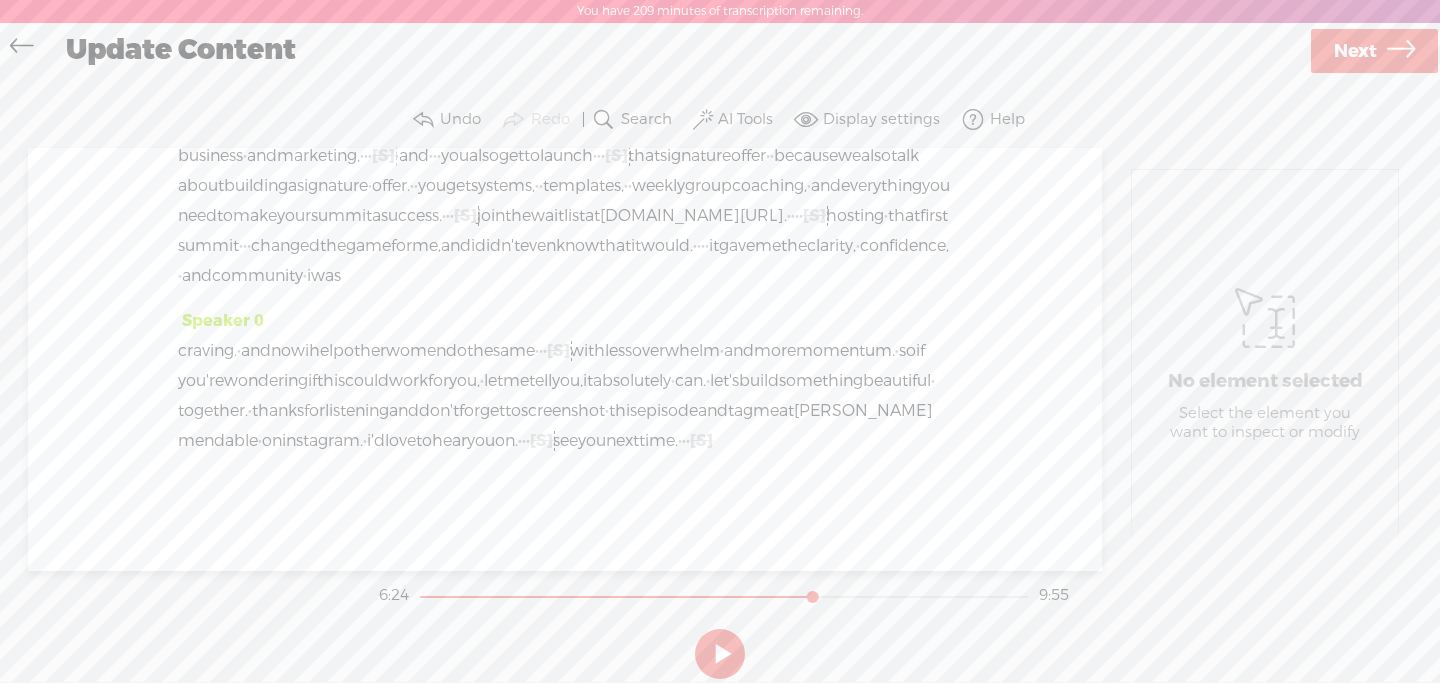 scroll, scrollTop: 3195, scrollLeft: 0, axis: vertical 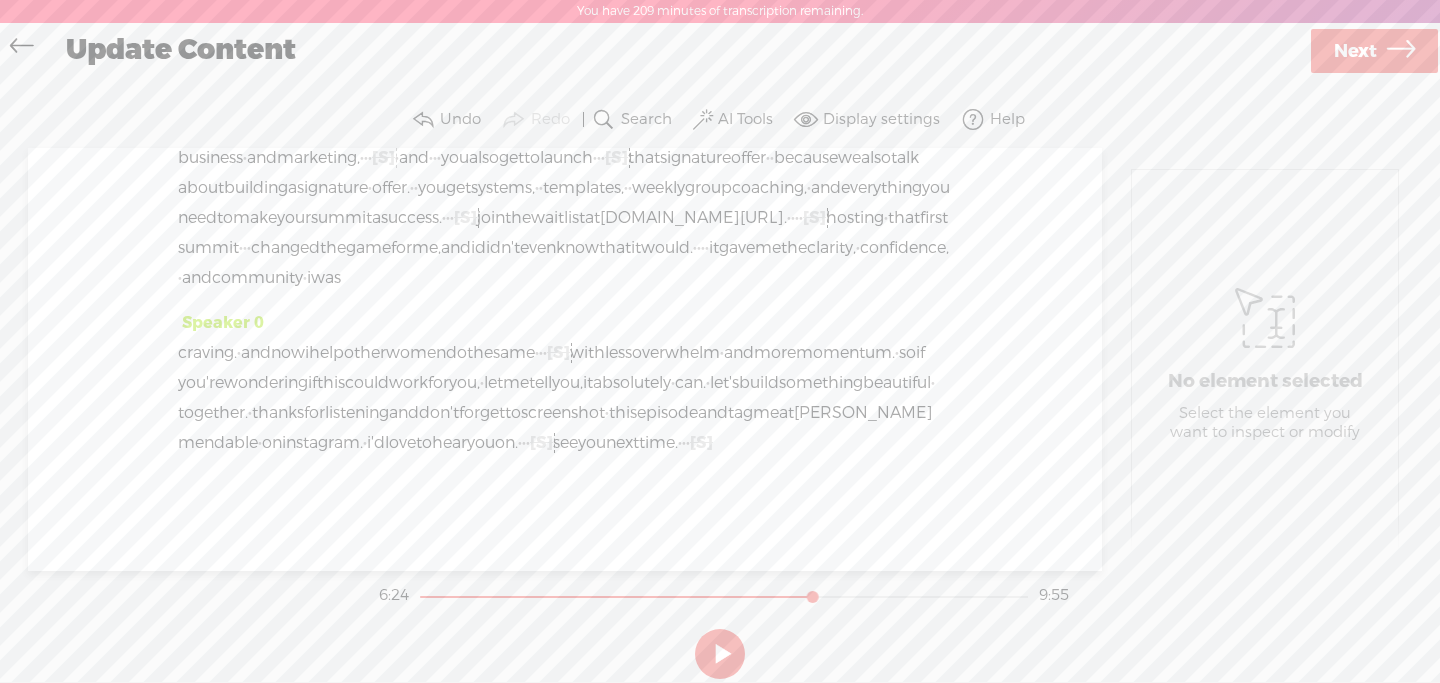 click at bounding box center (720, 654) 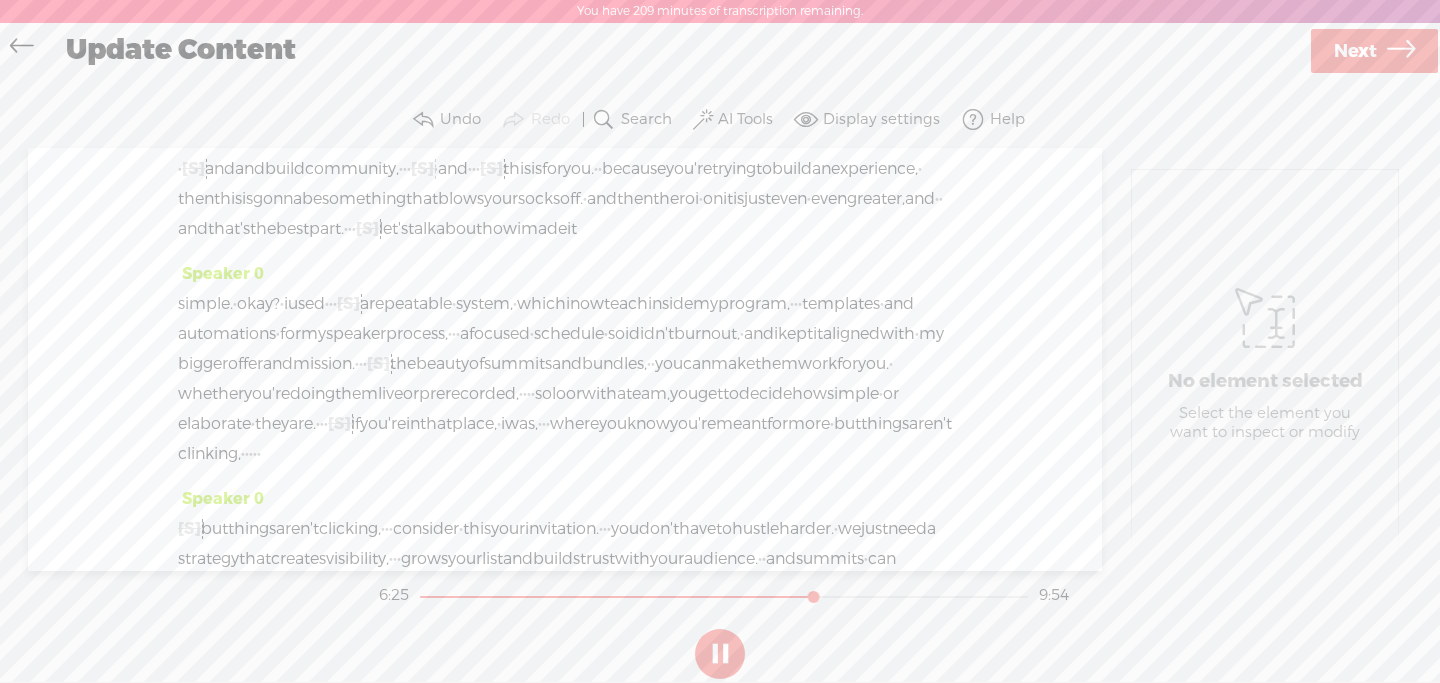 scroll, scrollTop: 2560, scrollLeft: 0, axis: vertical 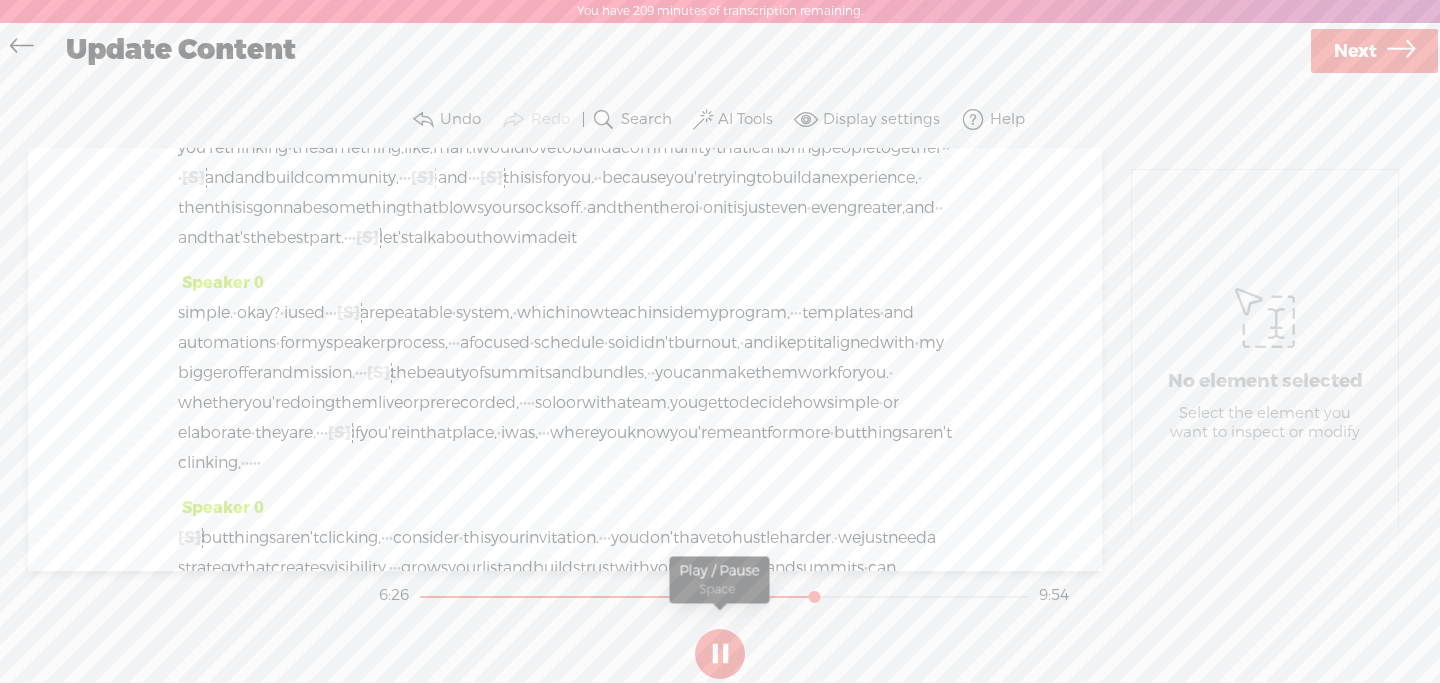 click at bounding box center (720, 654) 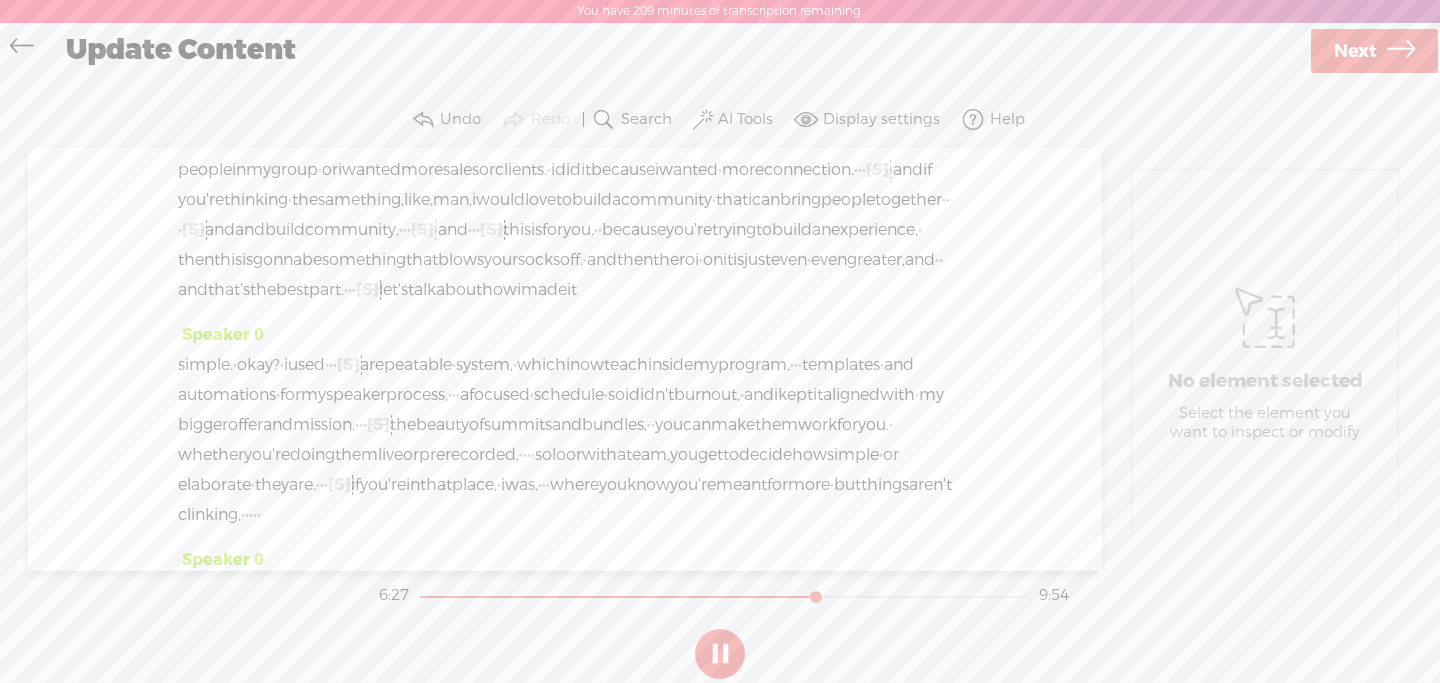 scroll, scrollTop: 2491, scrollLeft: 0, axis: vertical 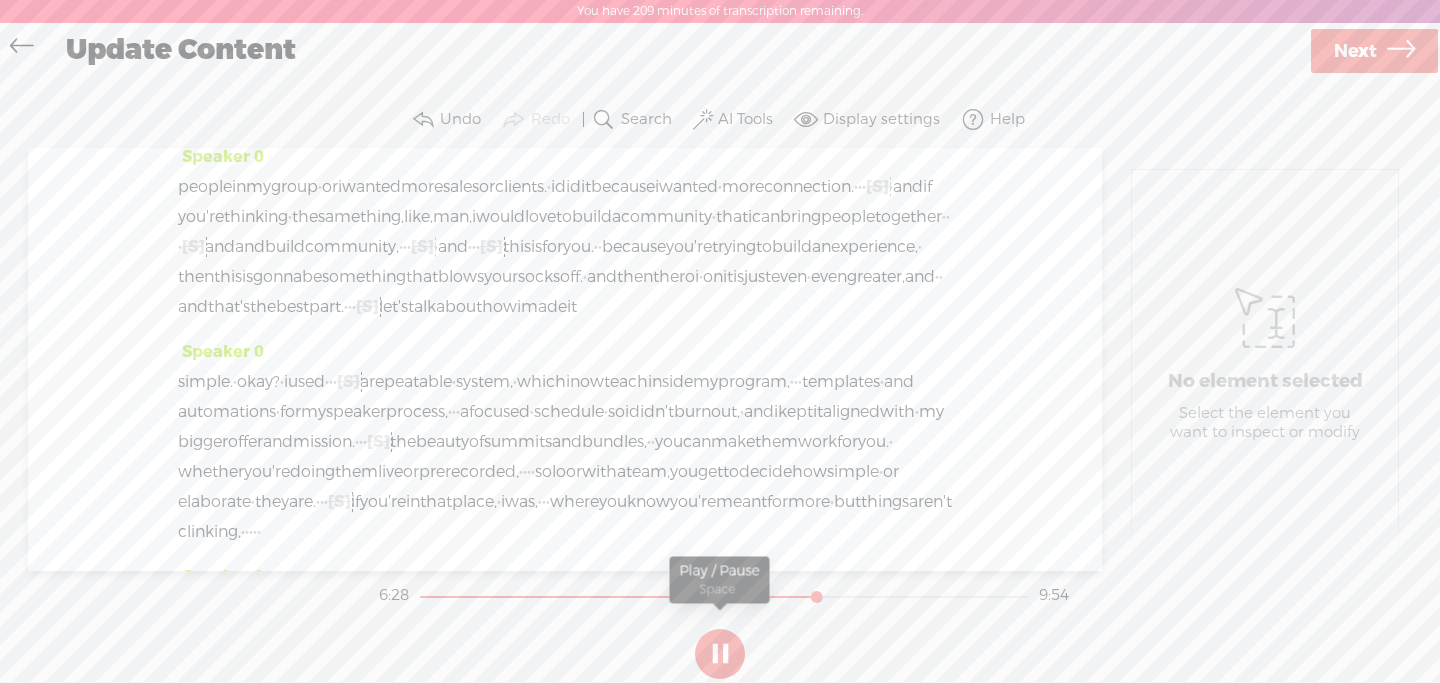 click at bounding box center [720, 654] 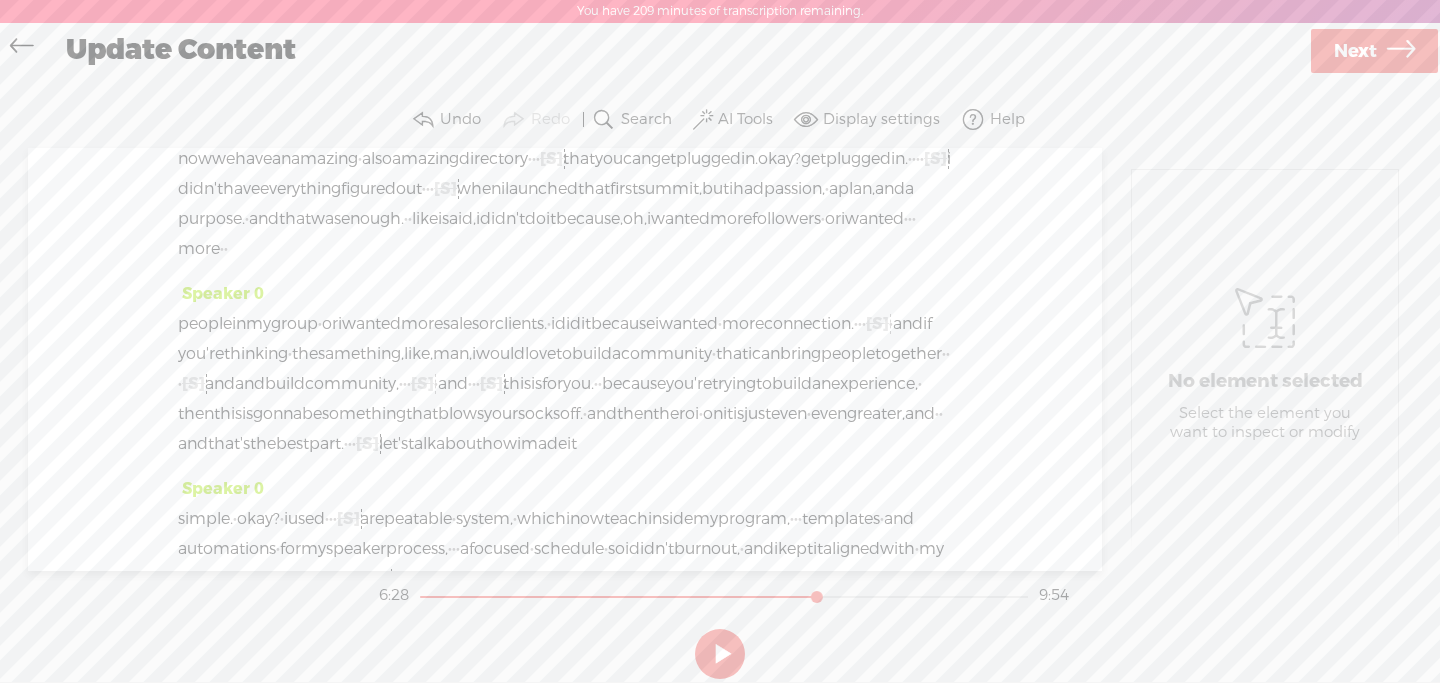 scroll, scrollTop: 2300, scrollLeft: 0, axis: vertical 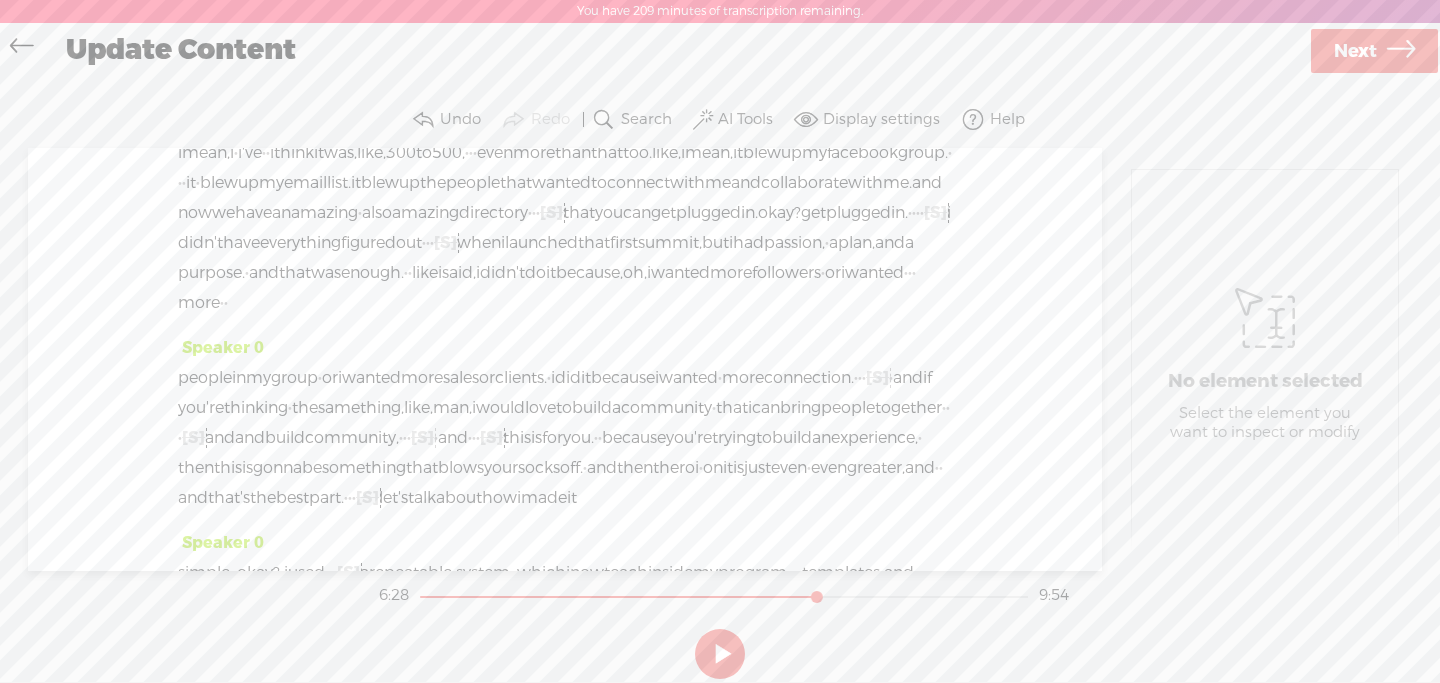 click on "i" at bounding box center (502, 48) 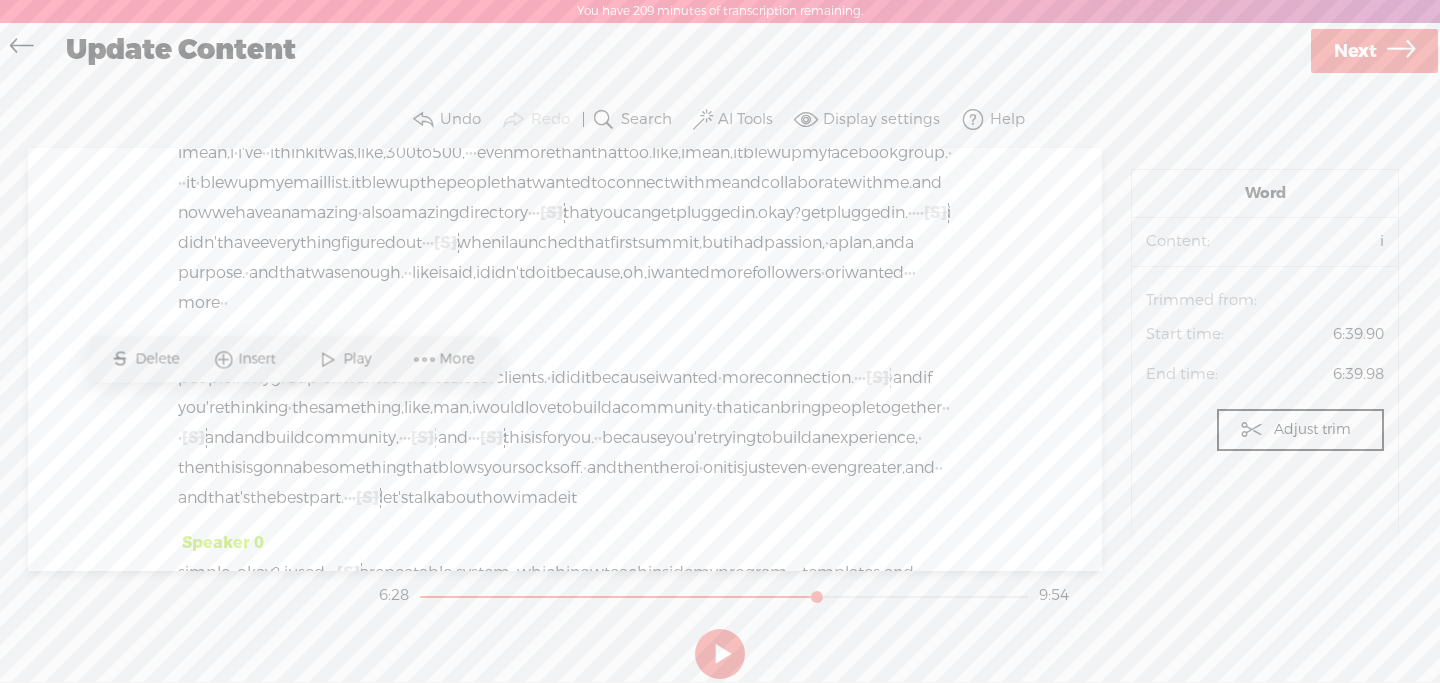 click at bounding box center (328, 359) 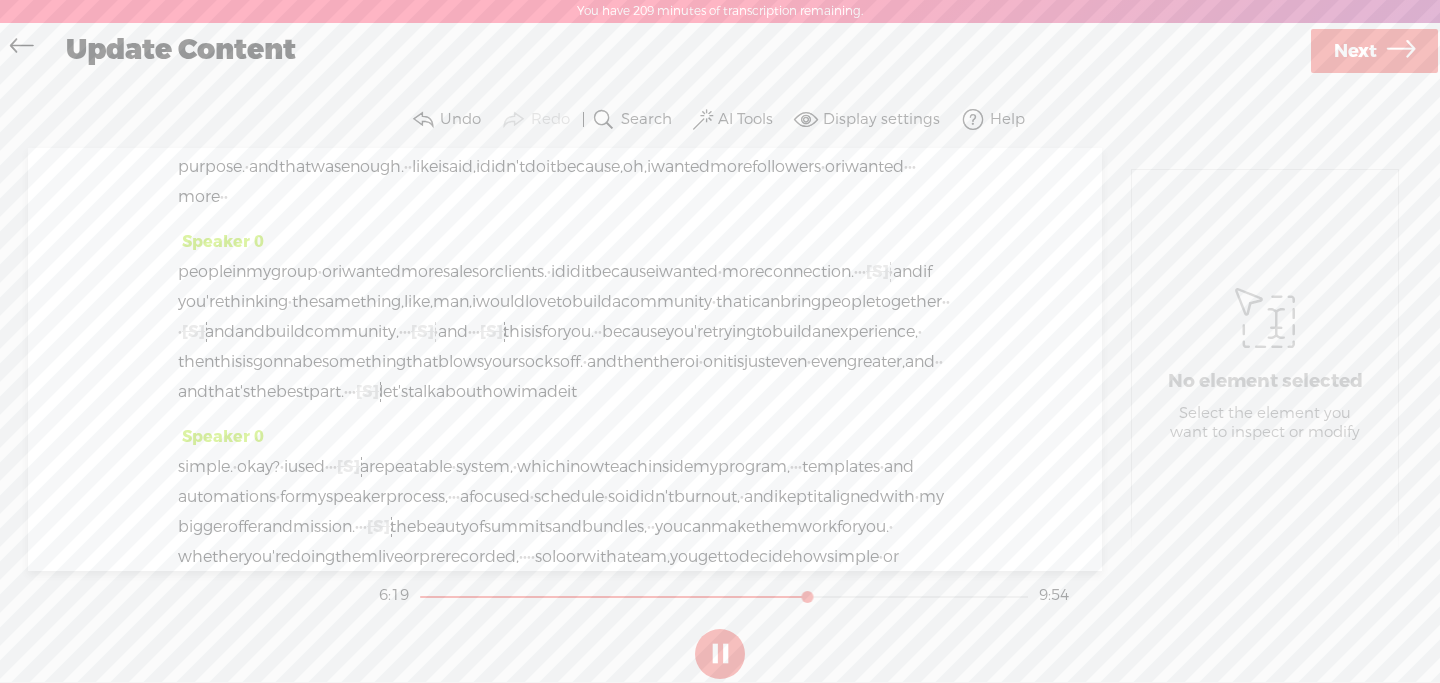 scroll, scrollTop: 2415, scrollLeft: 0, axis: vertical 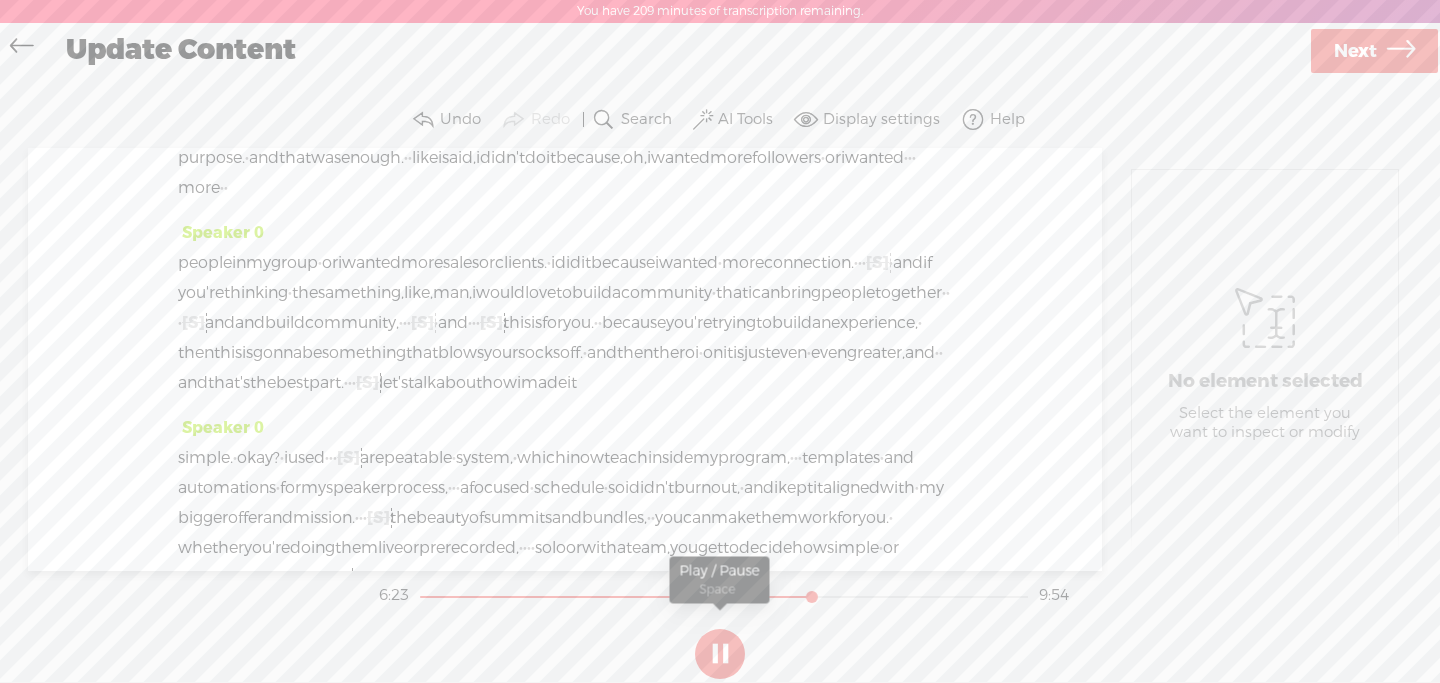 click at bounding box center (720, 654) 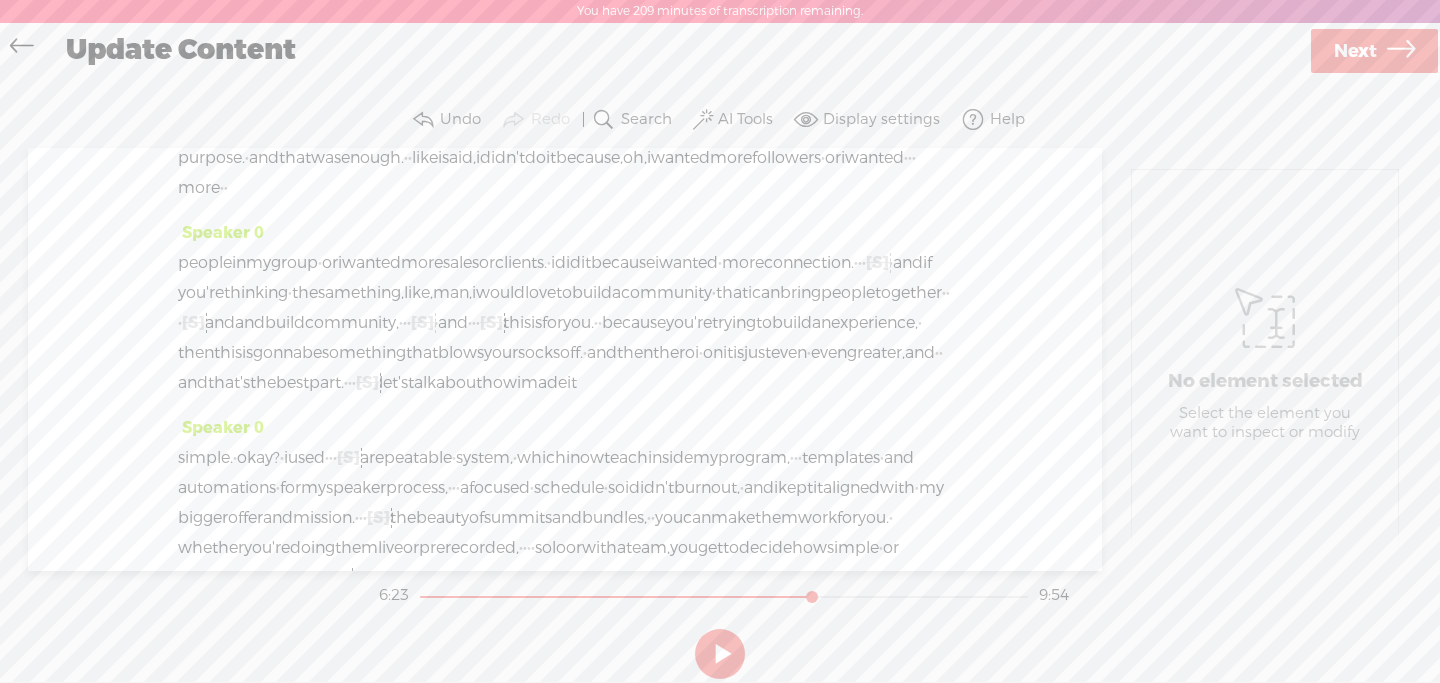 drag, startPoint x: 419, startPoint y: 313, endPoint x: 401, endPoint y: 324, distance: 21.095022 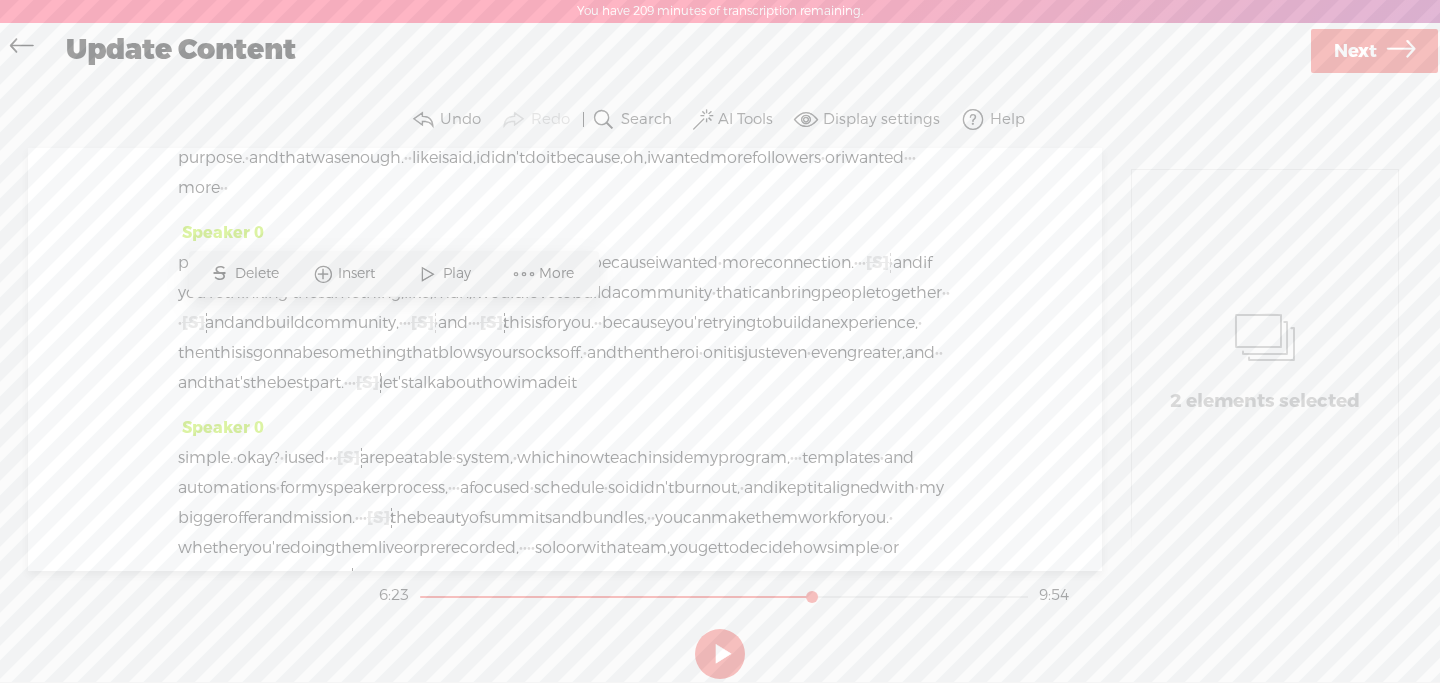click on "the" at bounding box center (308, -37) 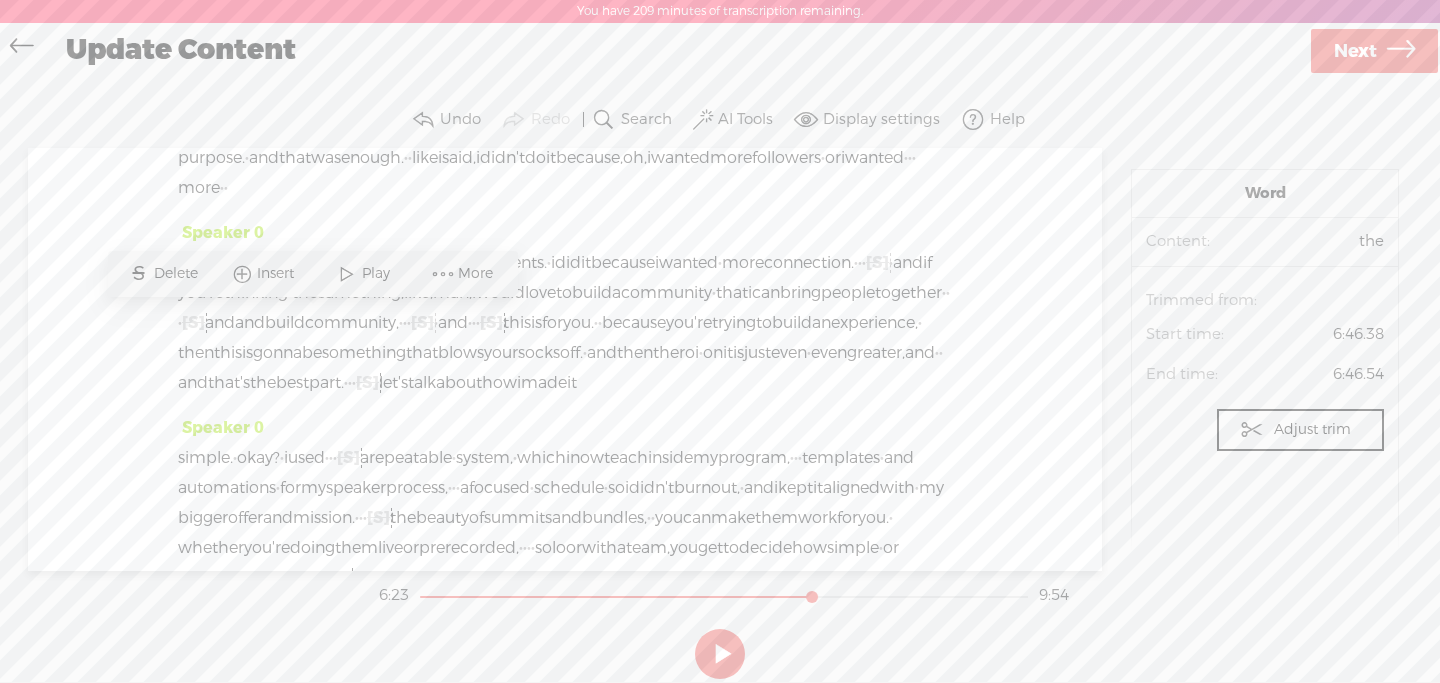 drag, startPoint x: 238, startPoint y: 323, endPoint x: 138, endPoint y: 318, distance: 100.12492 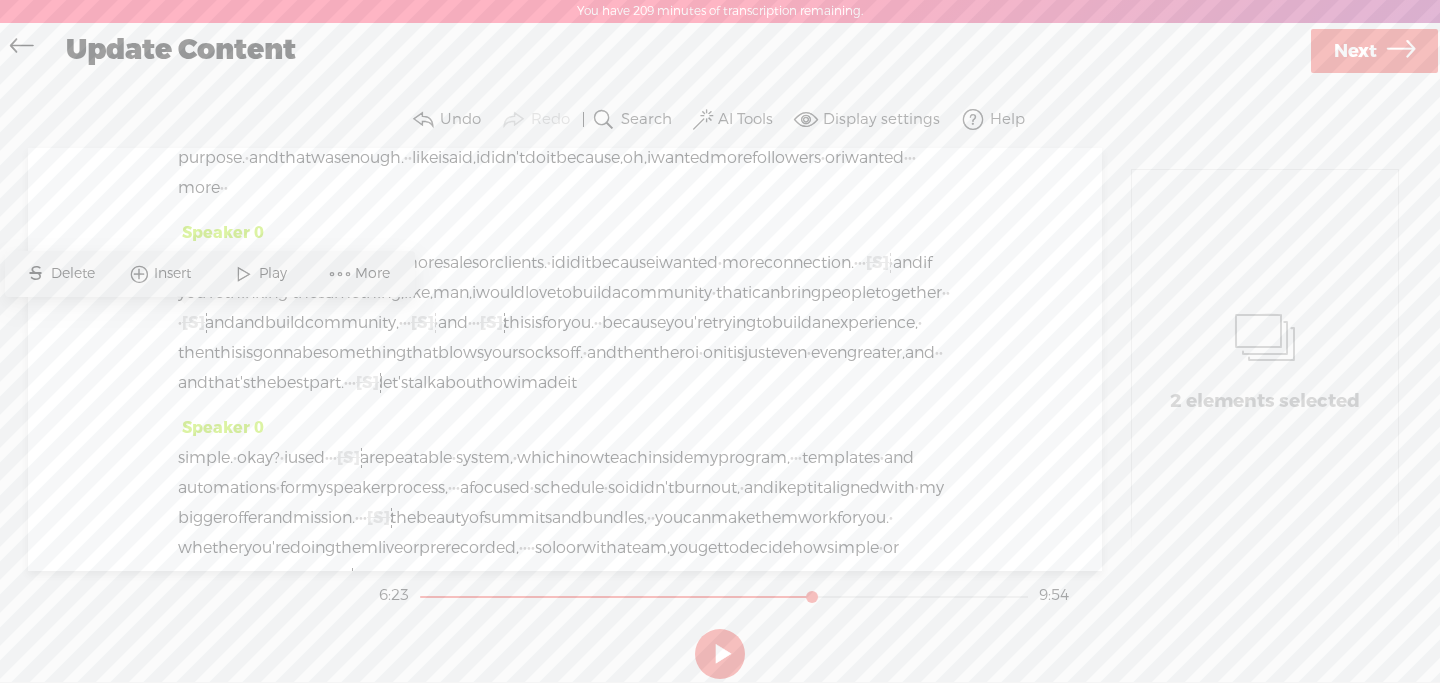click on "S" at bounding box center [36, 274] 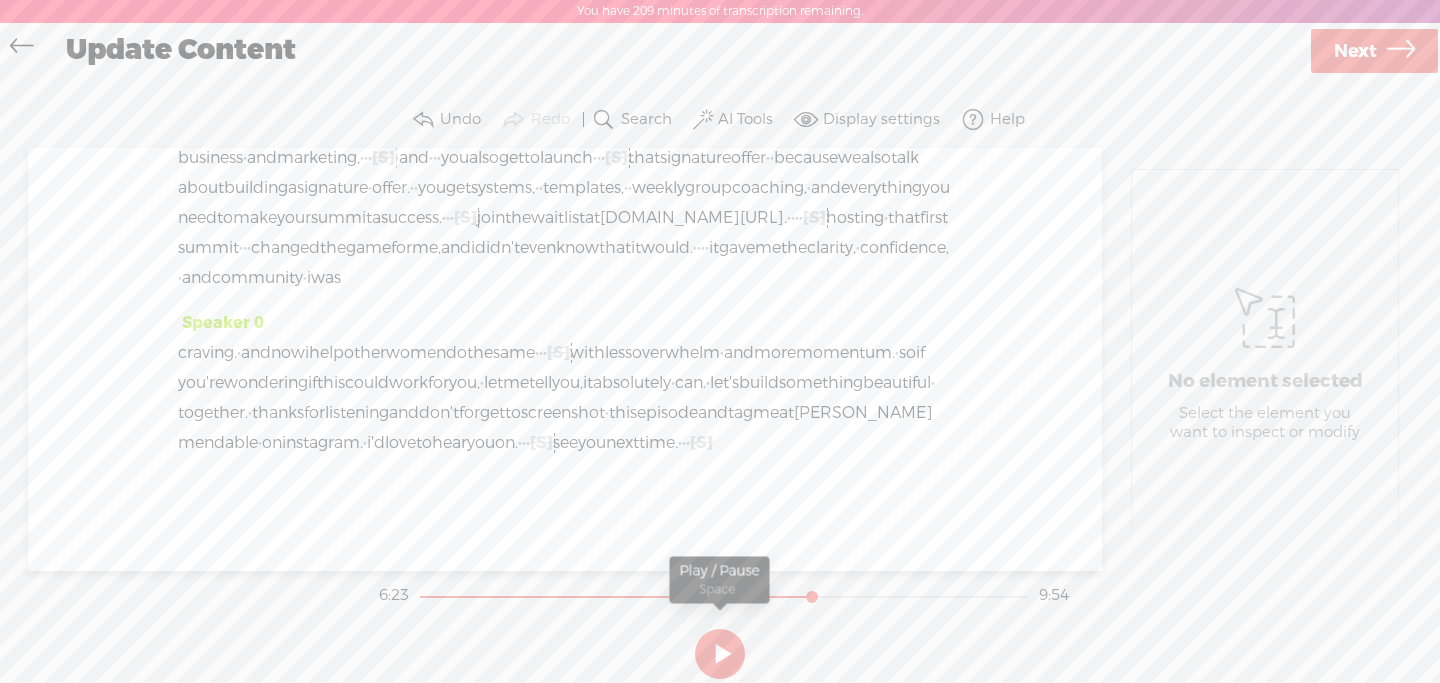 click at bounding box center [720, 654] 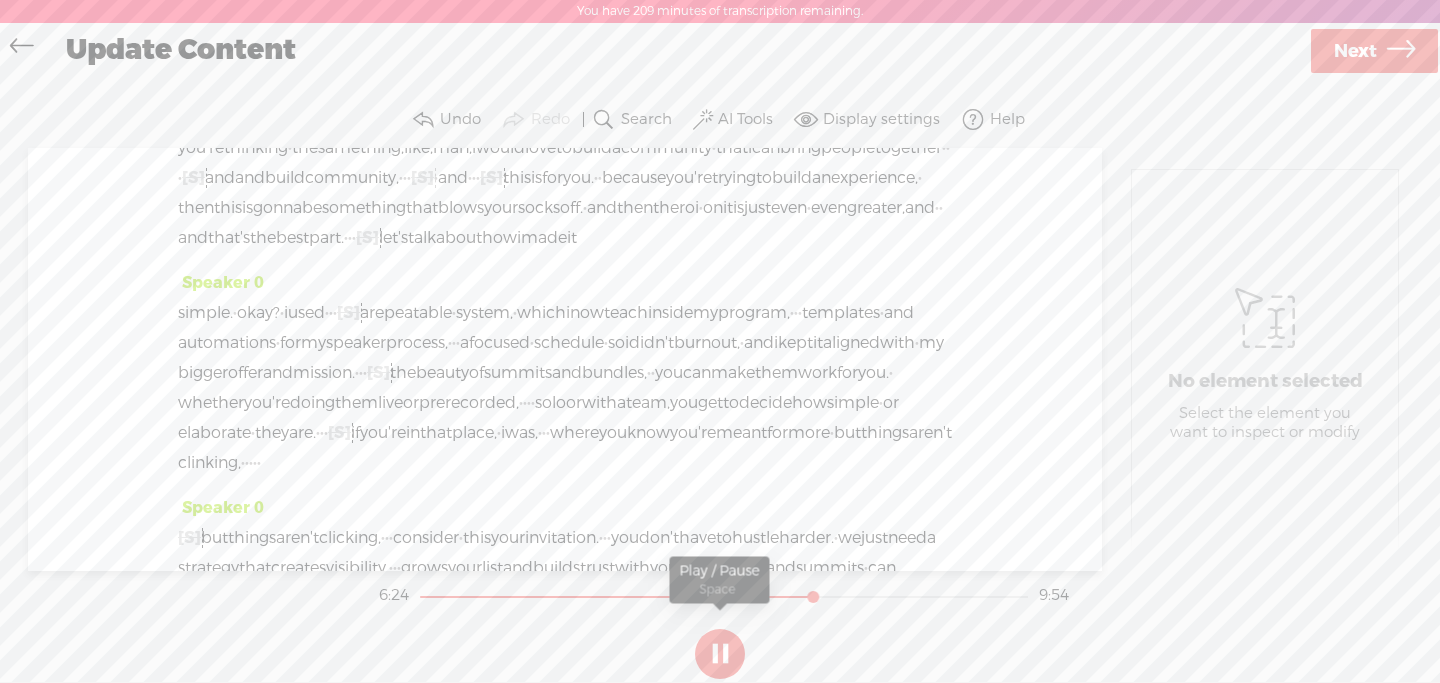 click at bounding box center [720, 654] 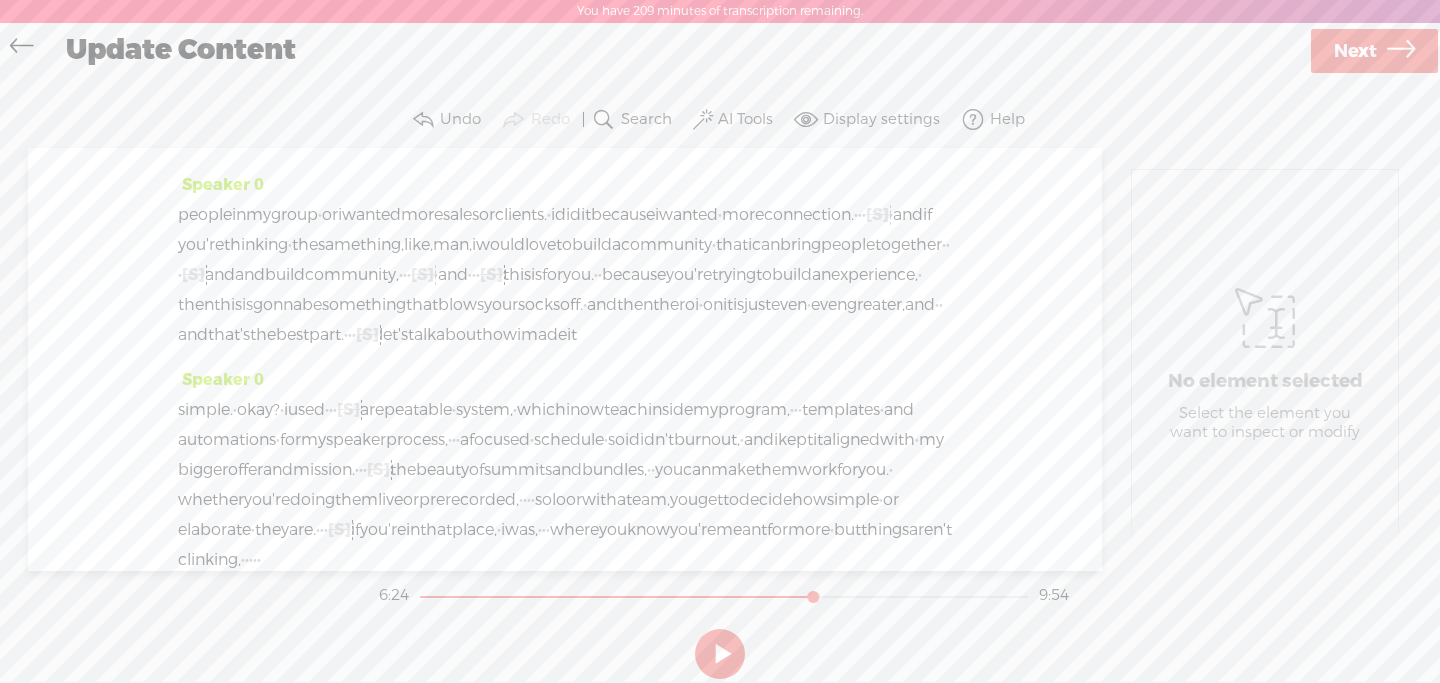 scroll, scrollTop: 2453, scrollLeft: 0, axis: vertical 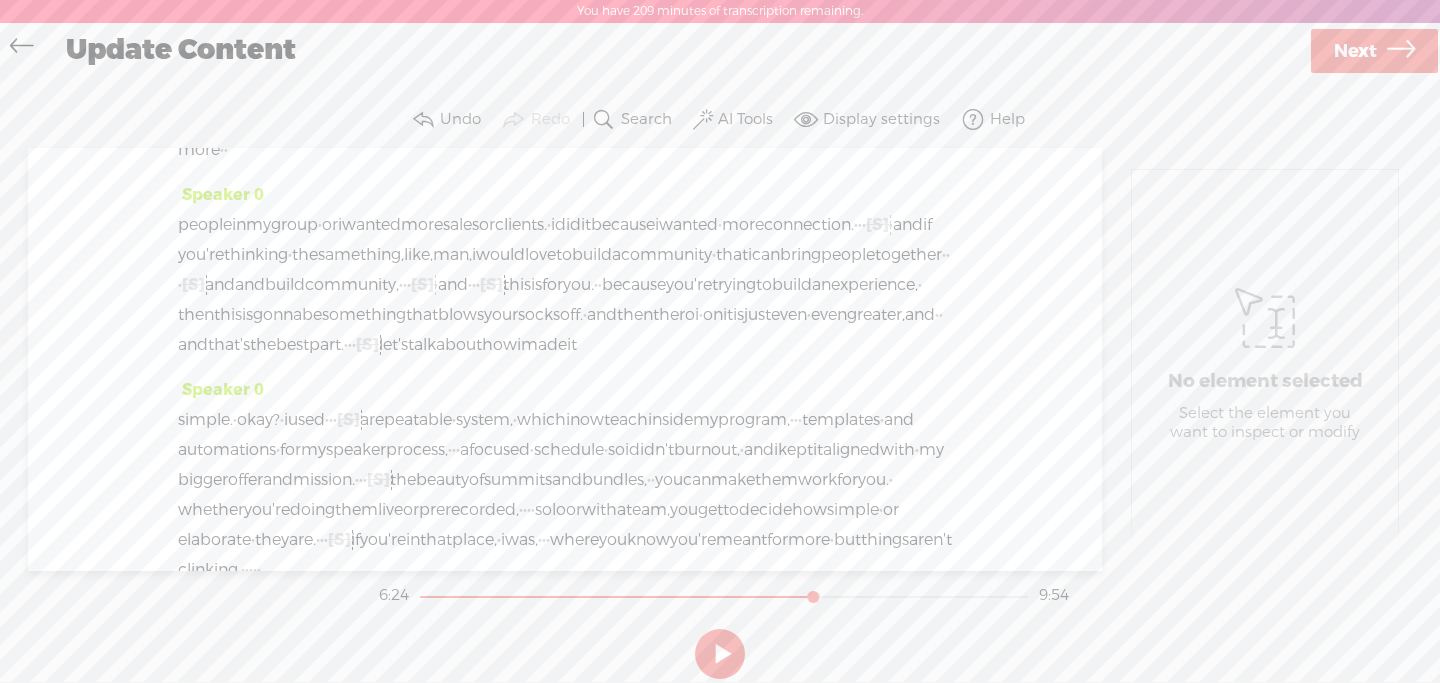 click on "·" at bounding box center [411, -105] 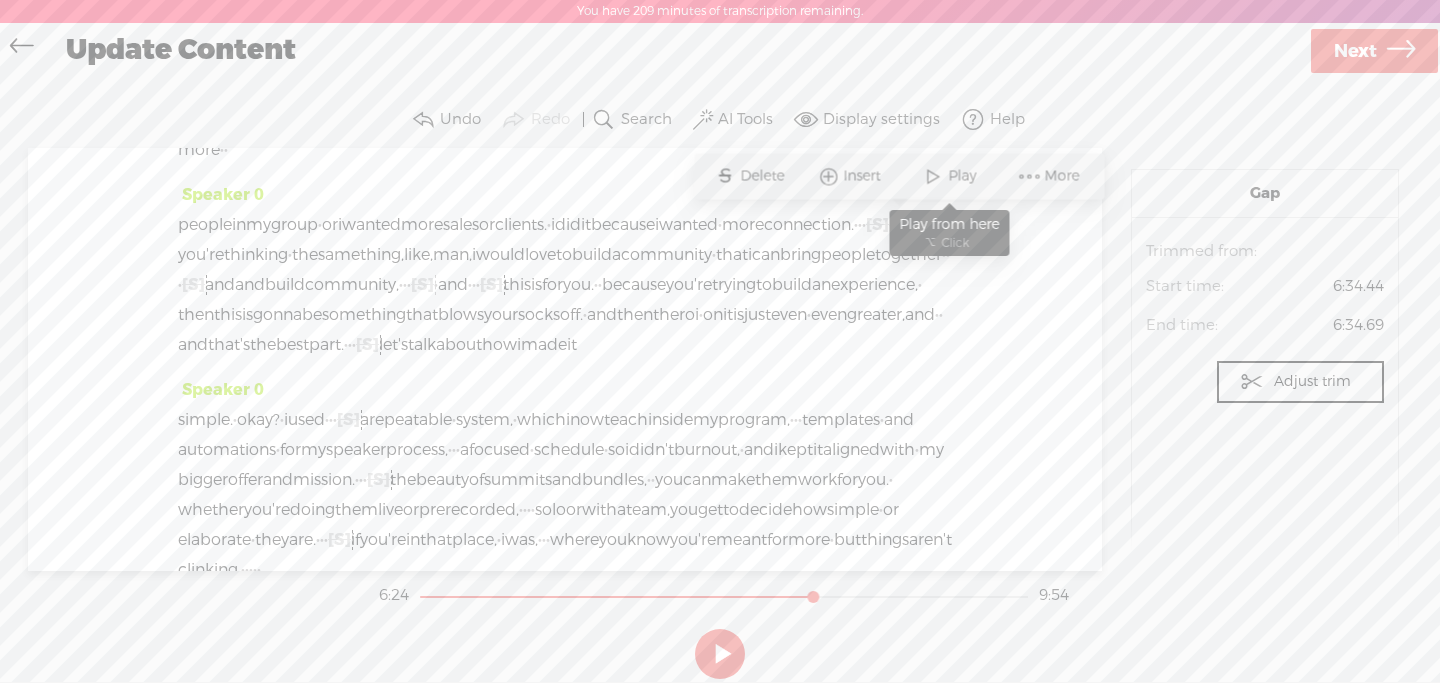 click at bounding box center [933, 176] 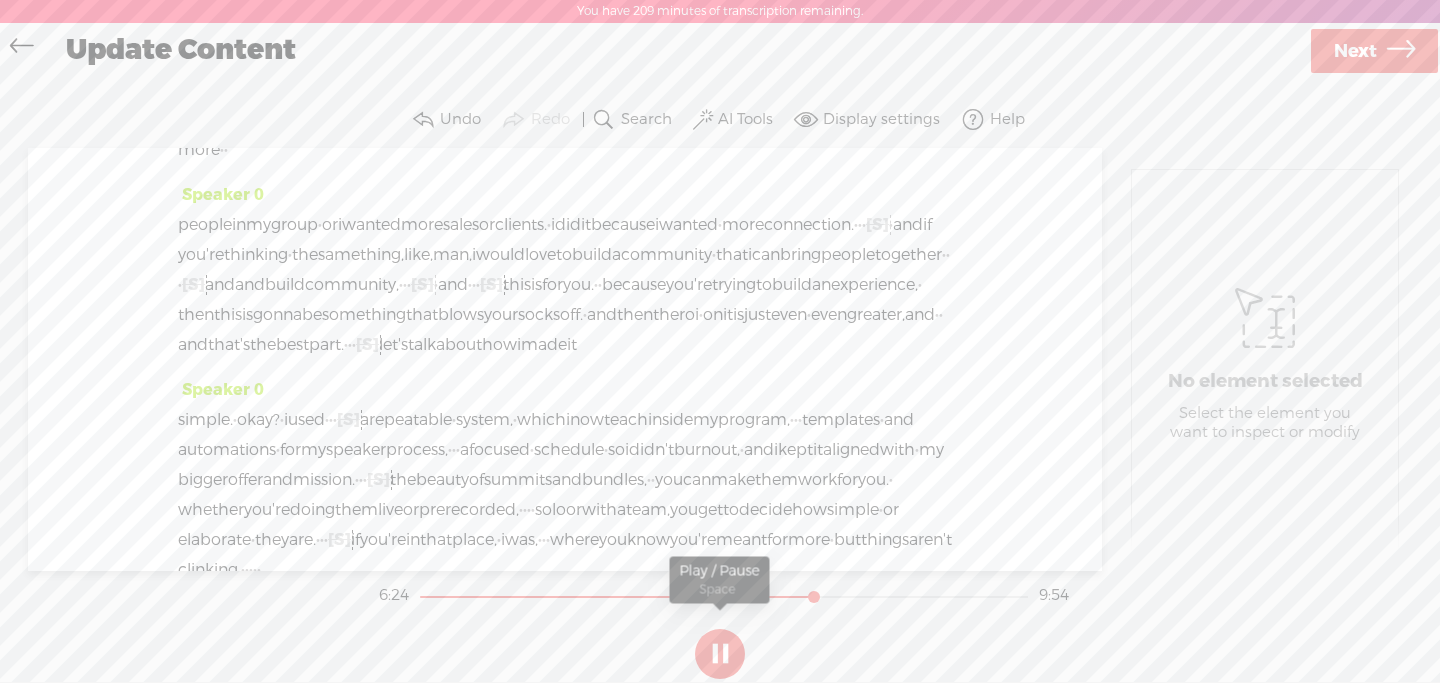 click at bounding box center [720, 654] 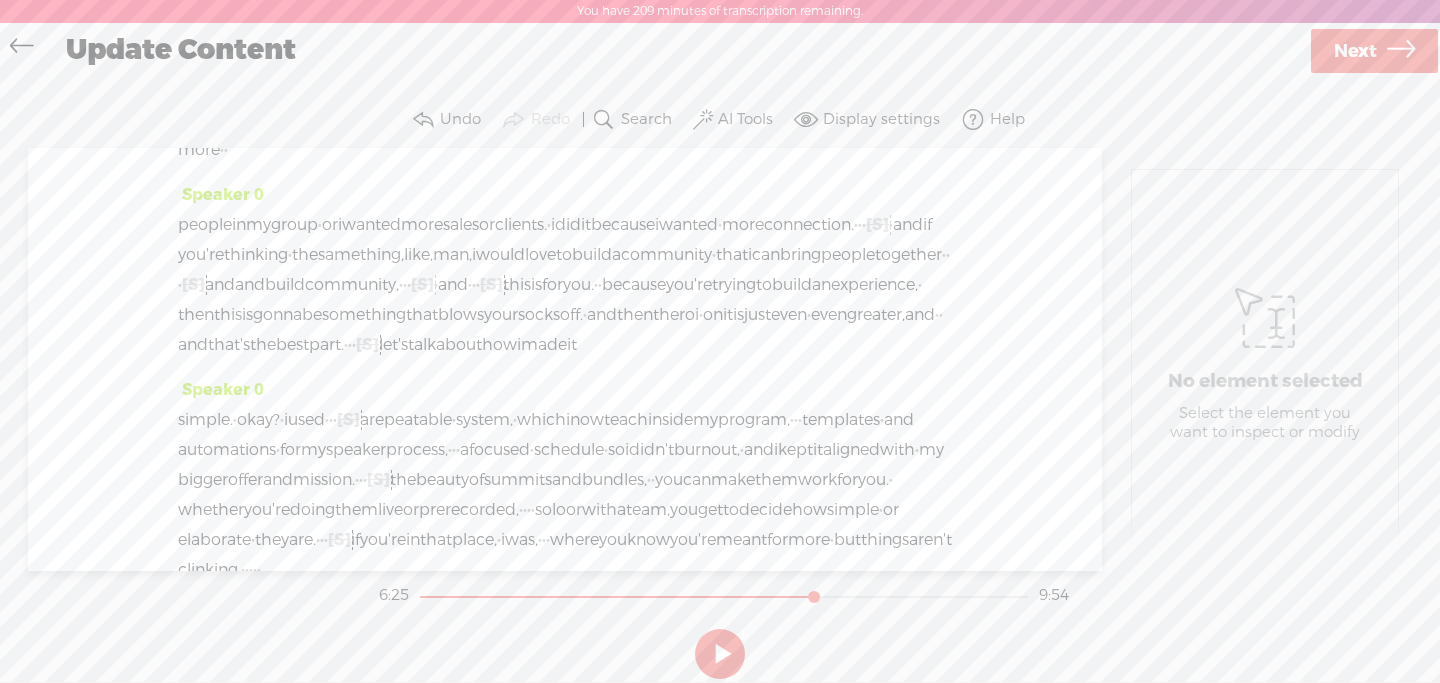 drag, startPoint x: 325, startPoint y: 356, endPoint x: 250, endPoint y: 349, distance: 75.32596 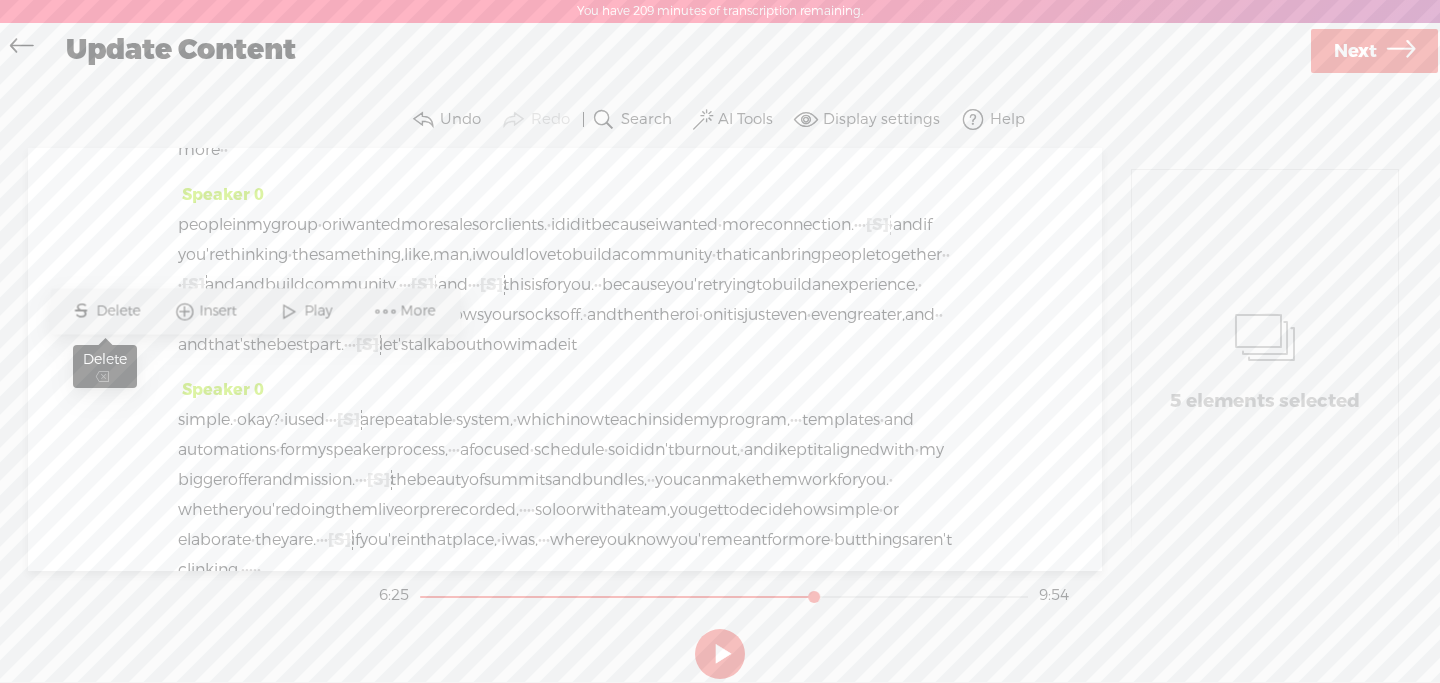 click on "Delete" at bounding box center (120, 311) 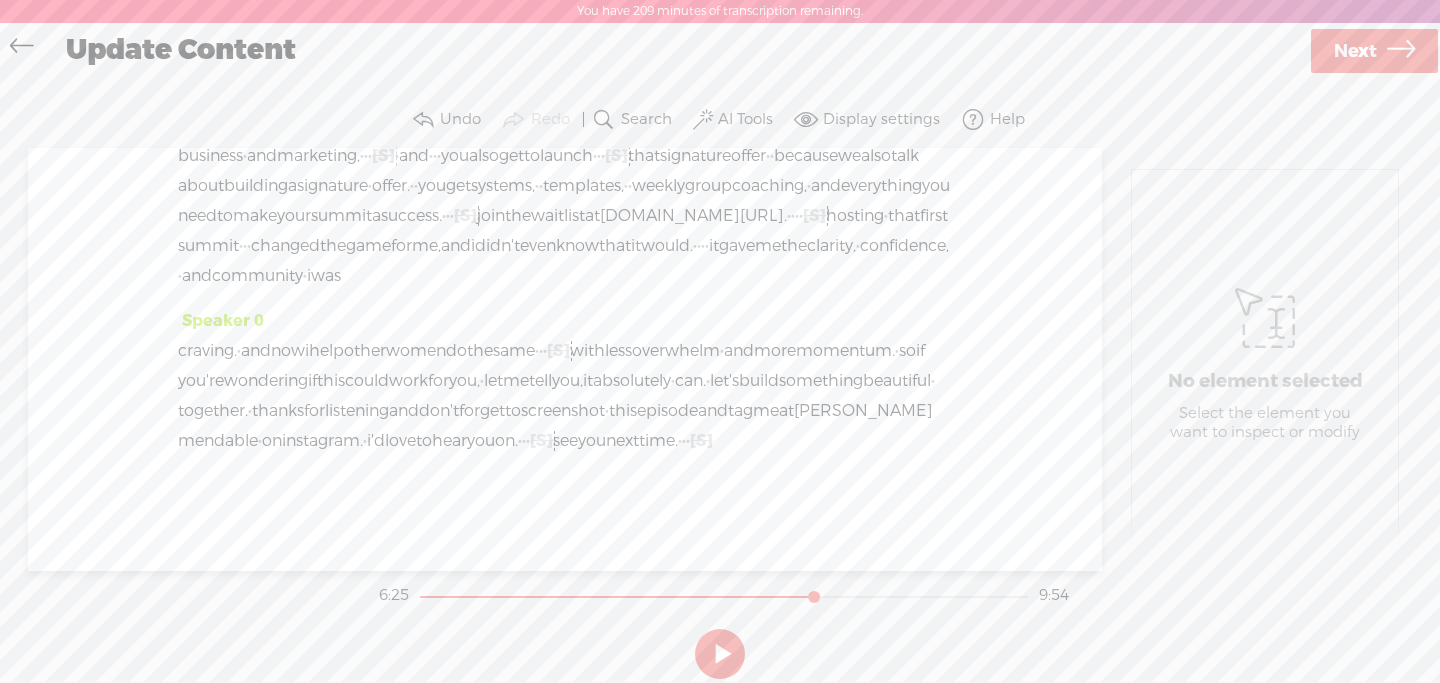 scroll, scrollTop: 3451, scrollLeft: 0, axis: vertical 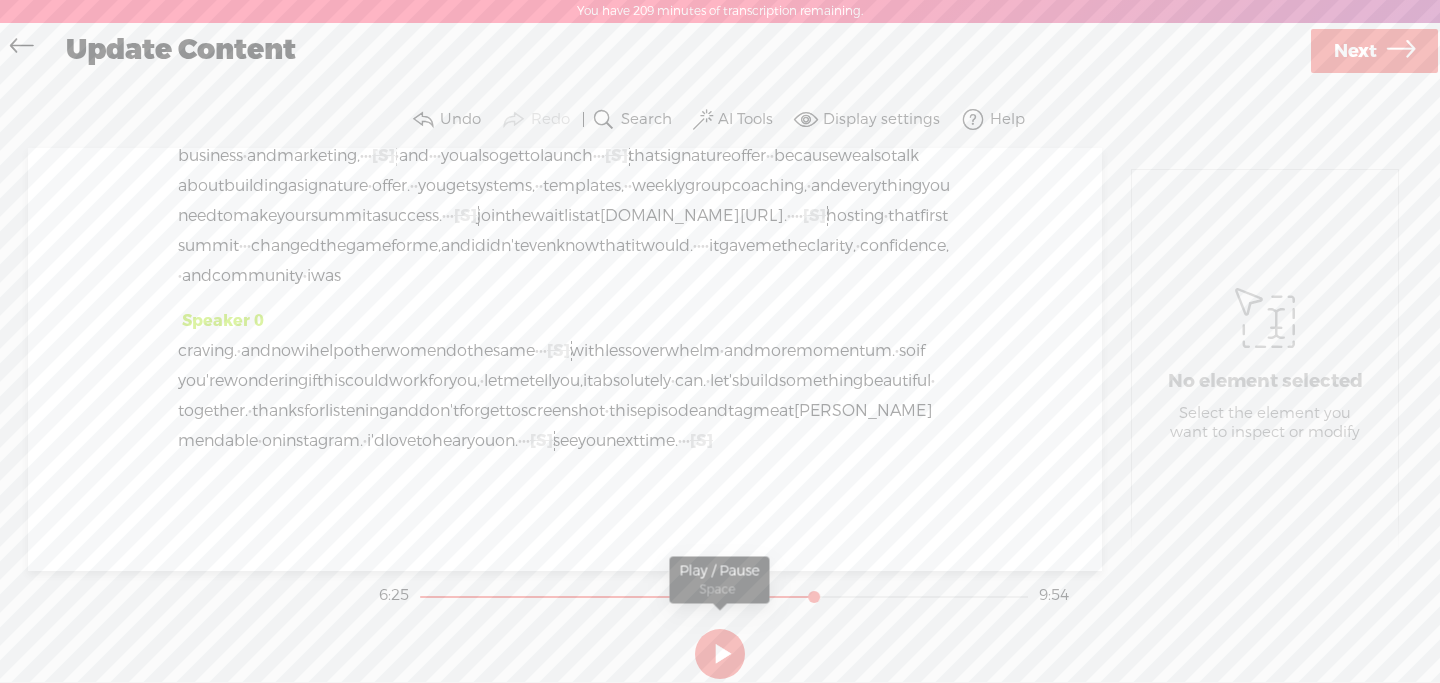 click at bounding box center [720, 654] 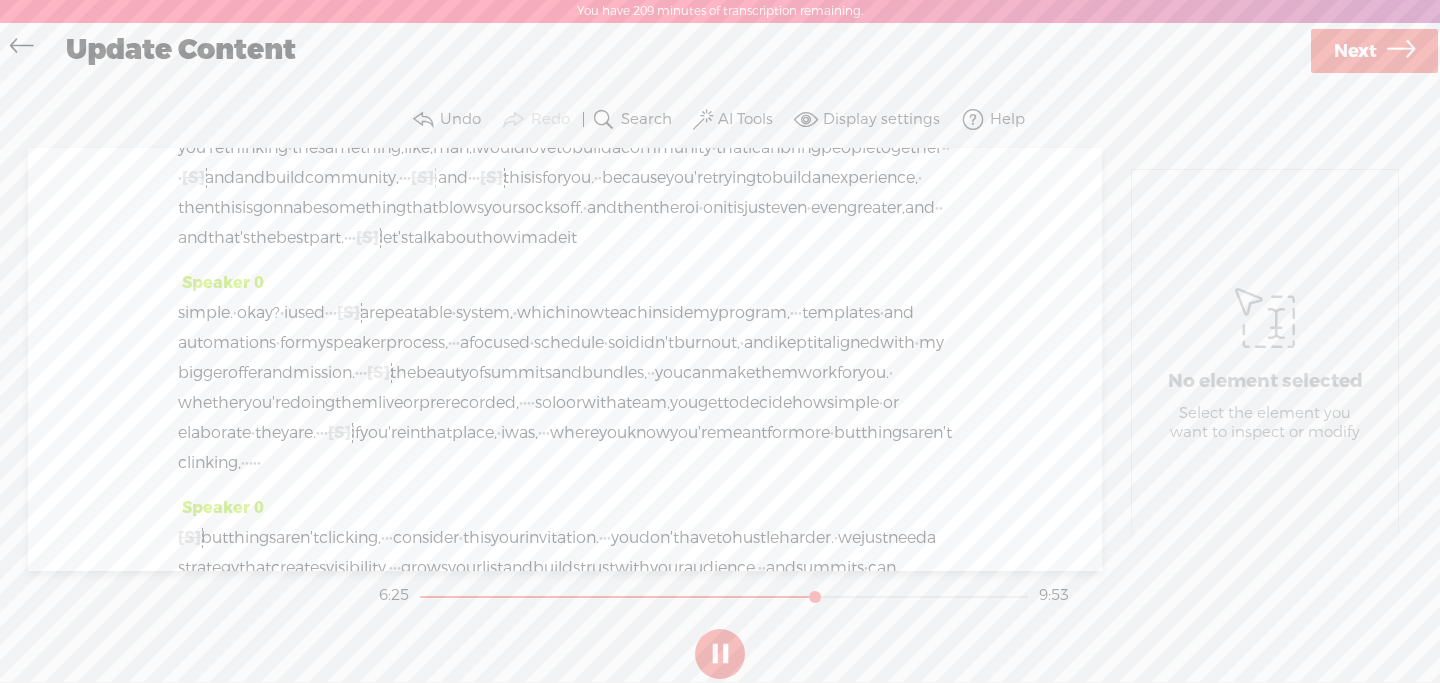 click at bounding box center (720, 654) 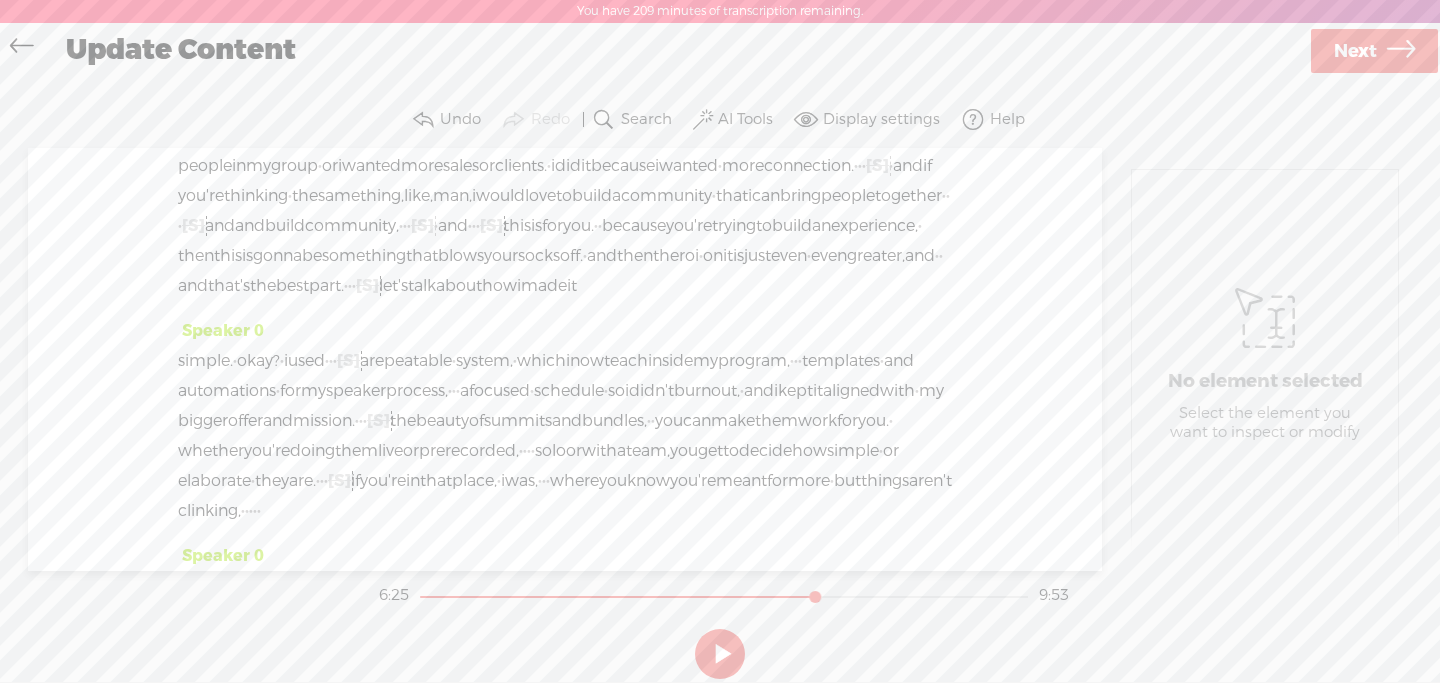 scroll, scrollTop: 2407, scrollLeft: 0, axis: vertical 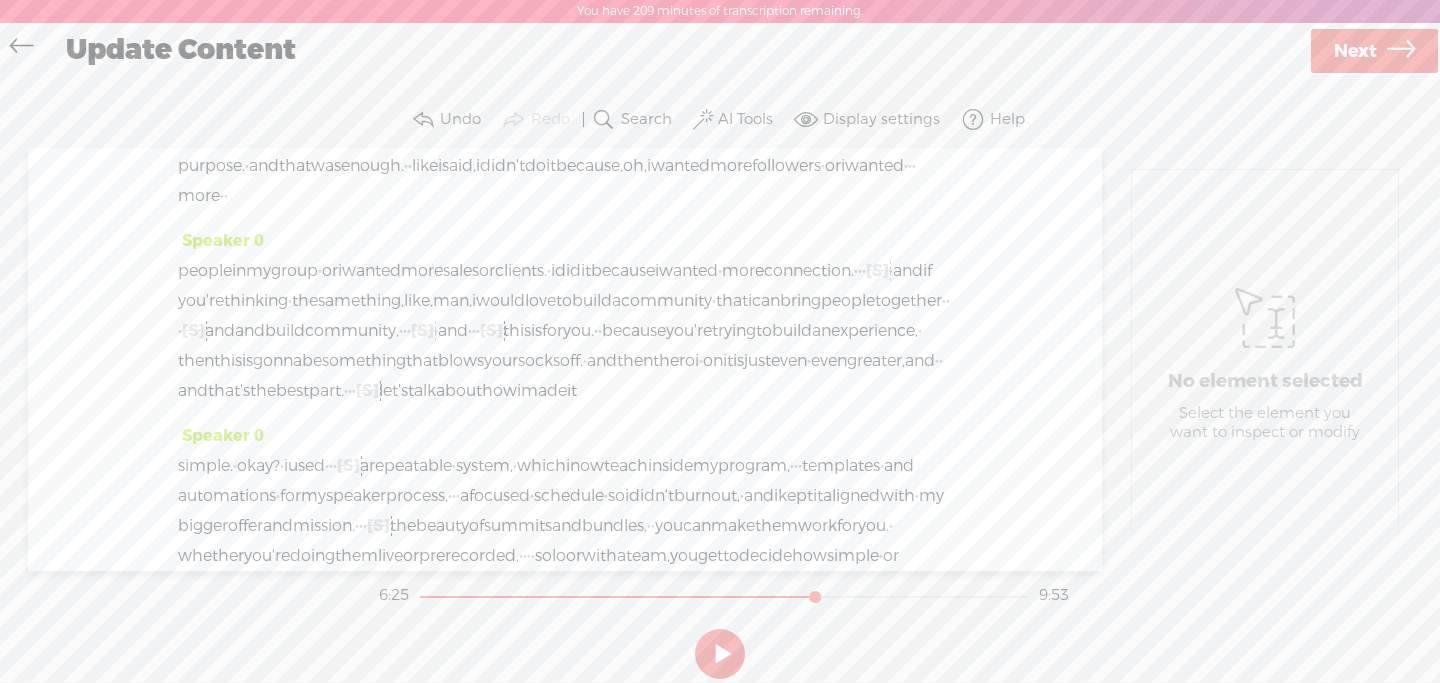 click on "i" at bounding box center (502, -59) 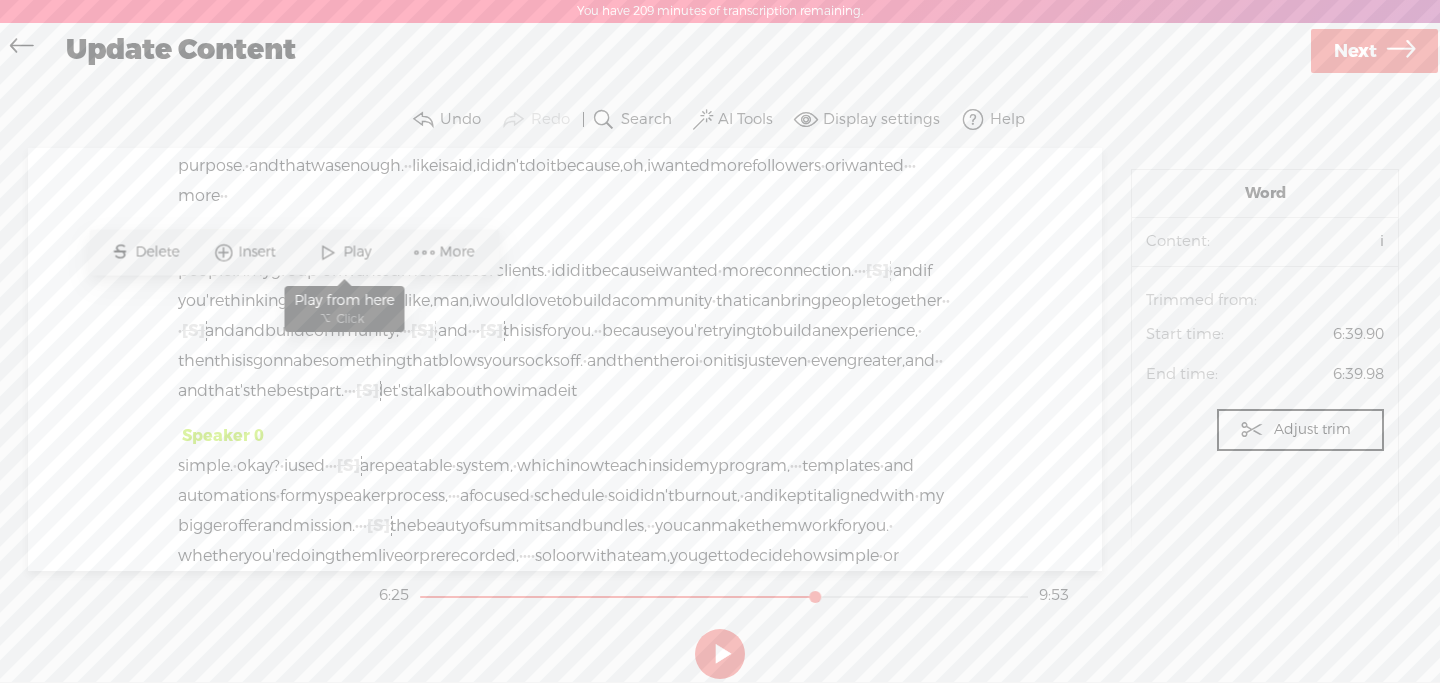 click at bounding box center (328, 252) 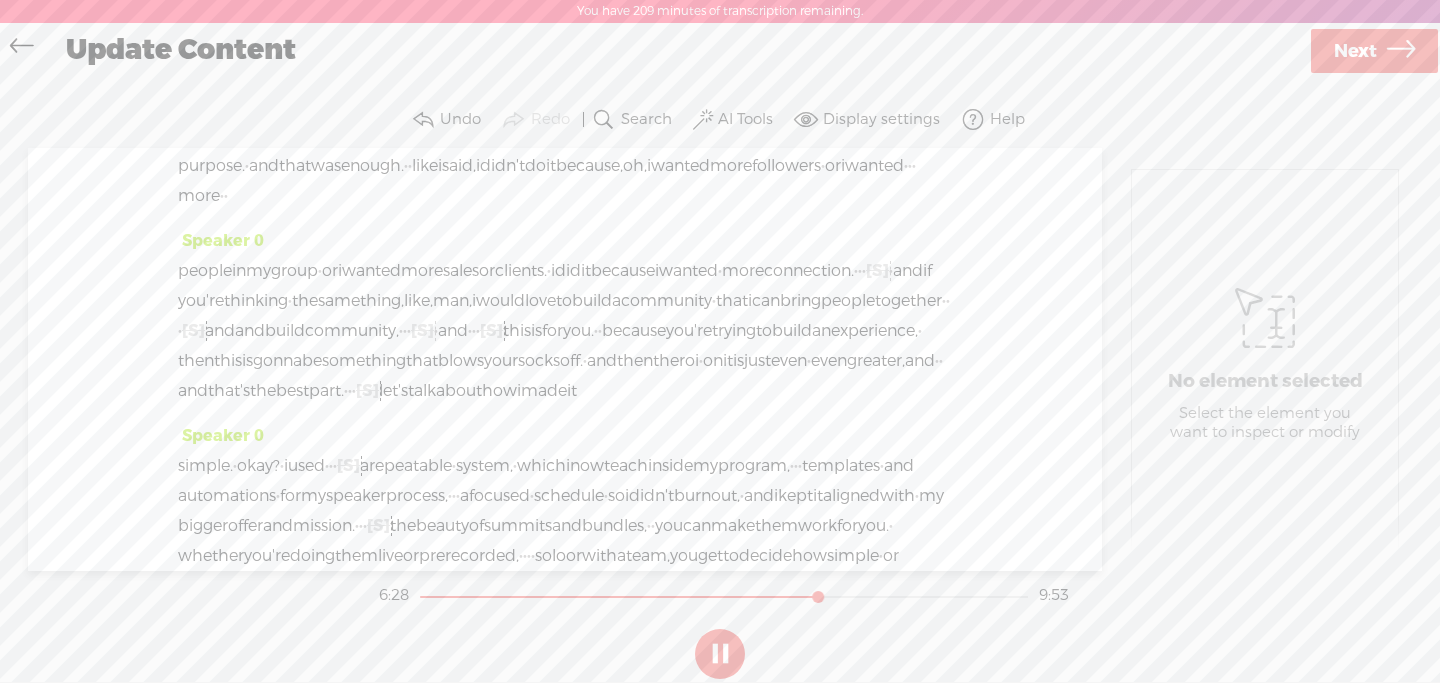 click at bounding box center [720, 654] 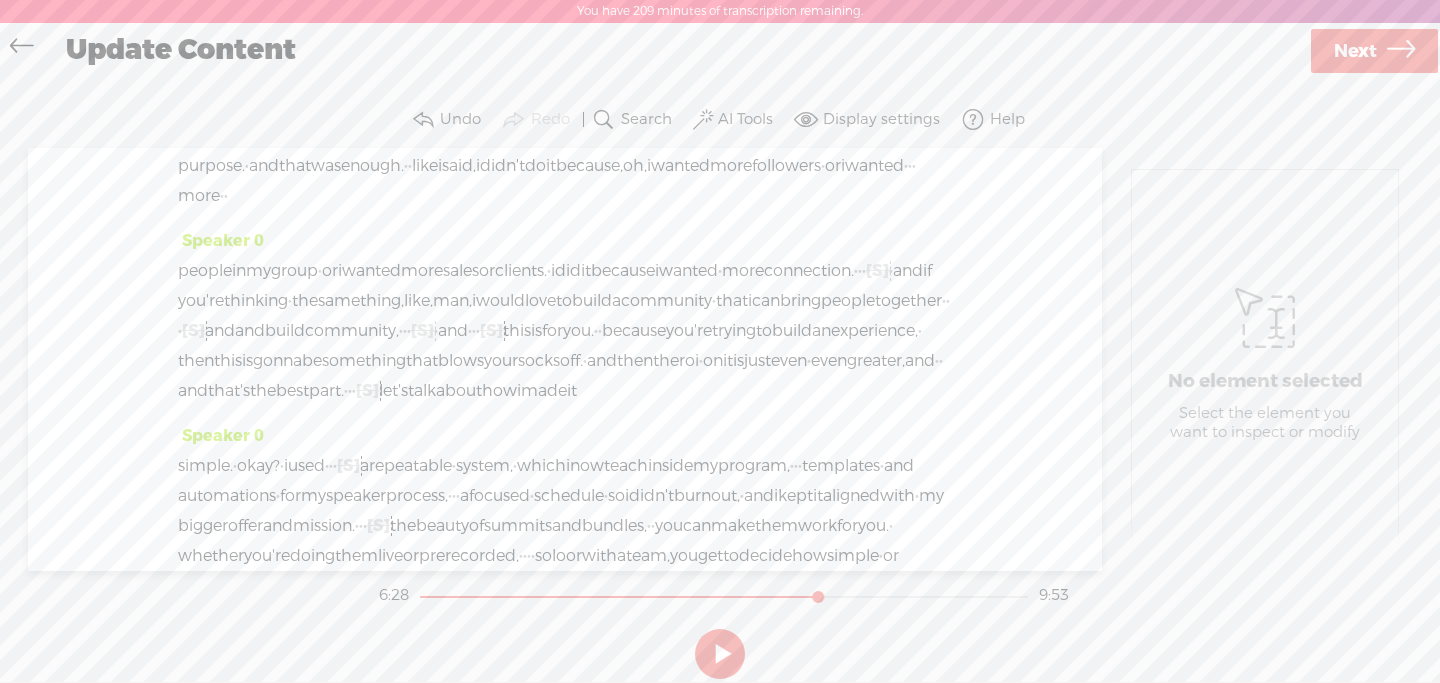 drag, startPoint x: 833, startPoint y: 399, endPoint x: 294, endPoint y: 397, distance: 539.0037 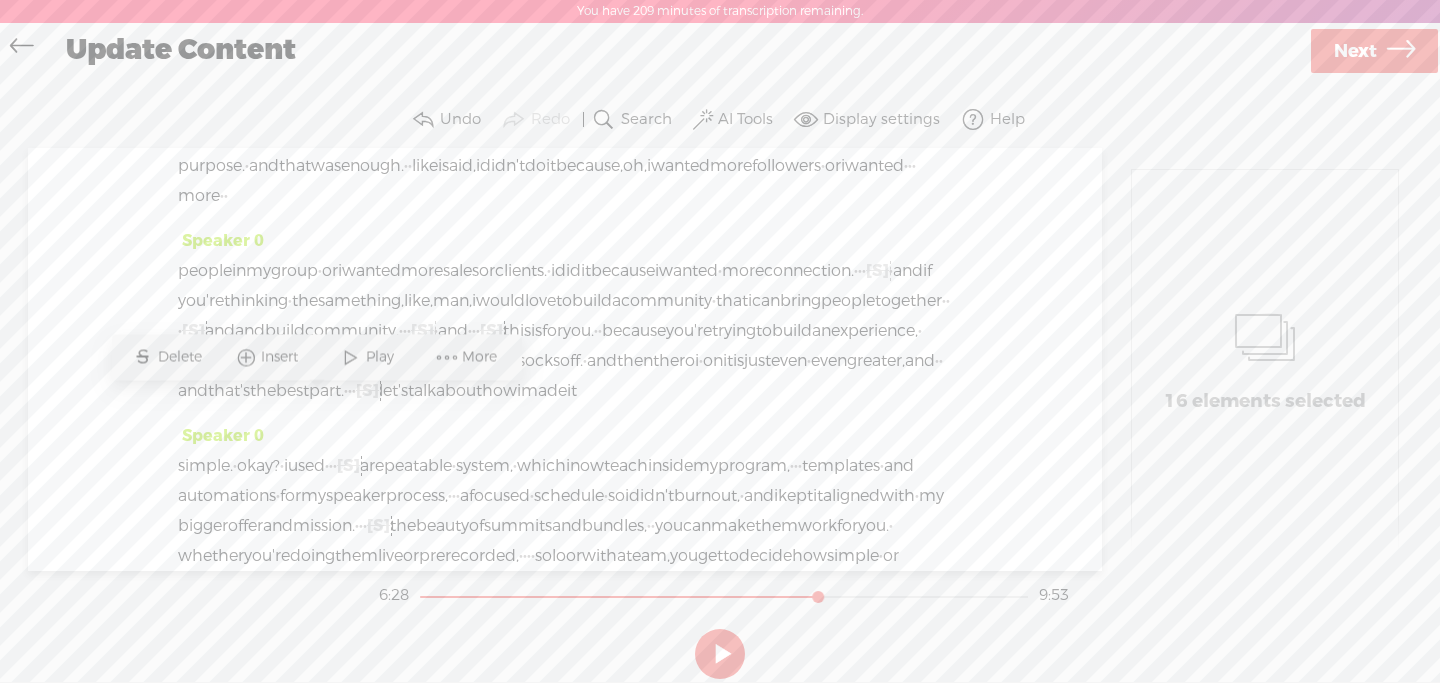click on "mean," at bounding box center [206, 46] 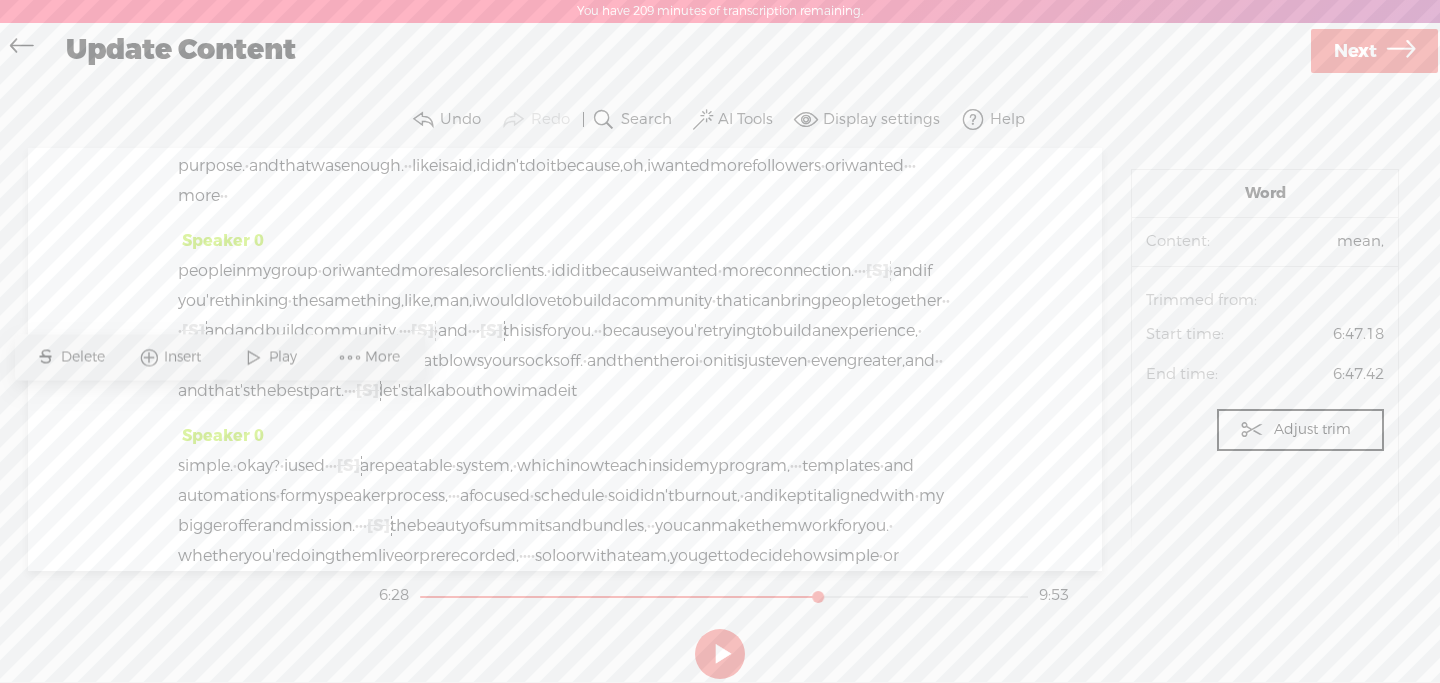 drag, startPoint x: 558, startPoint y: 406, endPoint x: 173, endPoint y: 394, distance: 385.18698 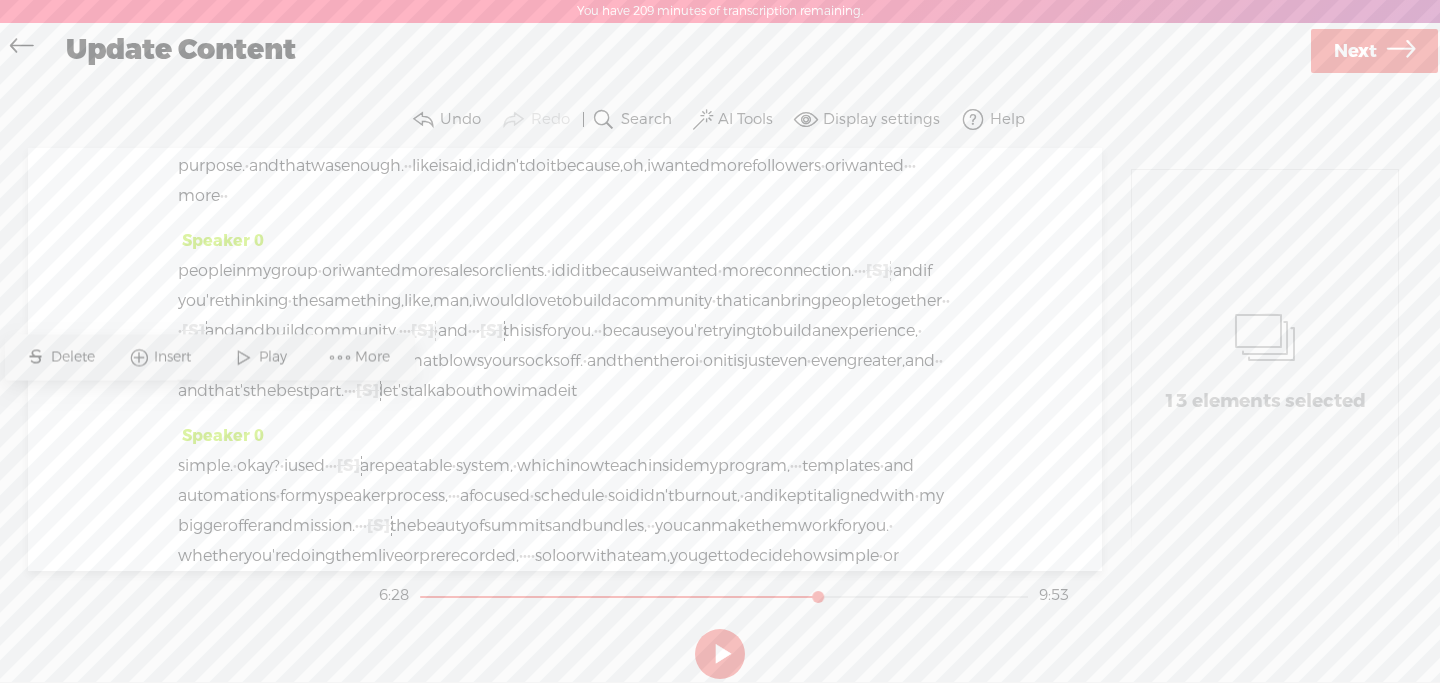 click on "S" at bounding box center (36, 357) 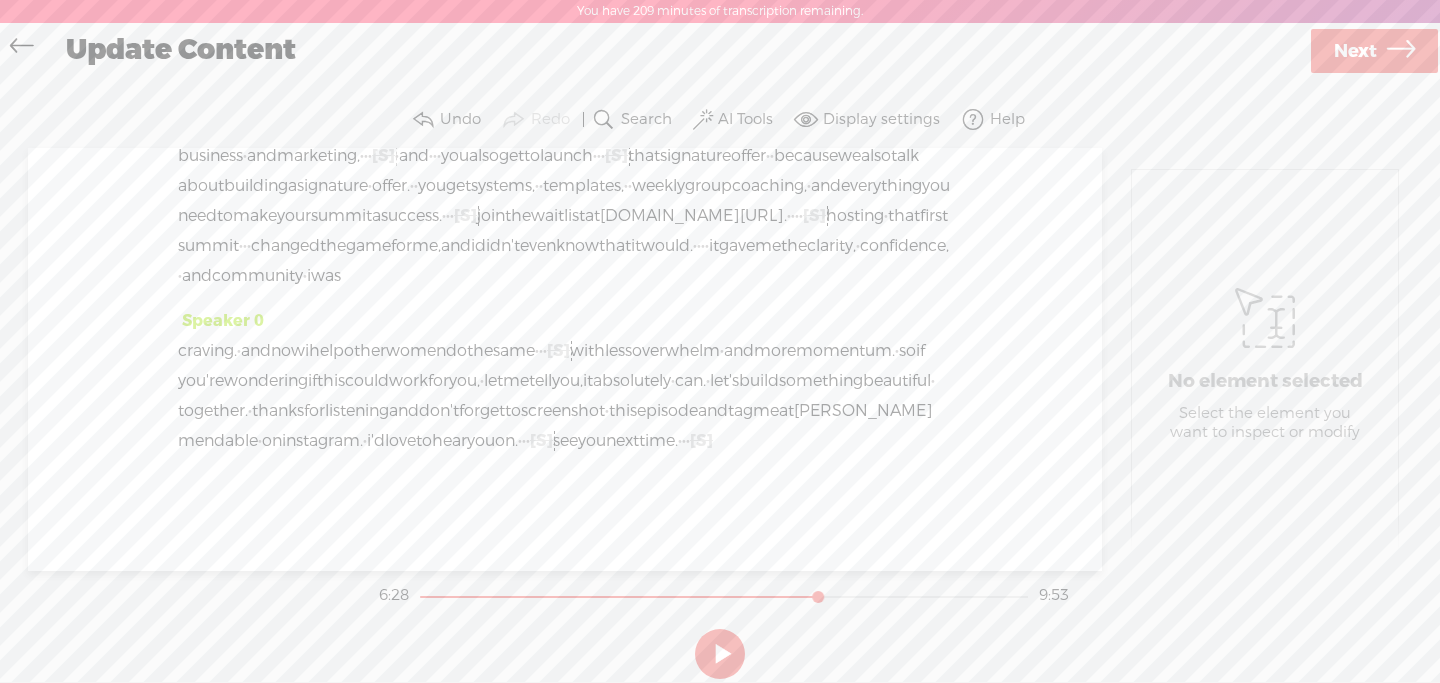 scroll, scrollTop: 3393, scrollLeft: 0, axis: vertical 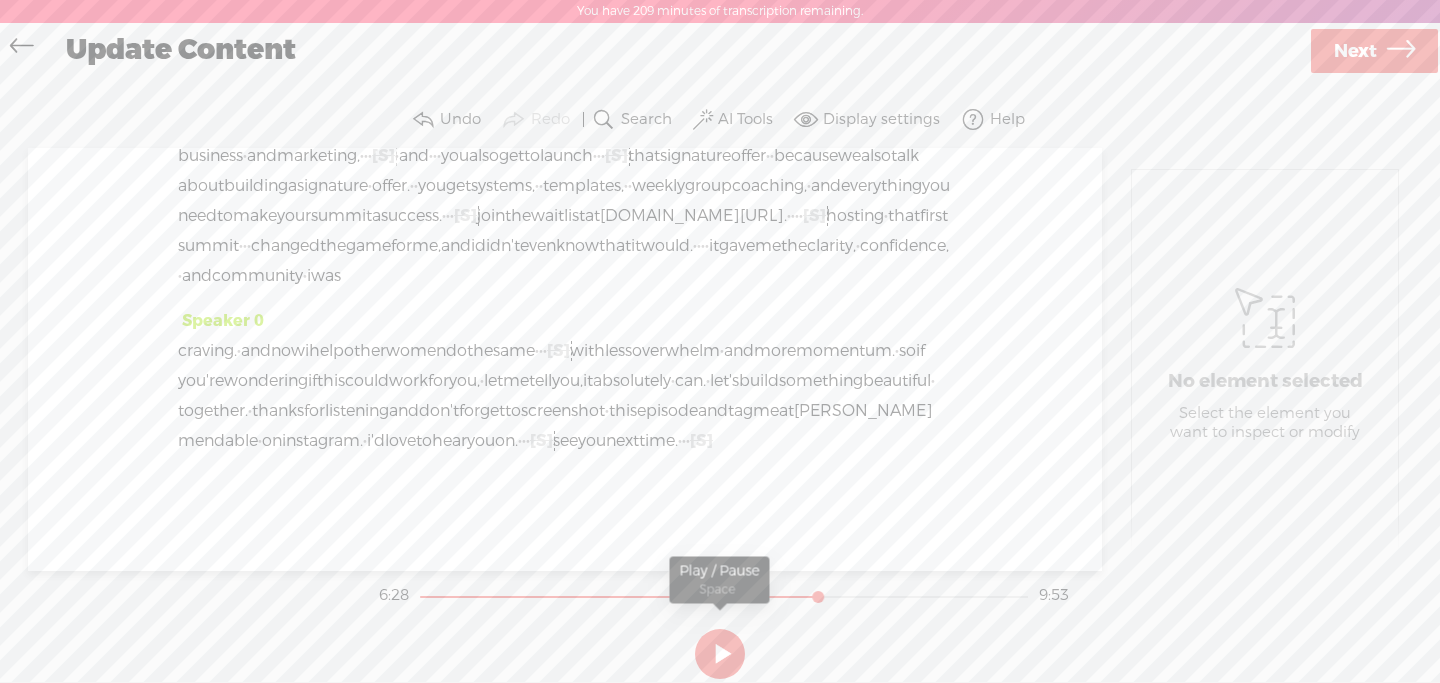 click at bounding box center [720, 654] 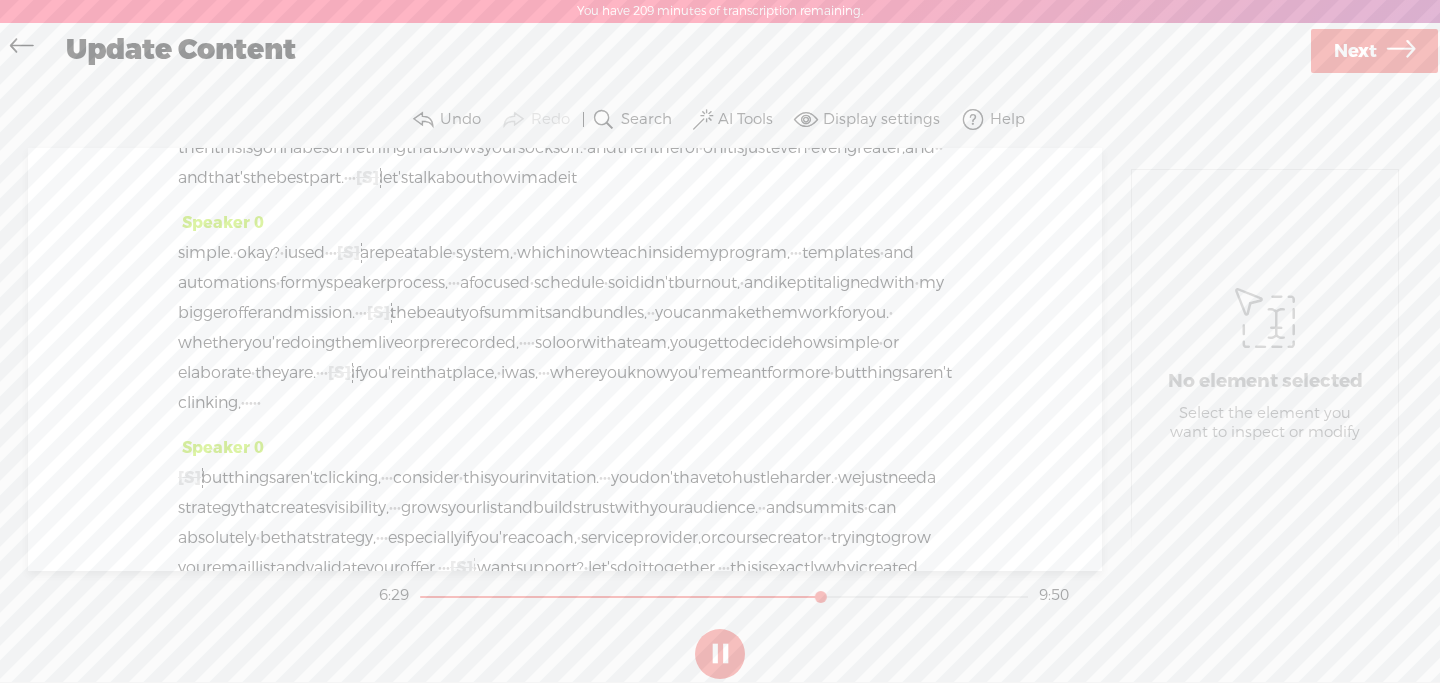 click at bounding box center [720, 654] 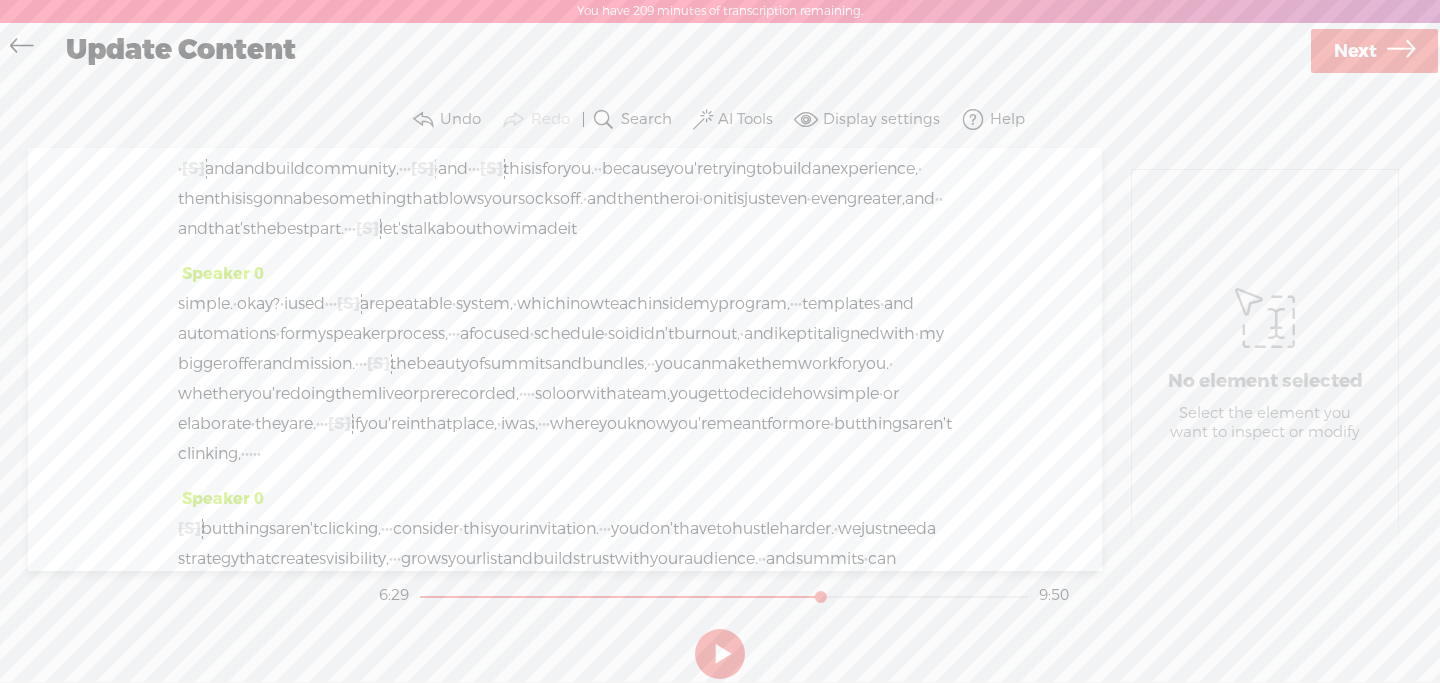 scroll, scrollTop: 2395, scrollLeft: 0, axis: vertical 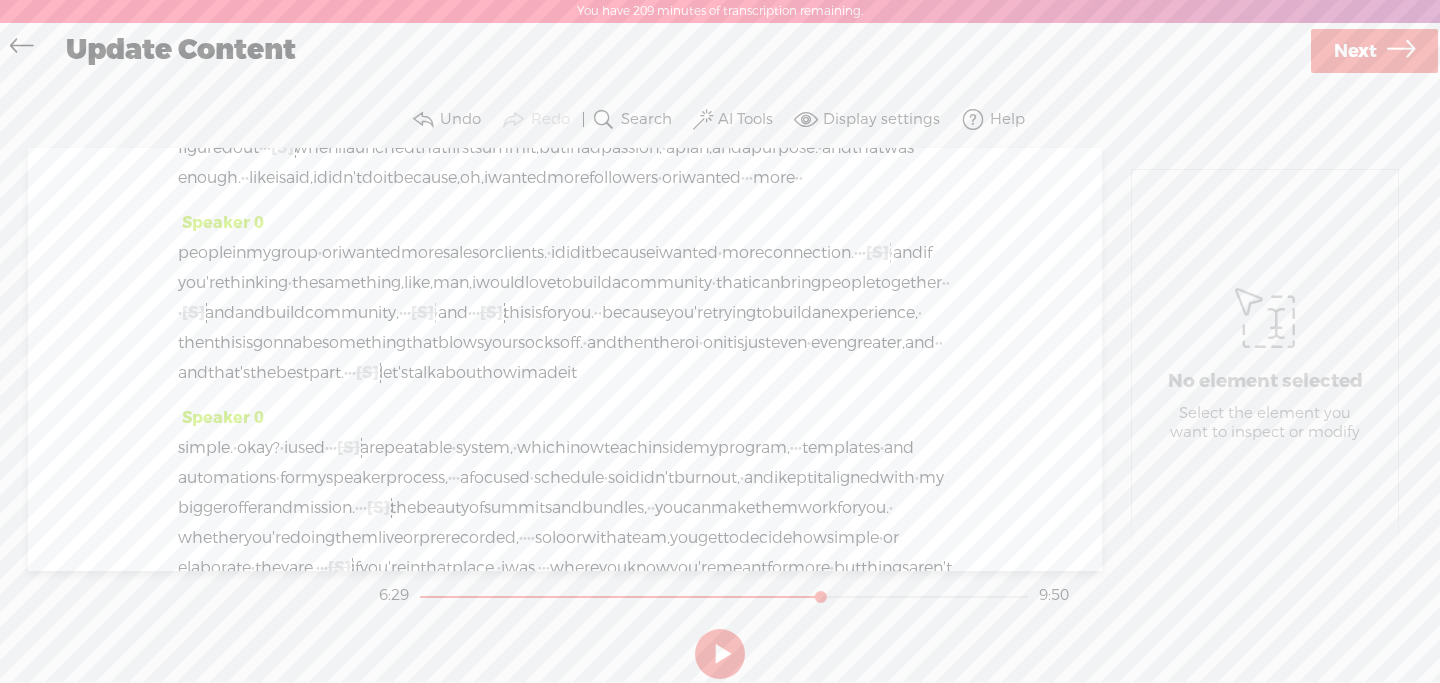 click on "over" at bounding box center (716, -47) 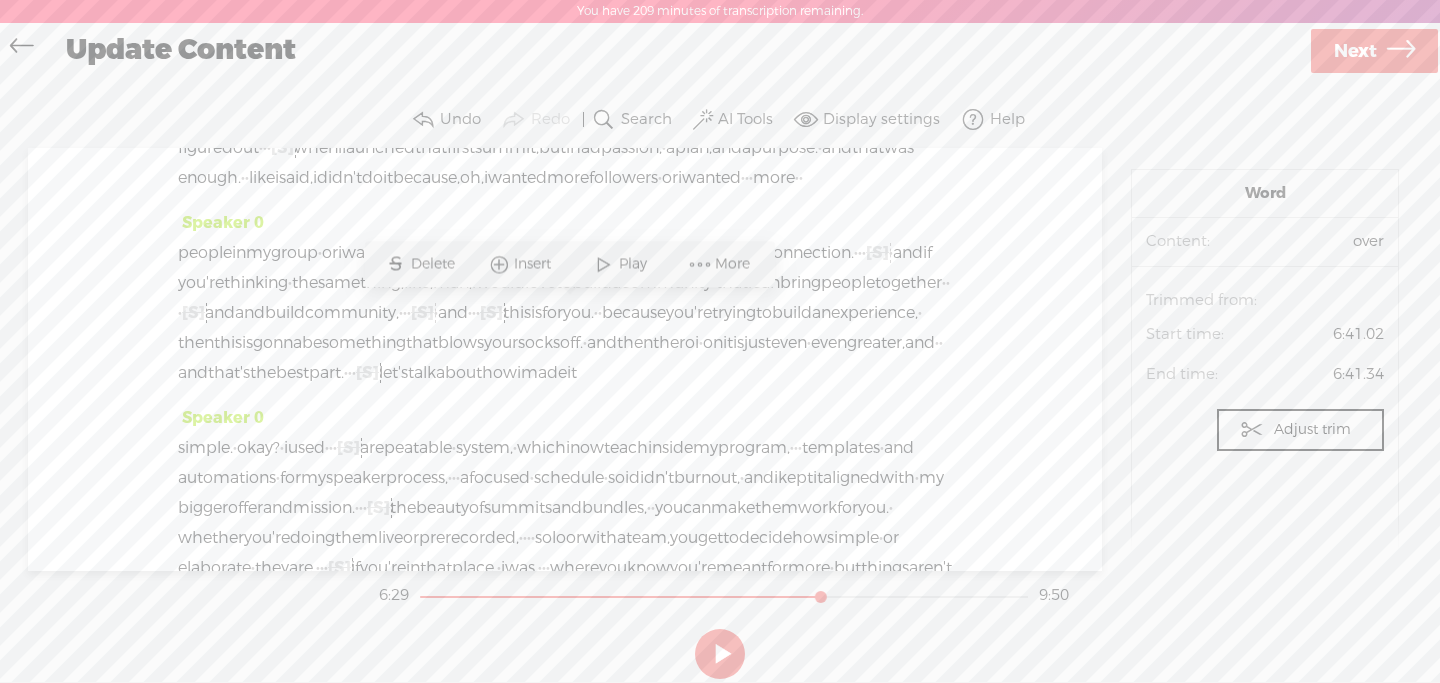 click on "Play" at bounding box center (620, 264) 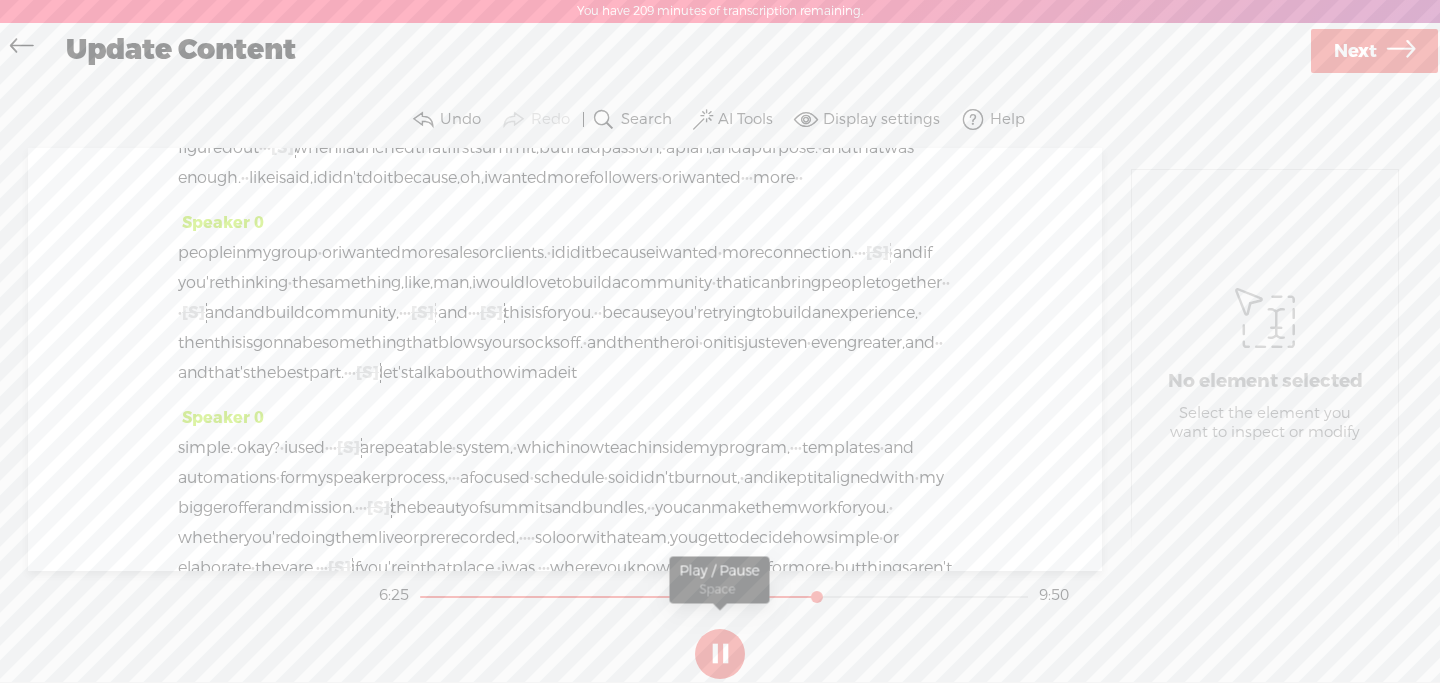 click at bounding box center (720, 654) 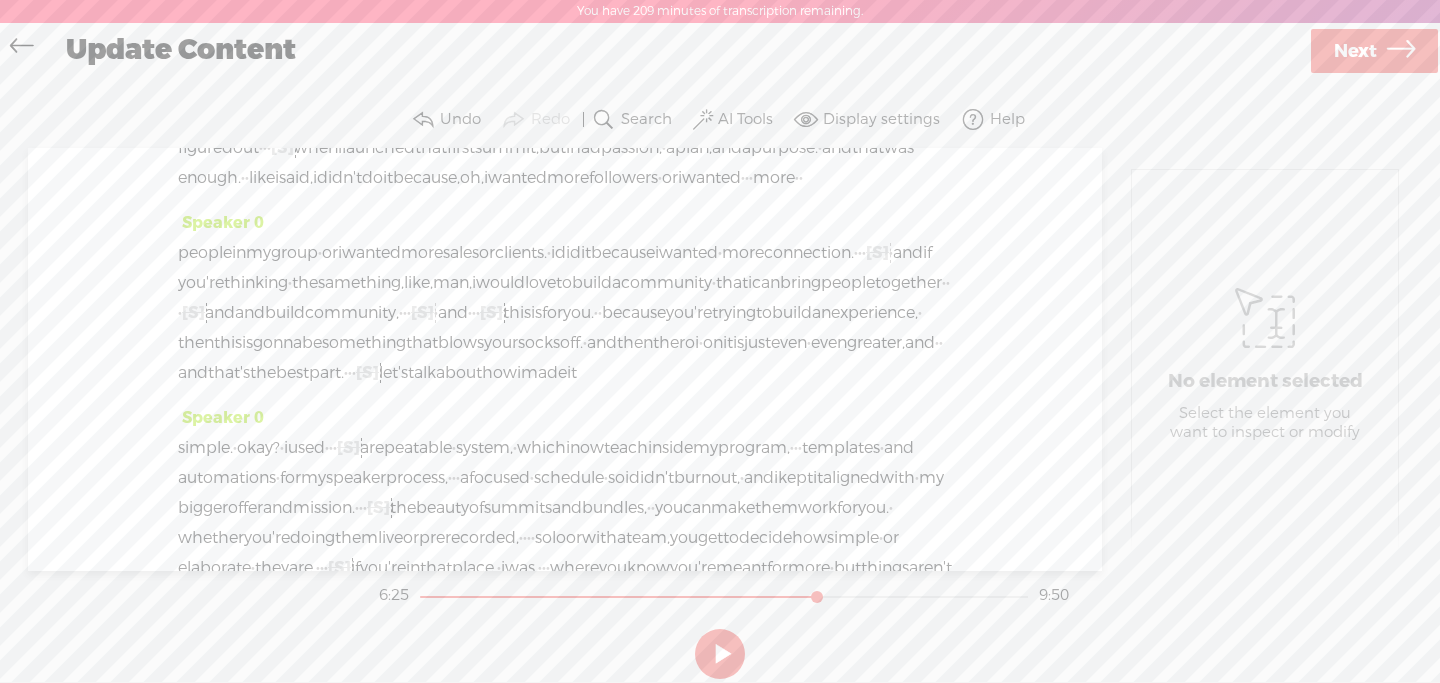drag, startPoint x: 417, startPoint y: 417, endPoint x: 193, endPoint y: 409, distance: 224.1428 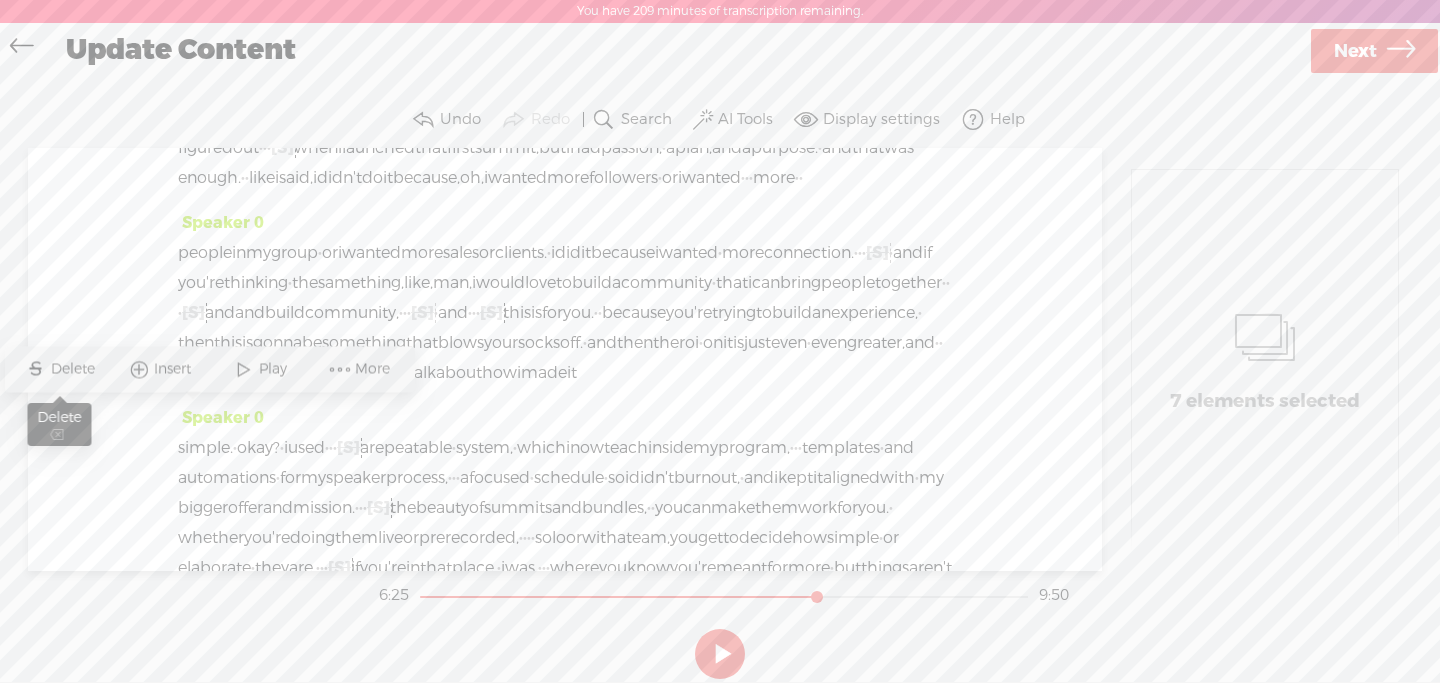 click on "Delete" at bounding box center [75, 369] 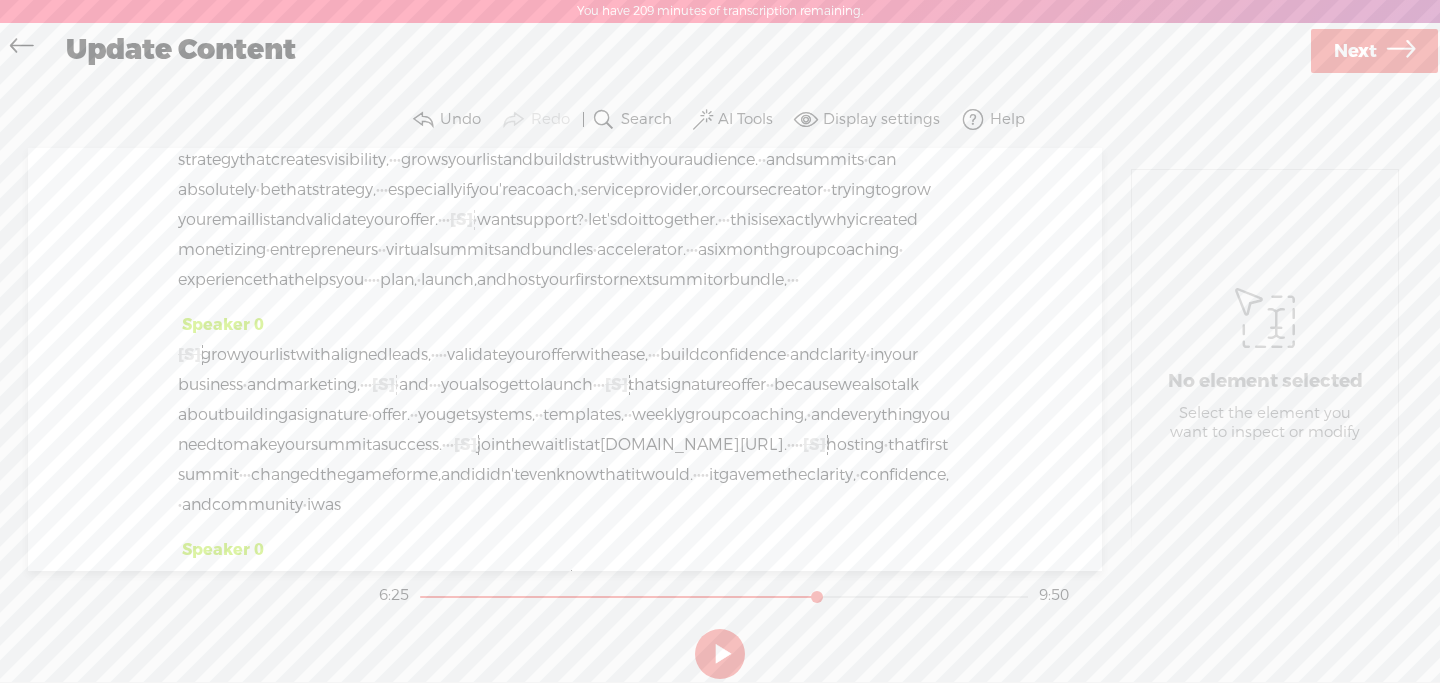 scroll, scrollTop: 2905, scrollLeft: 0, axis: vertical 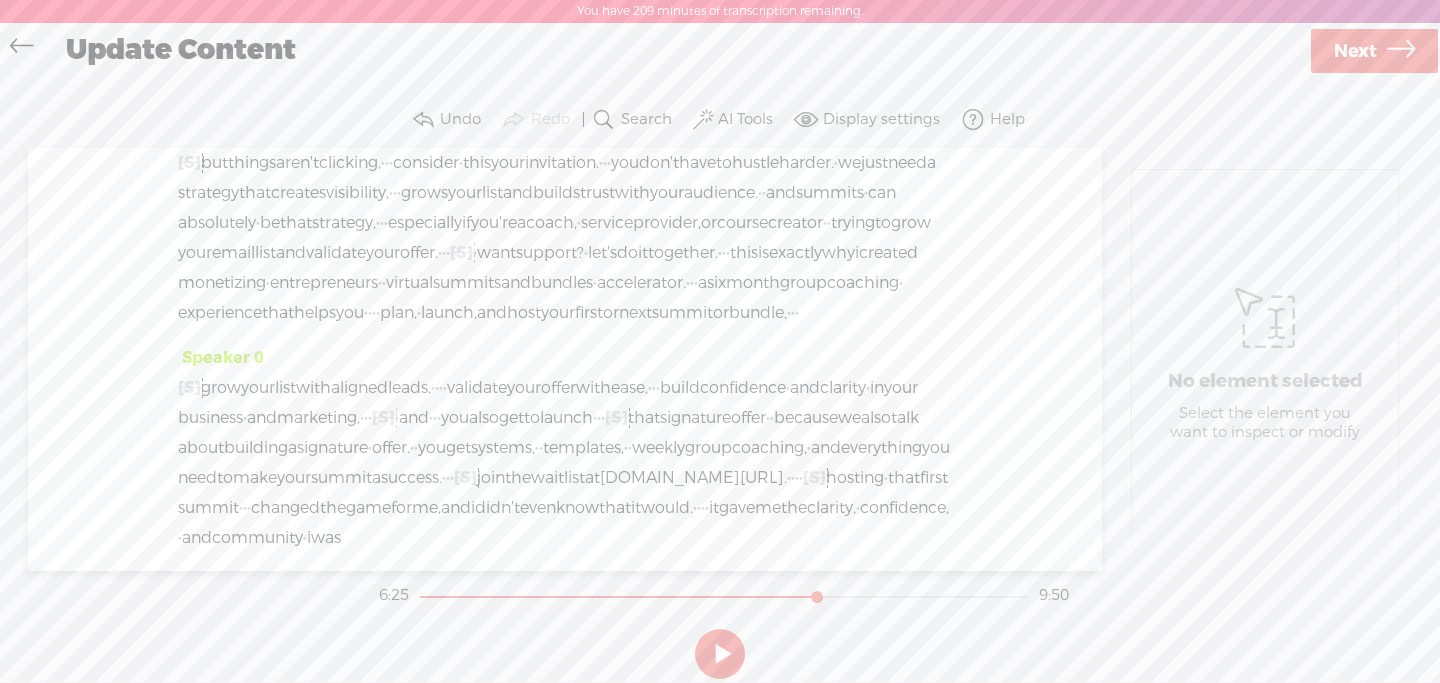 click at bounding box center [720, 654] 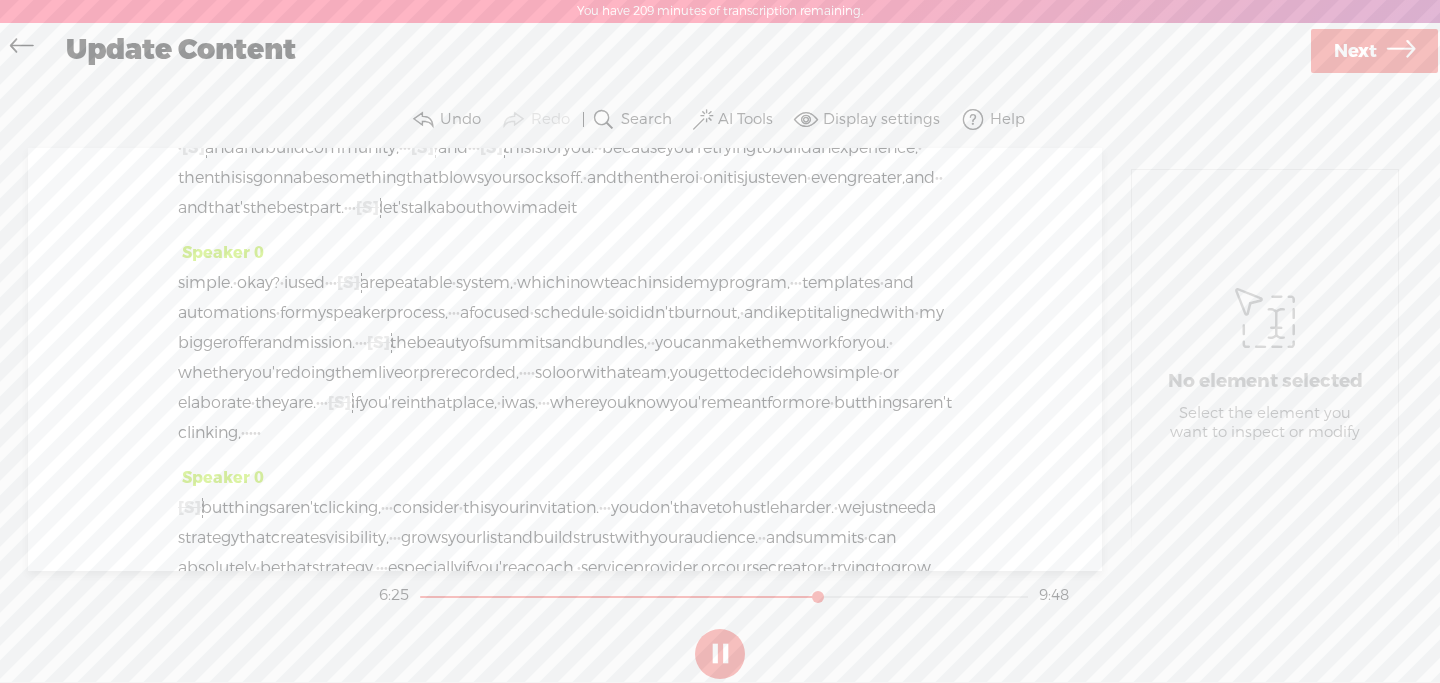 click at bounding box center (720, 654) 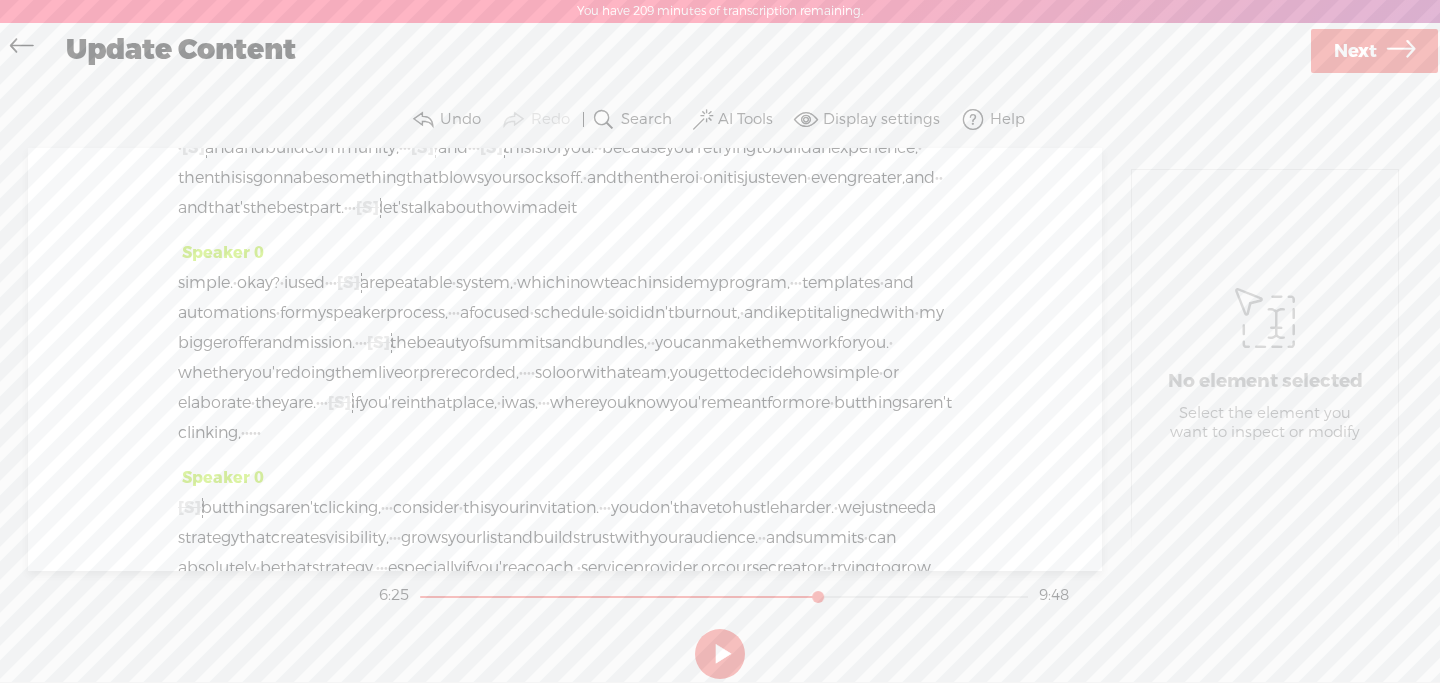 scroll, scrollTop: 2399, scrollLeft: 0, axis: vertical 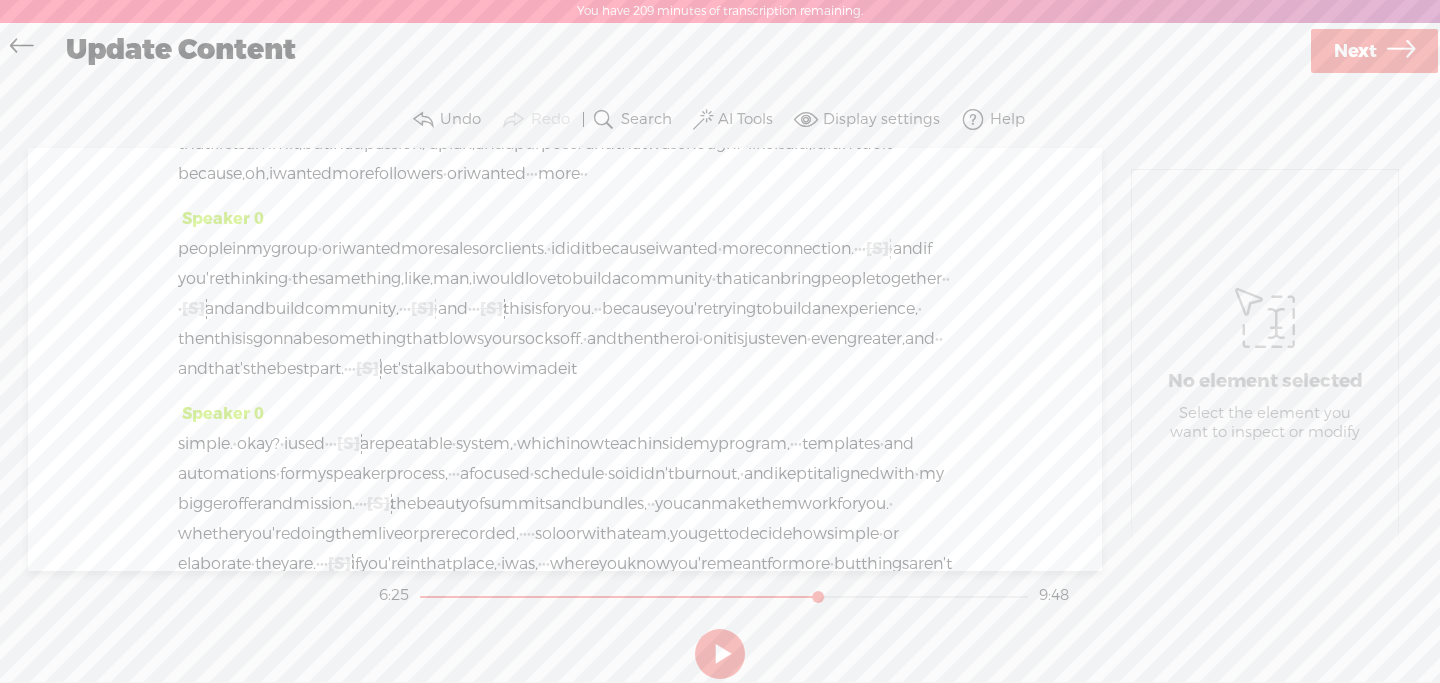 click on "remember" at bounding box center [546, -51] 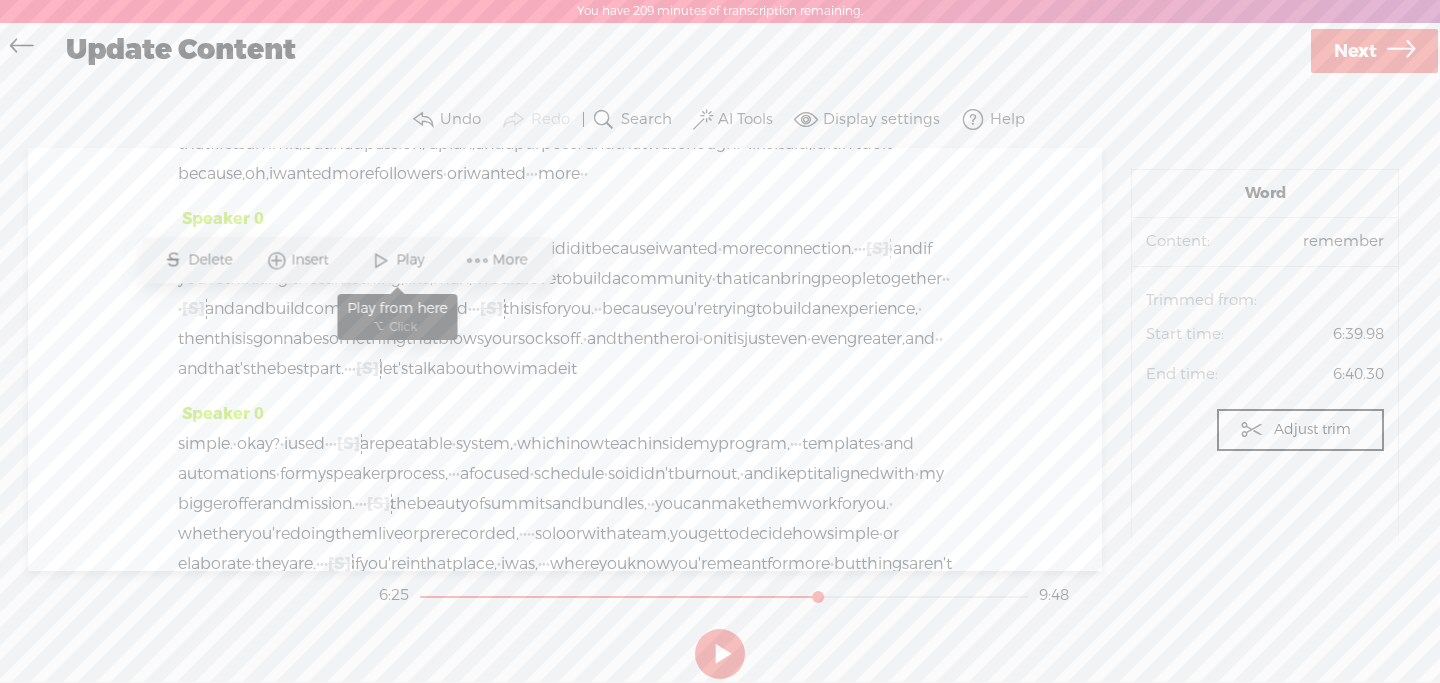 click on "Play" at bounding box center [412, 260] 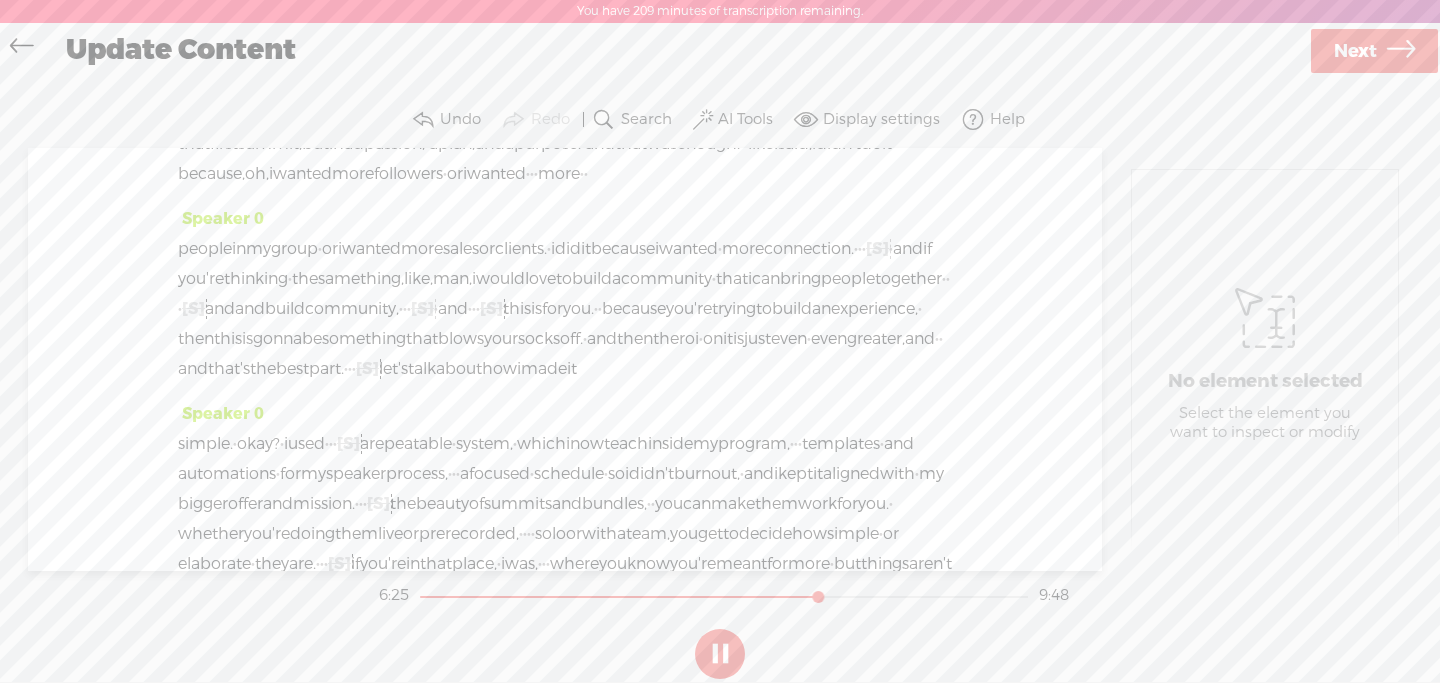 click at bounding box center [720, 654] 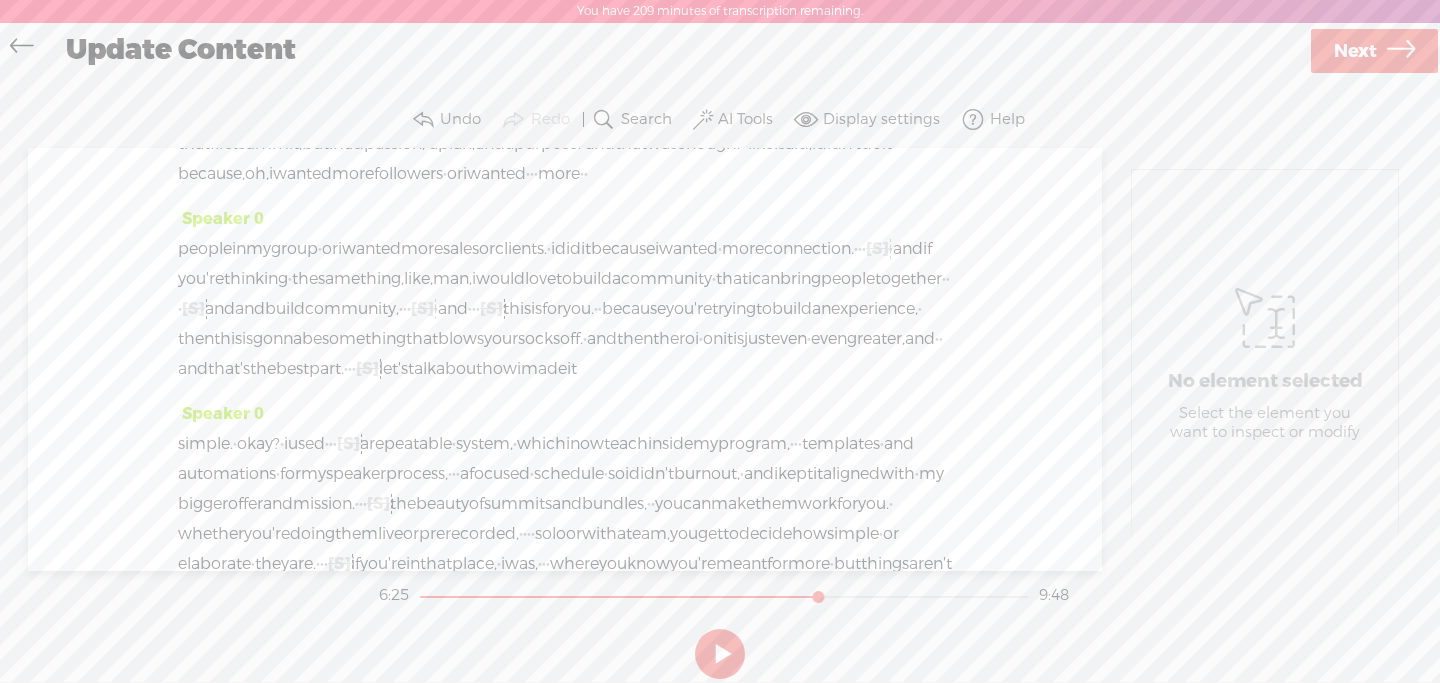 click on "like," at bounding box center [215, 54] 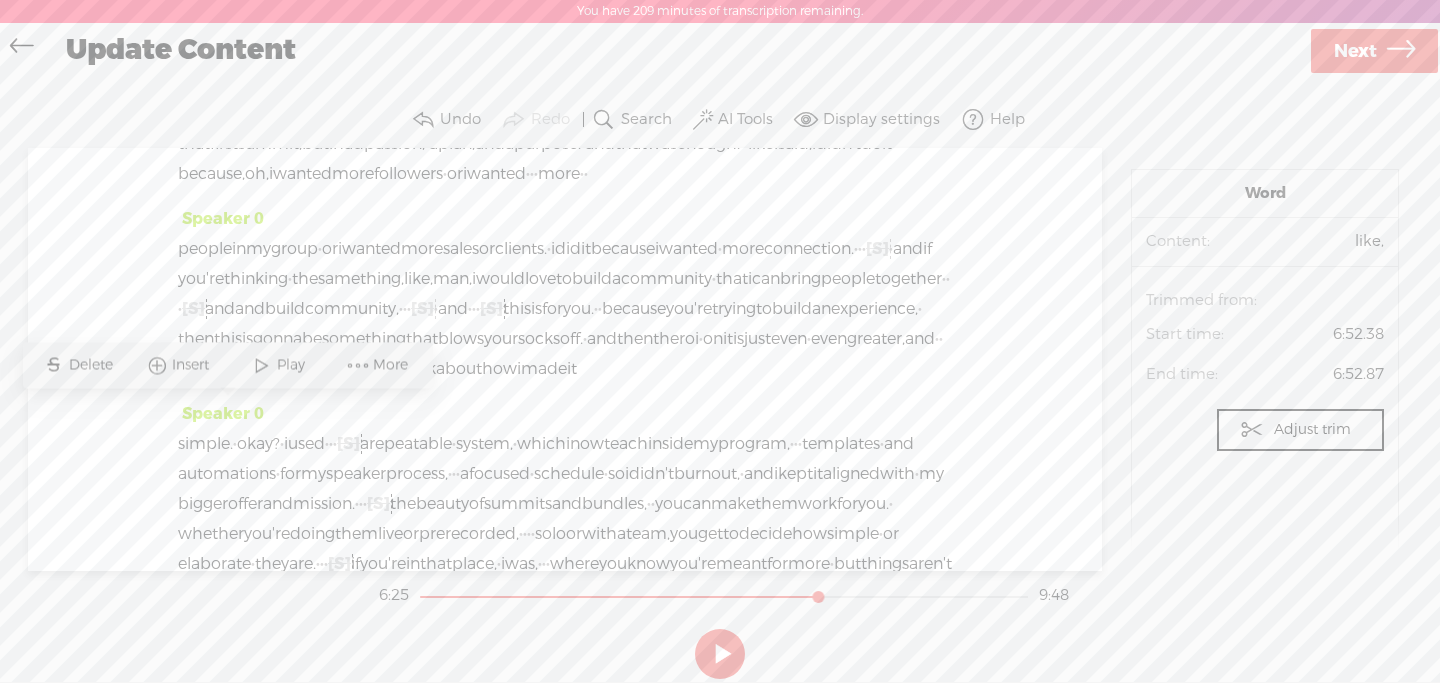 click on "Delete" at bounding box center (93, 365) 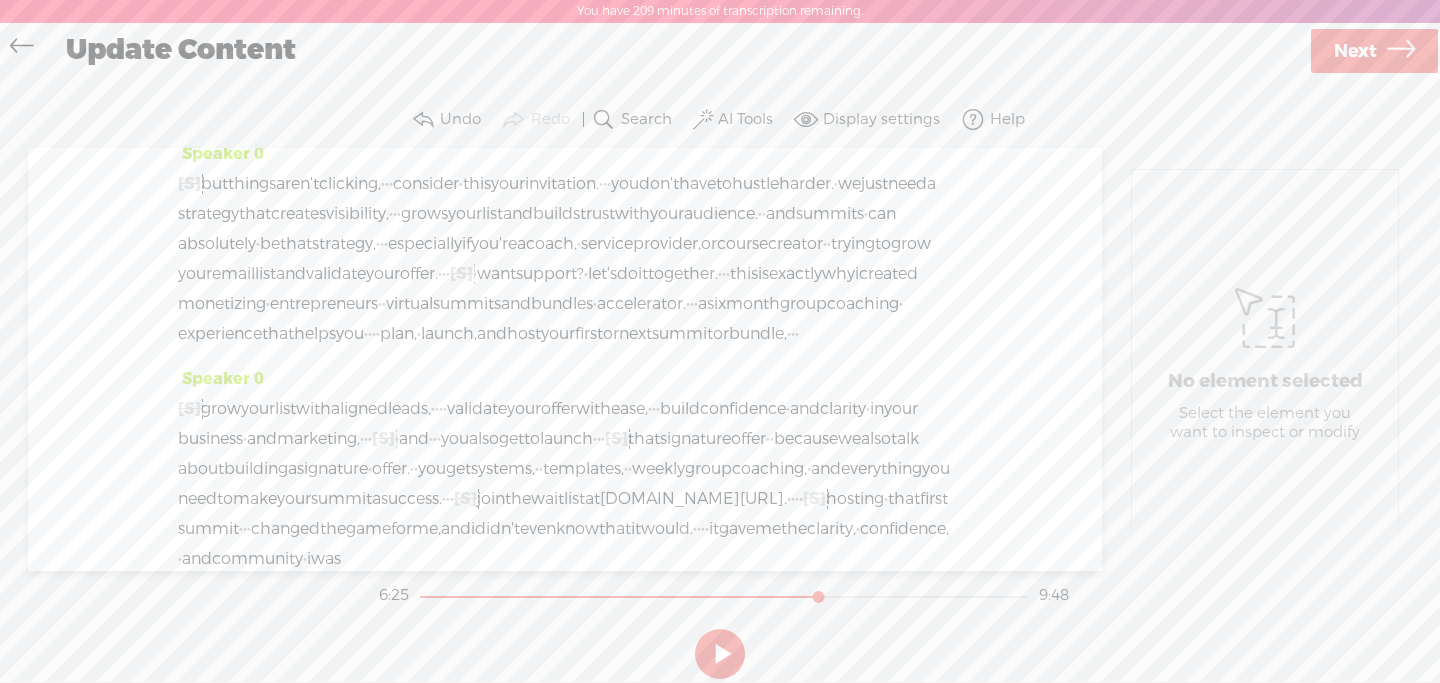 scroll, scrollTop: 2469, scrollLeft: 0, axis: vertical 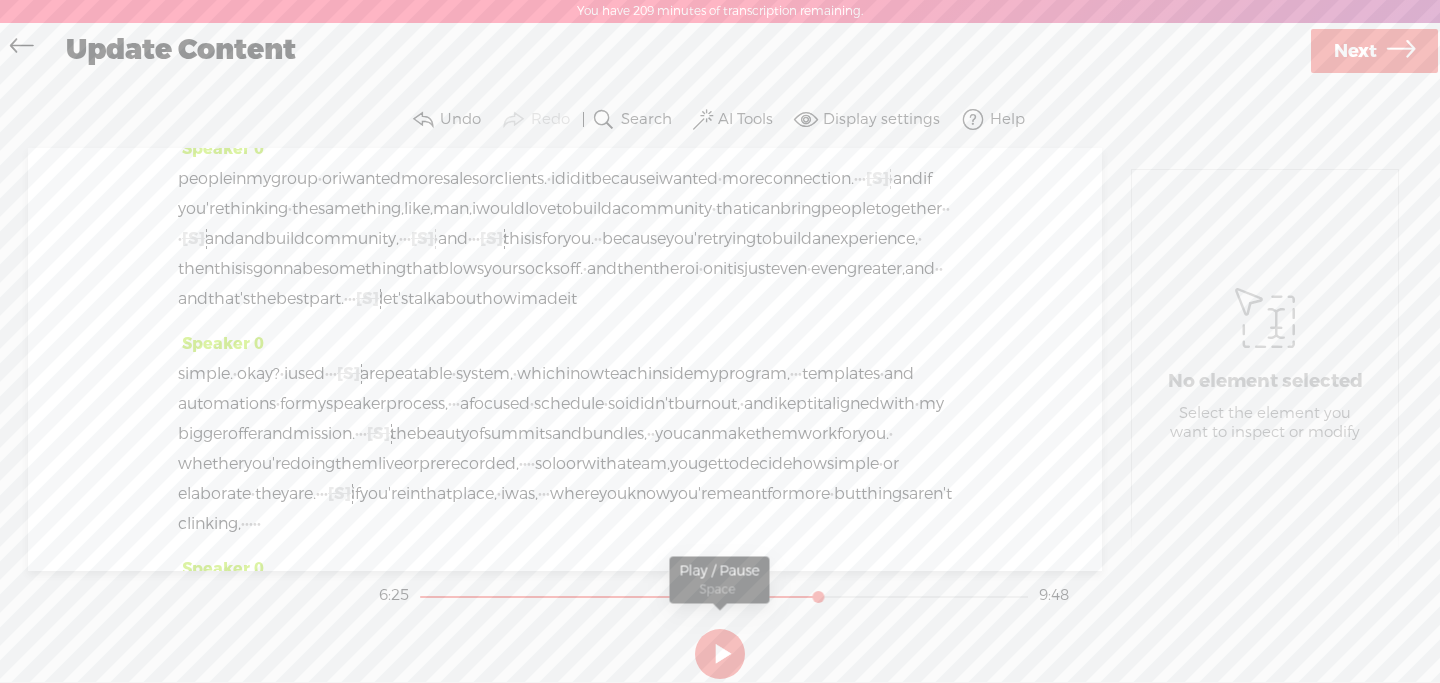 click at bounding box center [720, 654] 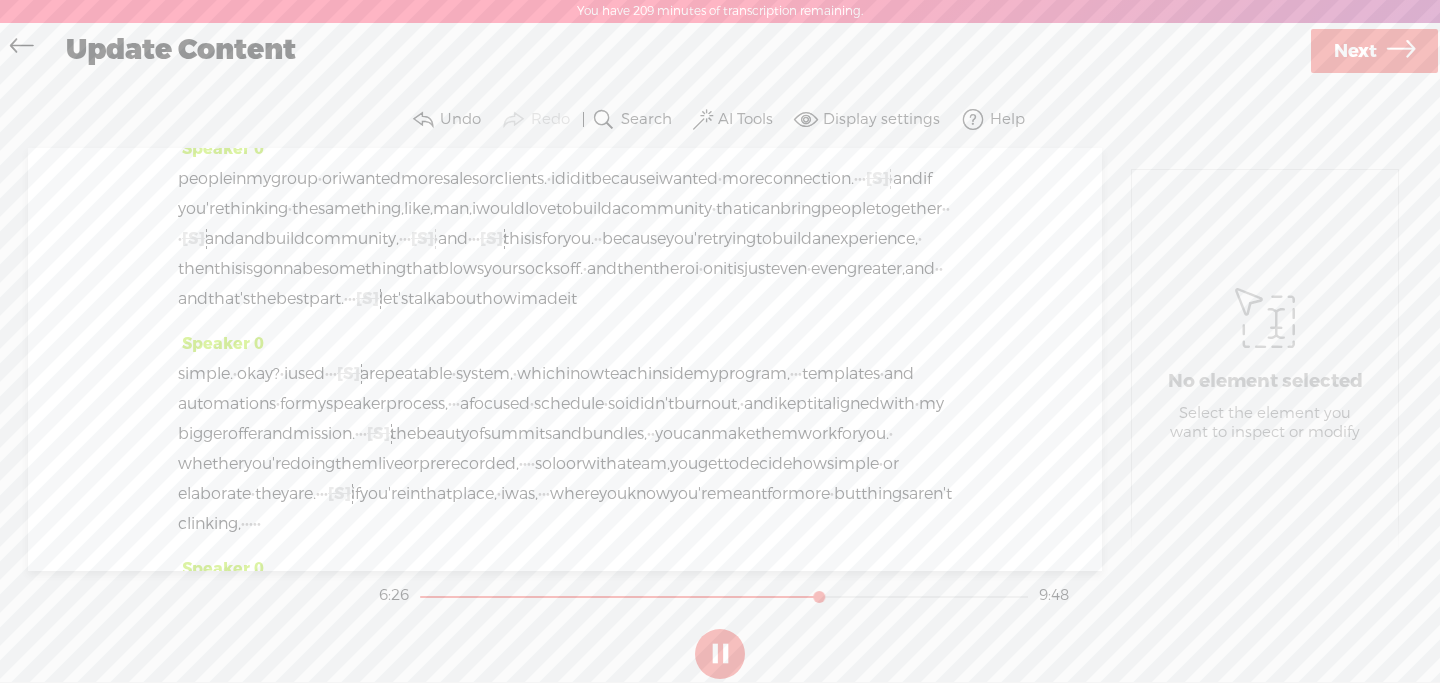 click at bounding box center [720, 654] 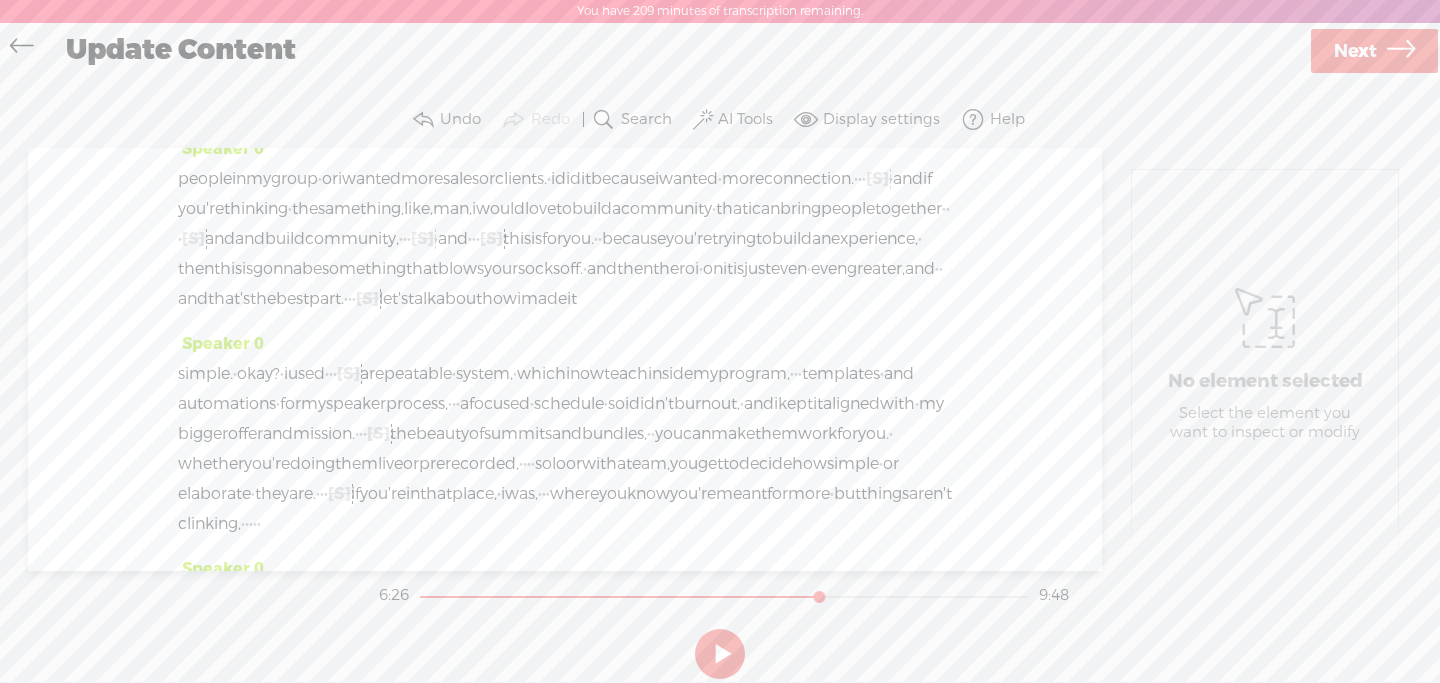 click on "event" at bounding box center [341, -91] 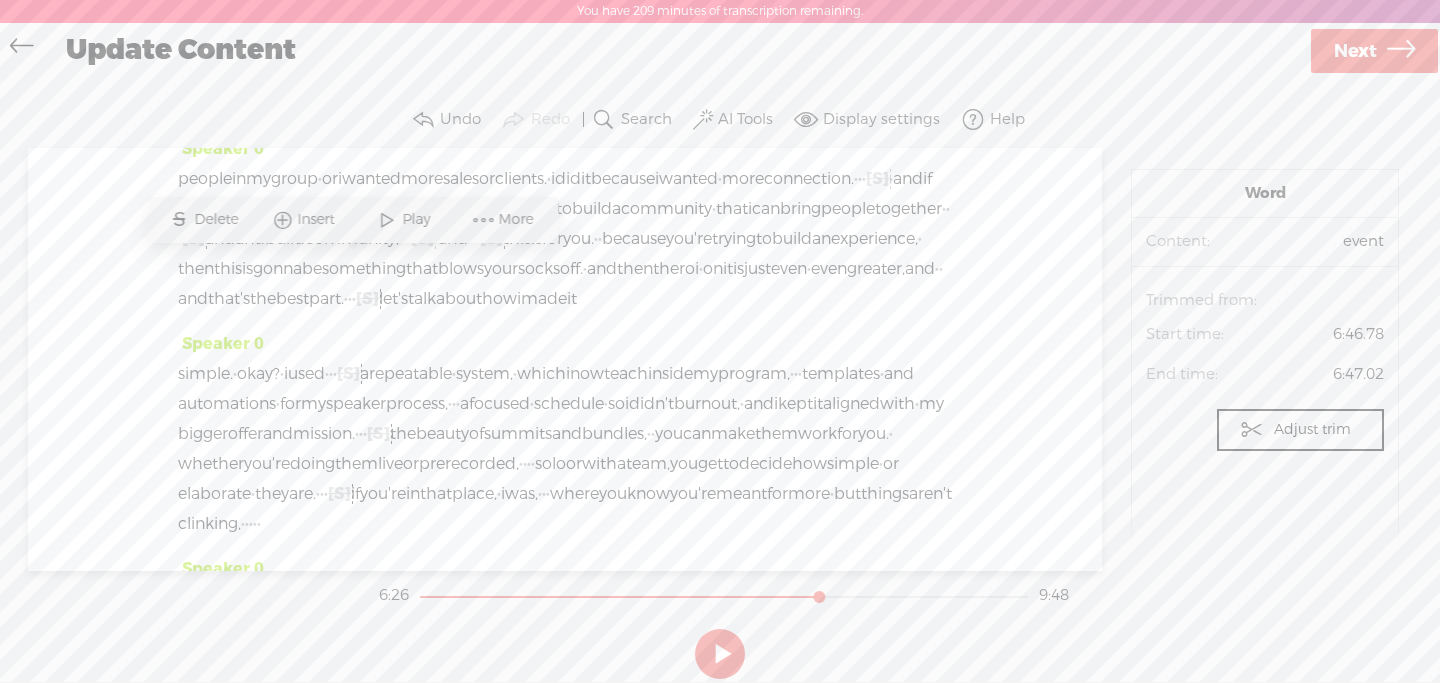 click on "Play" at bounding box center (418, 220) 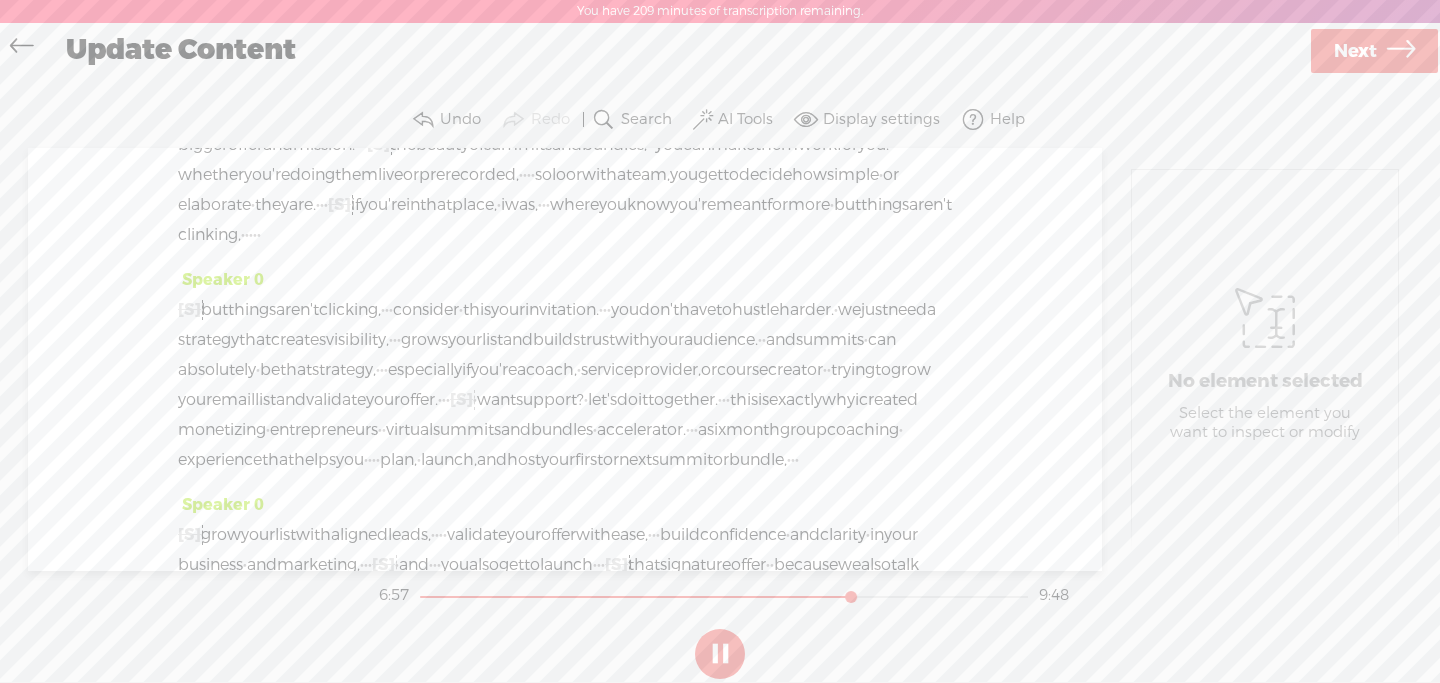 scroll, scrollTop: 2754, scrollLeft: 0, axis: vertical 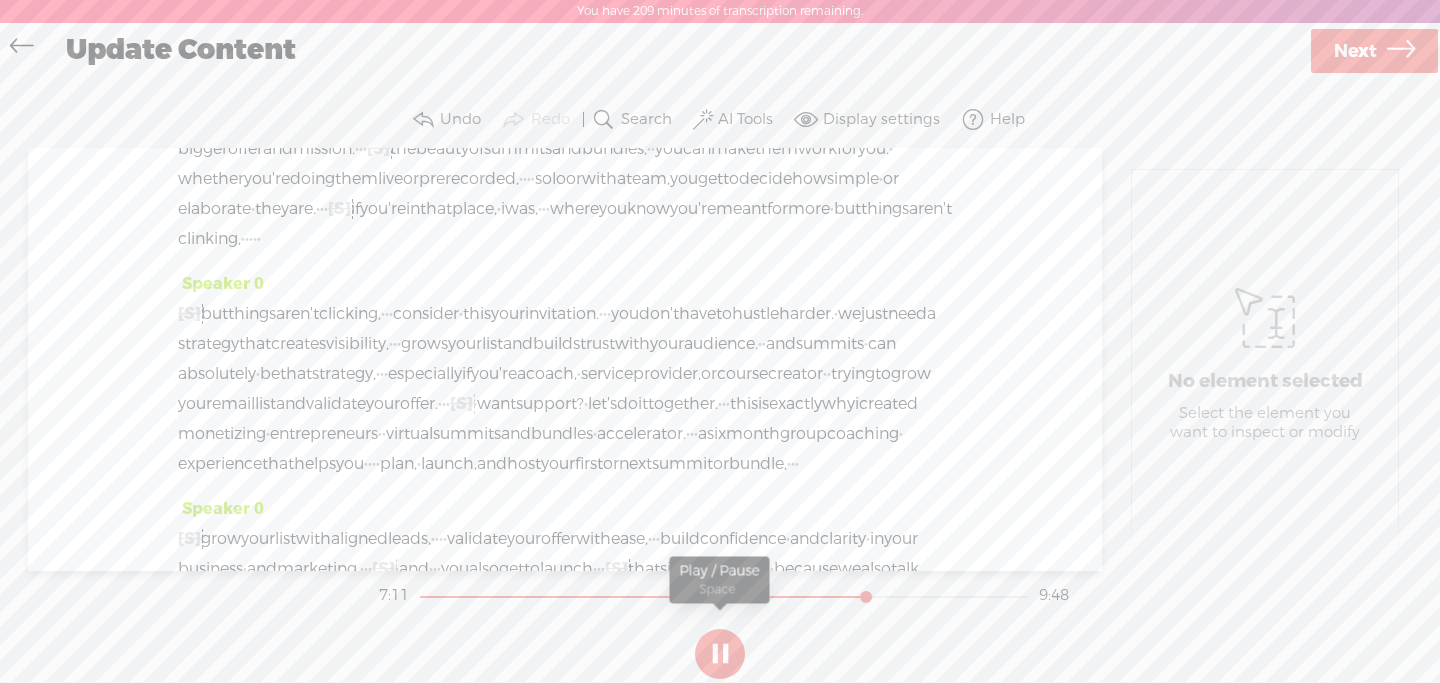 click at bounding box center [720, 654] 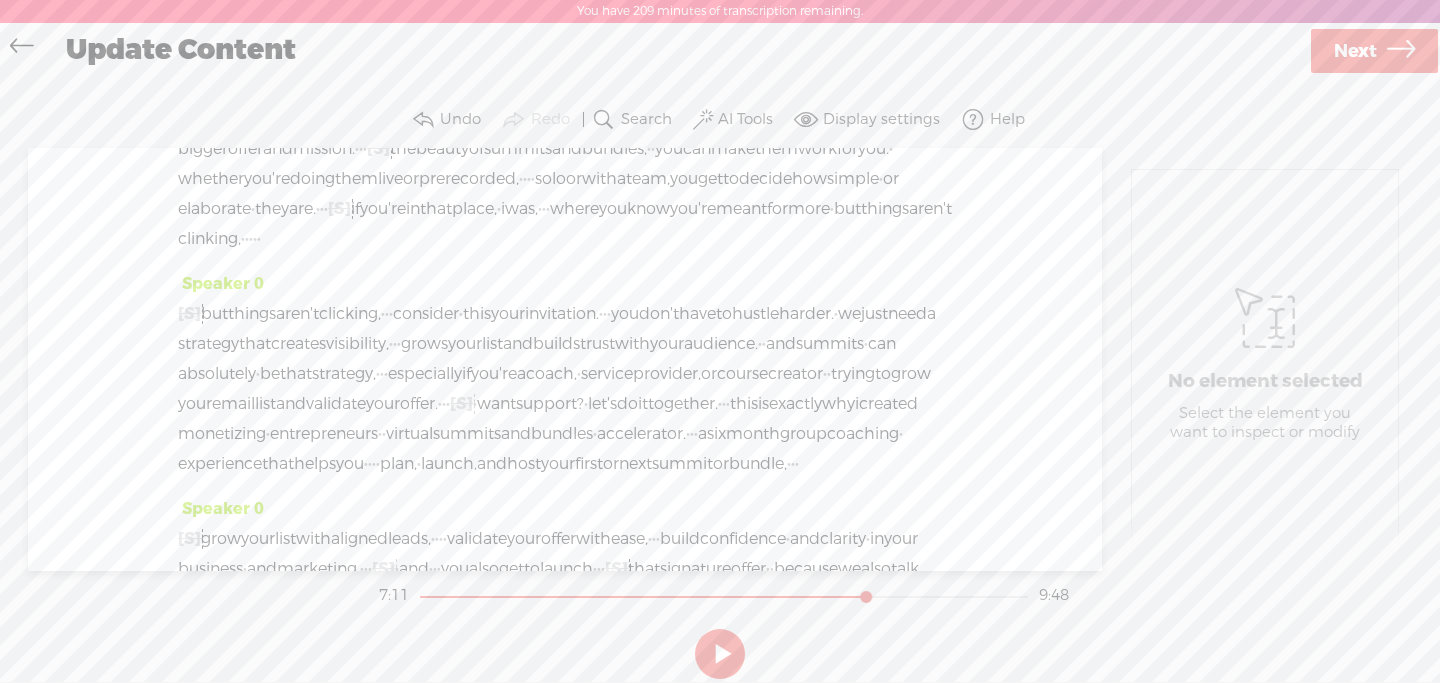 drag, startPoint x: 296, startPoint y: 372, endPoint x: 423, endPoint y: 371, distance: 127.00394 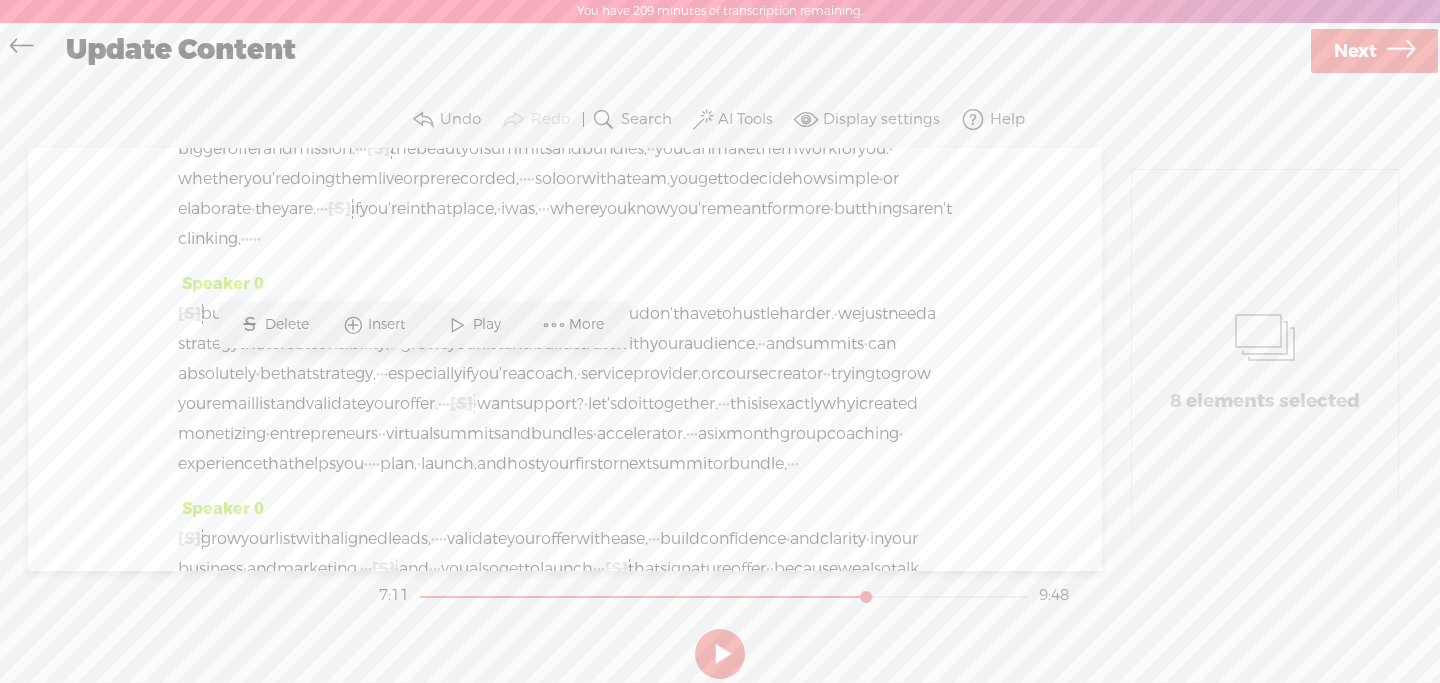 click on "Delete" at bounding box center (289, 325) 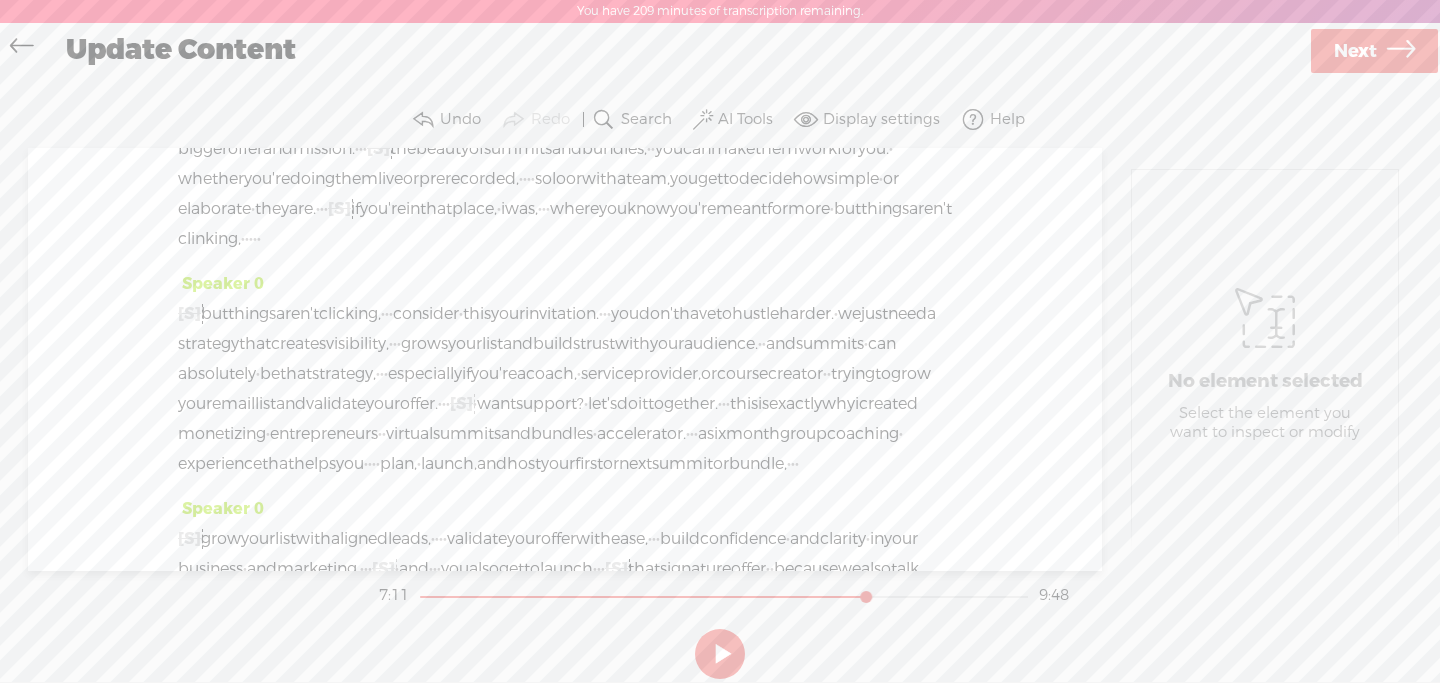 click on "community," at bounding box center [352, -46] 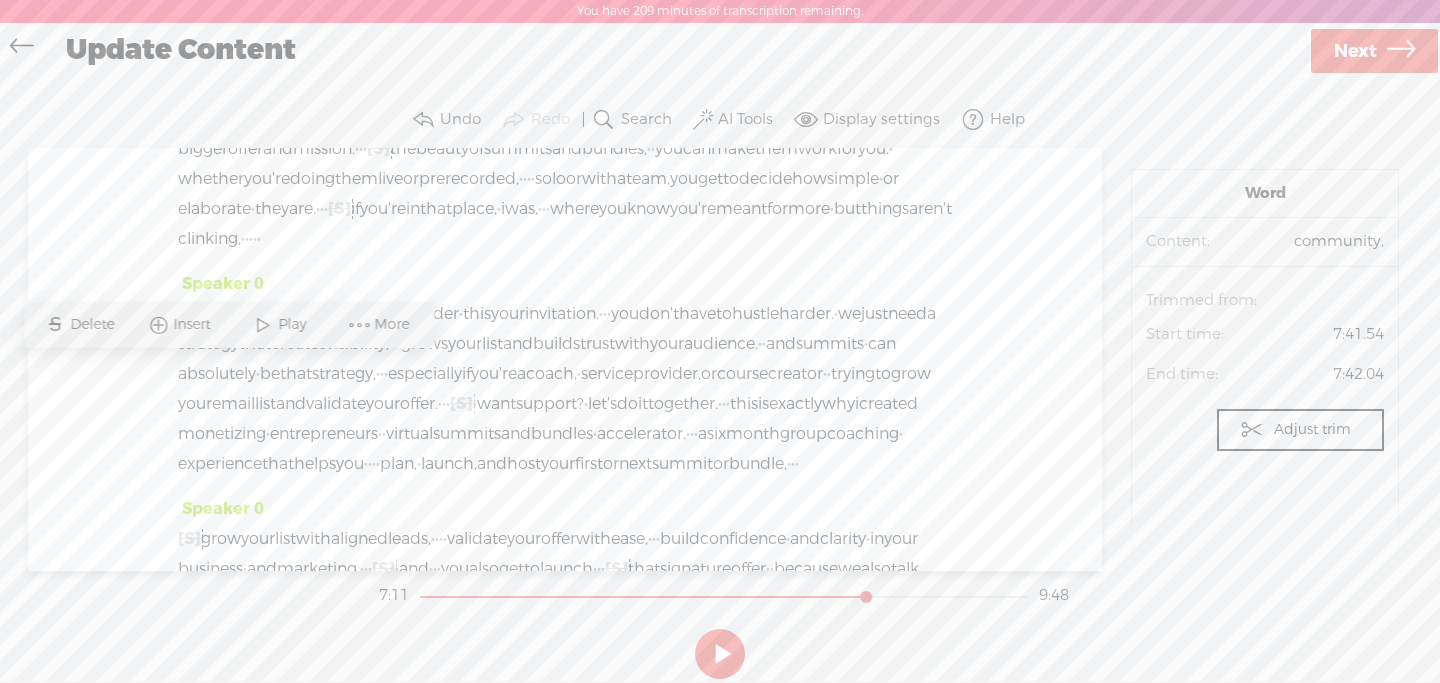 click on "Play" at bounding box center (294, 325) 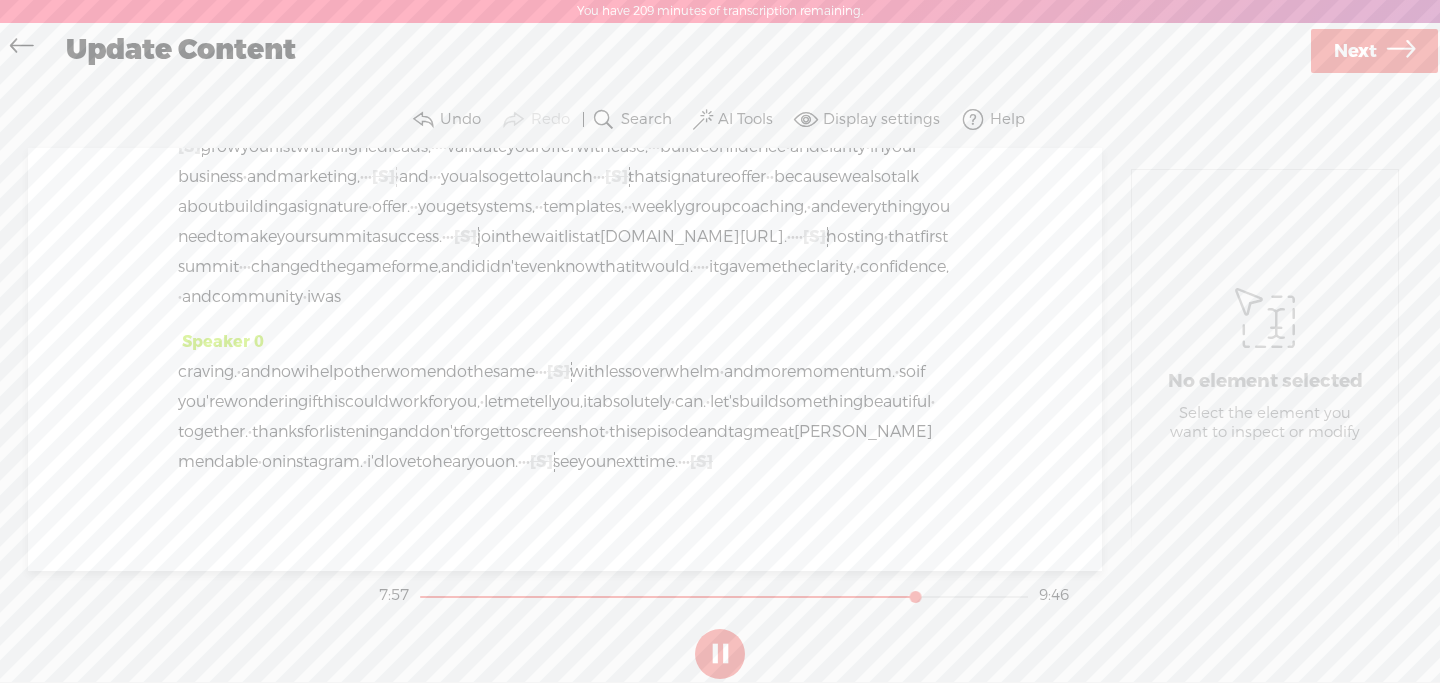 scroll, scrollTop: 3173, scrollLeft: 0, axis: vertical 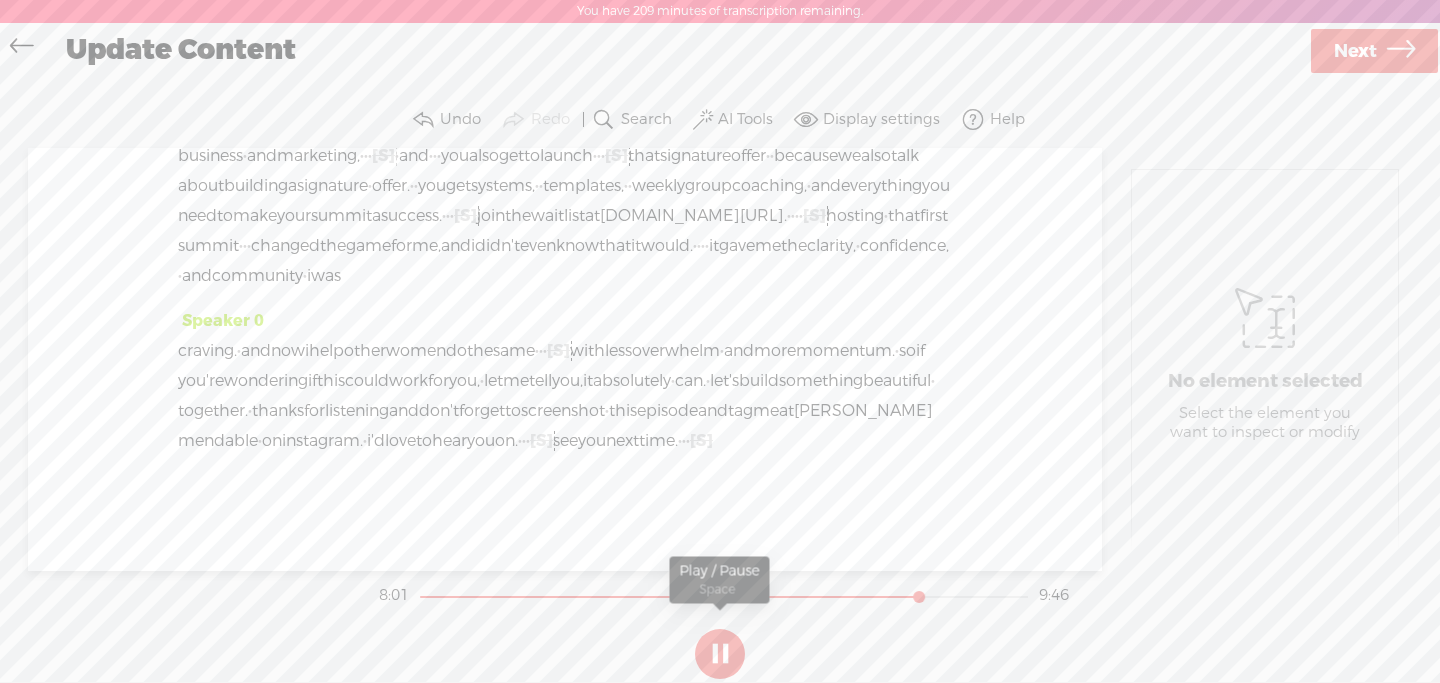 click at bounding box center [720, 654] 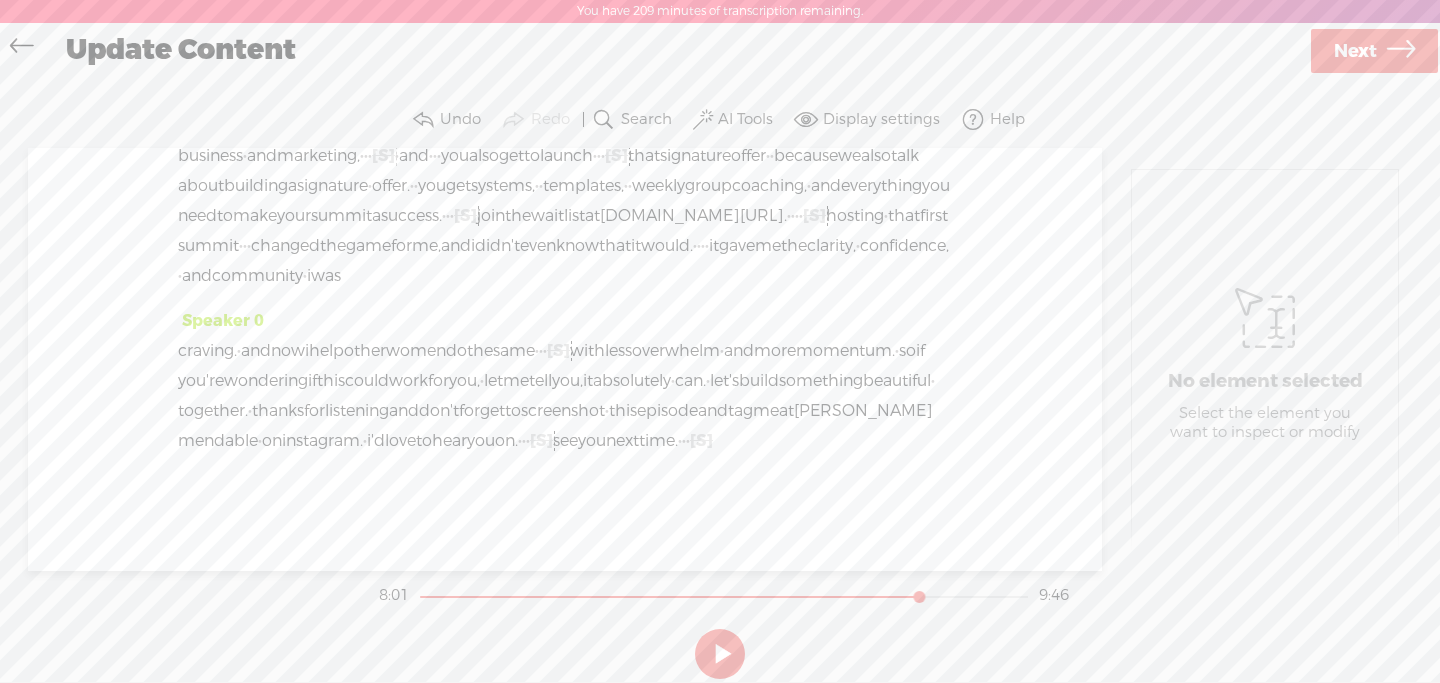 drag, startPoint x: 533, startPoint y: 301, endPoint x: 823, endPoint y: 309, distance: 290.11032 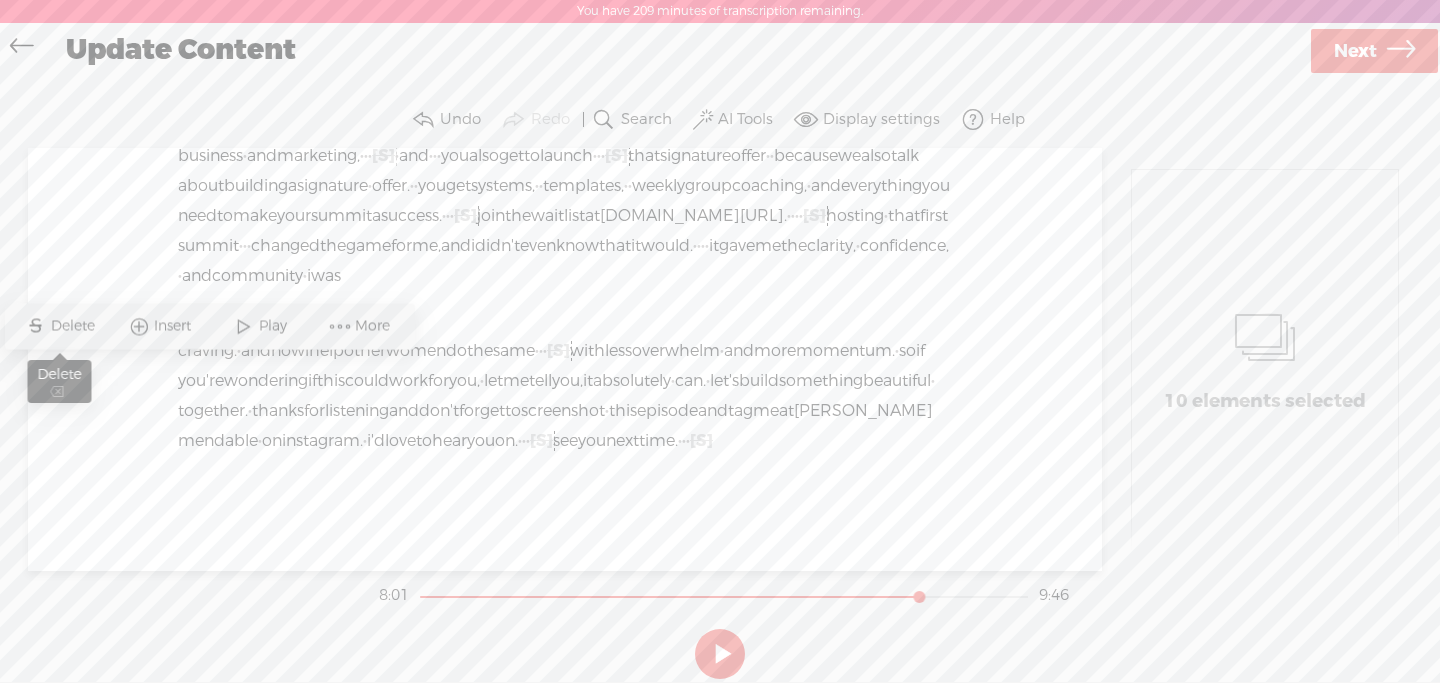 click on "Delete" at bounding box center (75, 326) 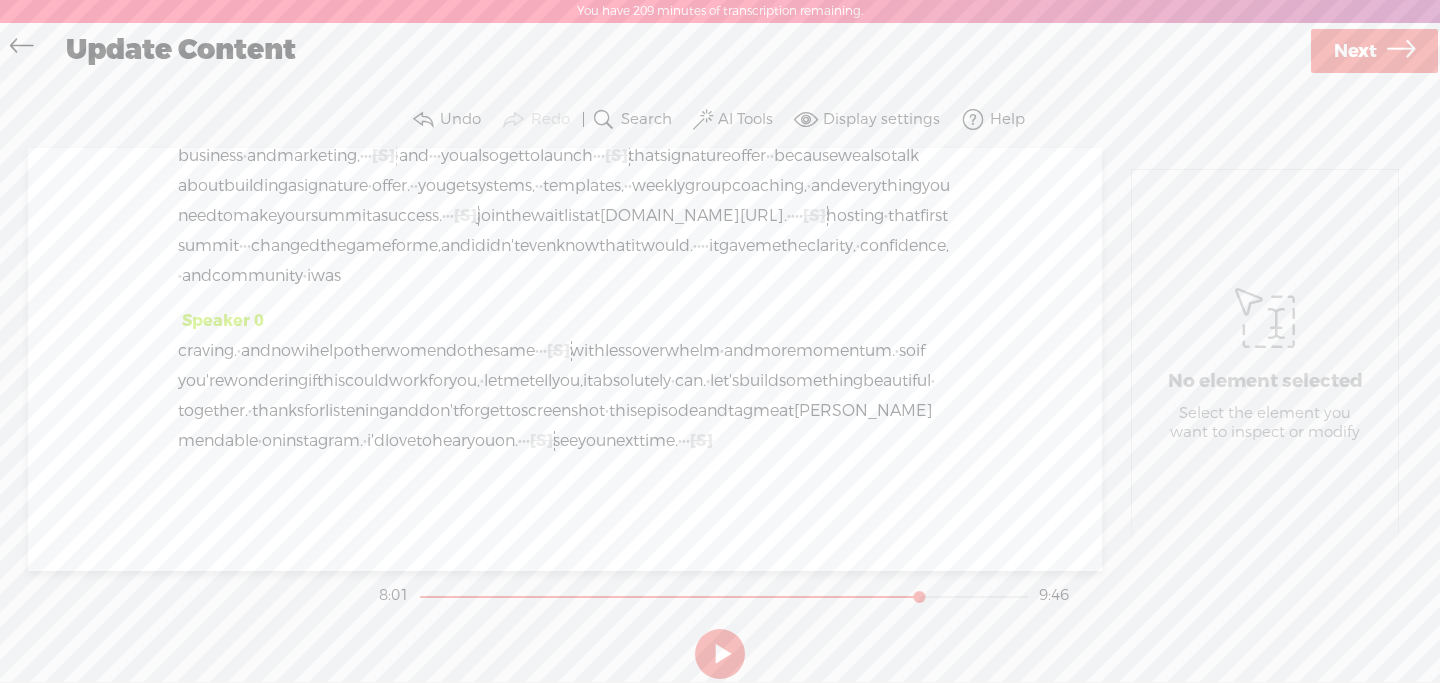 click on "more" at bounding box center (809, -204) 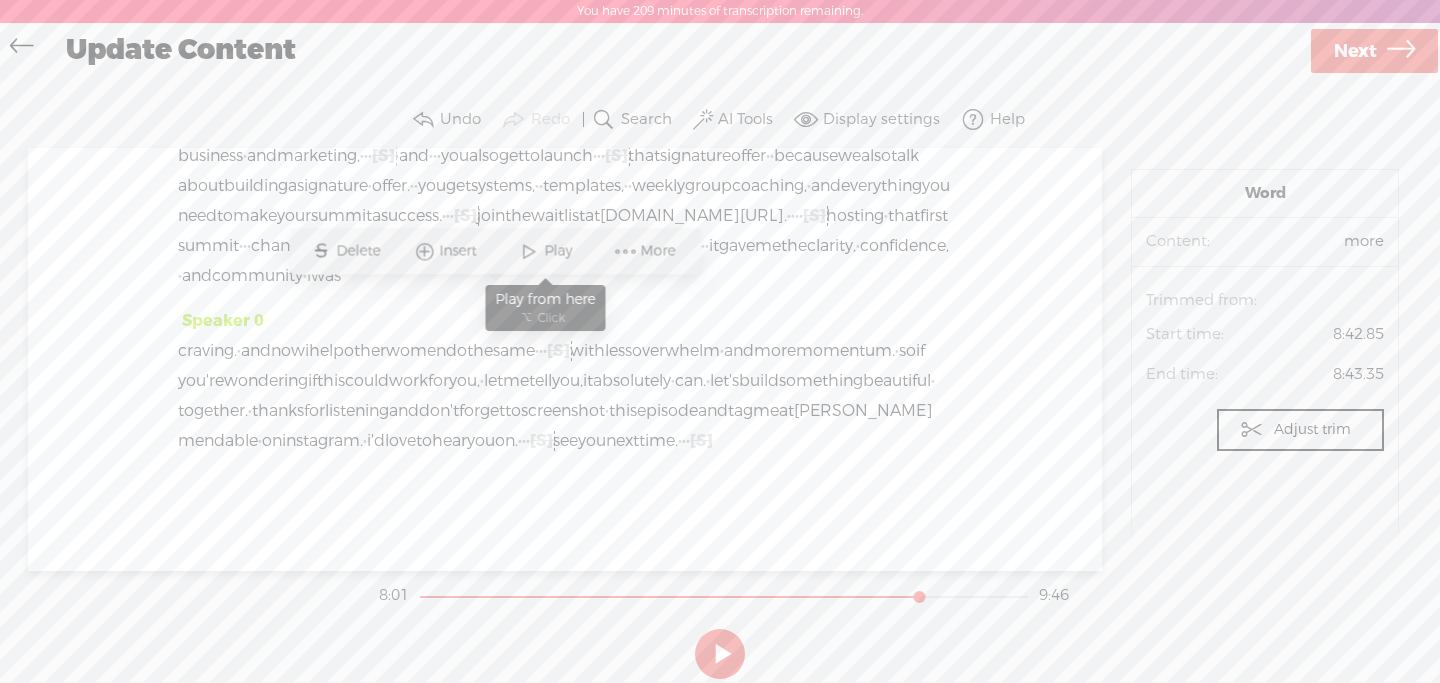 click at bounding box center (529, 251) 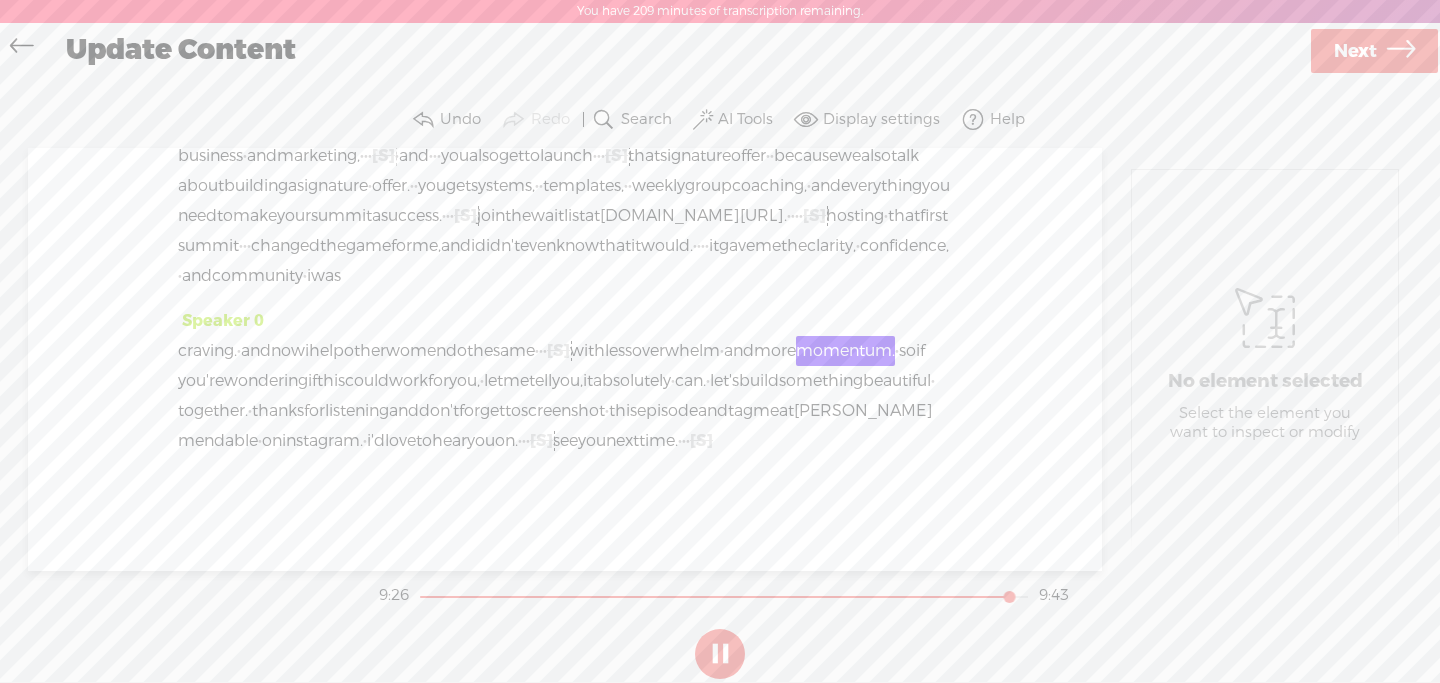 scroll, scrollTop: 3796, scrollLeft: 0, axis: vertical 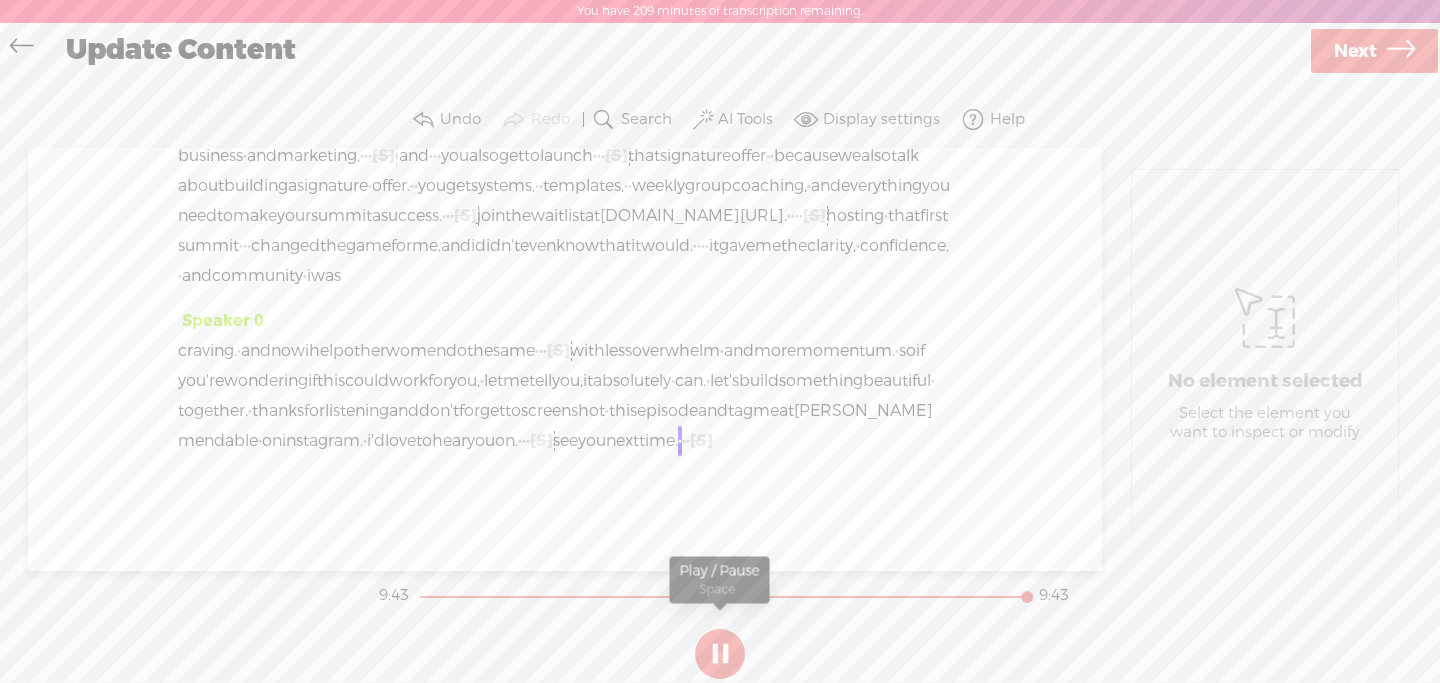 click at bounding box center (720, 654) 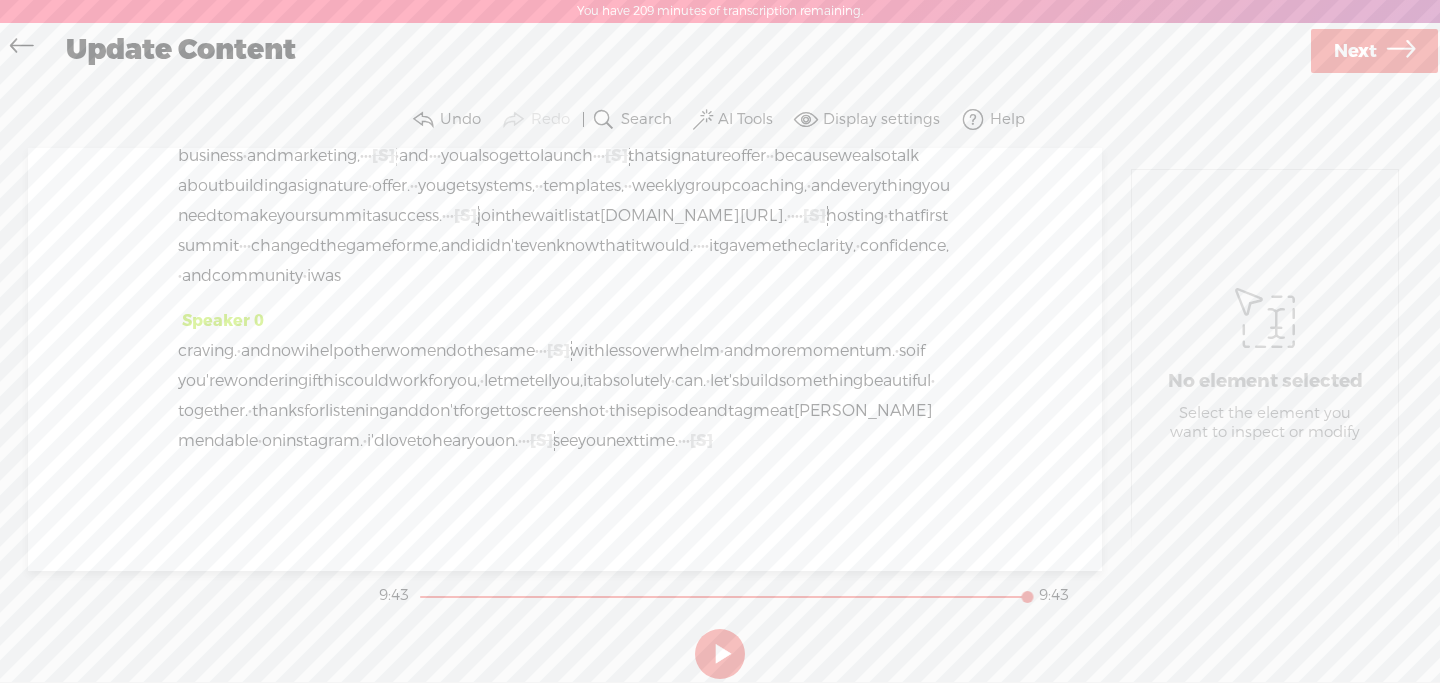 click on "·" at bounding box center [688, 441] 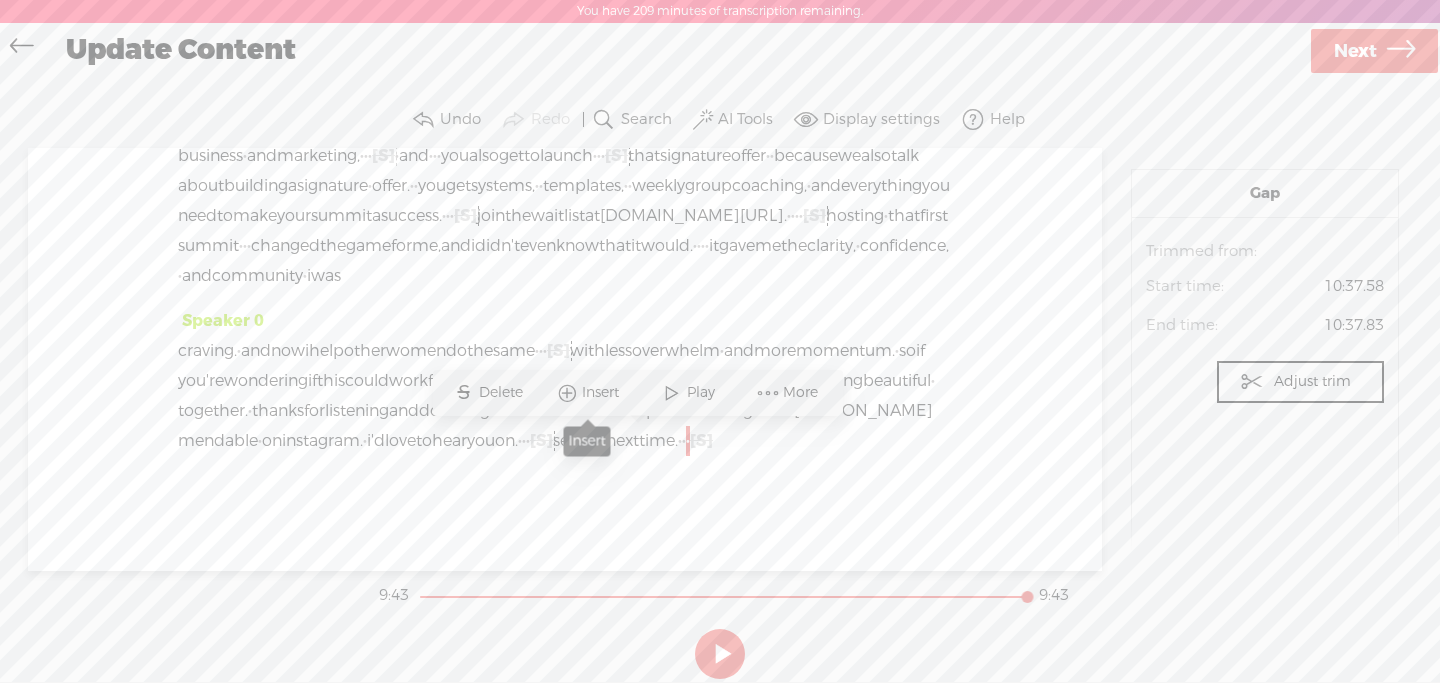click on "Insert" at bounding box center [588, 393] 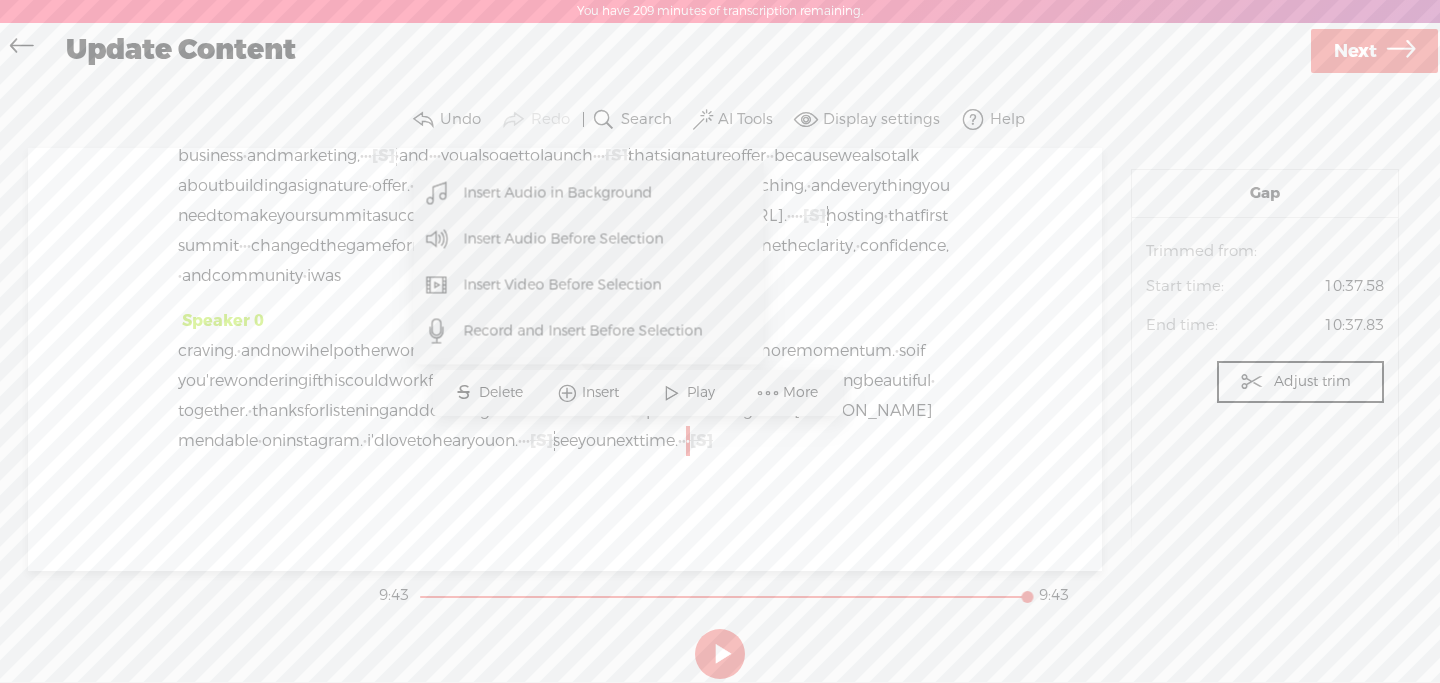 click on "Insert Audio Before Selection" at bounding box center [564, 239] 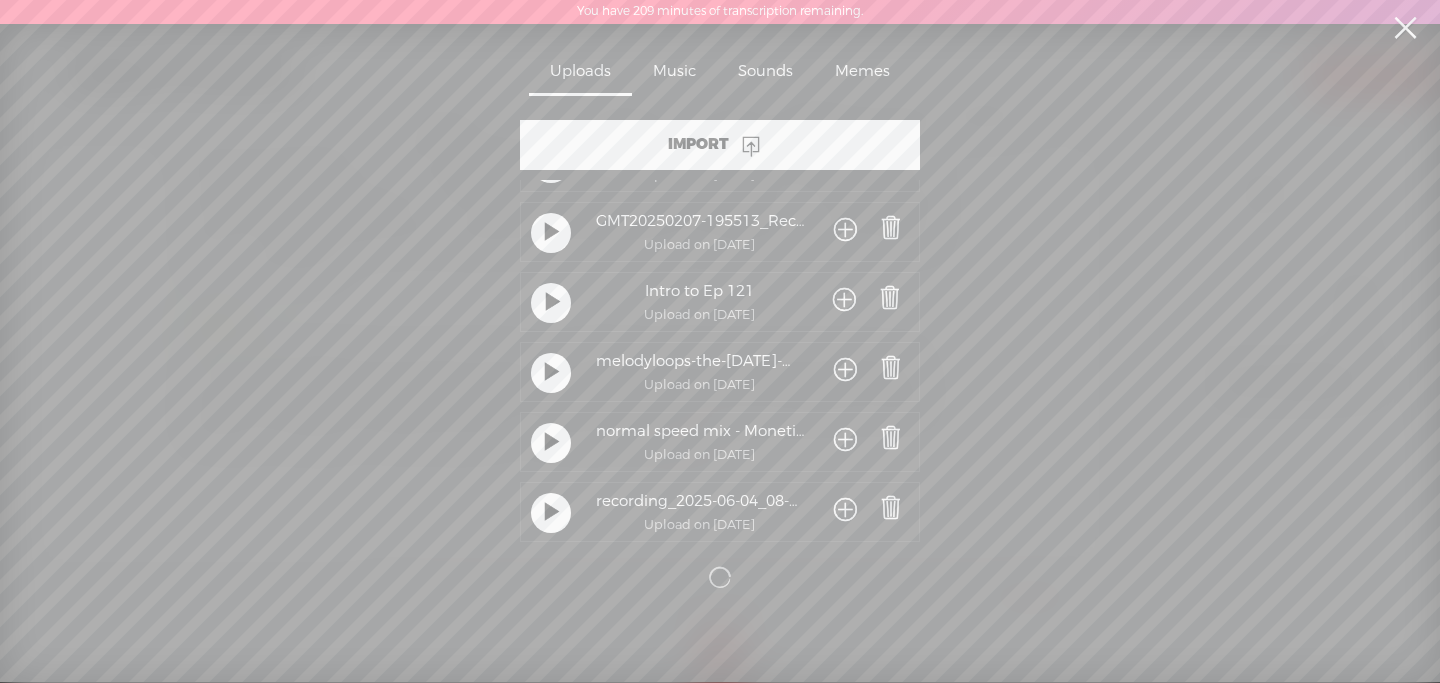 scroll, scrollTop: 319, scrollLeft: 0, axis: vertical 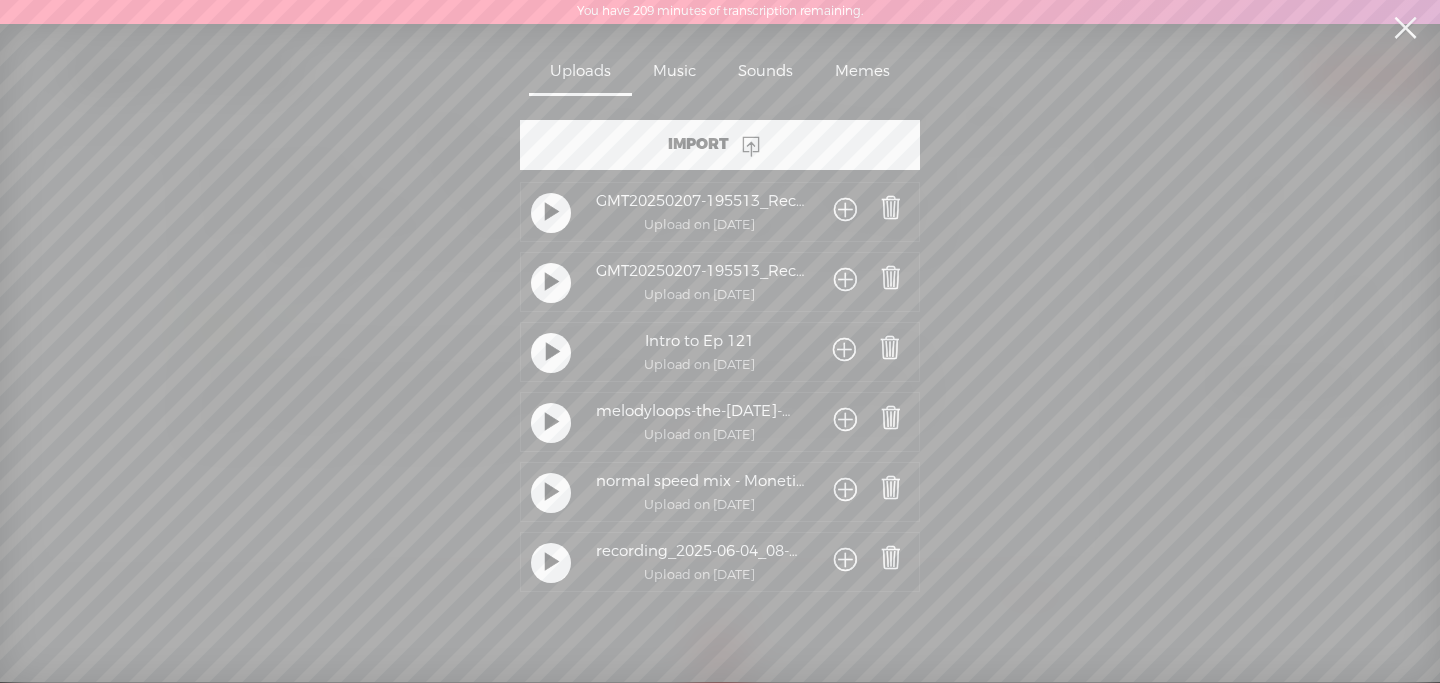 click at bounding box center (551, 423) 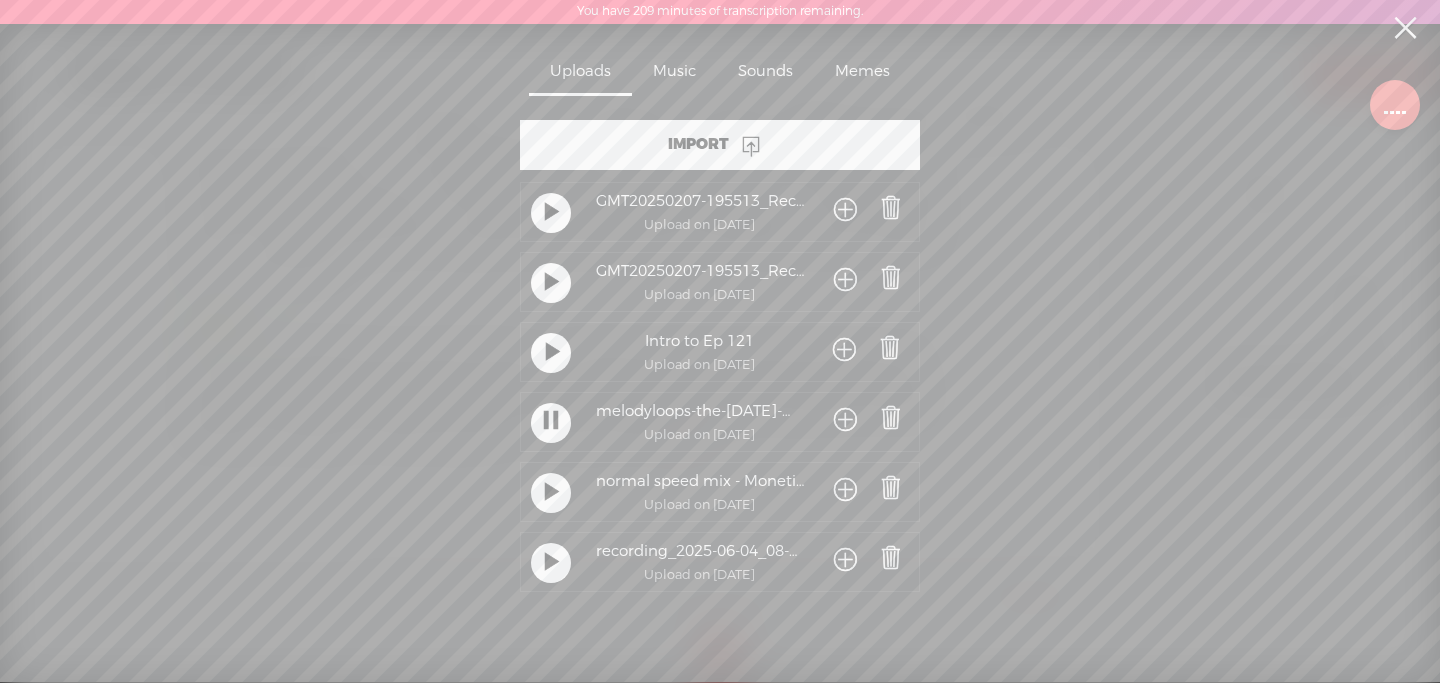 click at bounding box center [845, 421] 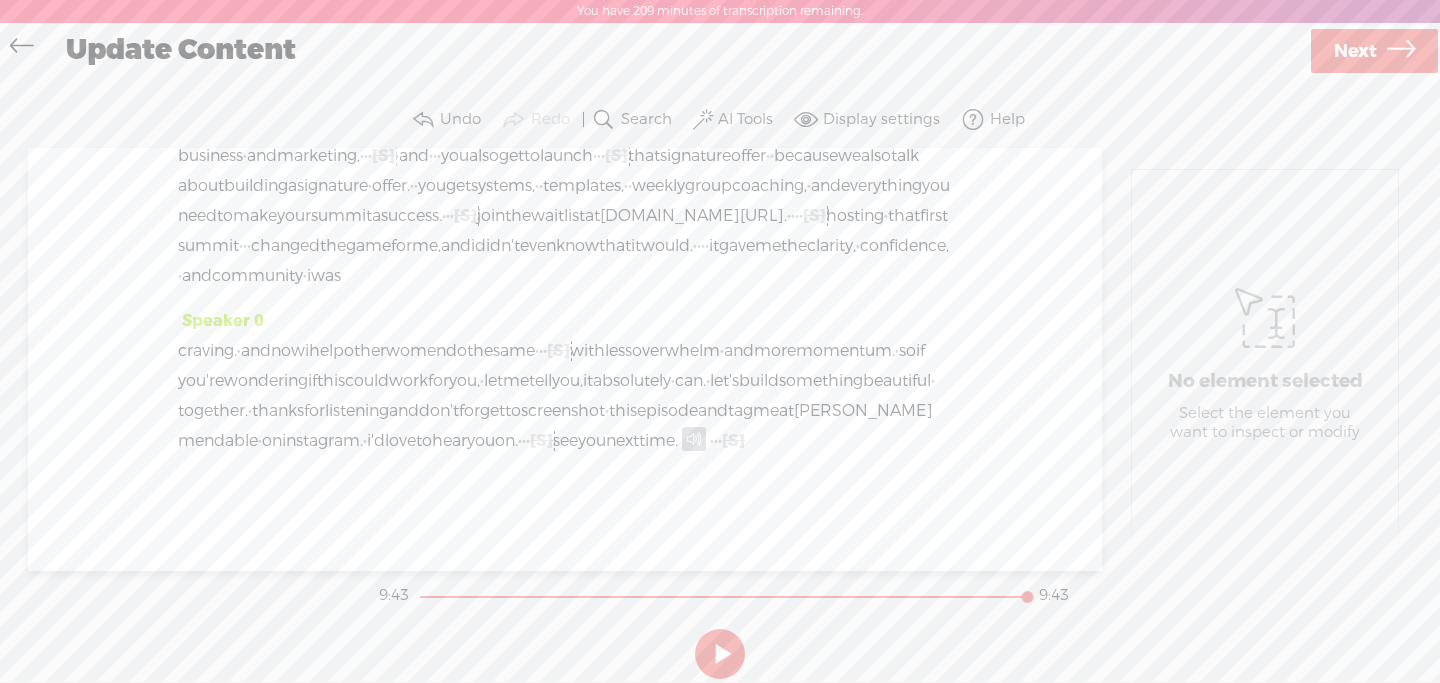 click on "you" at bounding box center (592, 441) 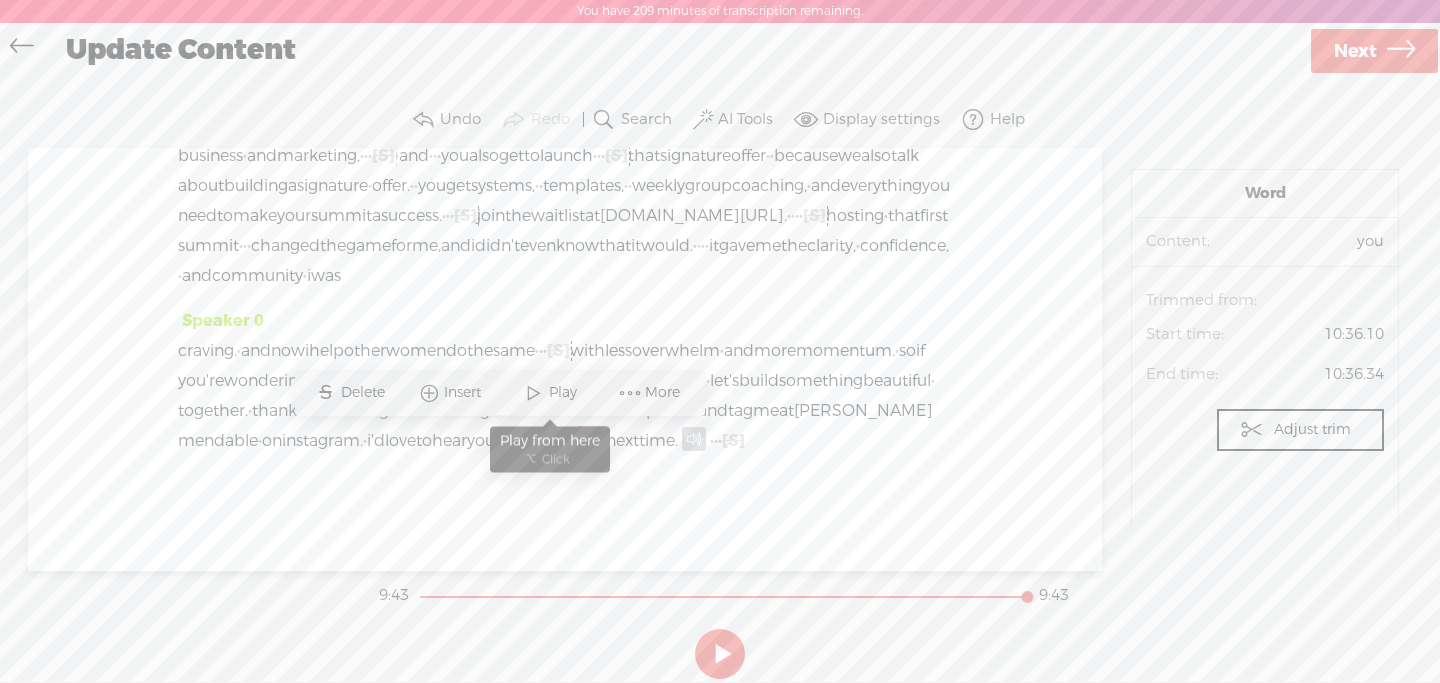 click at bounding box center (534, 393) 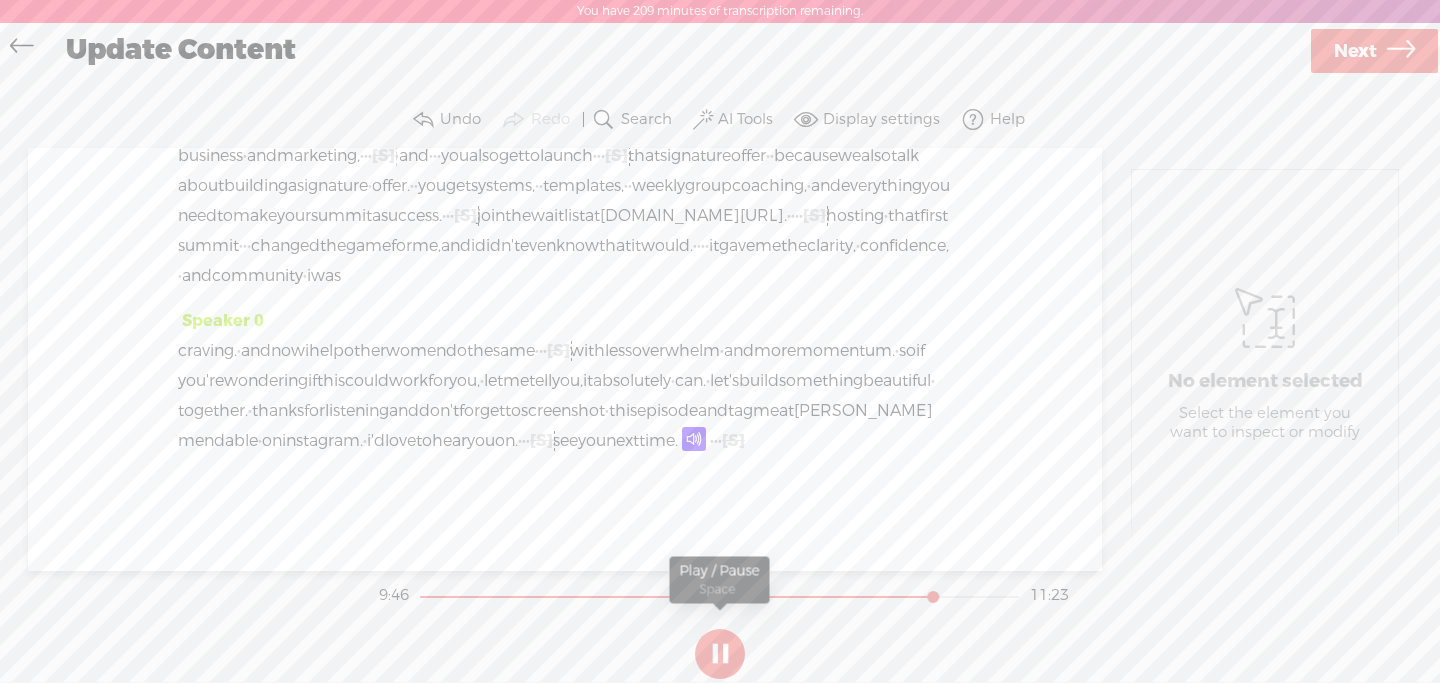 click at bounding box center (720, 654) 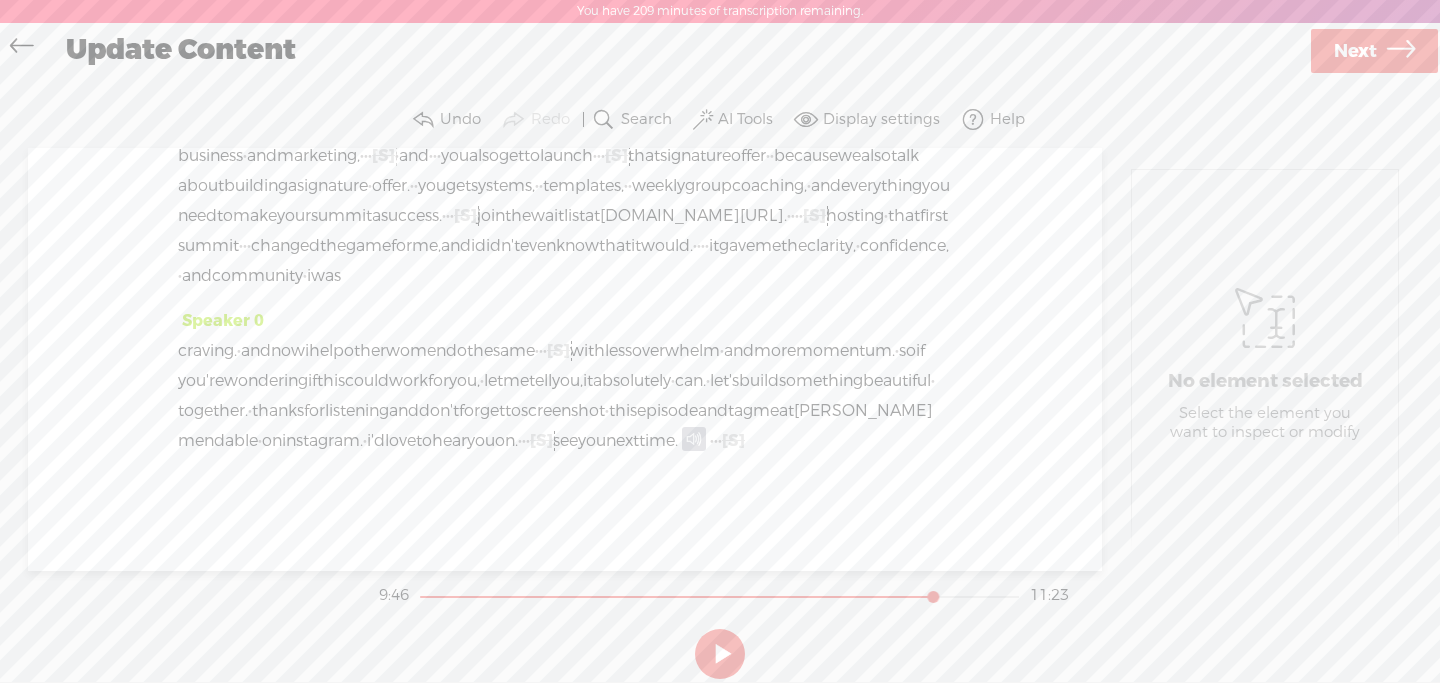 drag, startPoint x: 718, startPoint y: 442, endPoint x: 654, endPoint y: 446, distance: 64.12488 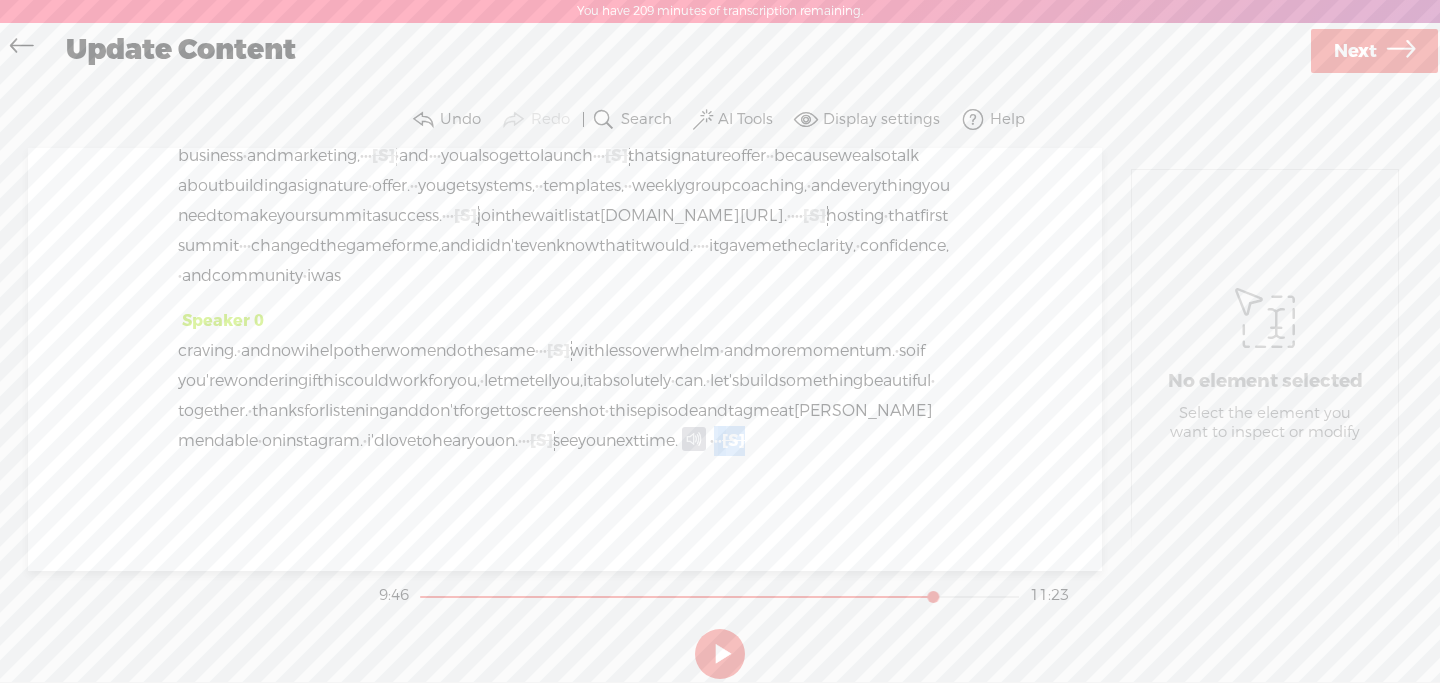 drag, startPoint x: 647, startPoint y: 441, endPoint x: 713, endPoint y: 444, distance: 66.068146 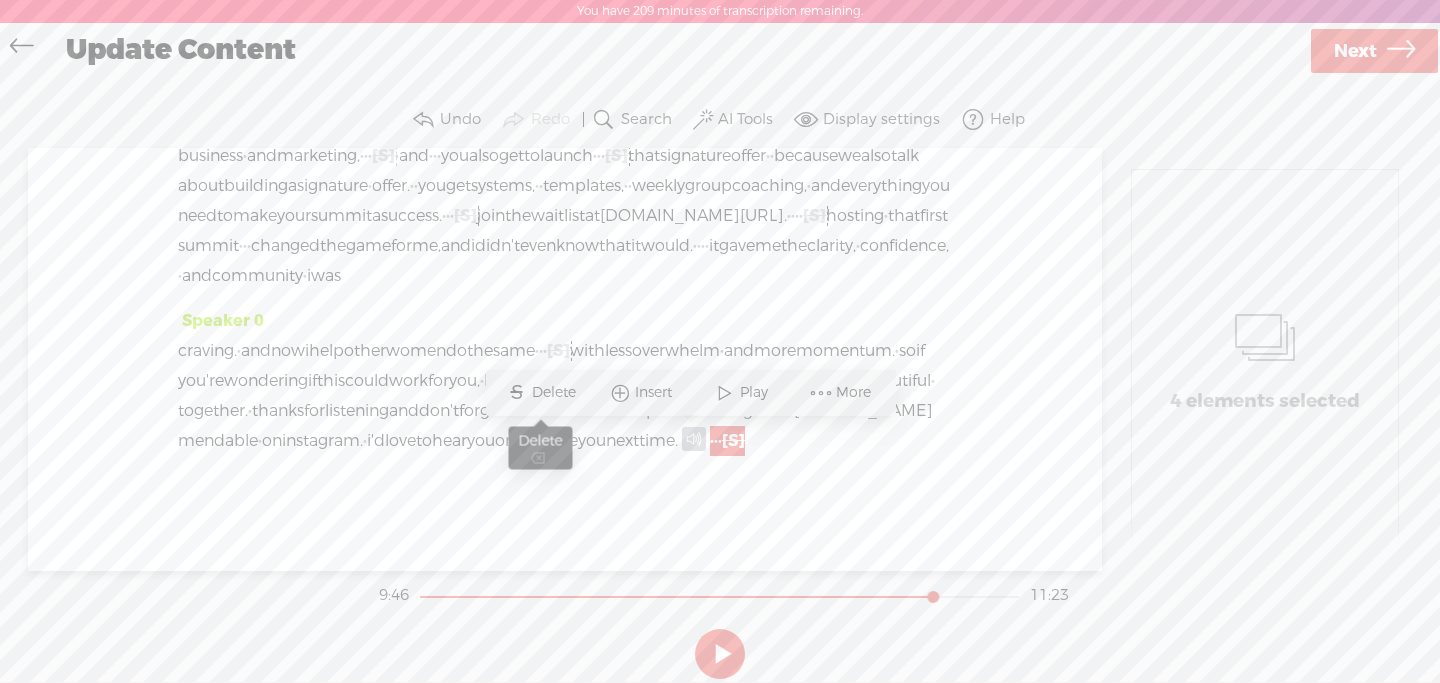 click on "S" at bounding box center [517, 393] 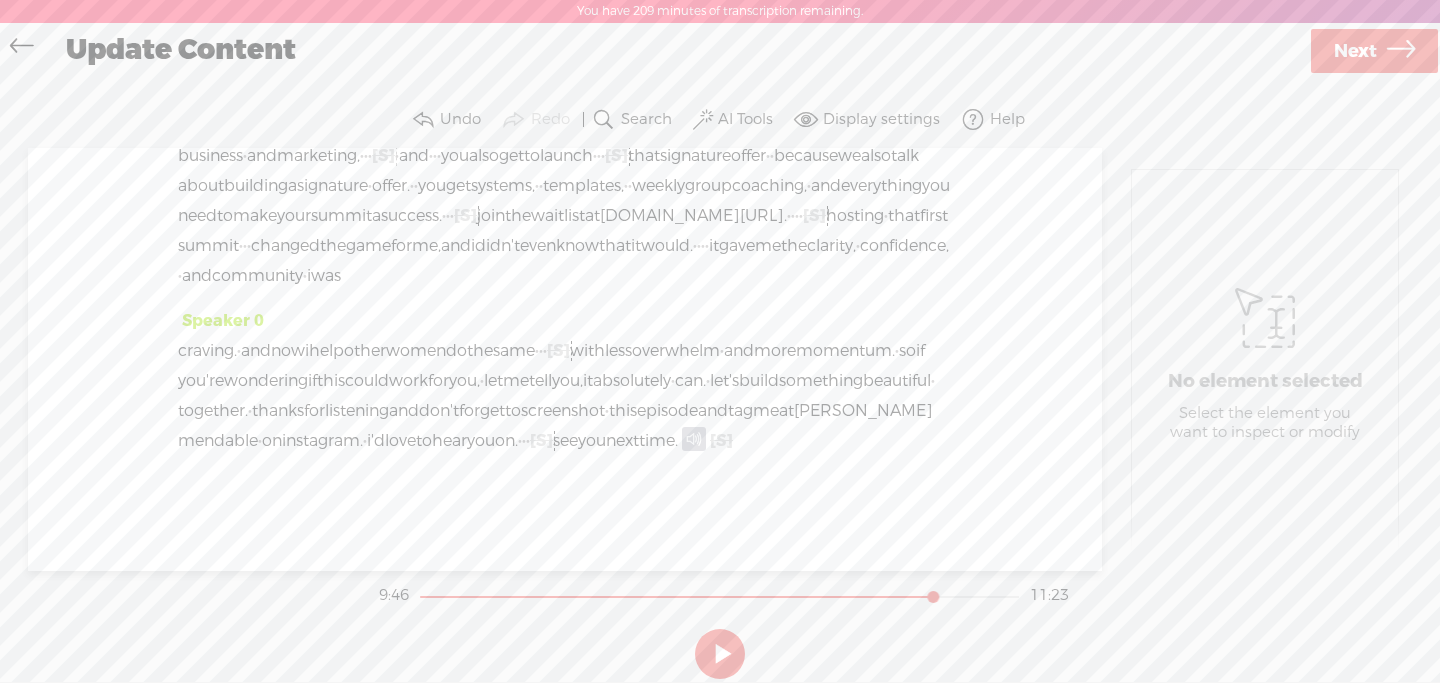 click at bounding box center (694, 439) 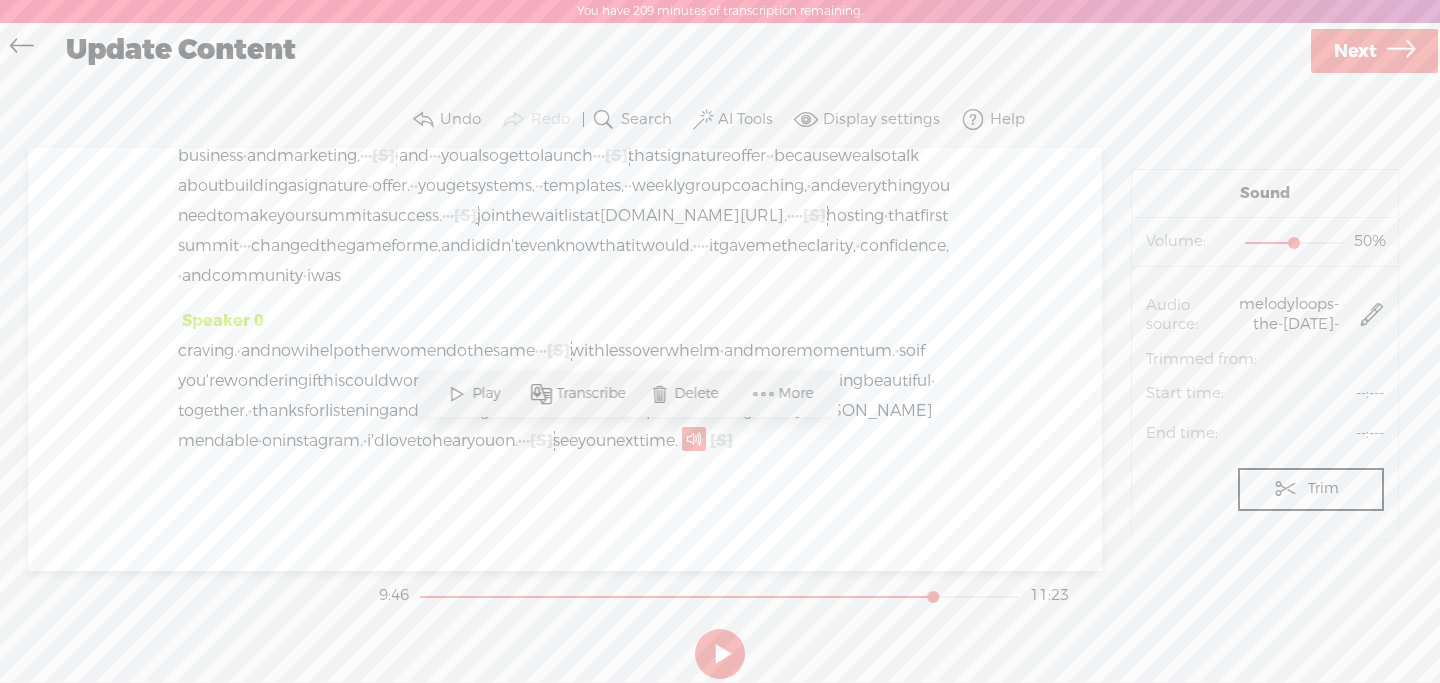 click on "Trim" at bounding box center (1311, 489) 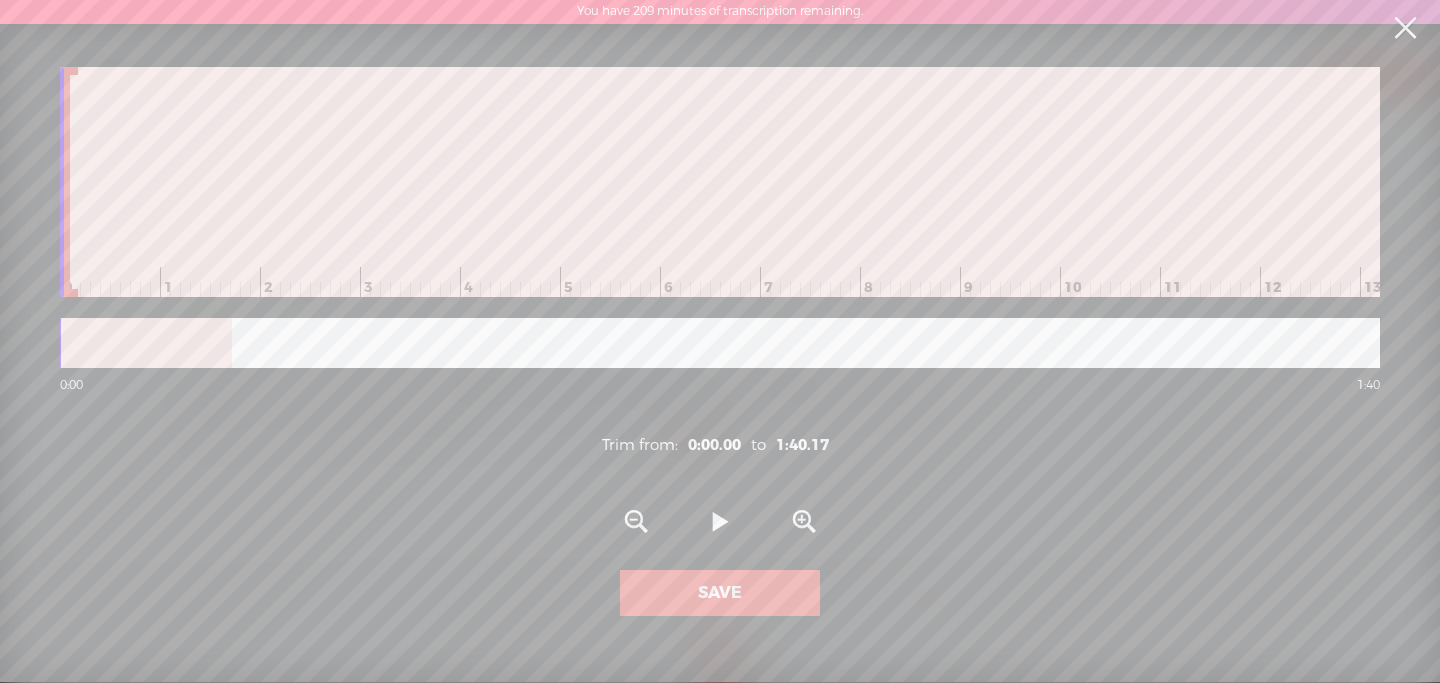 scroll, scrollTop: 0, scrollLeft: 8160, axis: horizontal 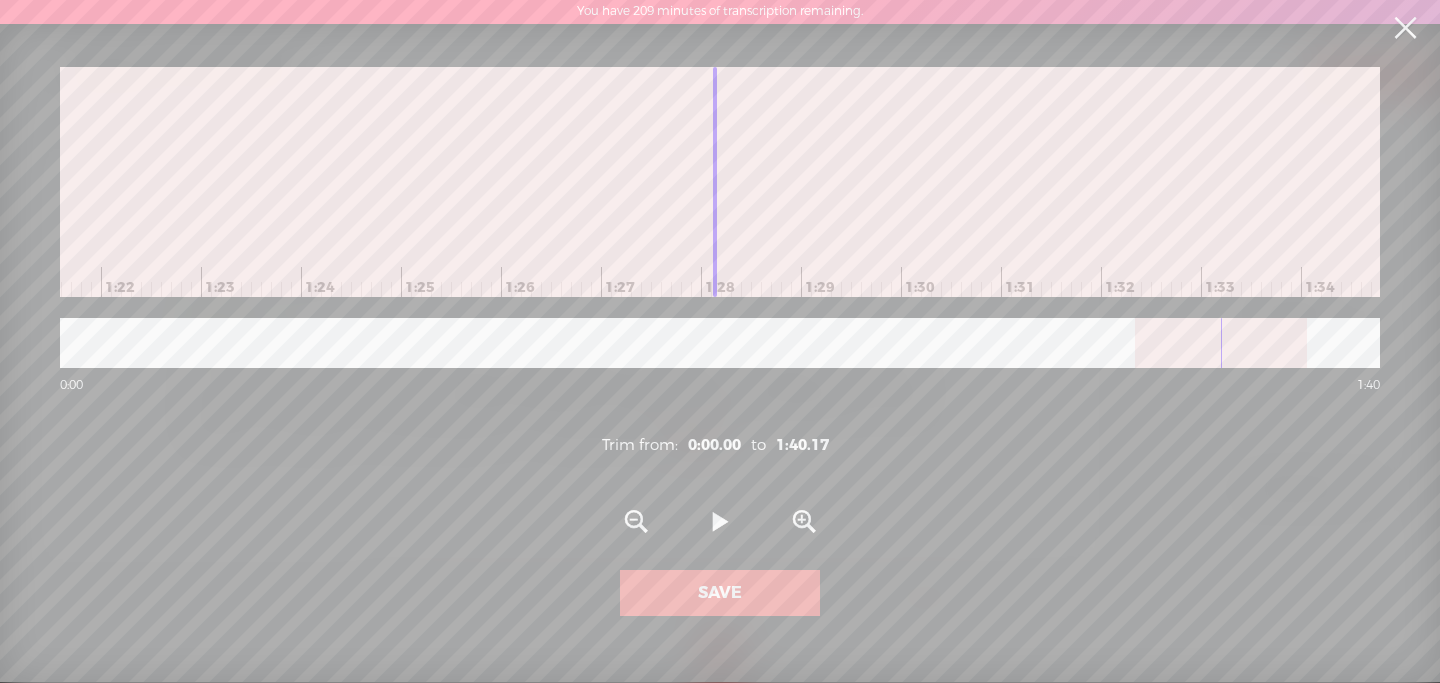 drag, startPoint x: 1204, startPoint y: 347, endPoint x: 756, endPoint y: 358, distance: 448.135 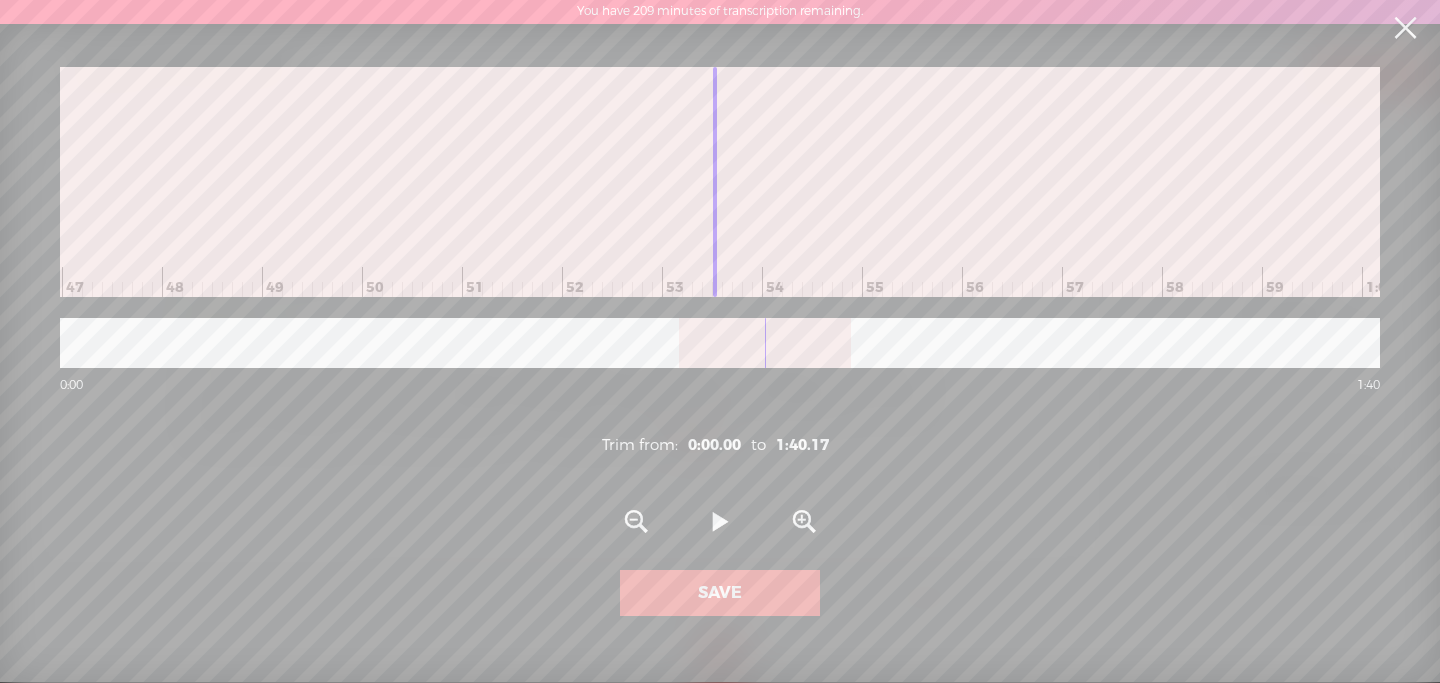 click at bounding box center (720, 343) 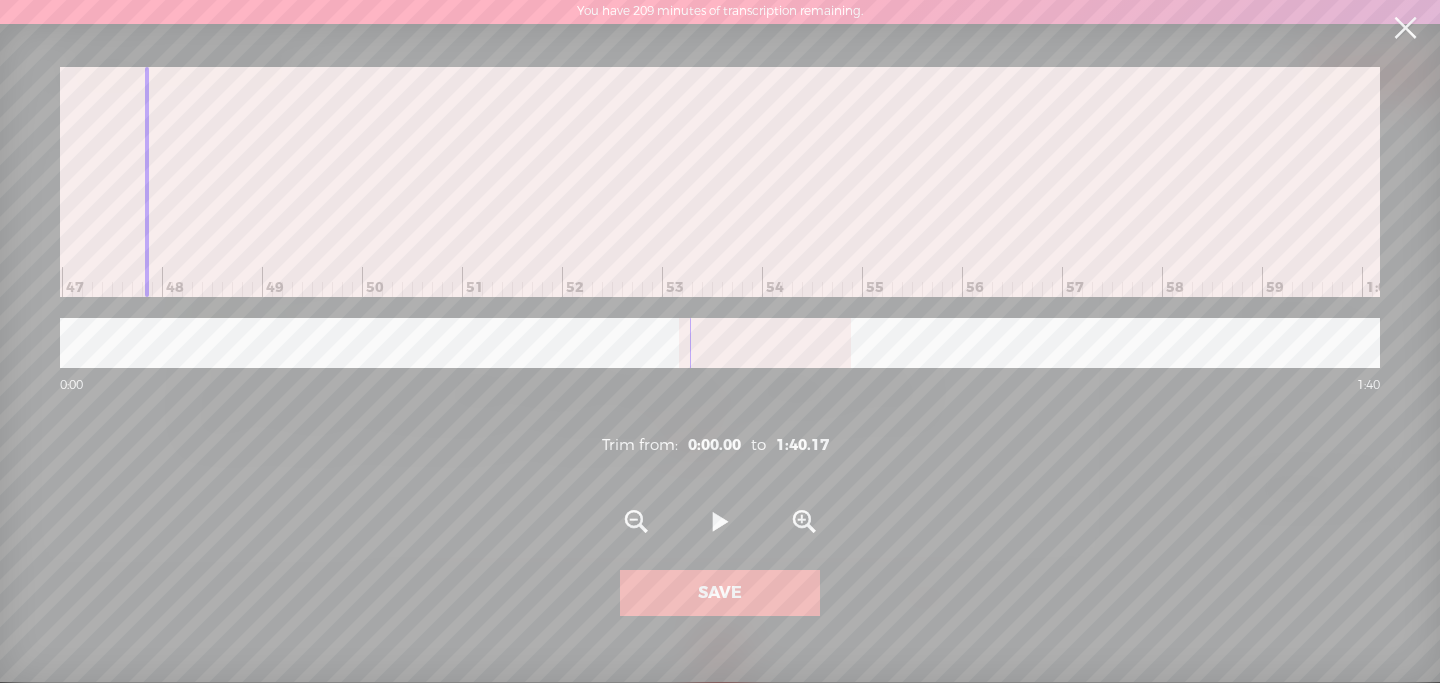 click on "Play" at bounding box center [720, 523] 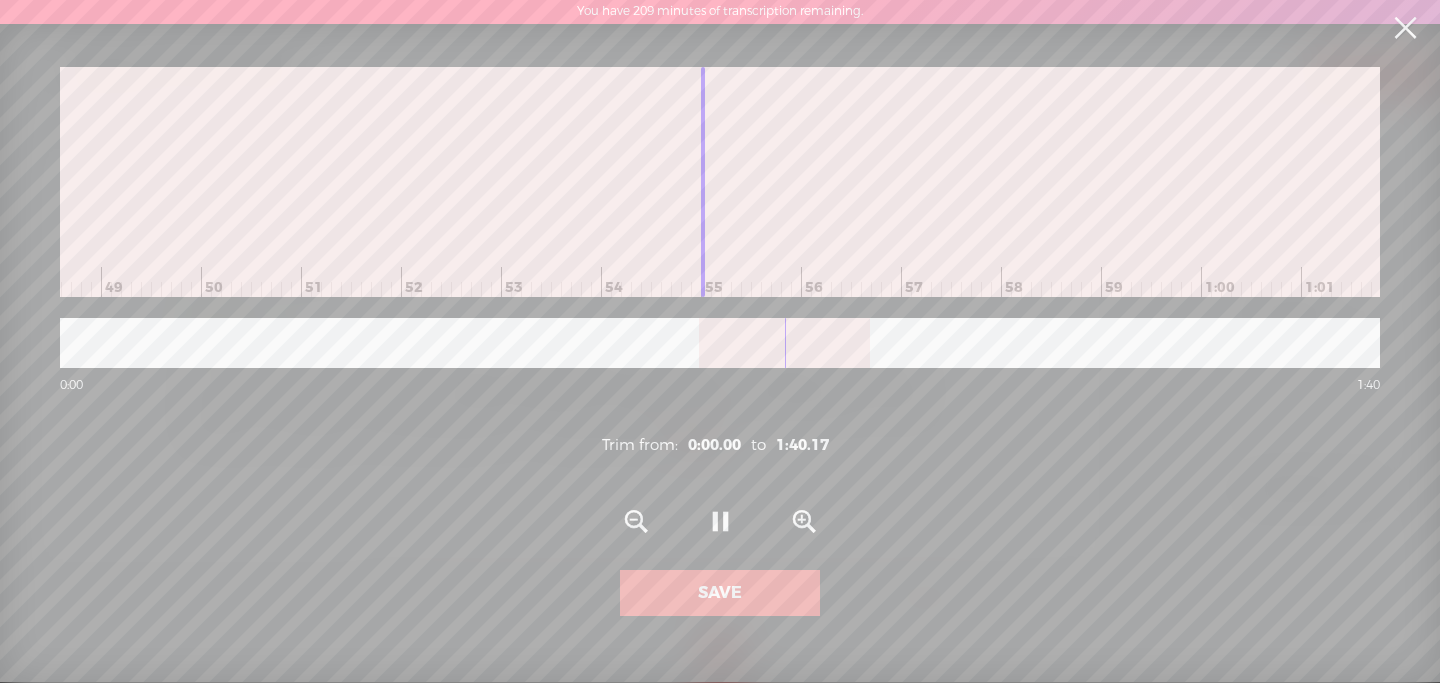 click at bounding box center (720, 523) 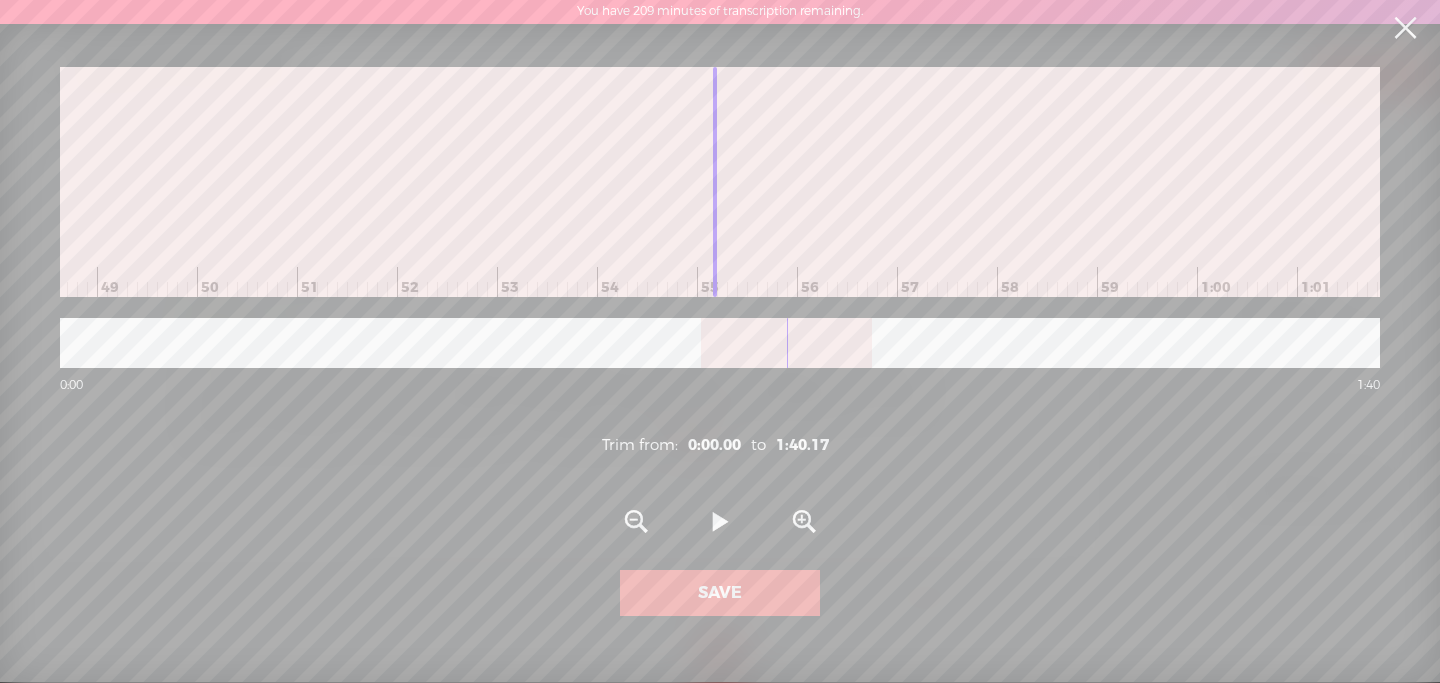 click at bounding box center (720, 343) 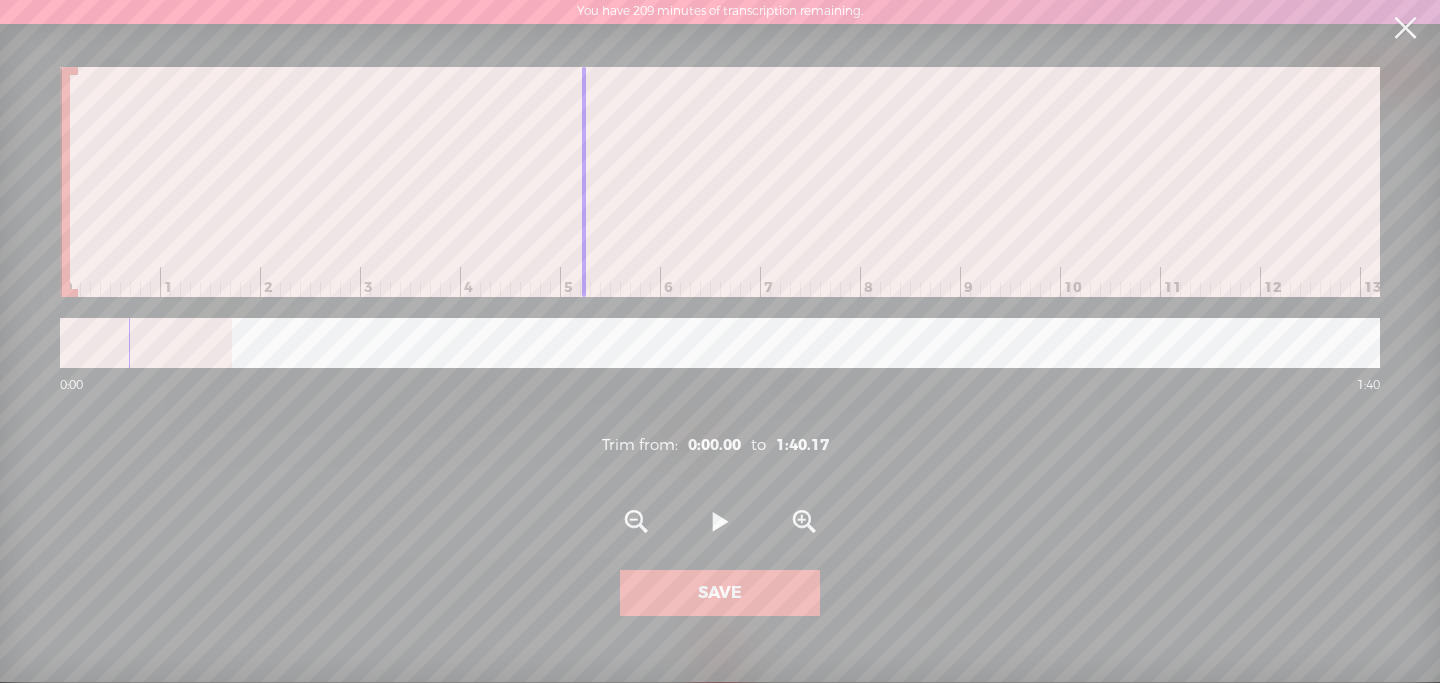 click at bounding box center (720, 343) 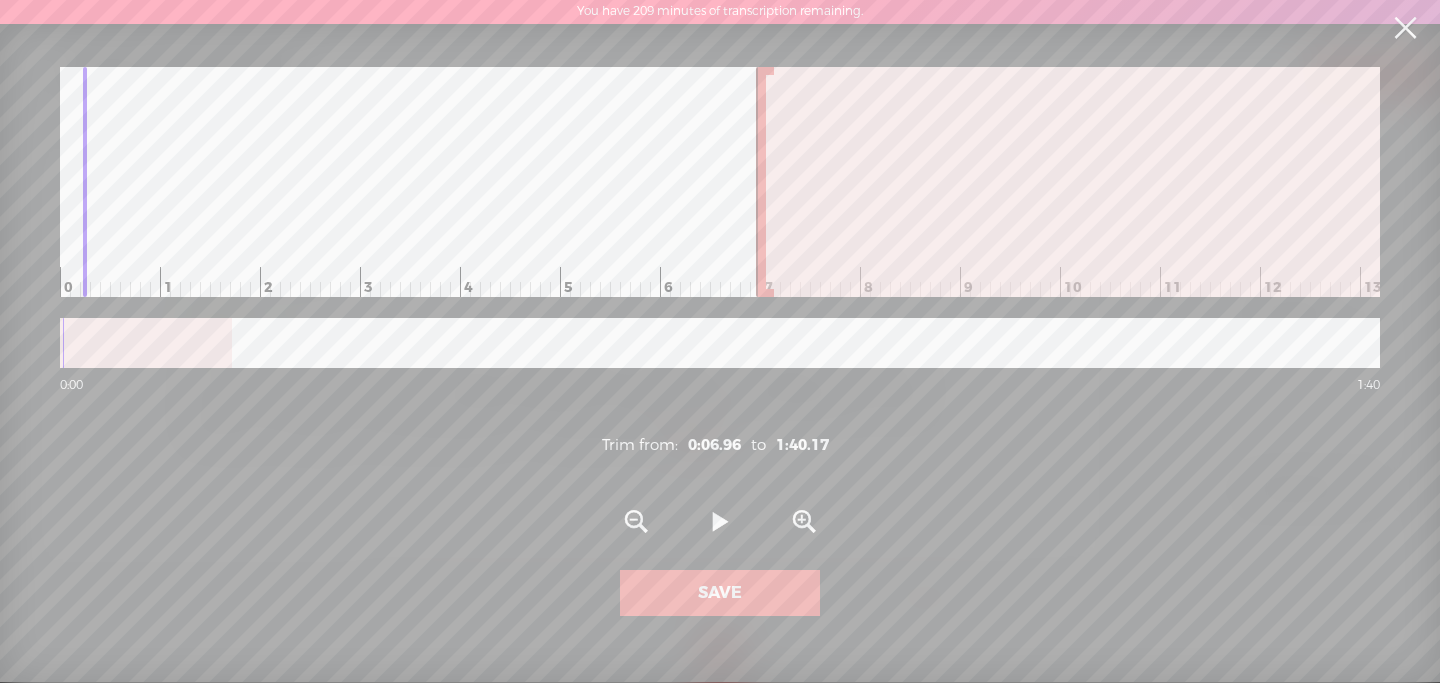 click at bounding box center [761, 182] 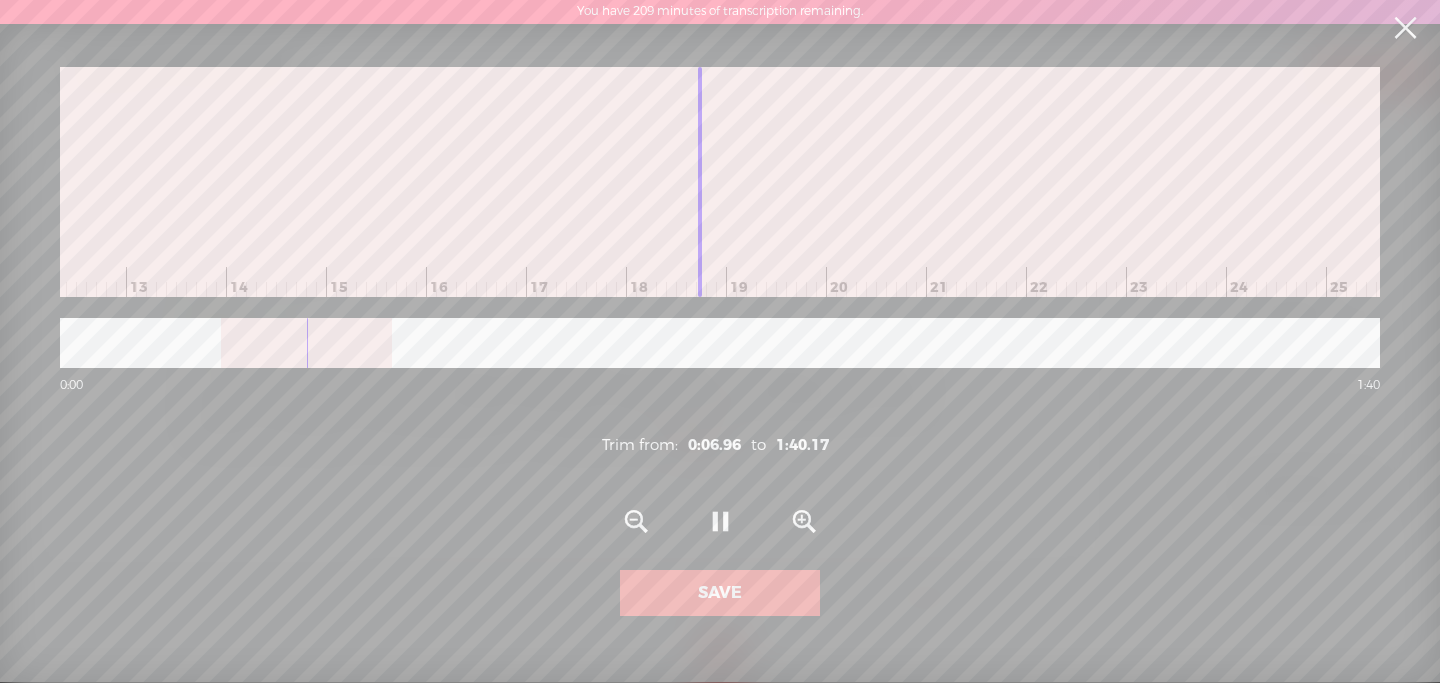 click at bounding box center (720, 523) 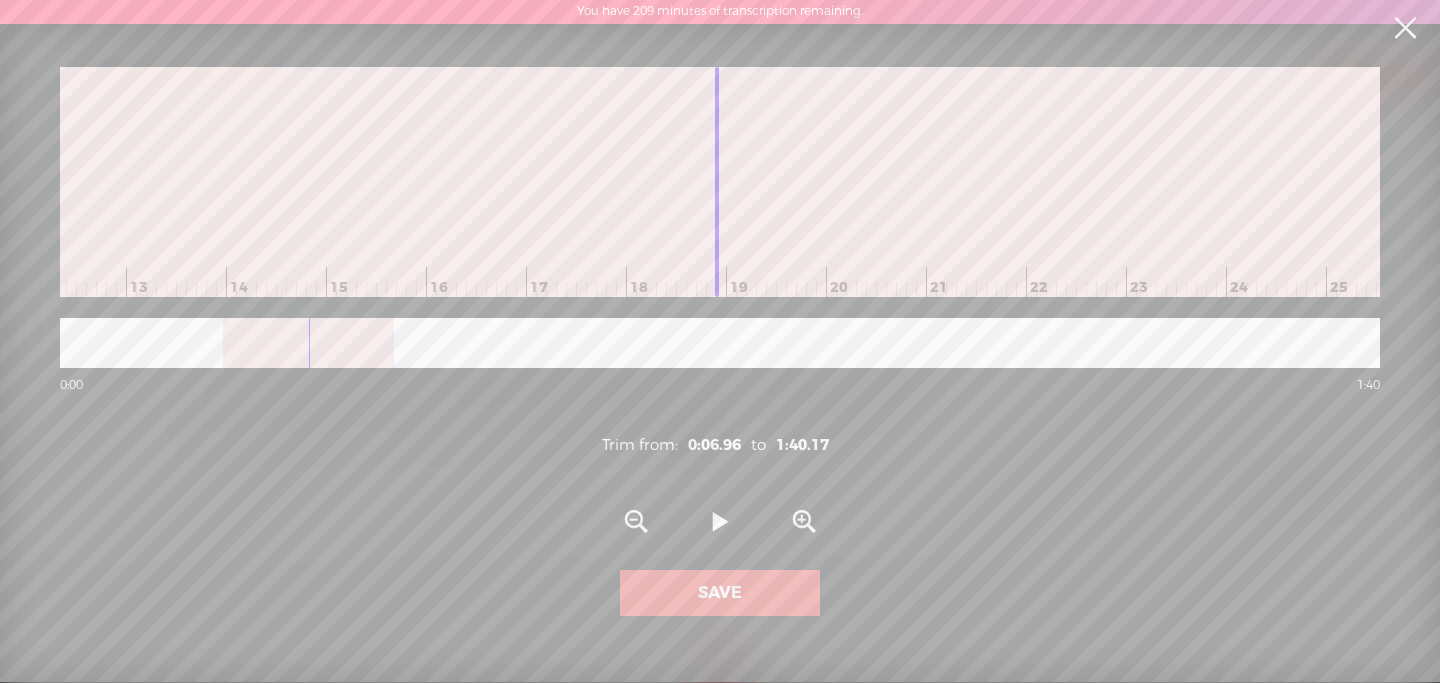 scroll, scrollTop: 0, scrollLeft: 1235, axis: horizontal 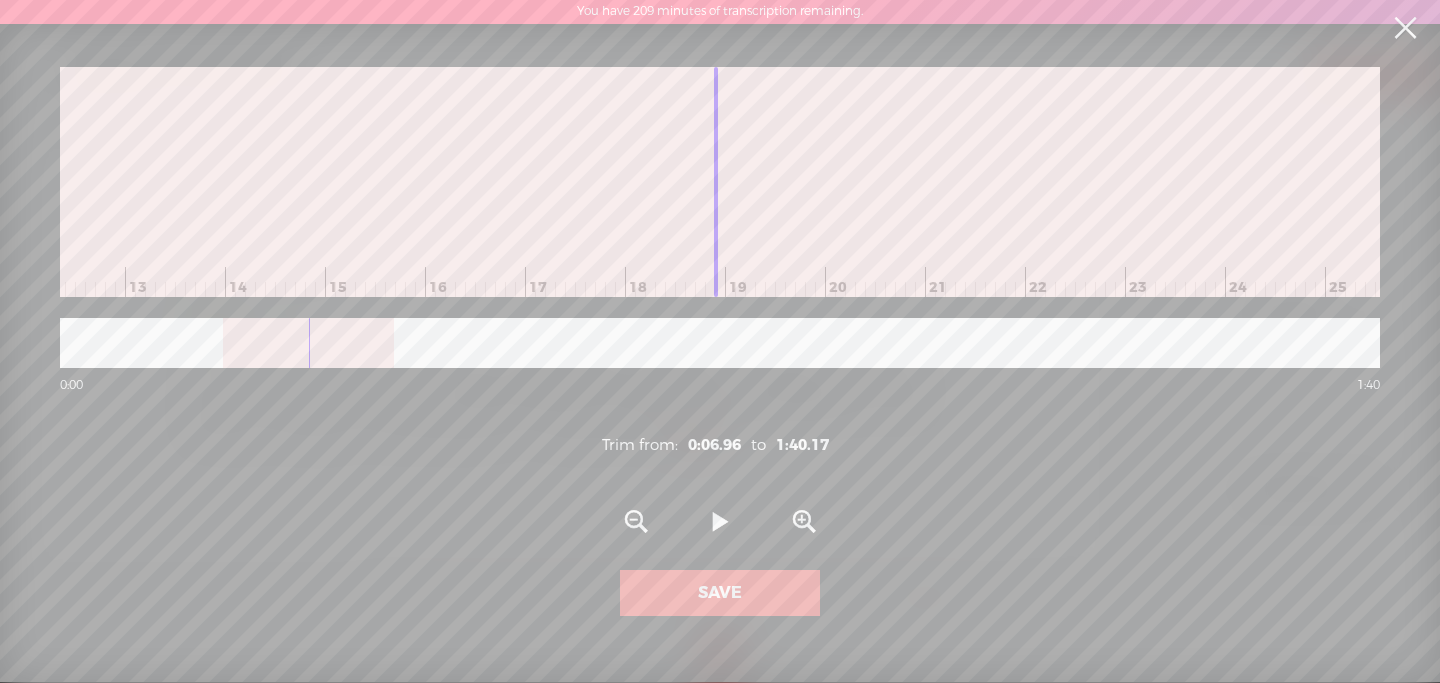 click at bounding box center [4182, 182] 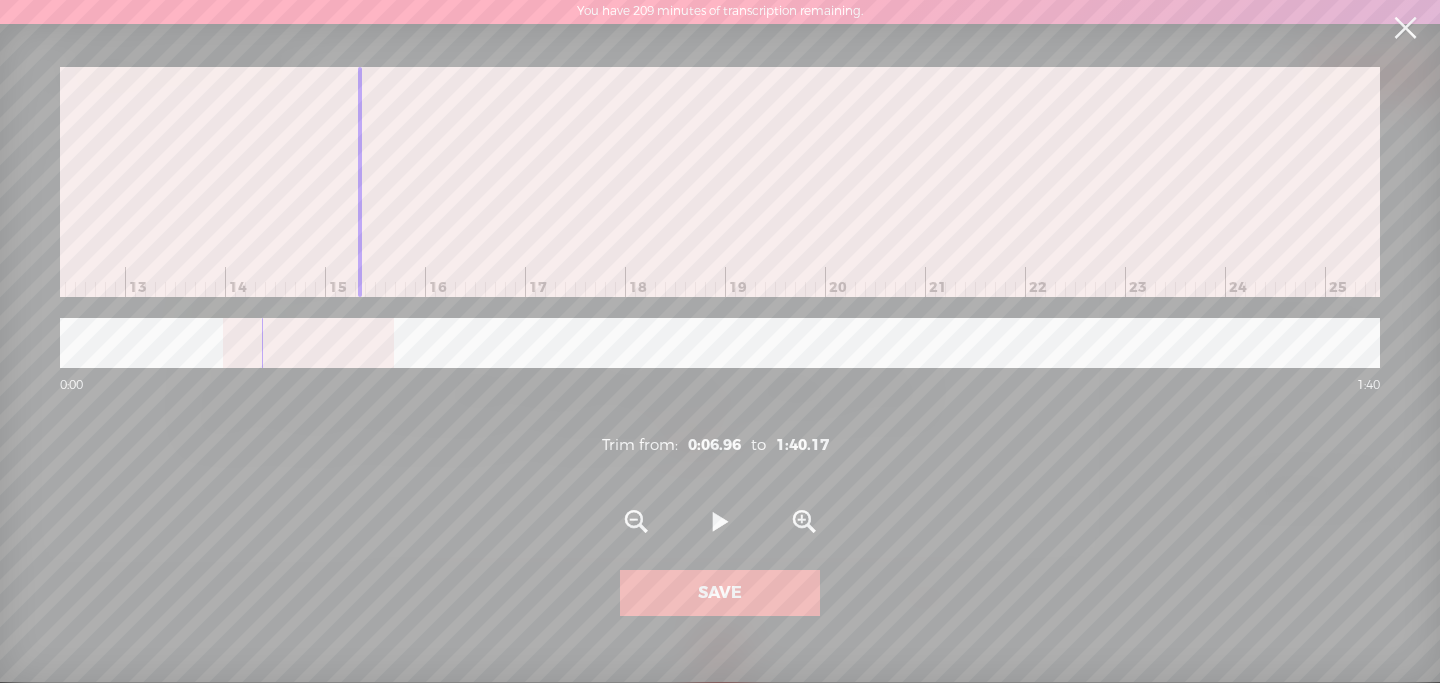 click at bounding box center [4182, 182] 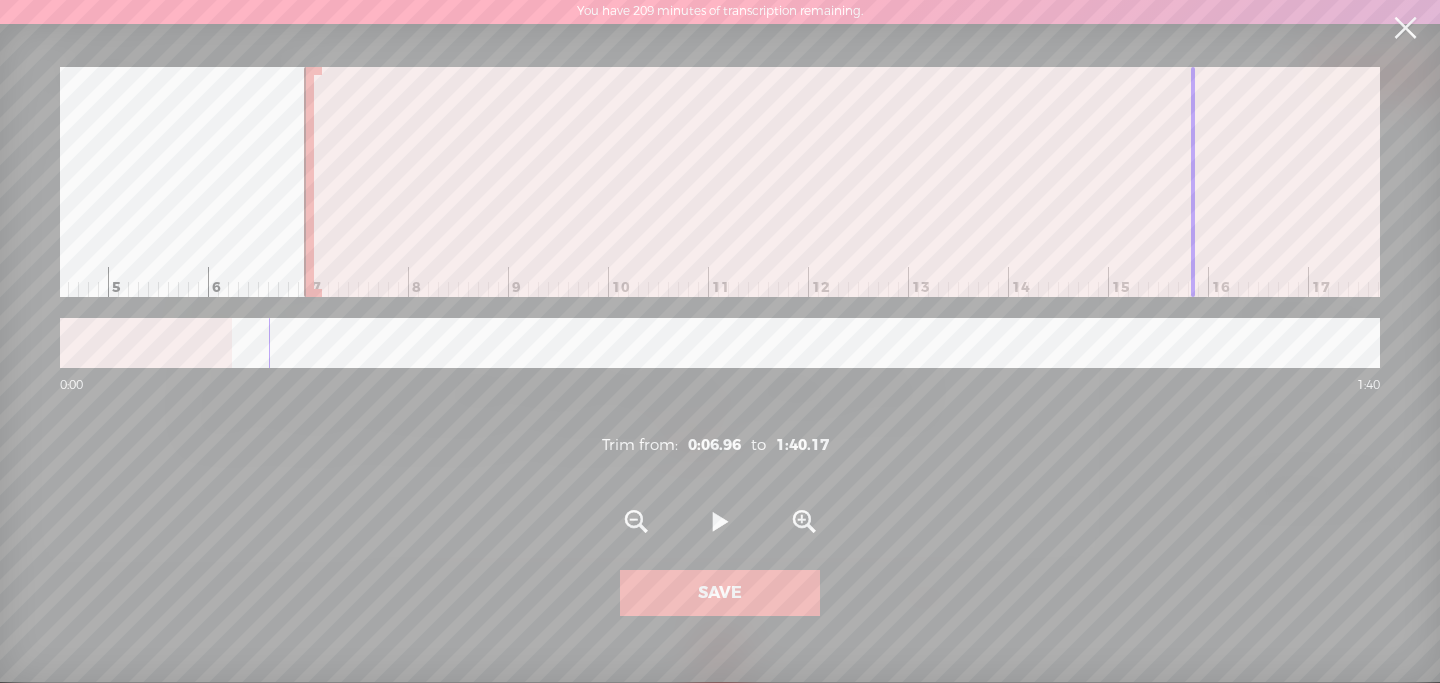 scroll, scrollTop: 0, scrollLeft: 0, axis: both 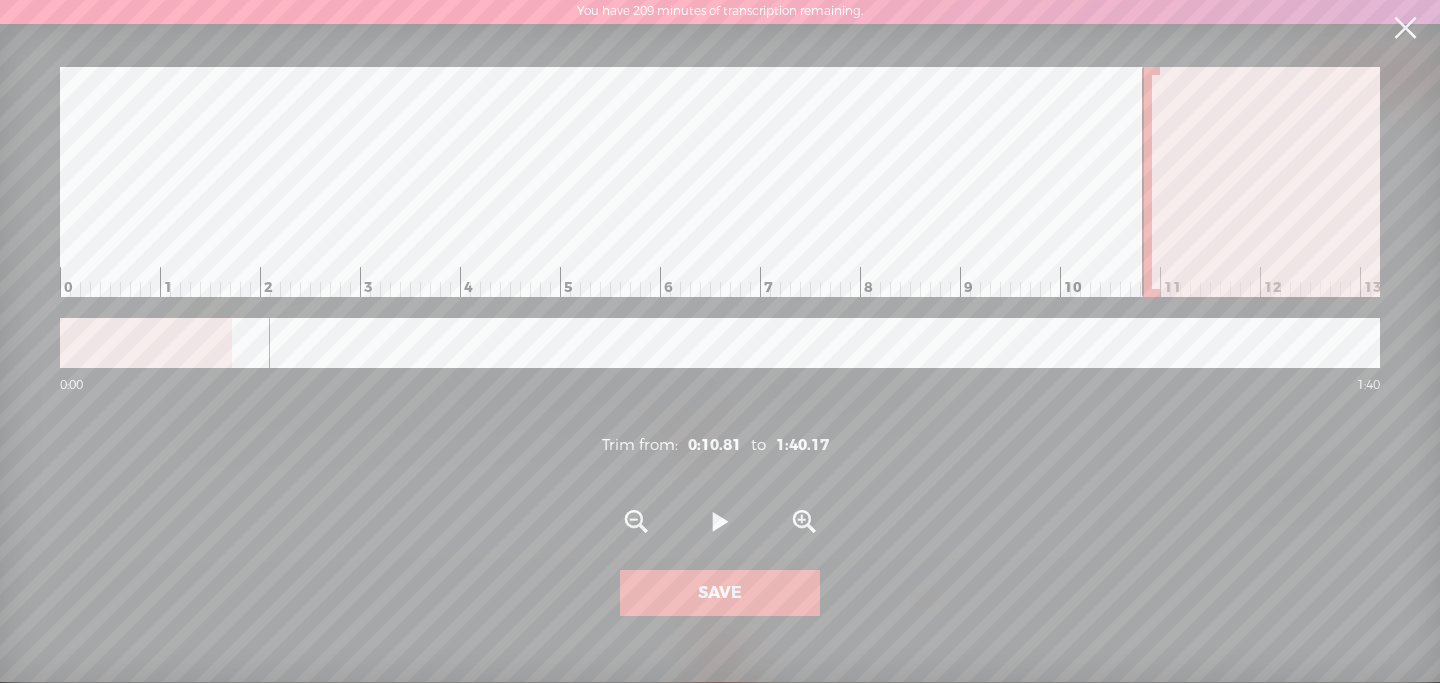 click at bounding box center [1147, 182] 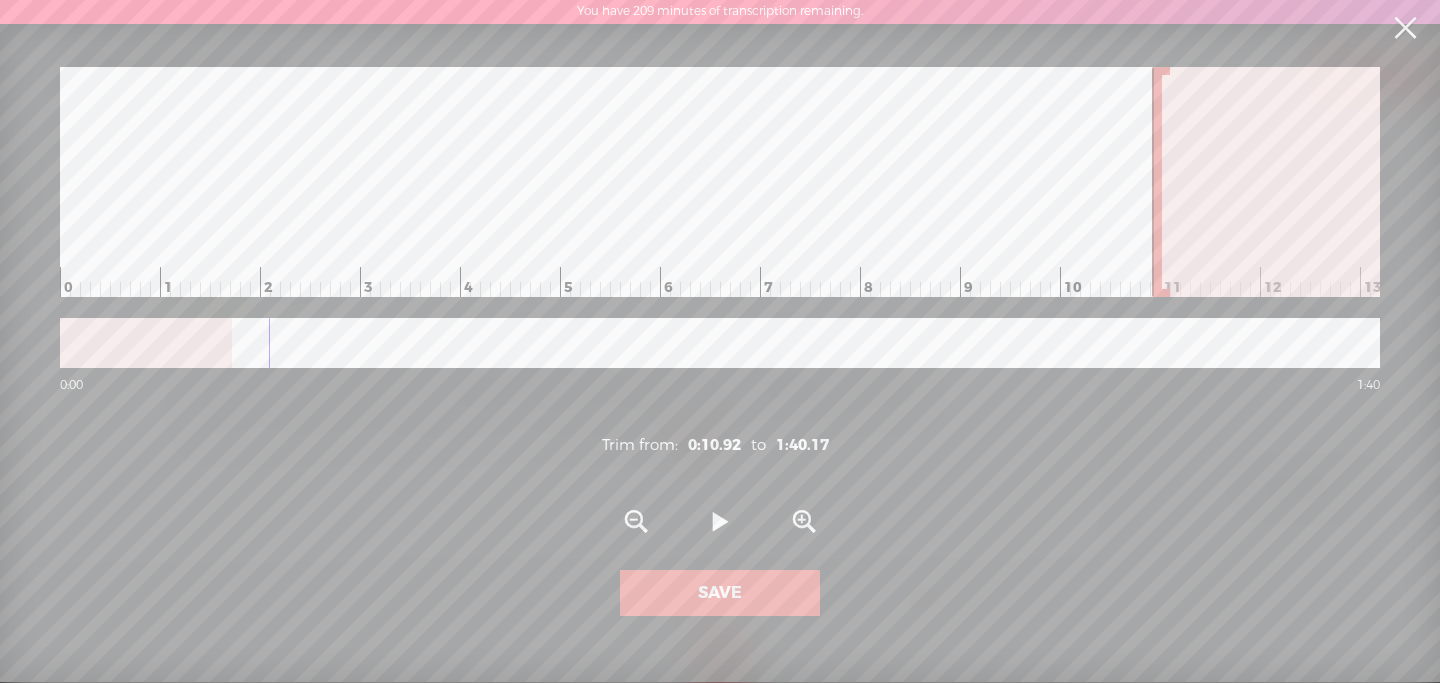 drag, startPoint x: 980, startPoint y: 287, endPoint x: 627, endPoint y: 242, distance: 355.85672 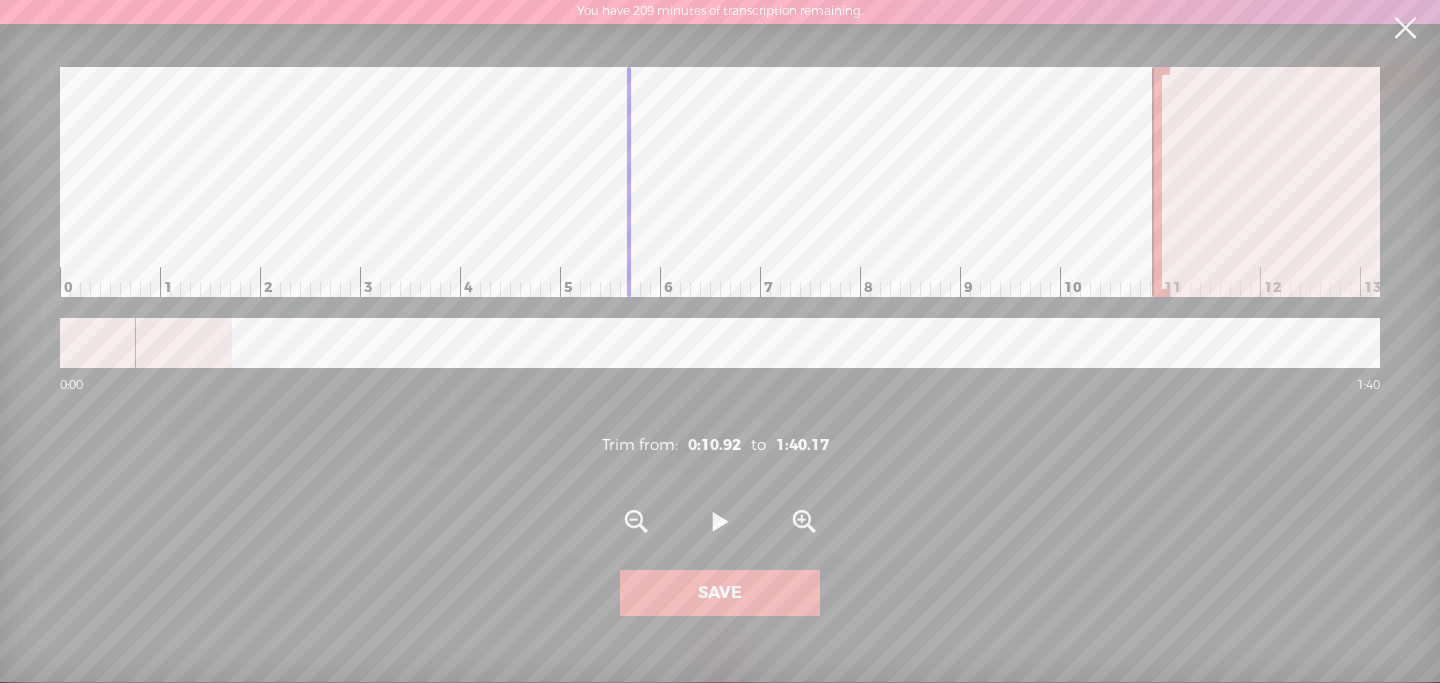 click at bounding box center (5615, 182) 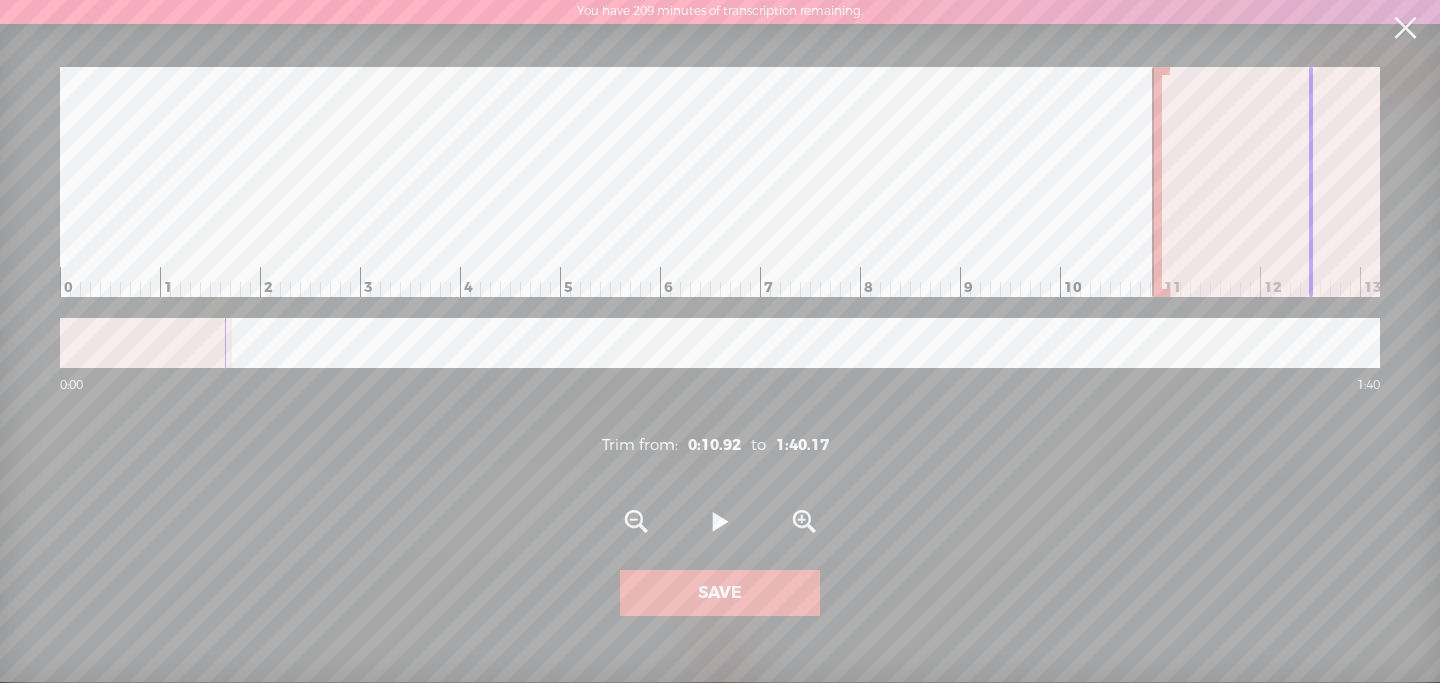 drag, startPoint x: 1100, startPoint y: 235, endPoint x: 1156, endPoint y: 229, distance: 56.32051 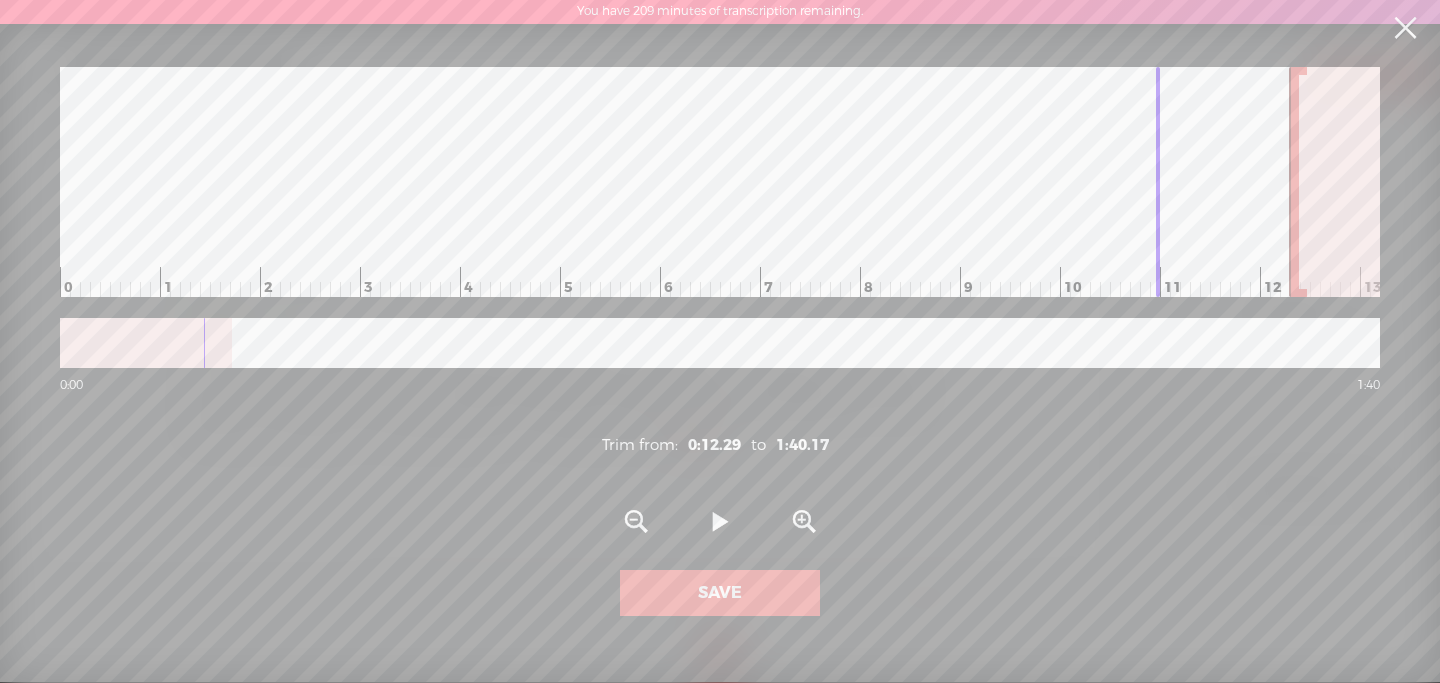 click at bounding box center (1294, 182) 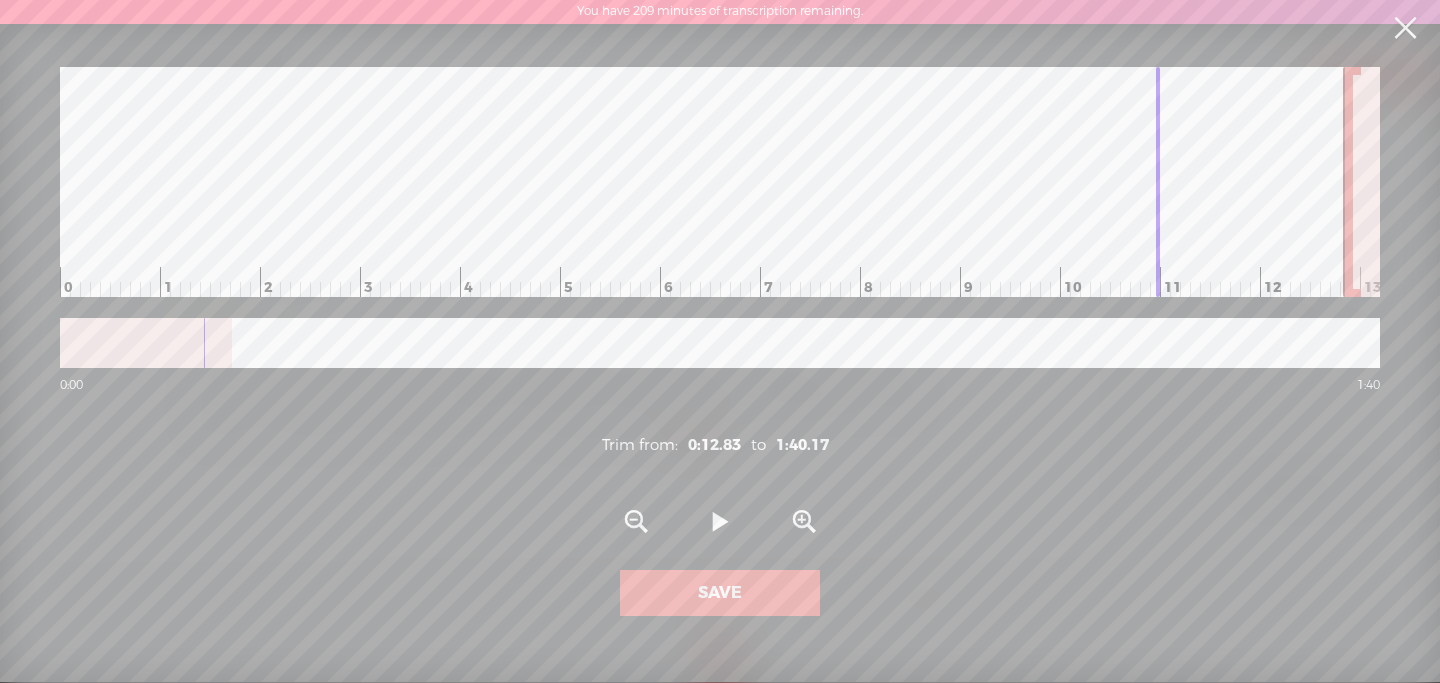 click on "Play" at bounding box center [720, 523] 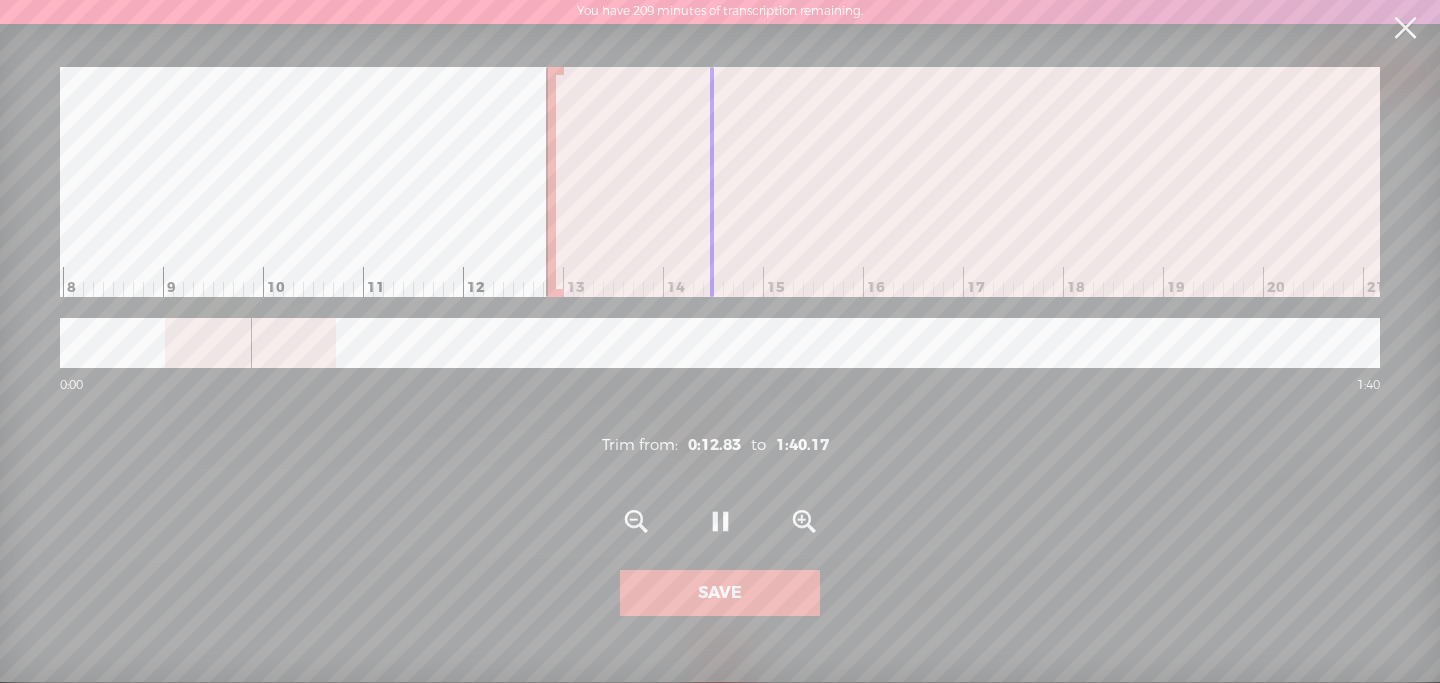 click at bounding box center (720, 523) 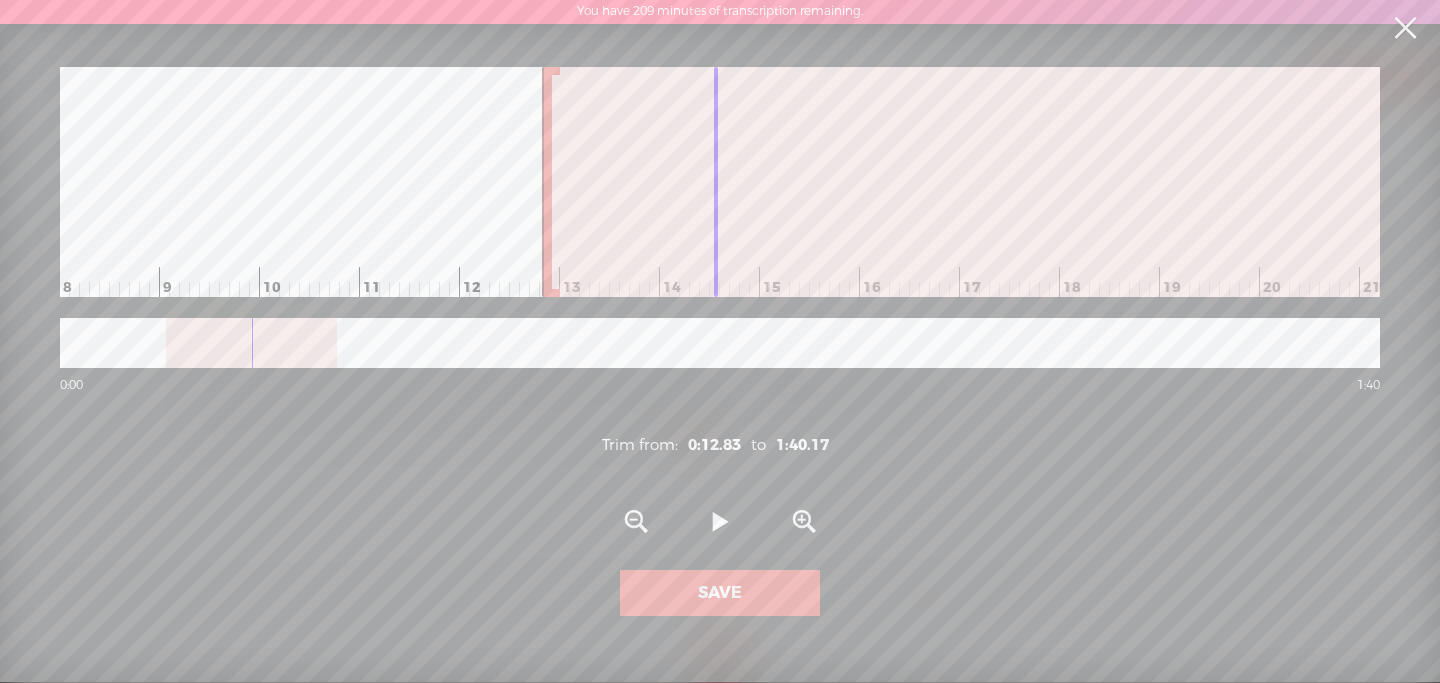 click at bounding box center (4909, 182) 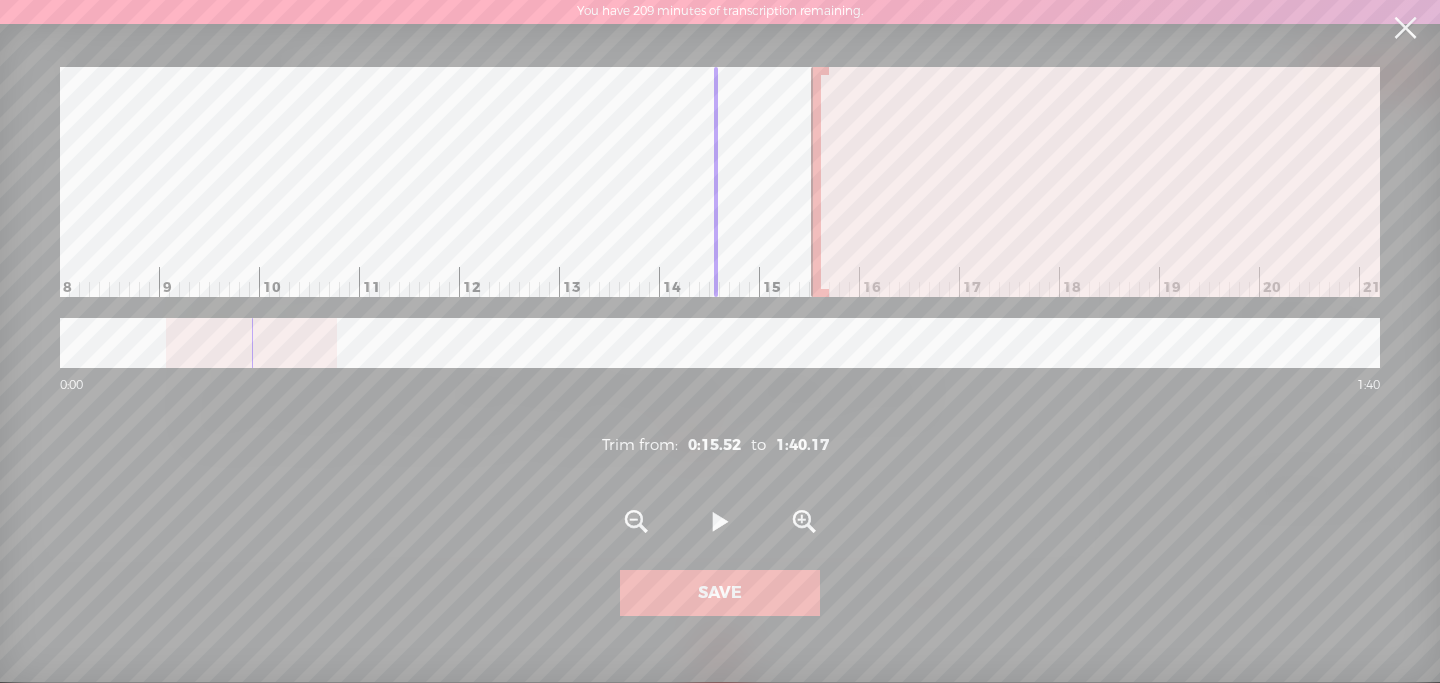 click at bounding box center [816, 182] 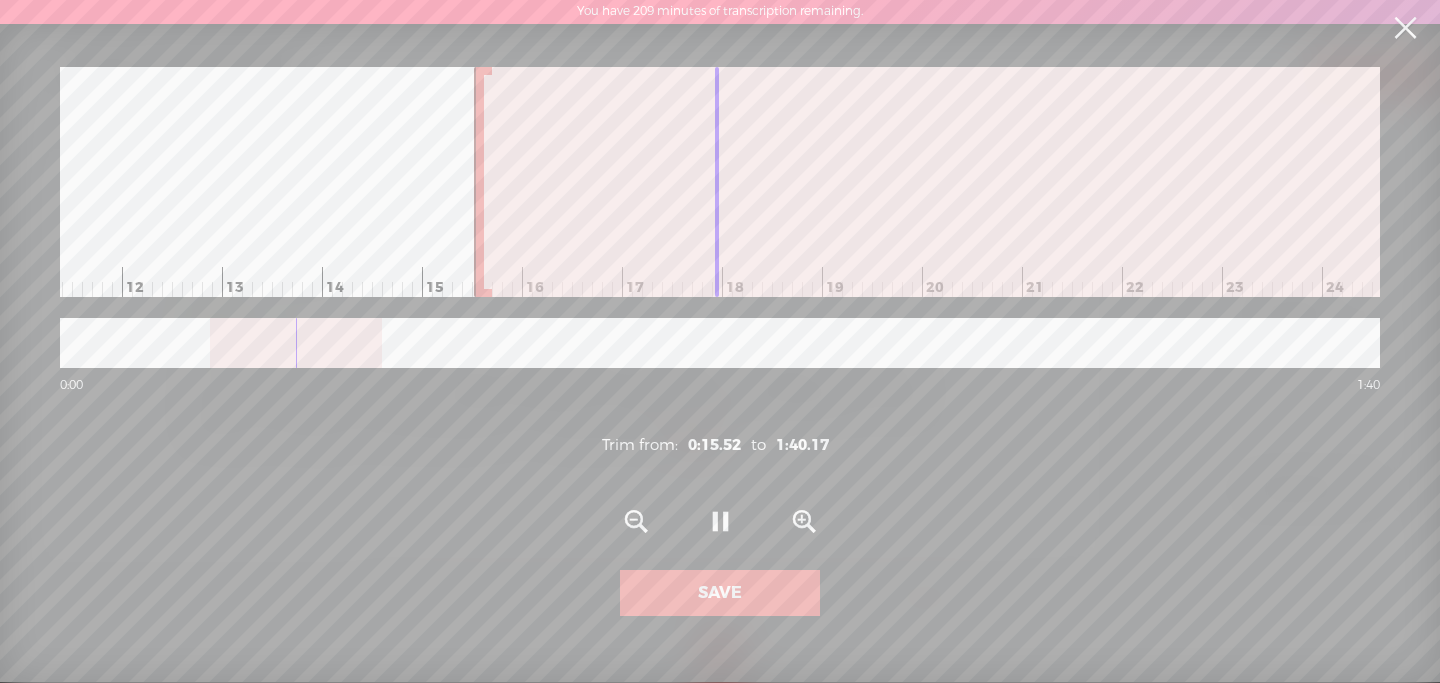 scroll, scrollTop: 0, scrollLeft: 1162, axis: horizontal 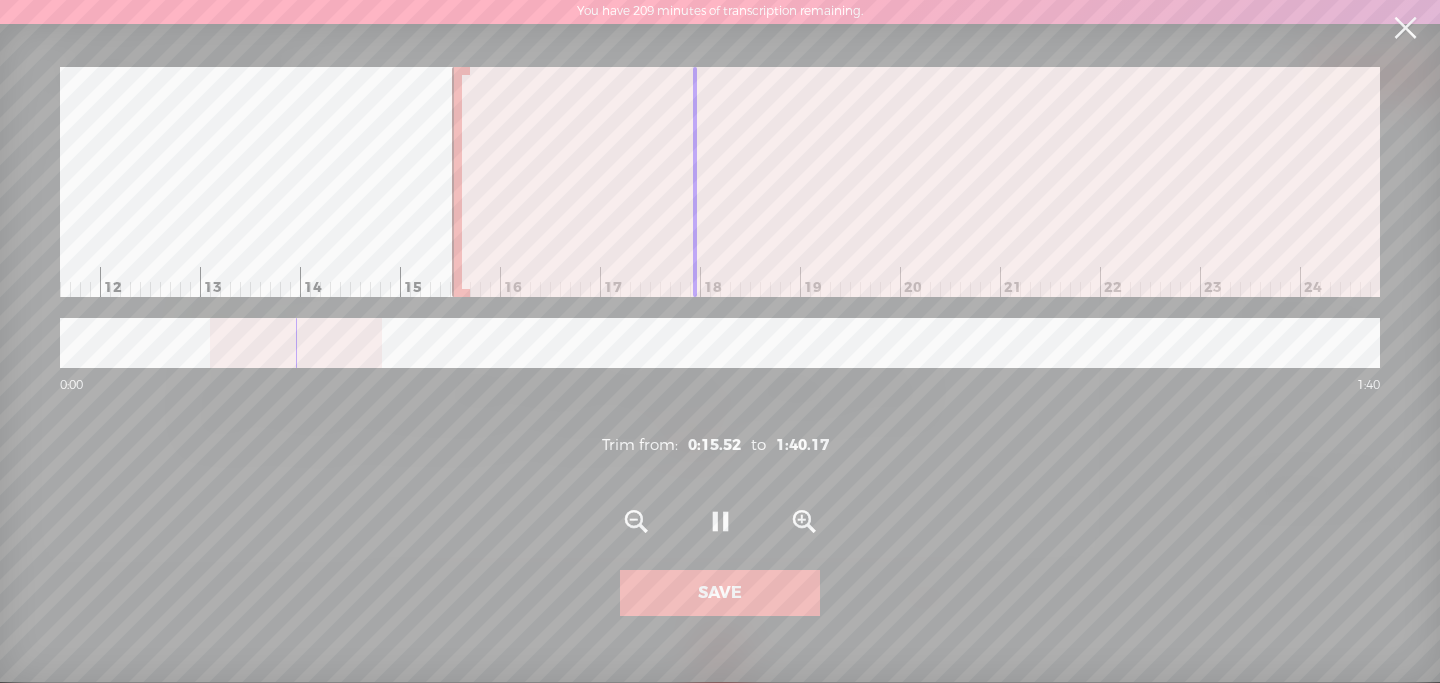 click at bounding box center [720, 523] 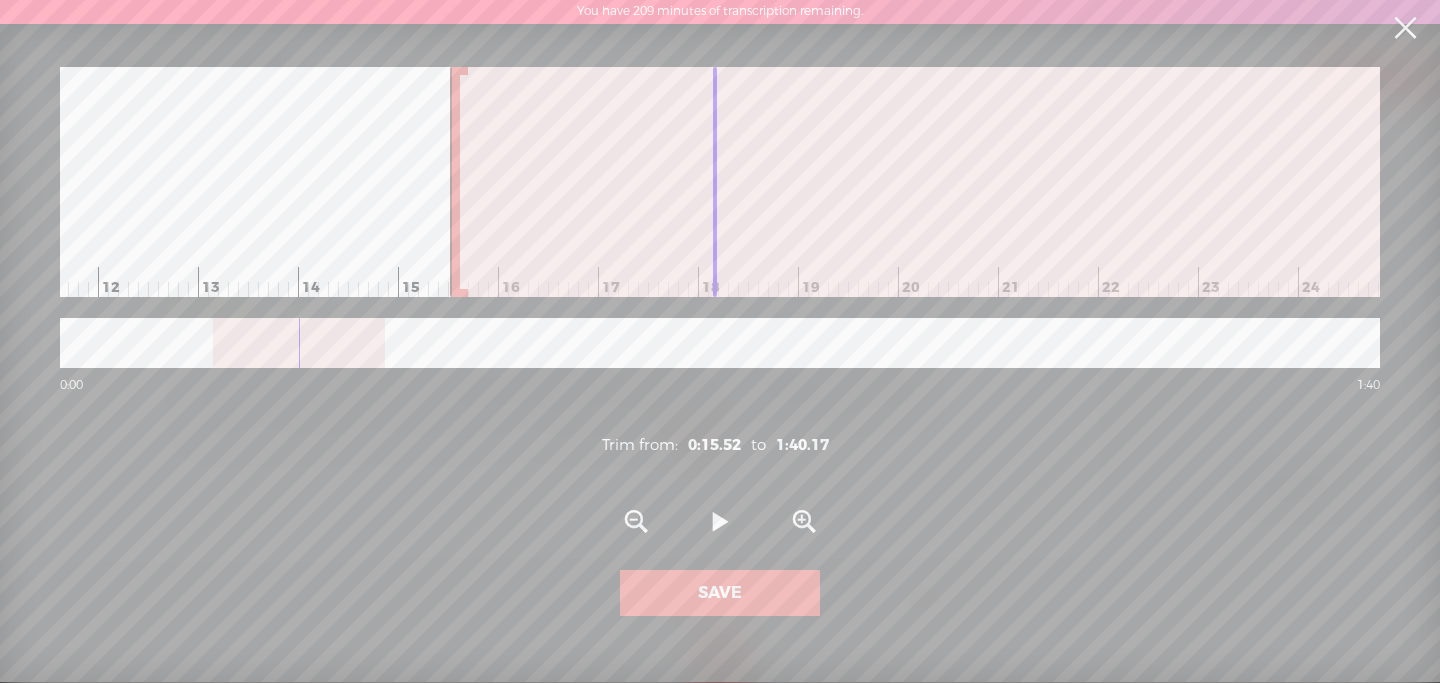click on "Save" at bounding box center [720, 593] 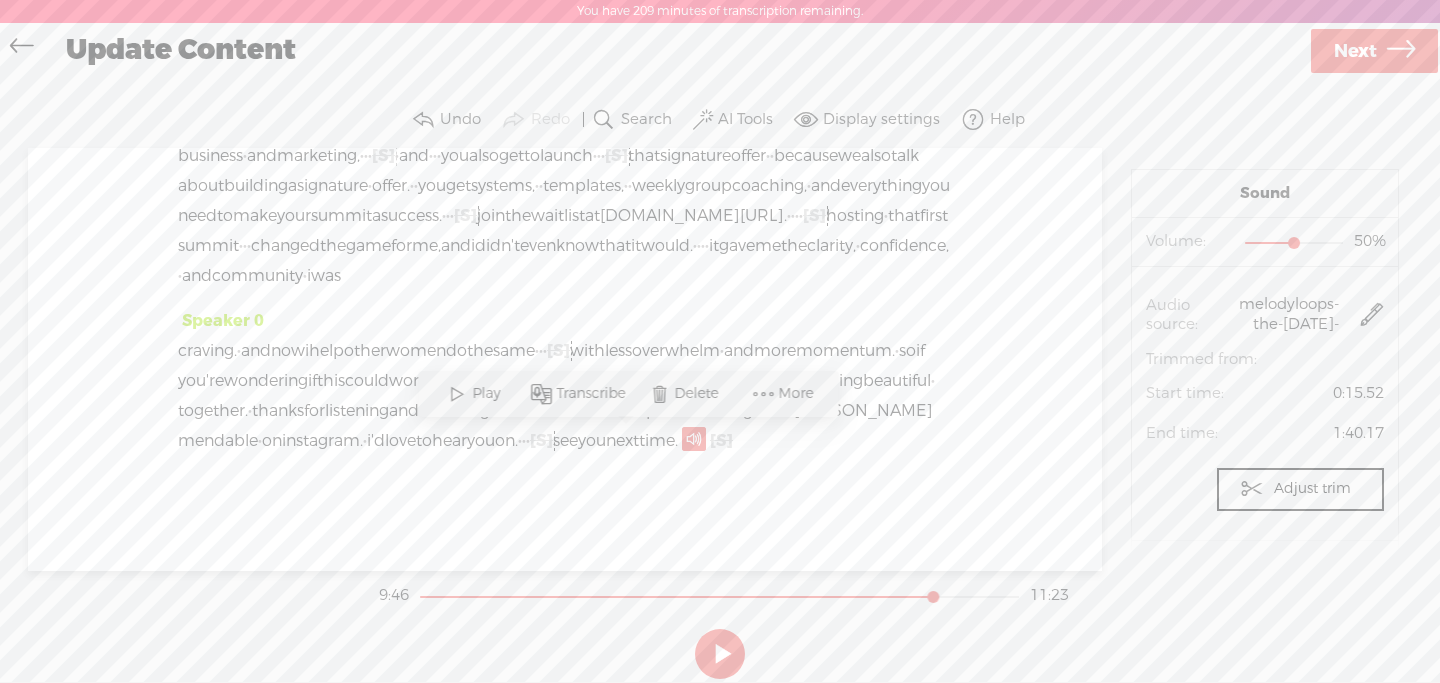 click on "you" at bounding box center (592, 441) 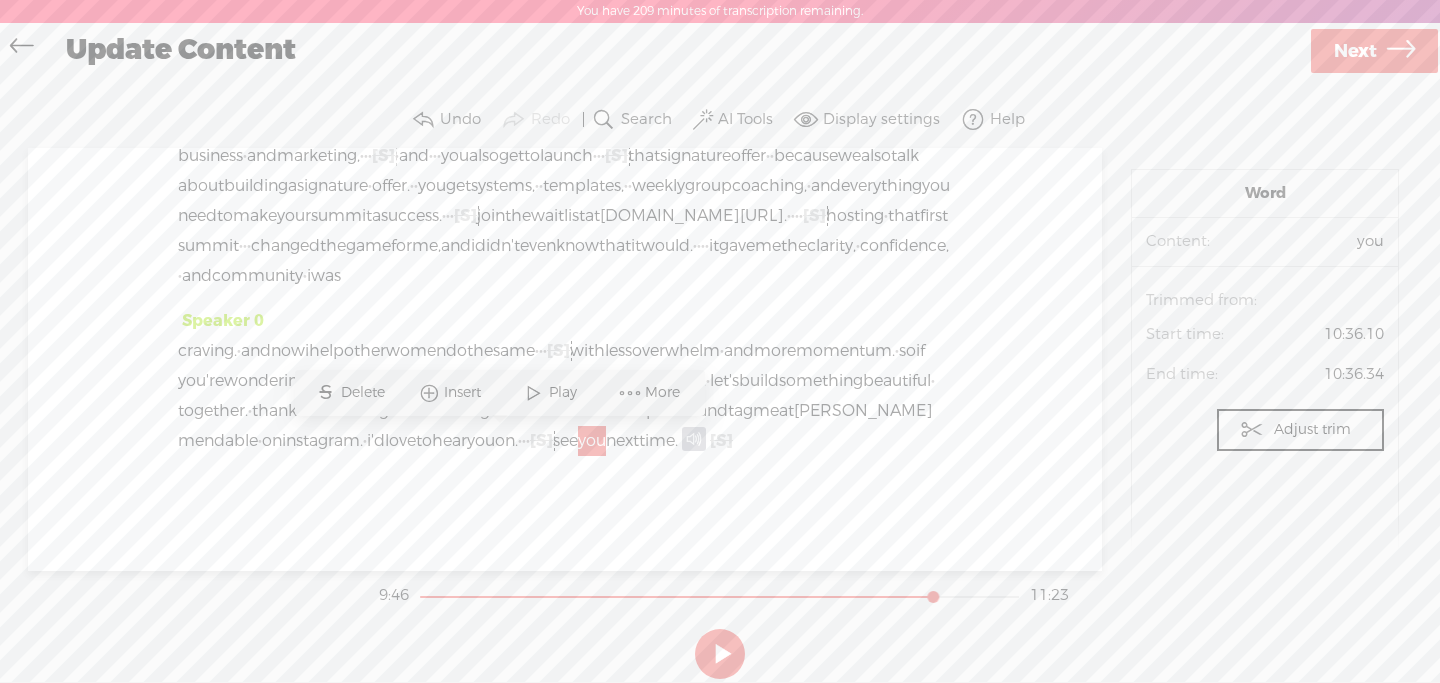 click at bounding box center [534, 393] 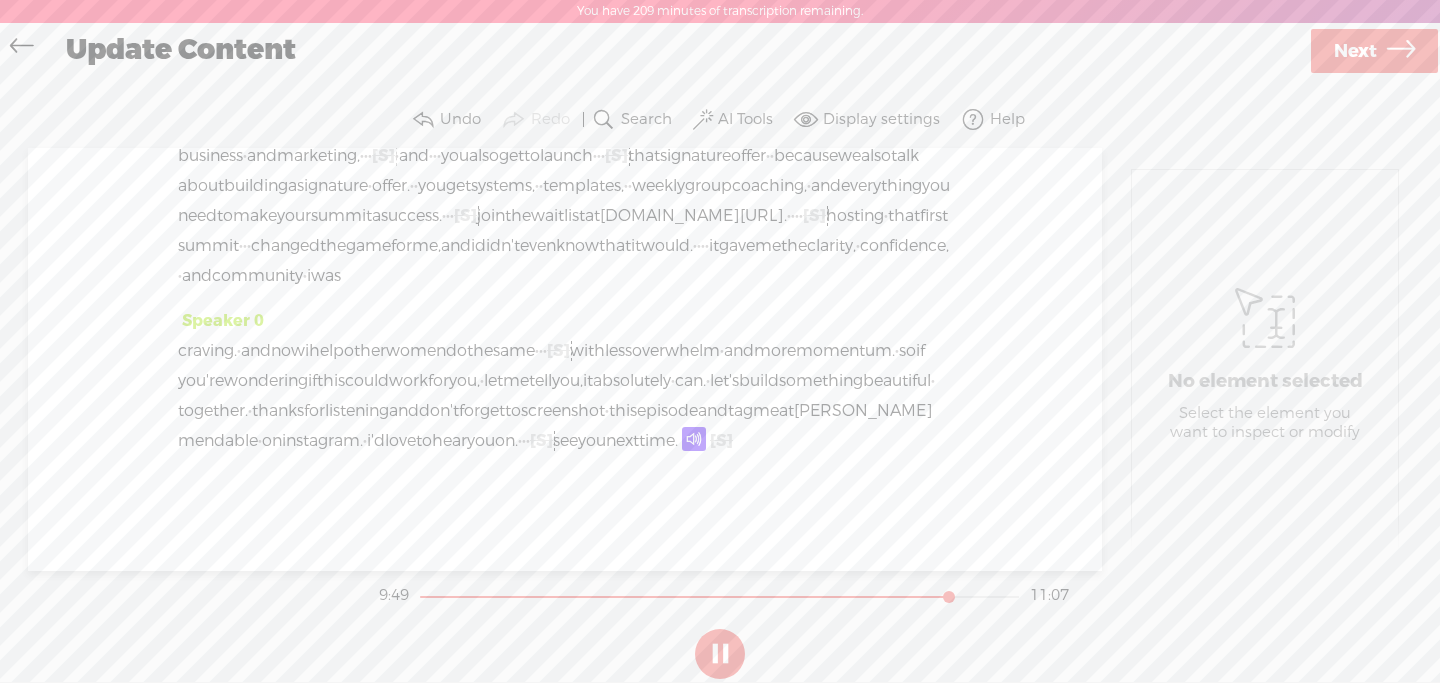 click at bounding box center (720, 654) 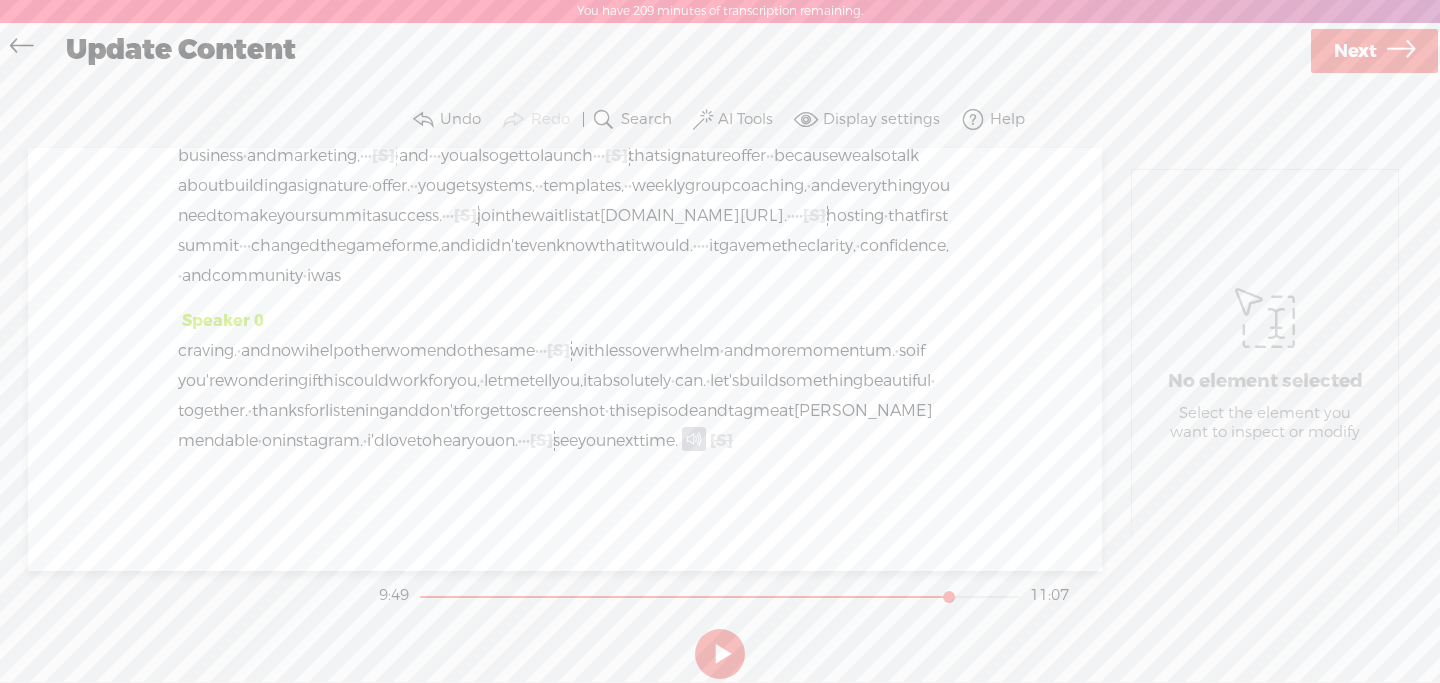 click on "Next" at bounding box center (1355, 51) 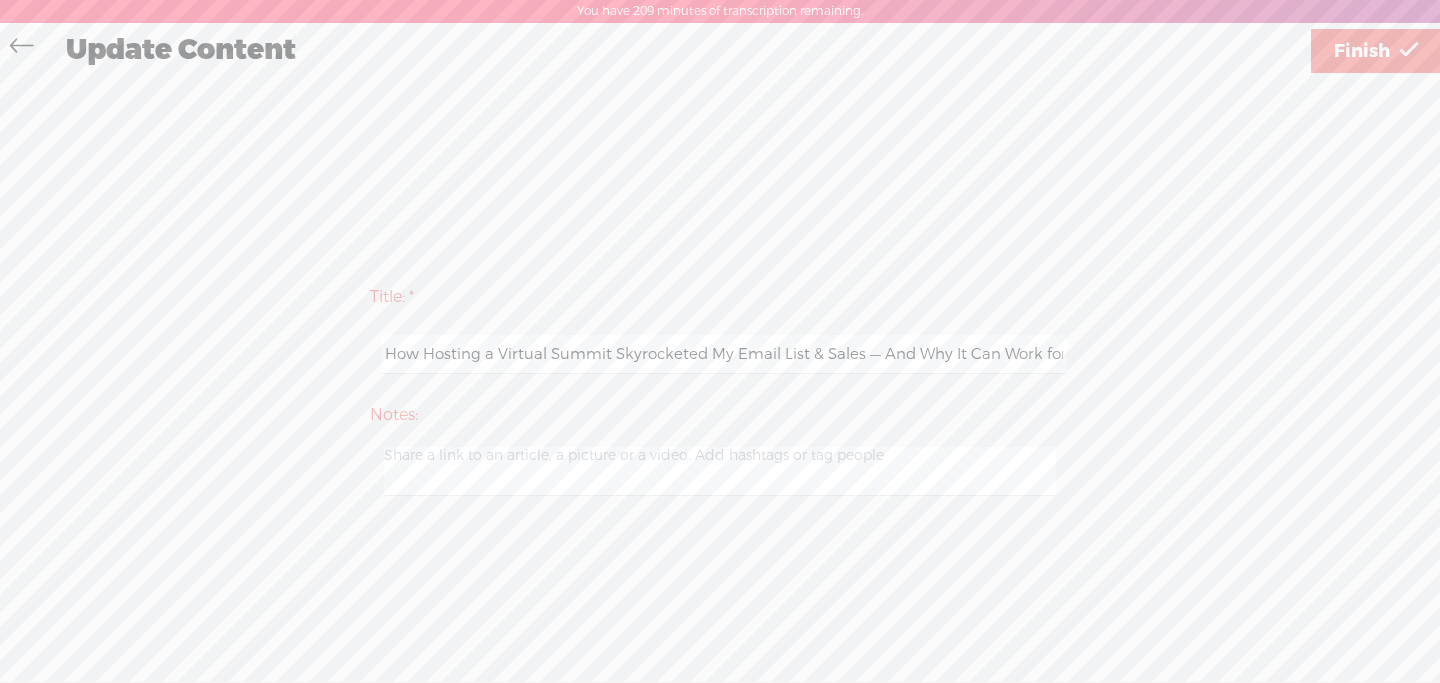 click at bounding box center [1409, 51] 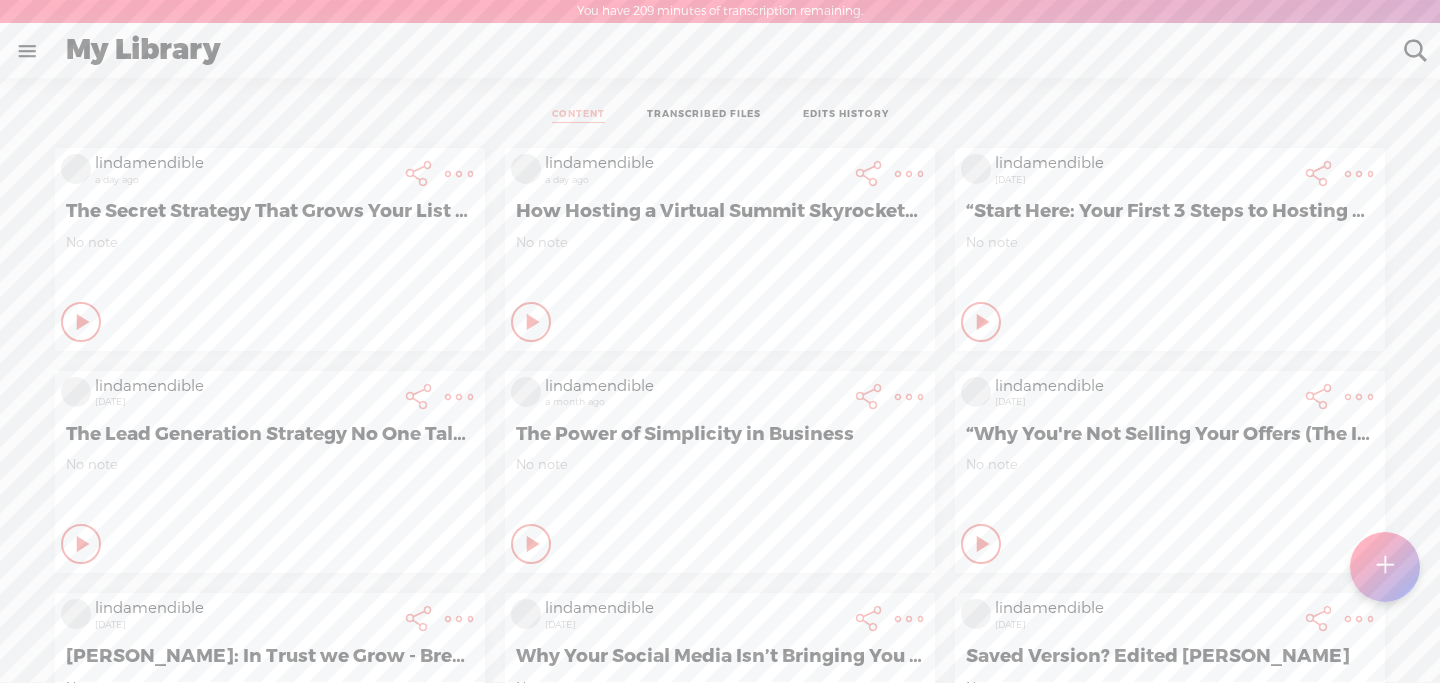 scroll, scrollTop: 1, scrollLeft: 0, axis: vertical 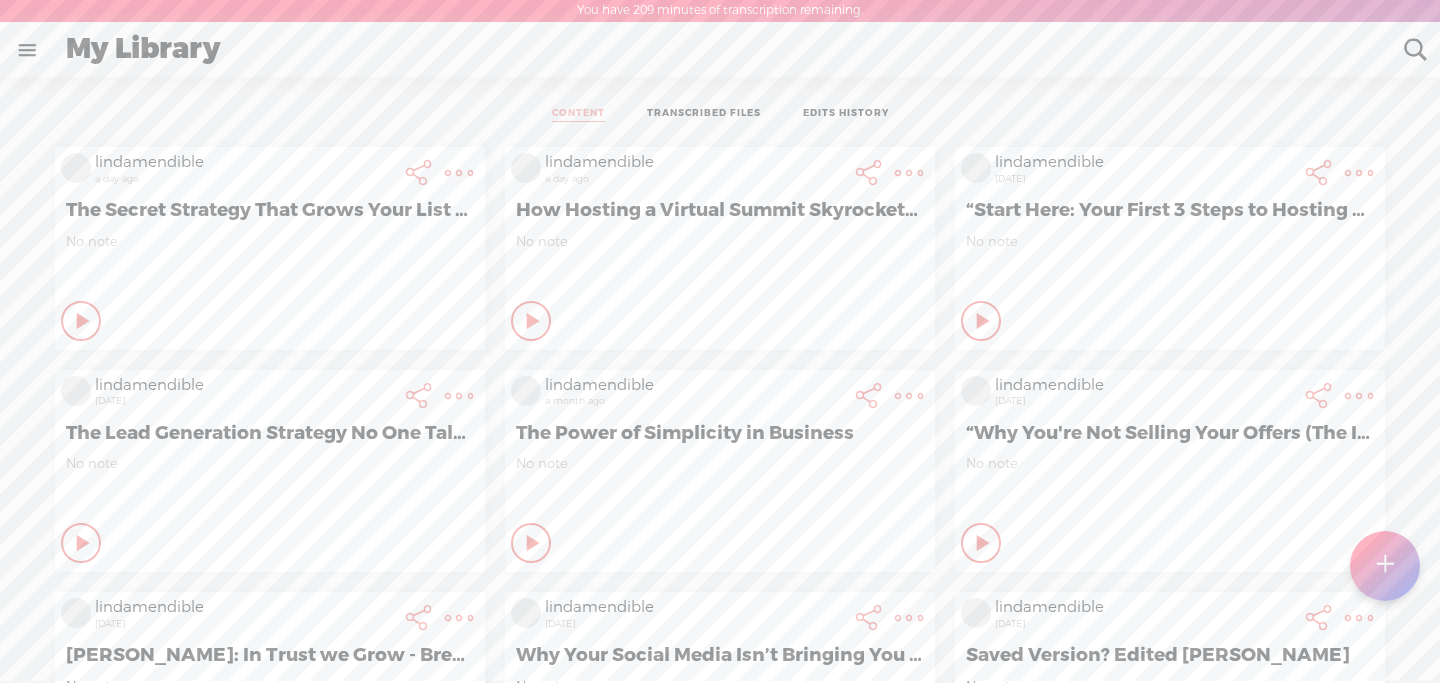 click at bounding box center [84, 321] 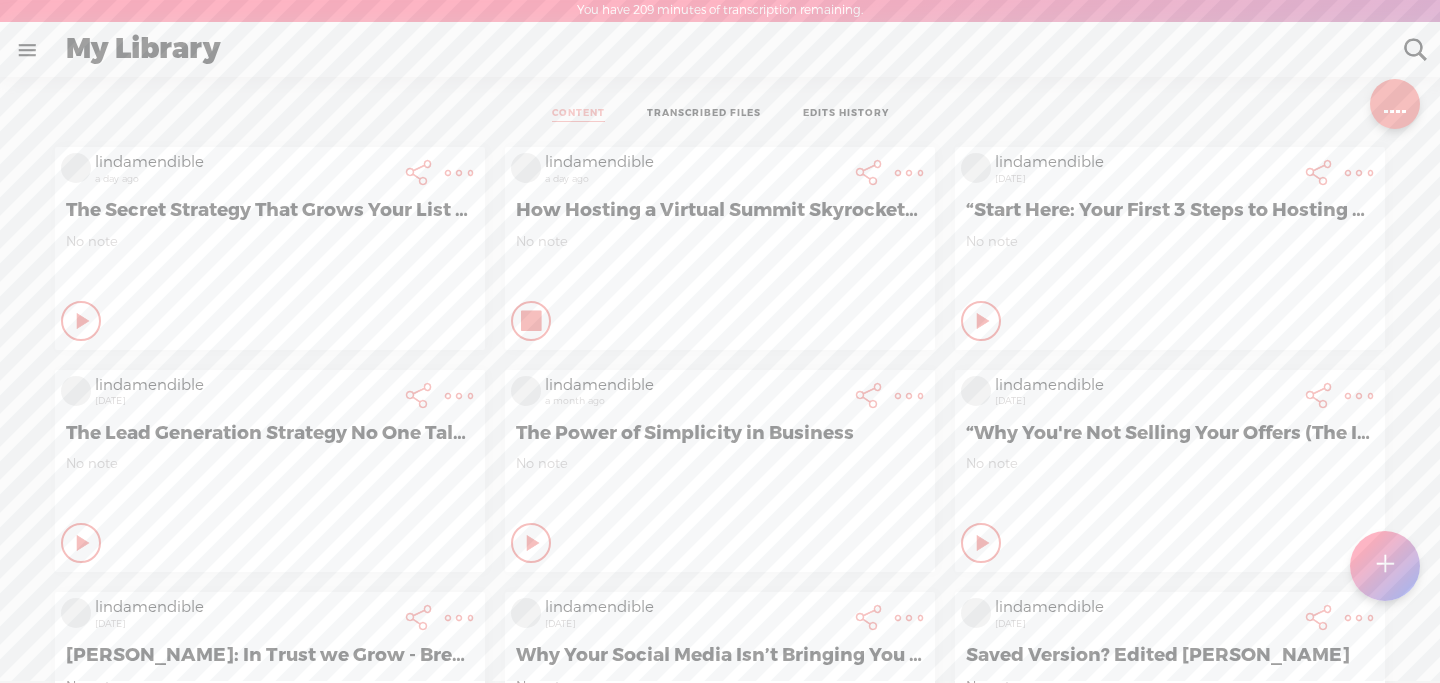 click at bounding box center [532, 321] 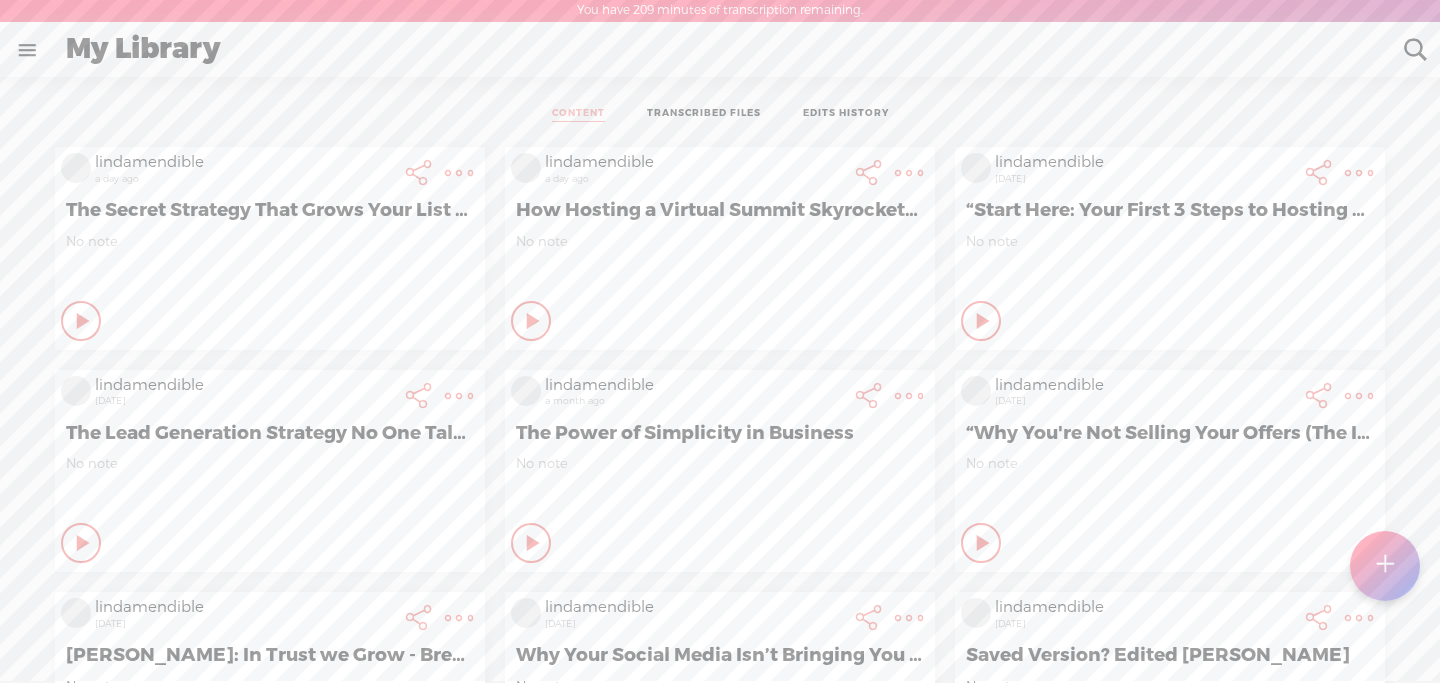 click at bounding box center [459, 173] 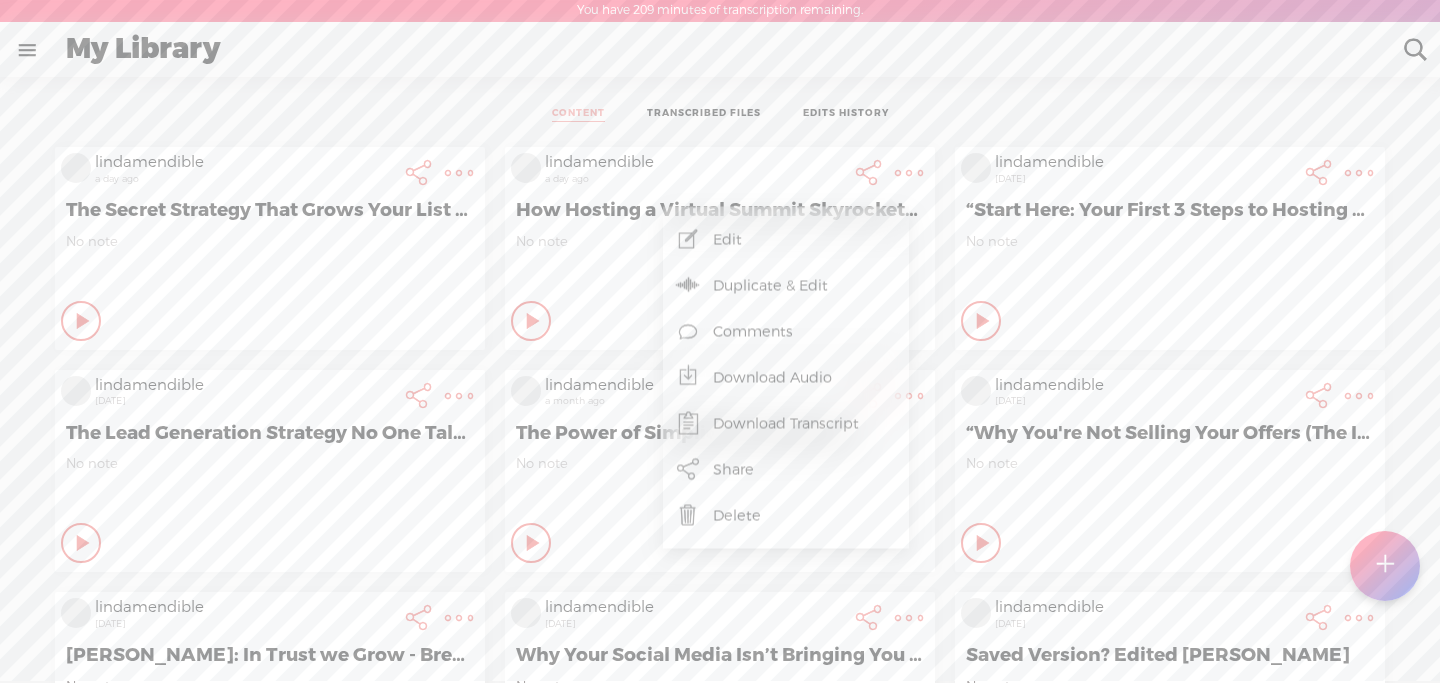 click on "Download Audio" at bounding box center [786, 378] 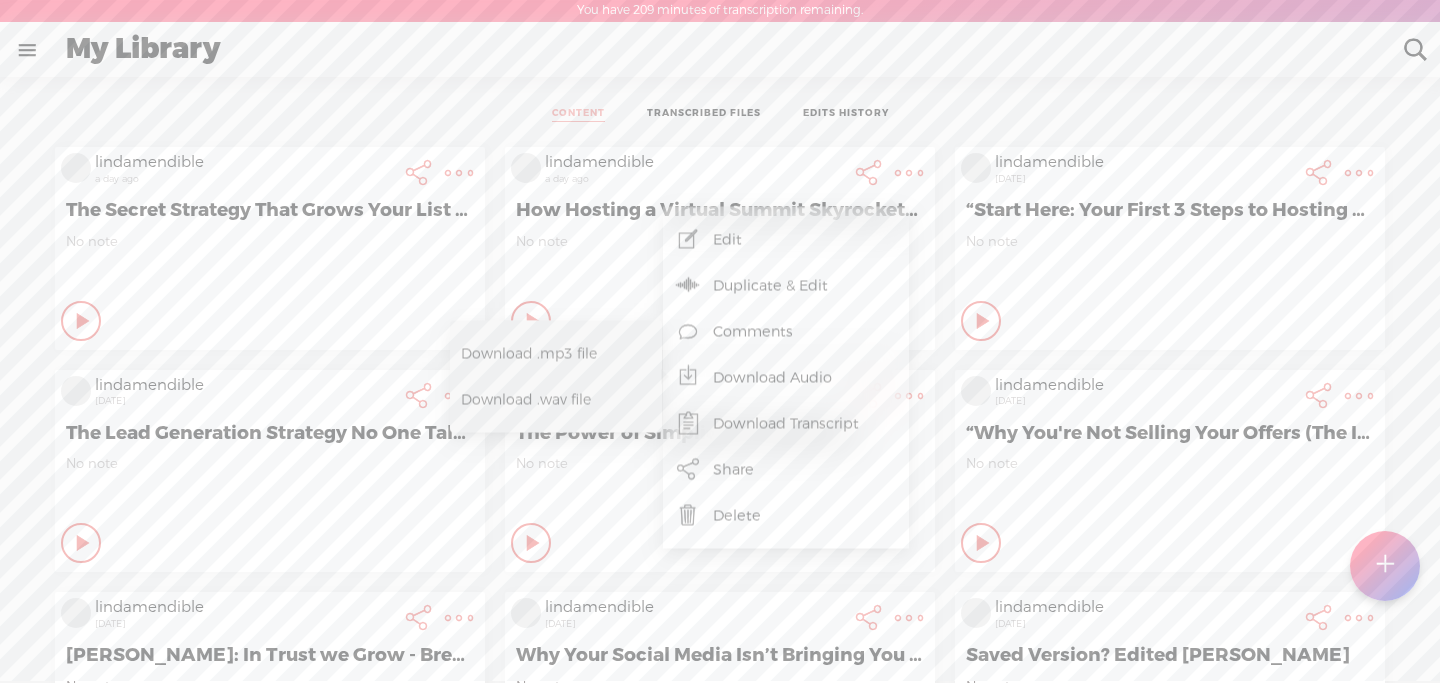 click on "Download .mp3 file" at bounding box center (549, 353) 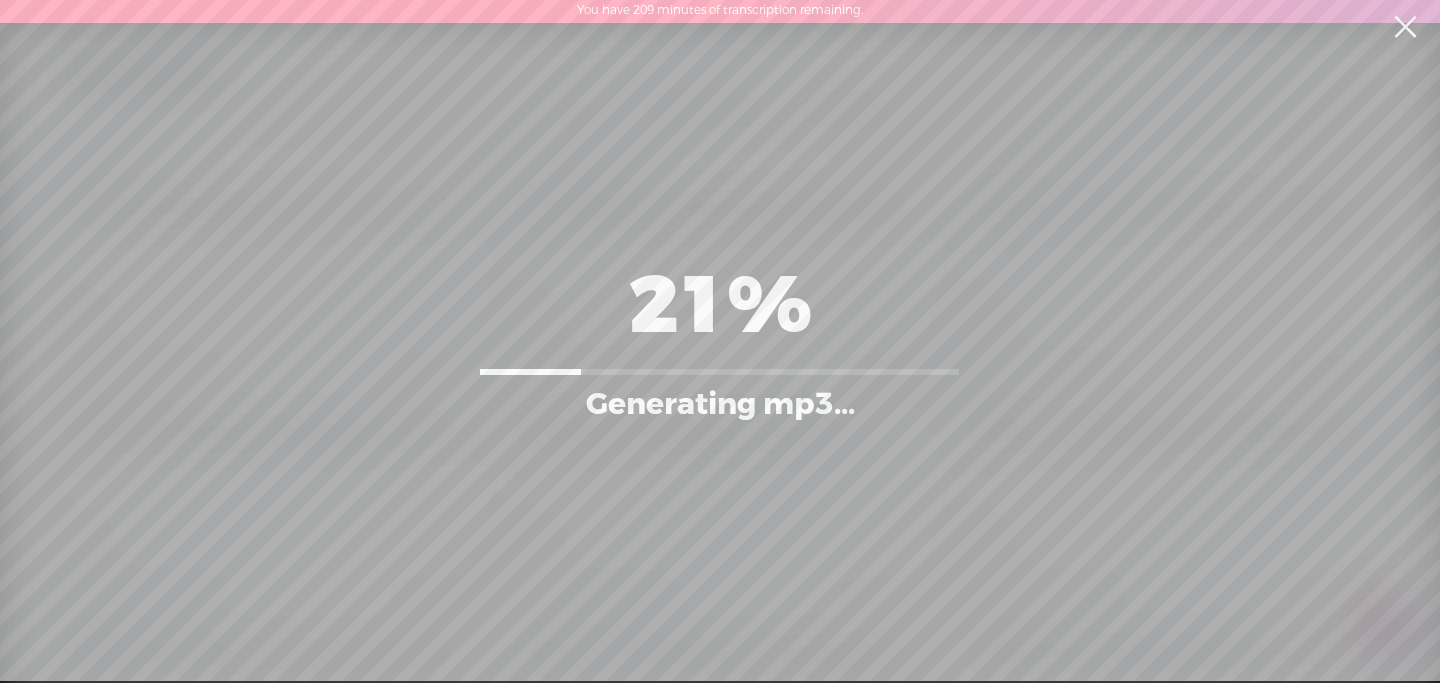 scroll, scrollTop: 0, scrollLeft: 0, axis: both 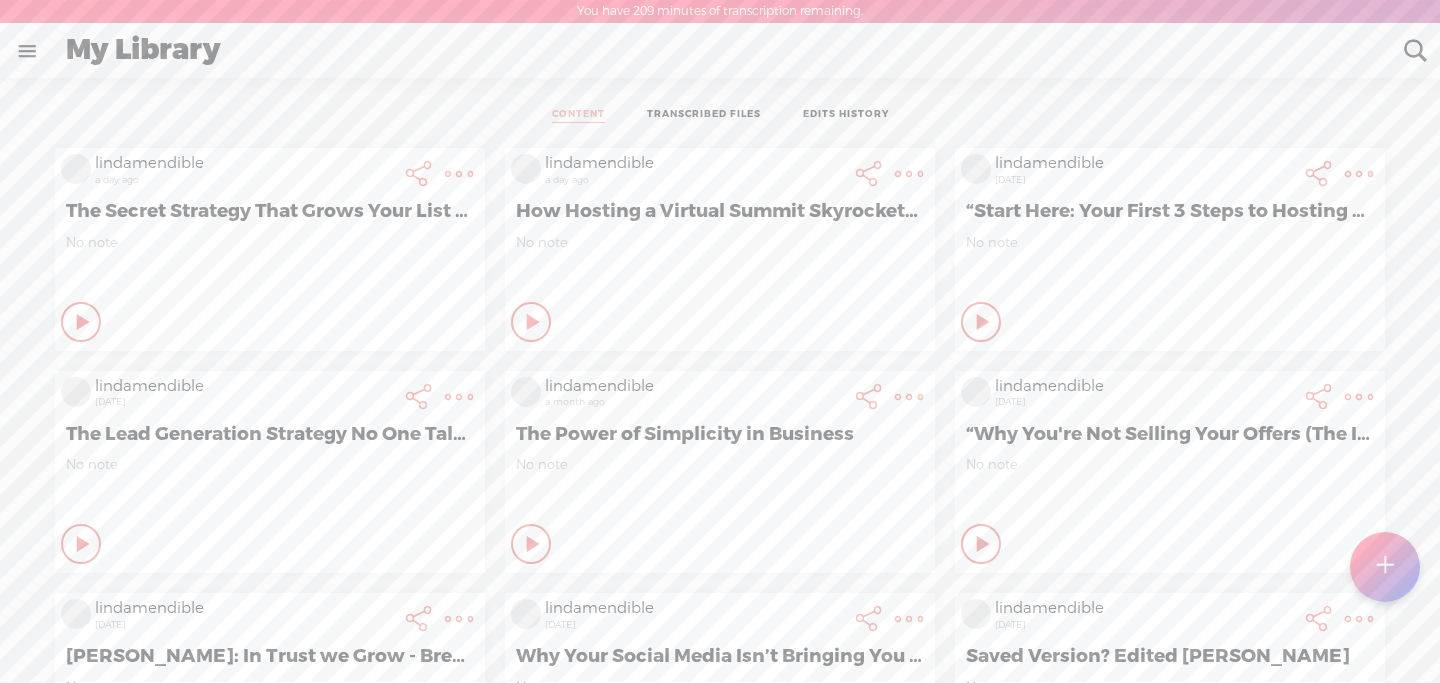 click at bounding box center (909, 174) 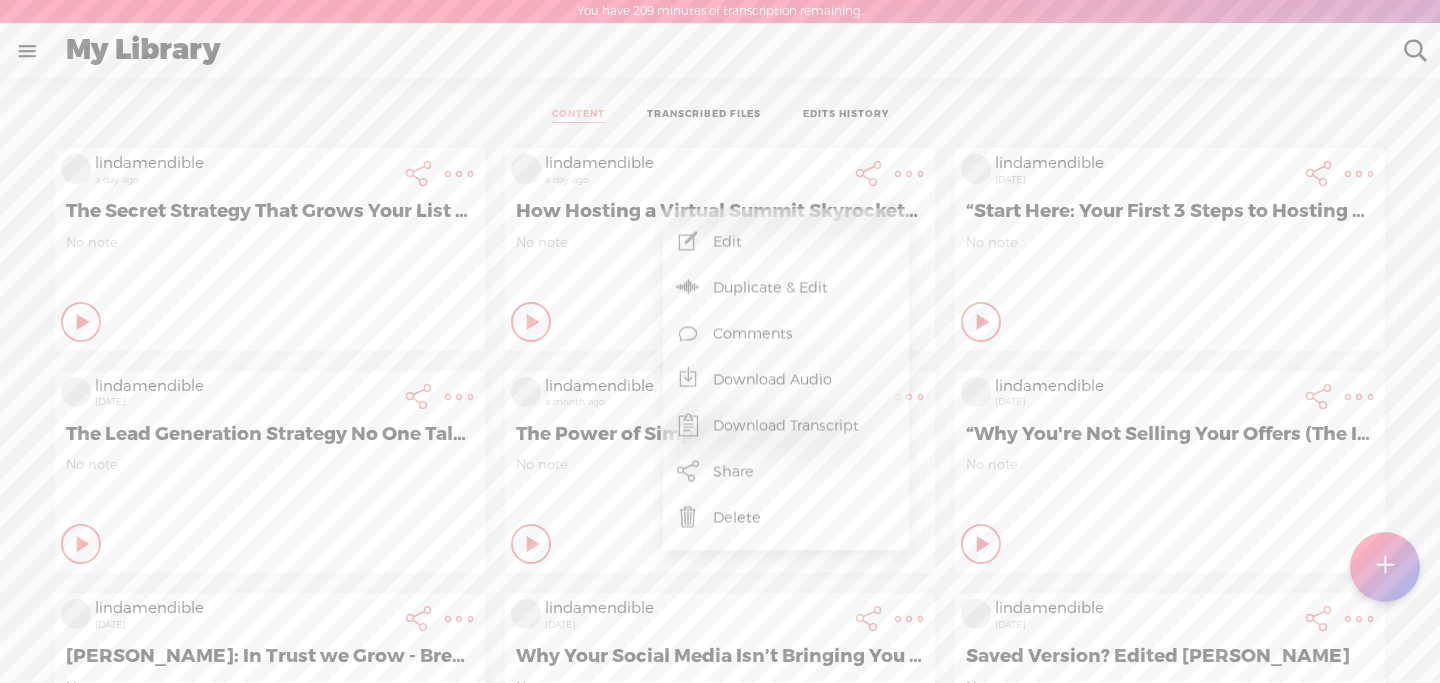 click on "Download Transcript" at bounding box center [786, 426] 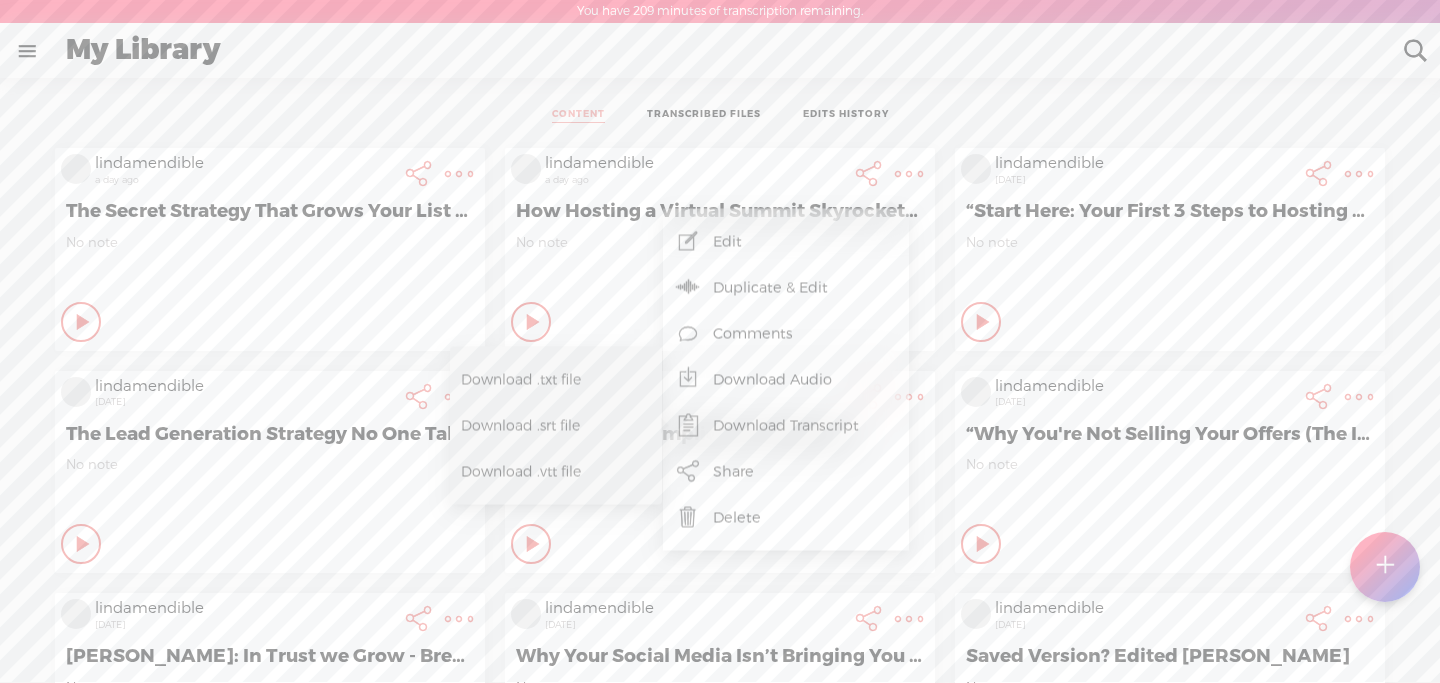 click on "Download .srt file" at bounding box center (540, 425) 